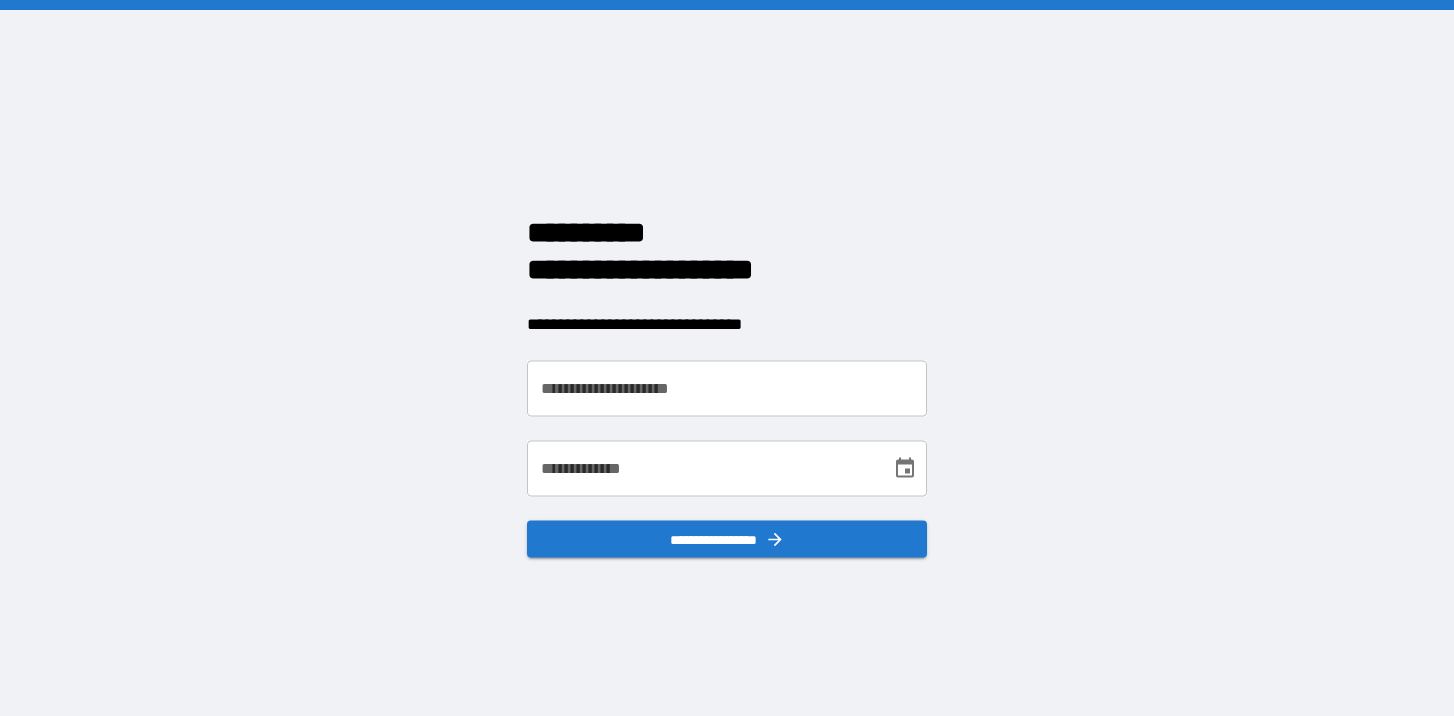 scroll, scrollTop: 0, scrollLeft: 0, axis: both 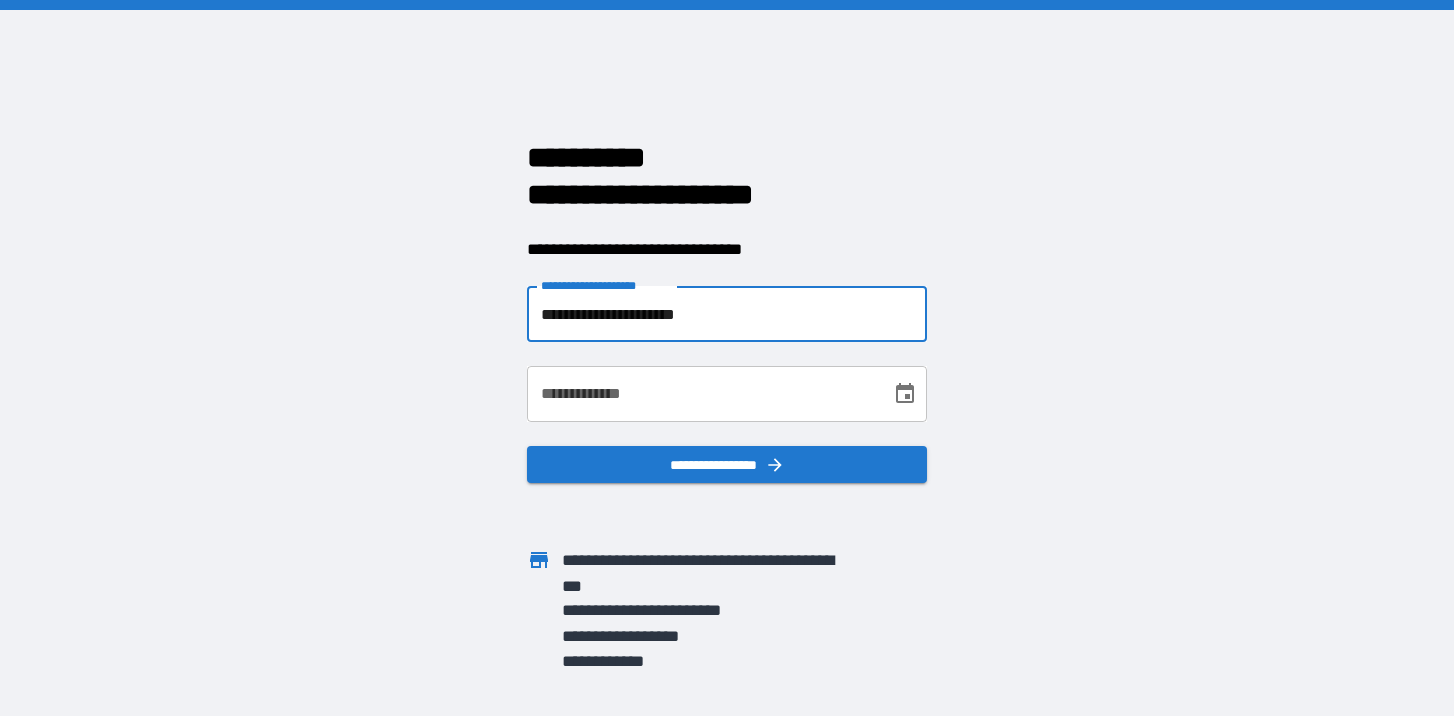 type on "**********" 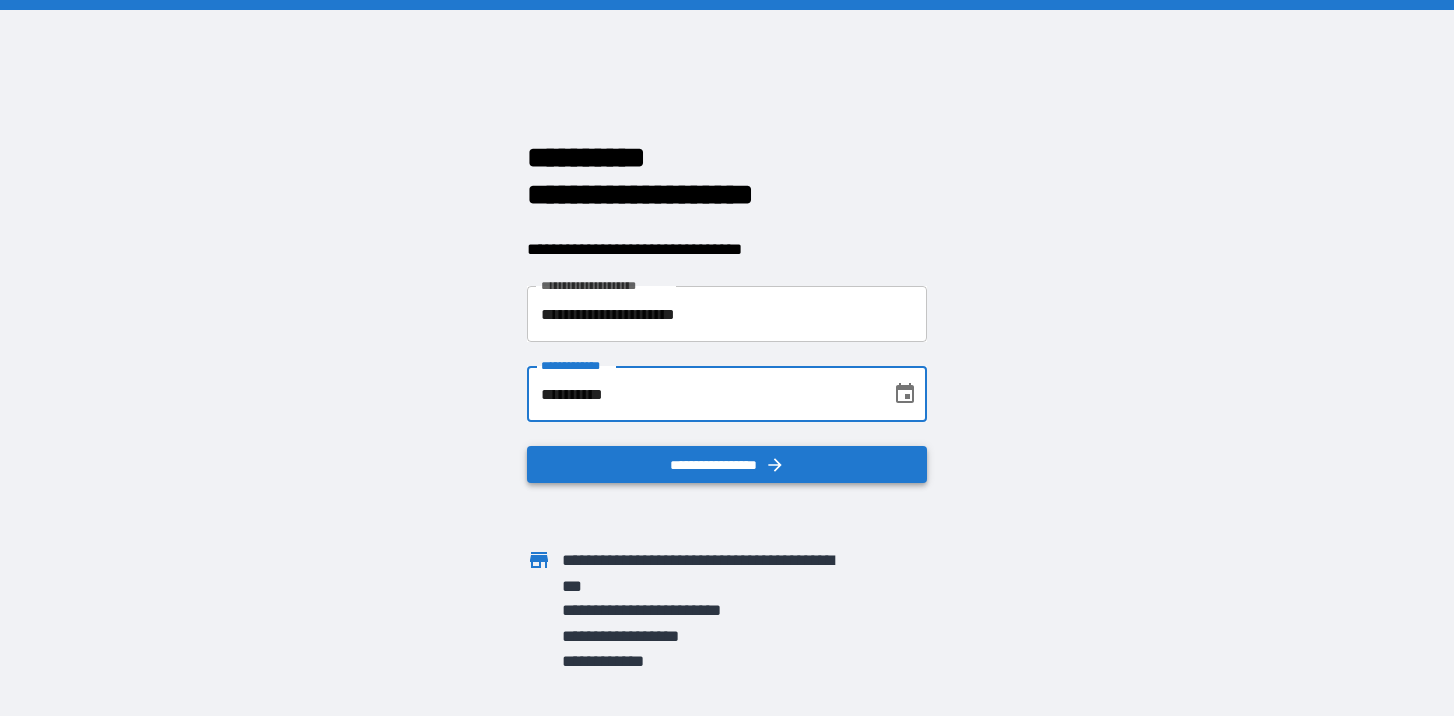 type on "**********" 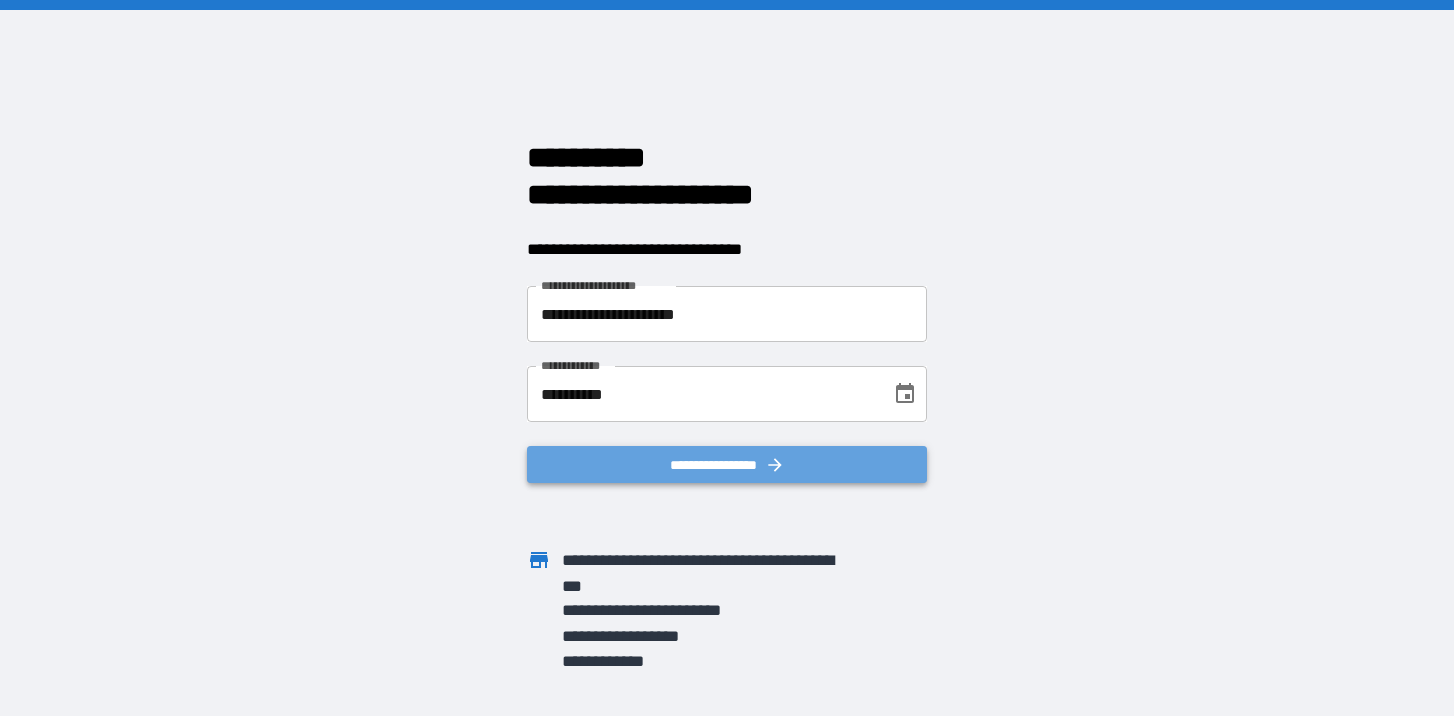click on "**********" at bounding box center (727, 464) 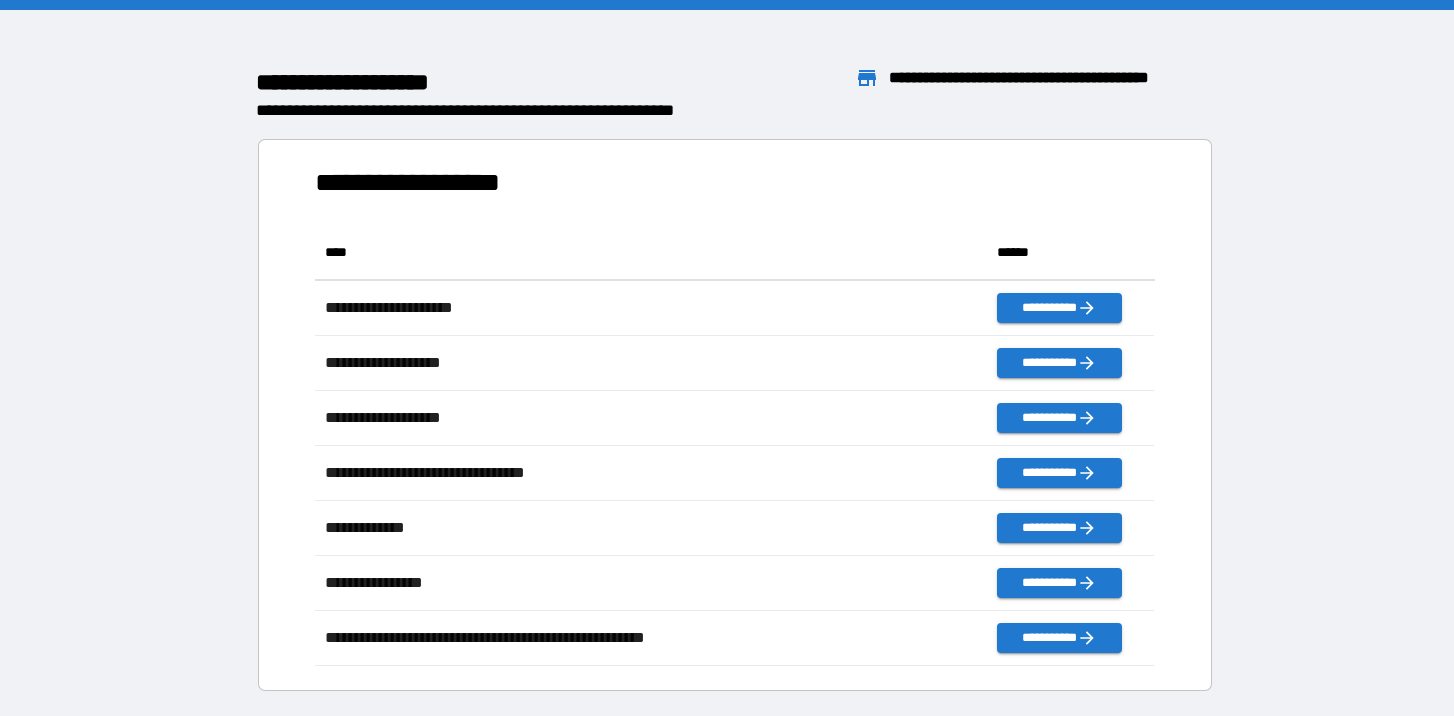 scroll, scrollTop: 1, scrollLeft: 1, axis: both 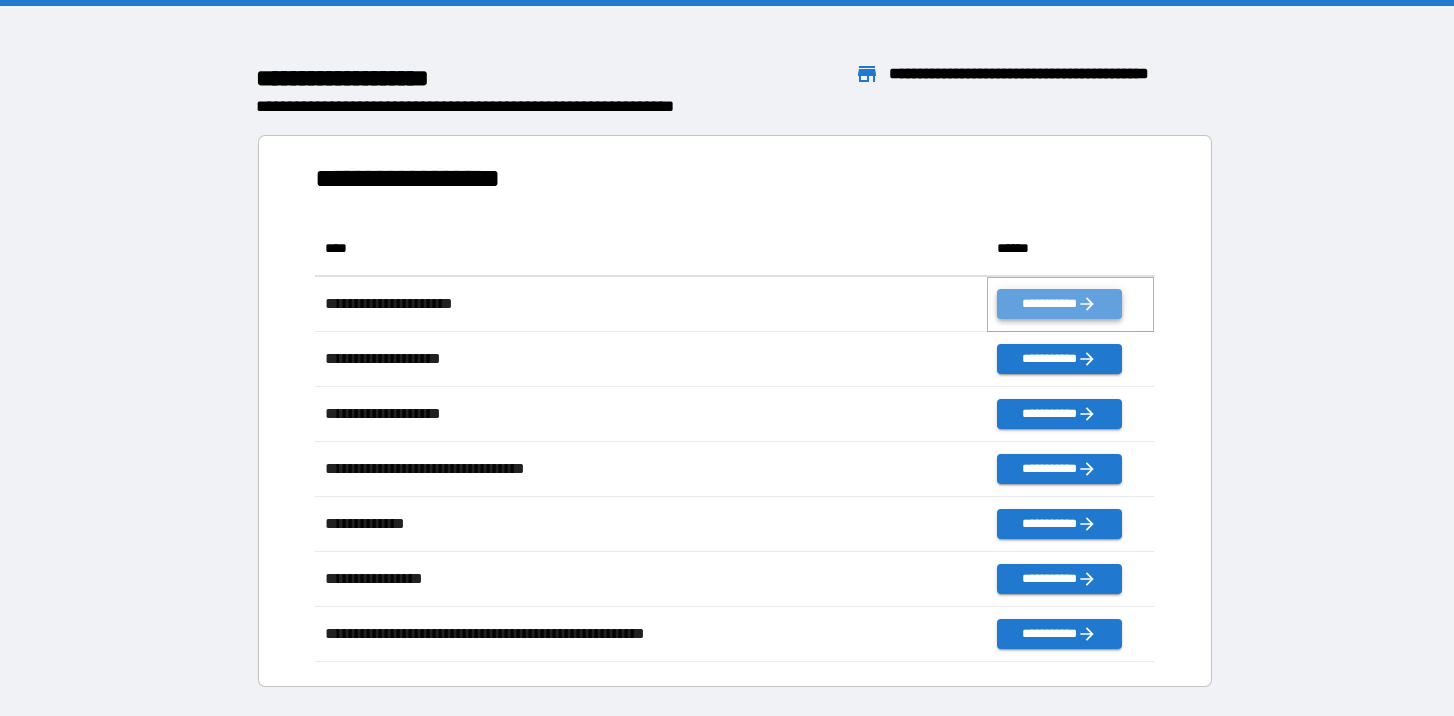 click on "**********" at bounding box center (1059, 304) 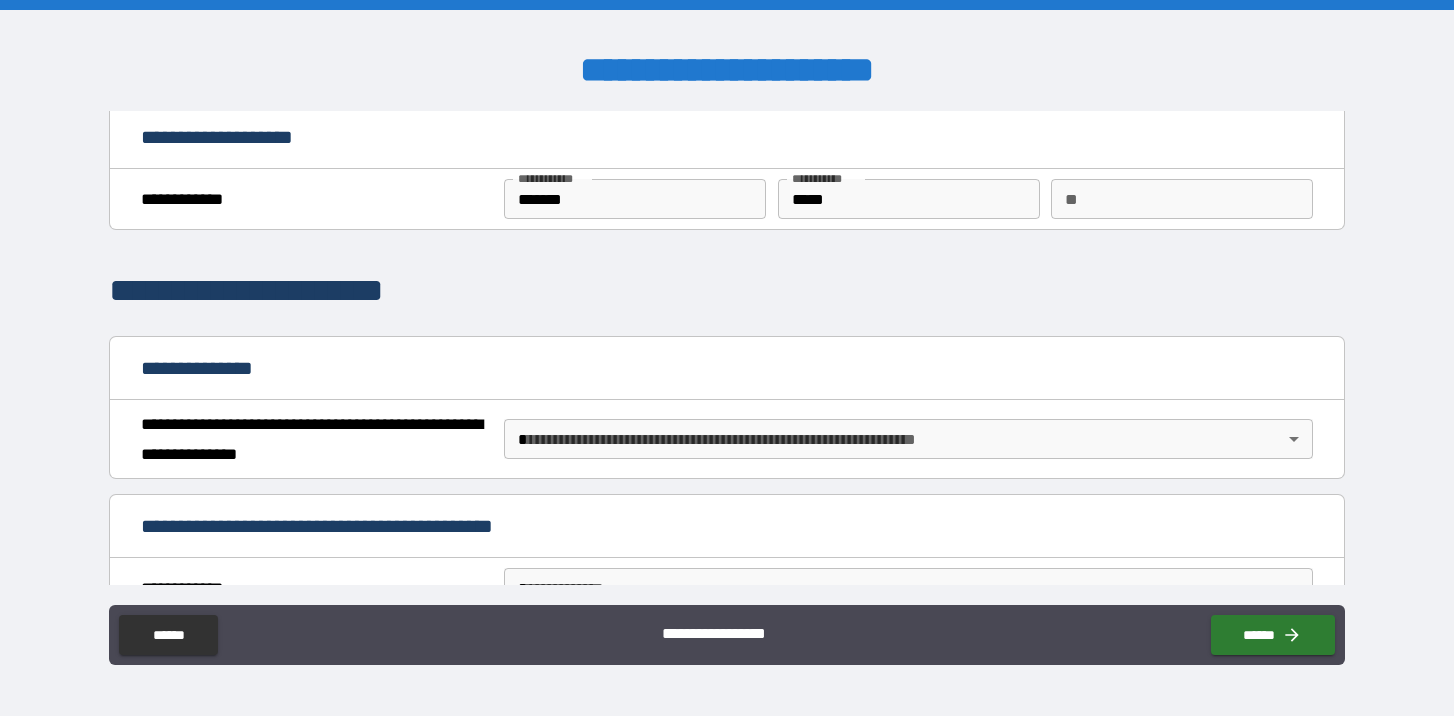 scroll, scrollTop: 7, scrollLeft: 0, axis: vertical 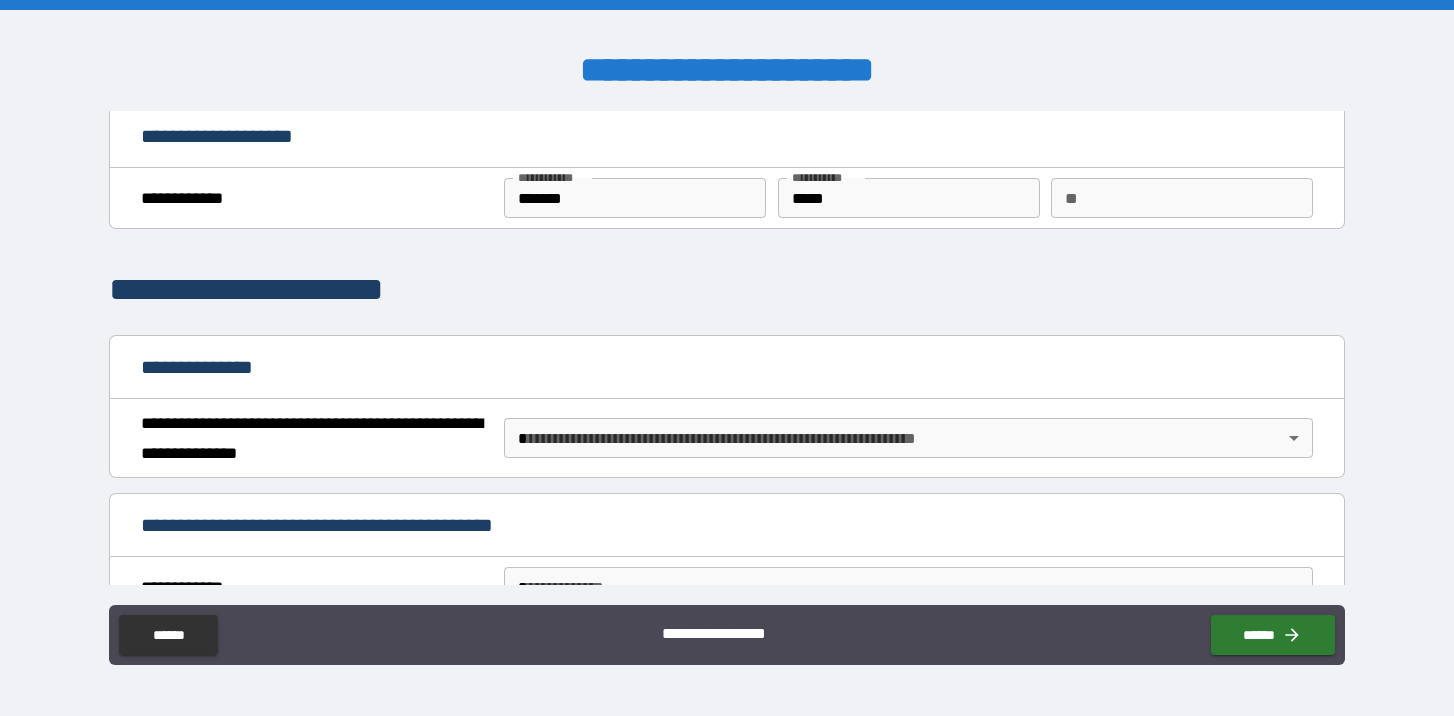 click on "**********" at bounding box center (727, 358) 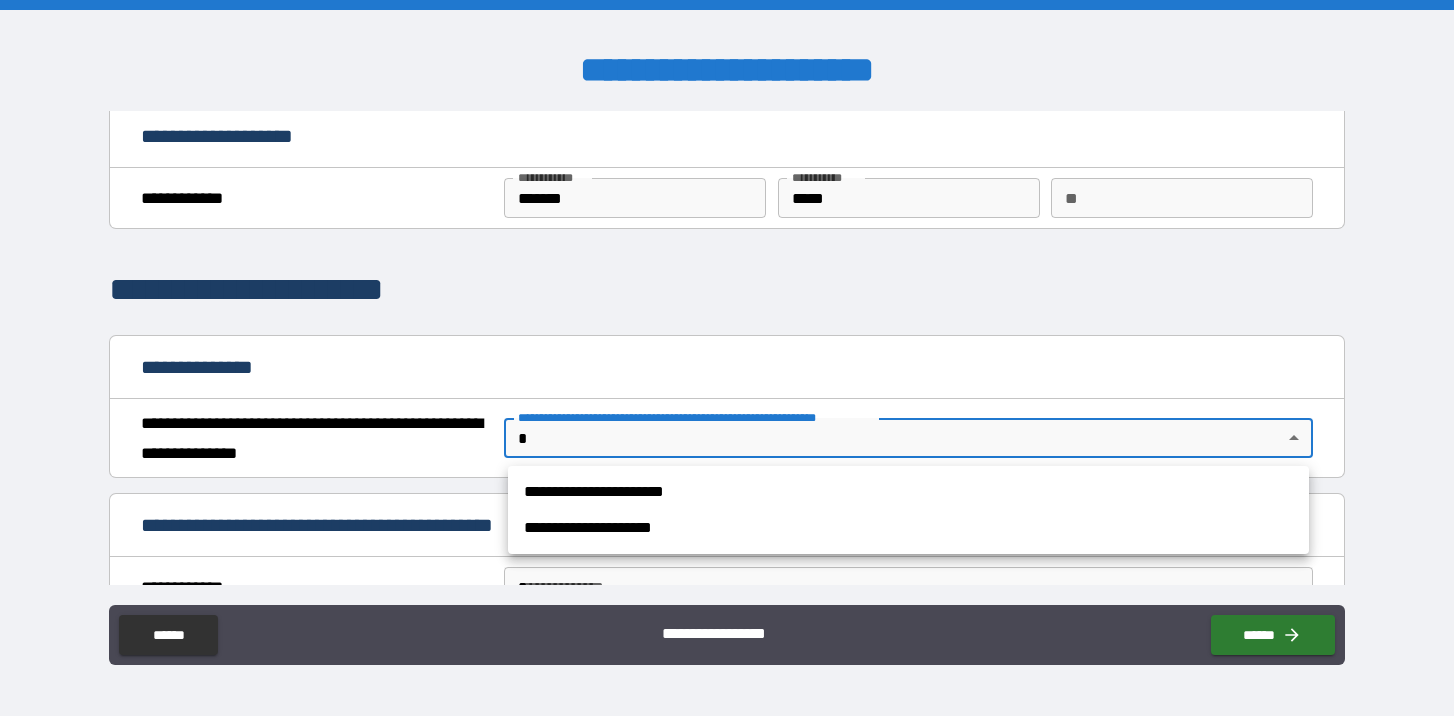 click on "**********" at bounding box center (908, 528) 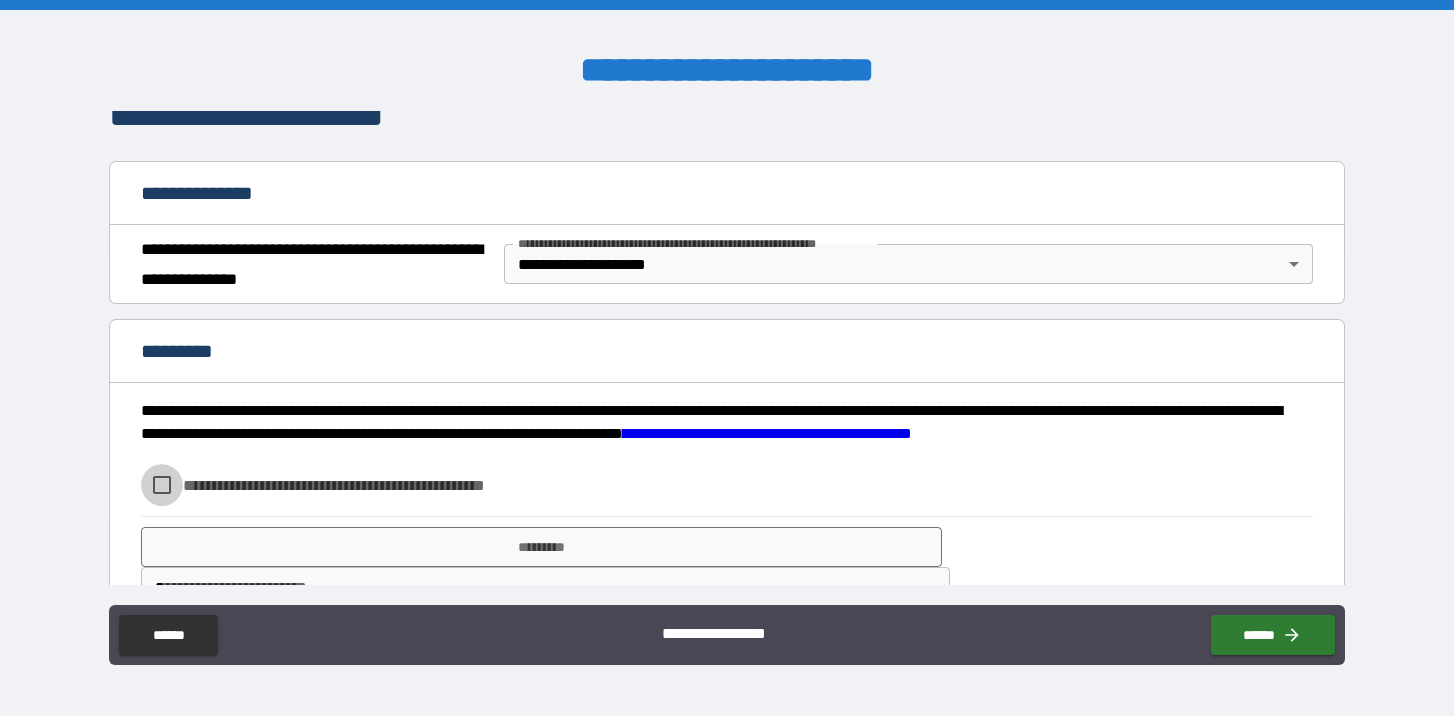 scroll, scrollTop: 180, scrollLeft: 0, axis: vertical 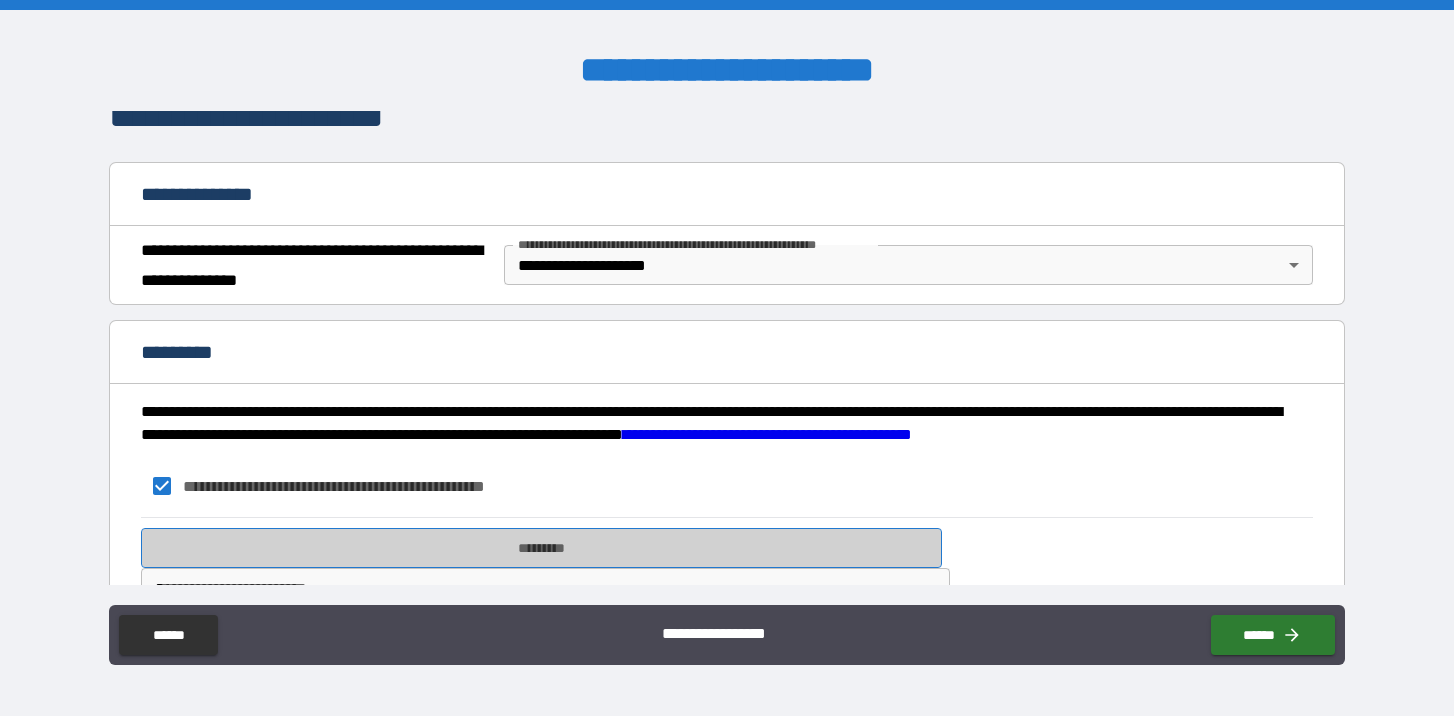 click on "*********" at bounding box center [541, 548] 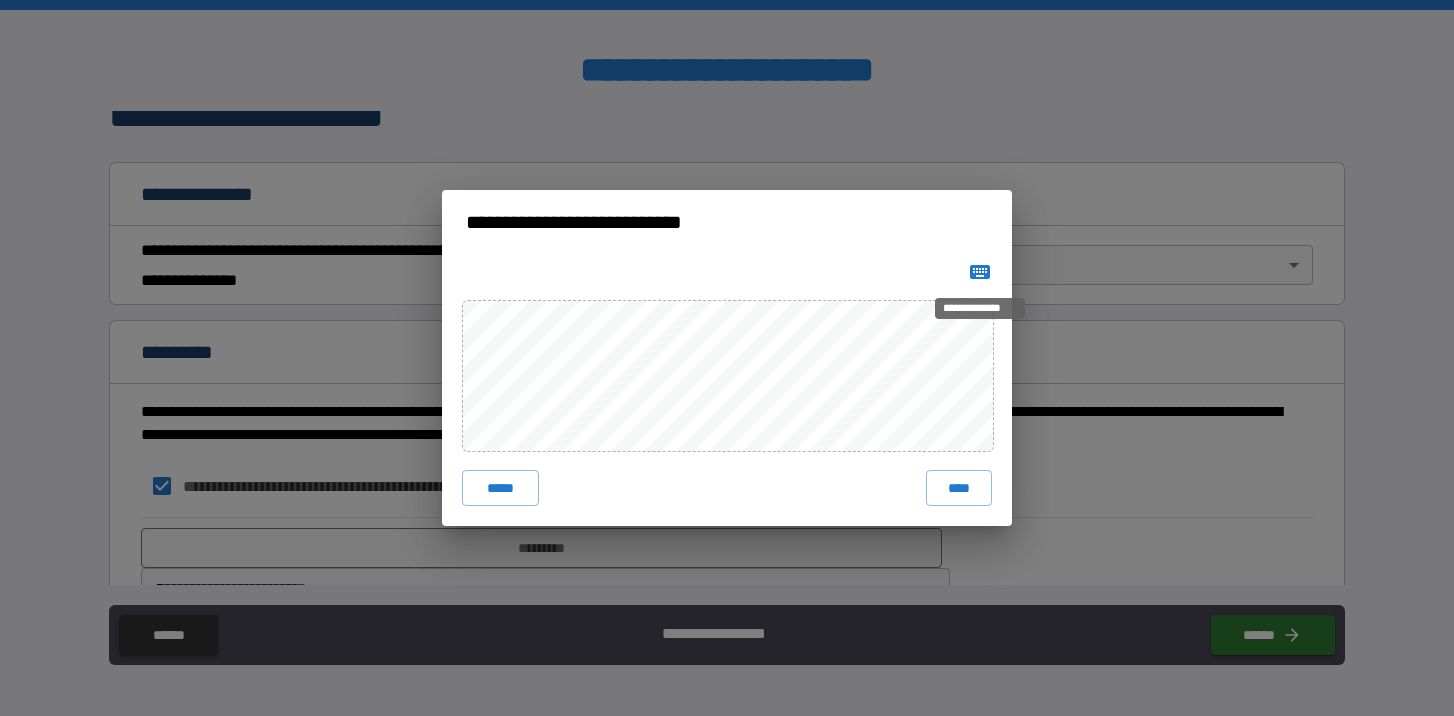 click 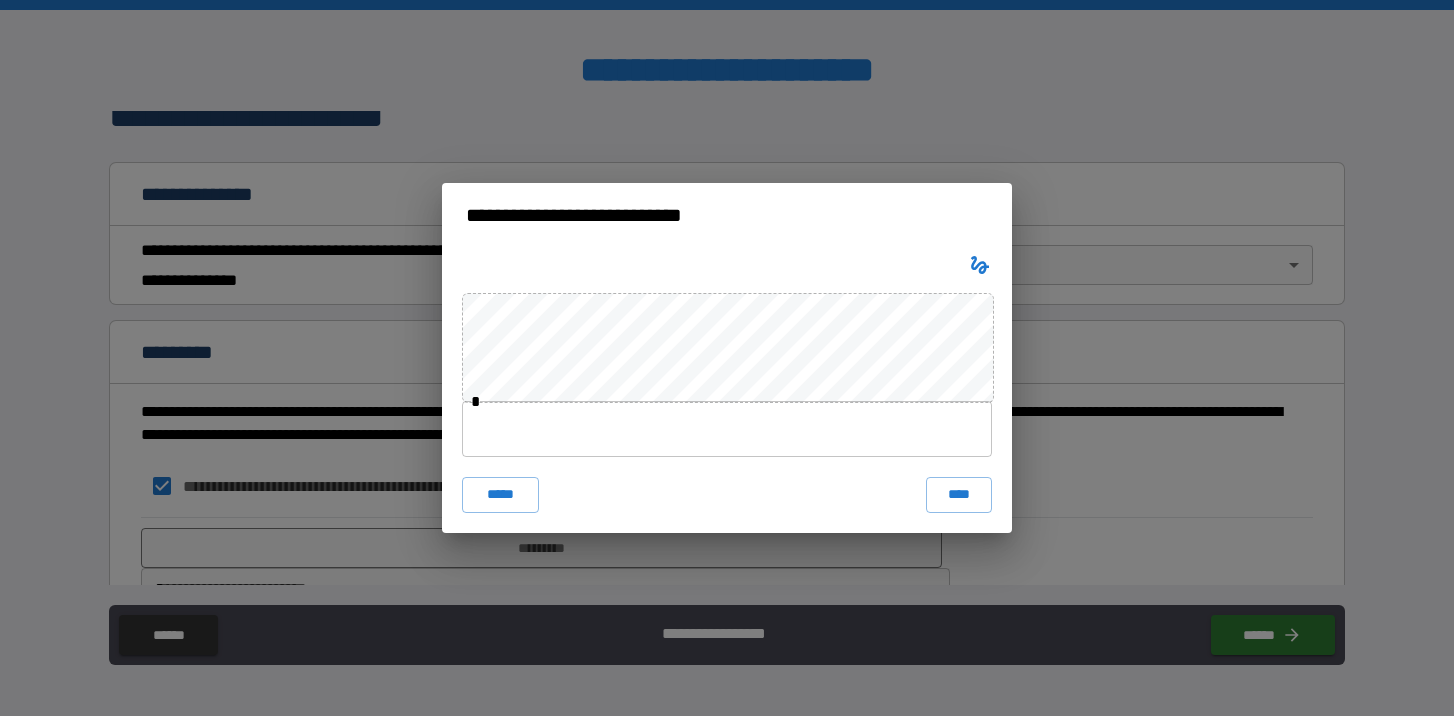 type 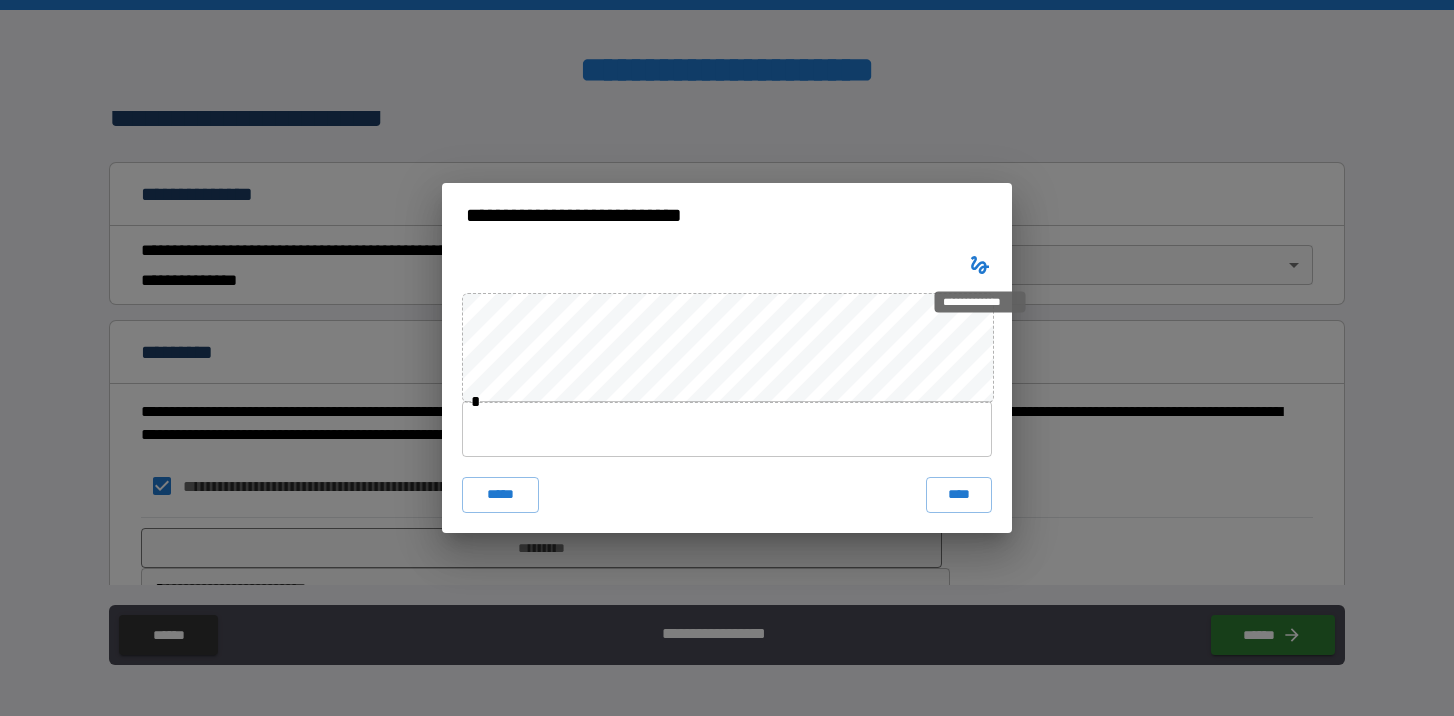 click 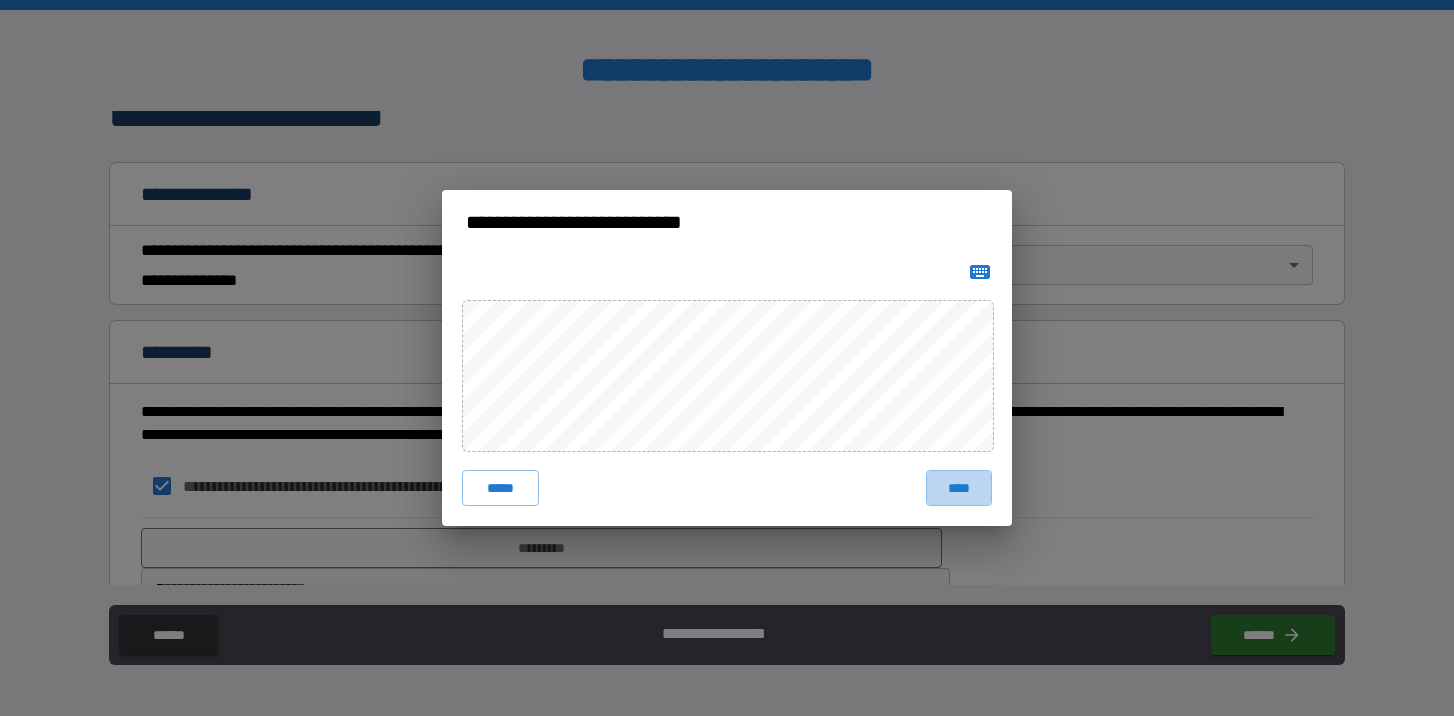 click on "****" at bounding box center [959, 488] 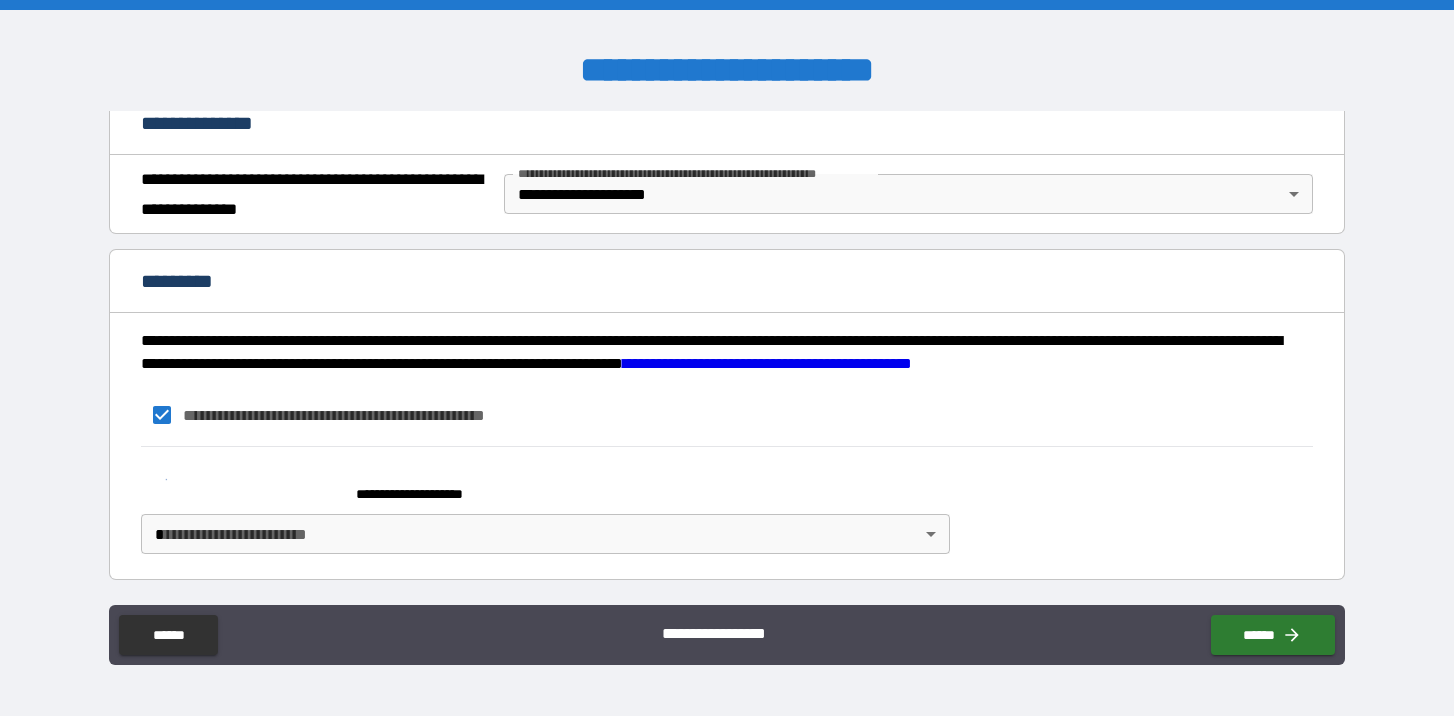 scroll, scrollTop: 251, scrollLeft: 0, axis: vertical 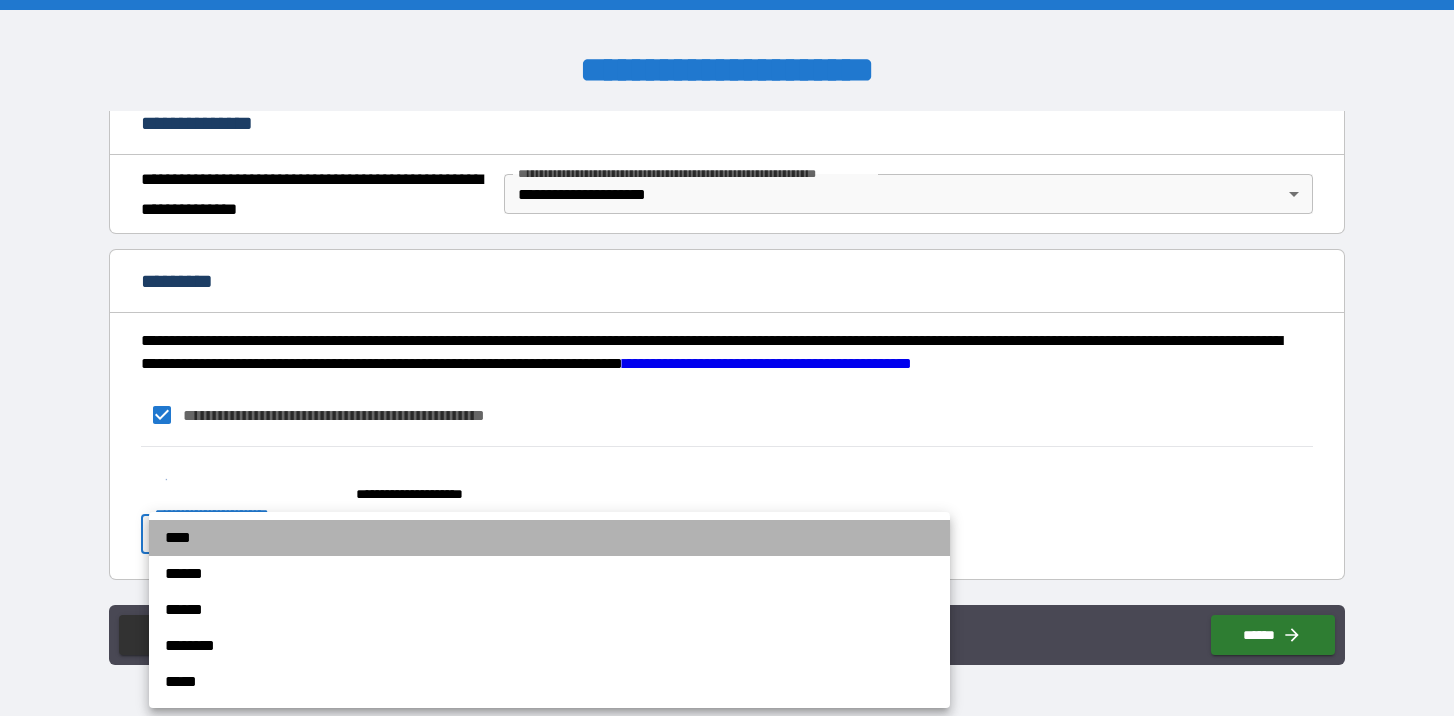 click on "****" at bounding box center [549, 538] 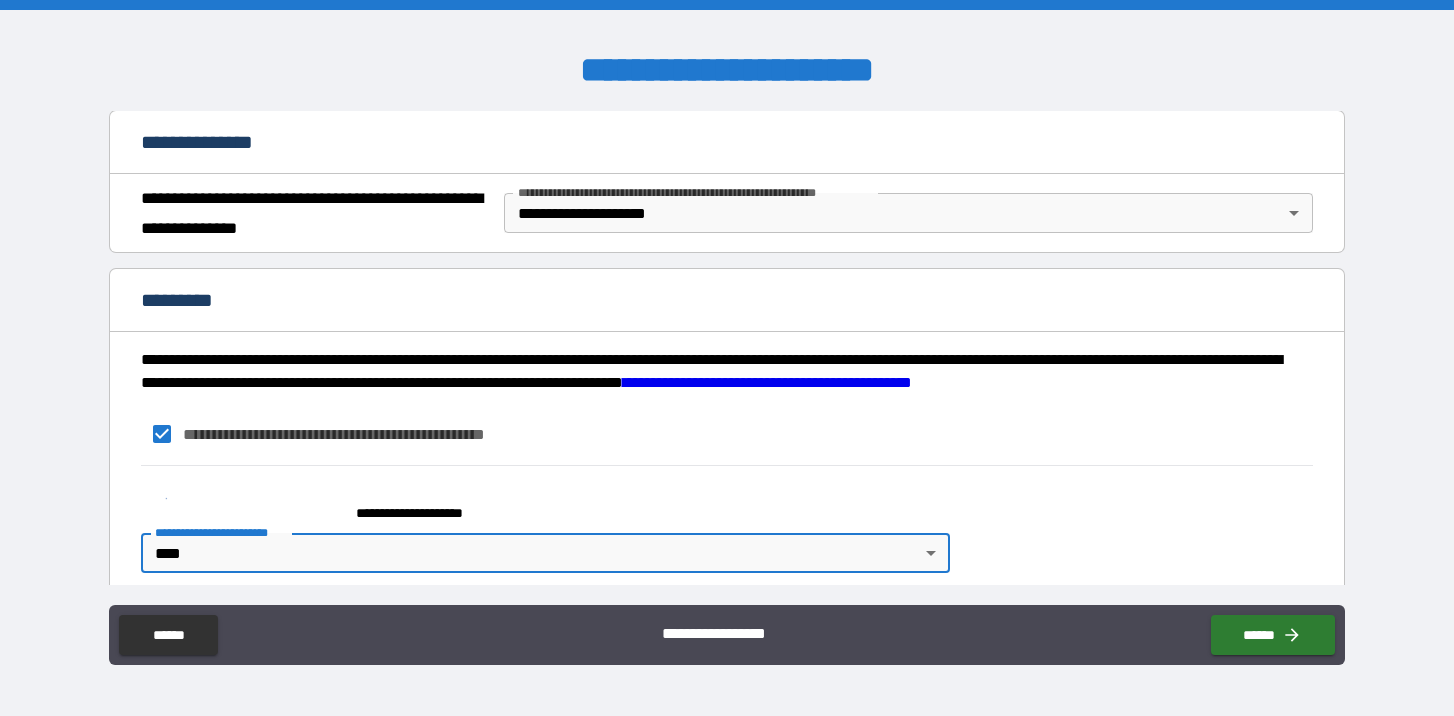 scroll, scrollTop: 231, scrollLeft: 0, axis: vertical 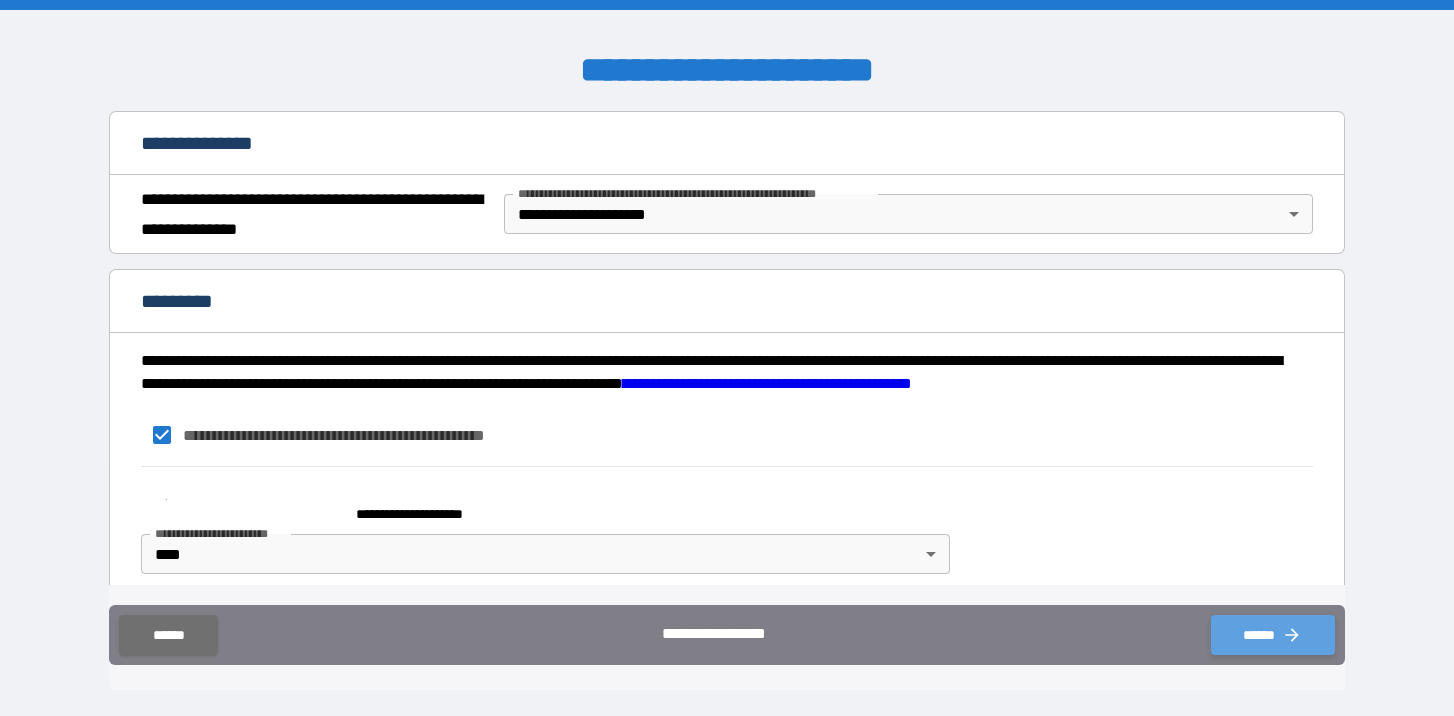 click on "******" at bounding box center (1273, 635) 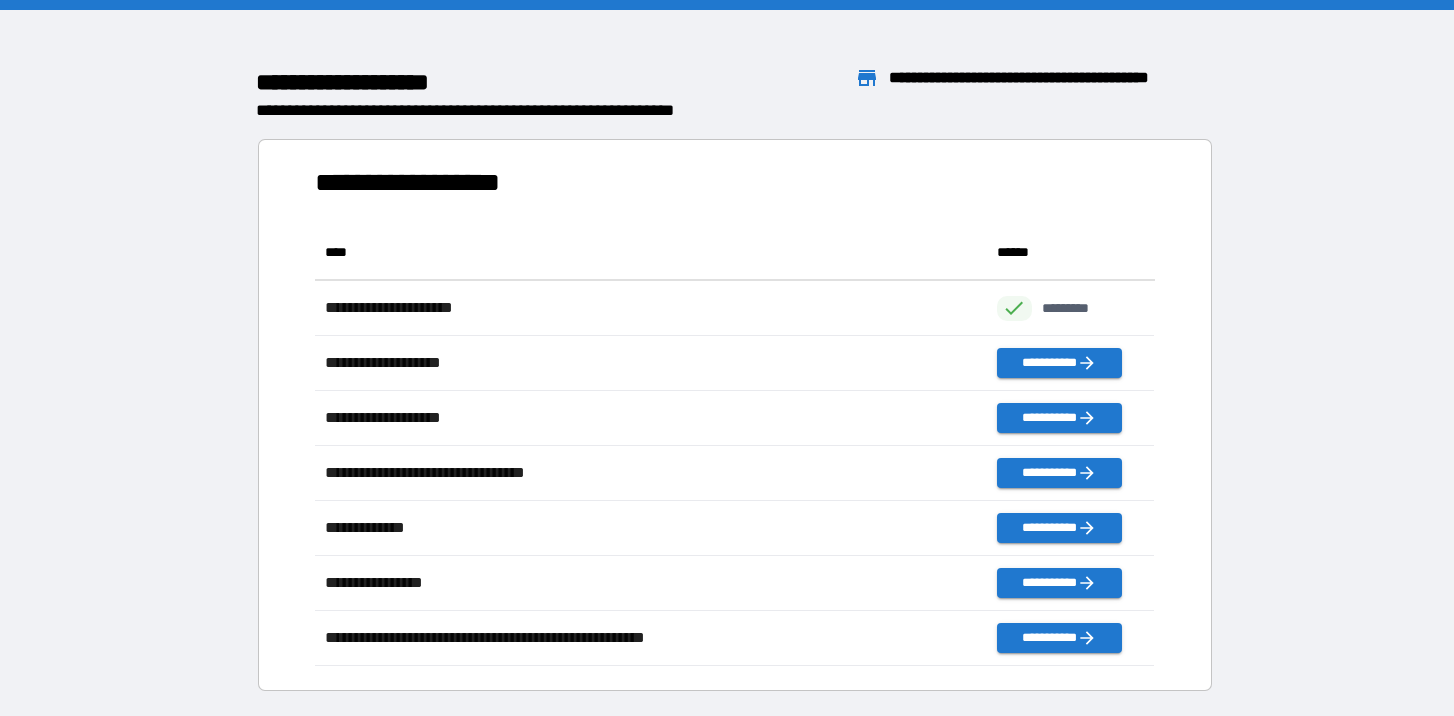 scroll, scrollTop: 1, scrollLeft: 1, axis: both 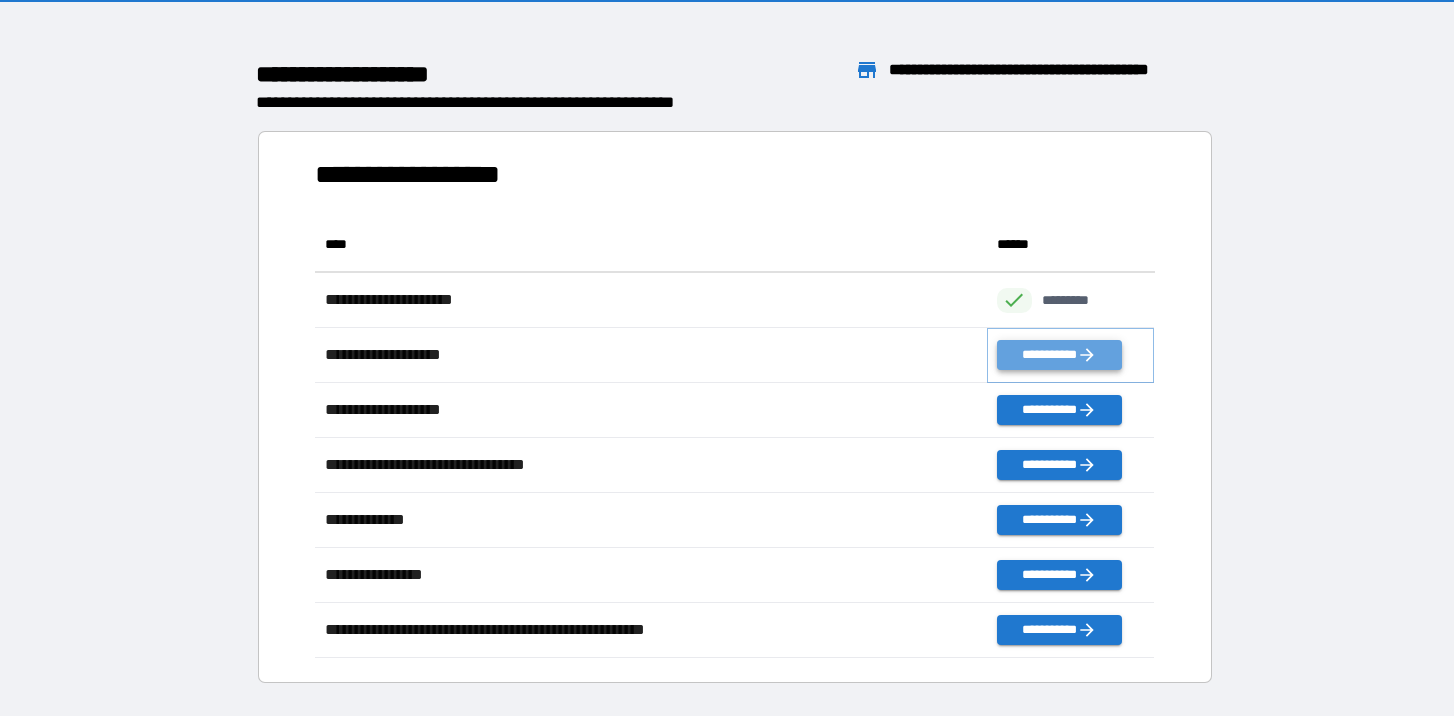 click on "**********" at bounding box center (1059, 355) 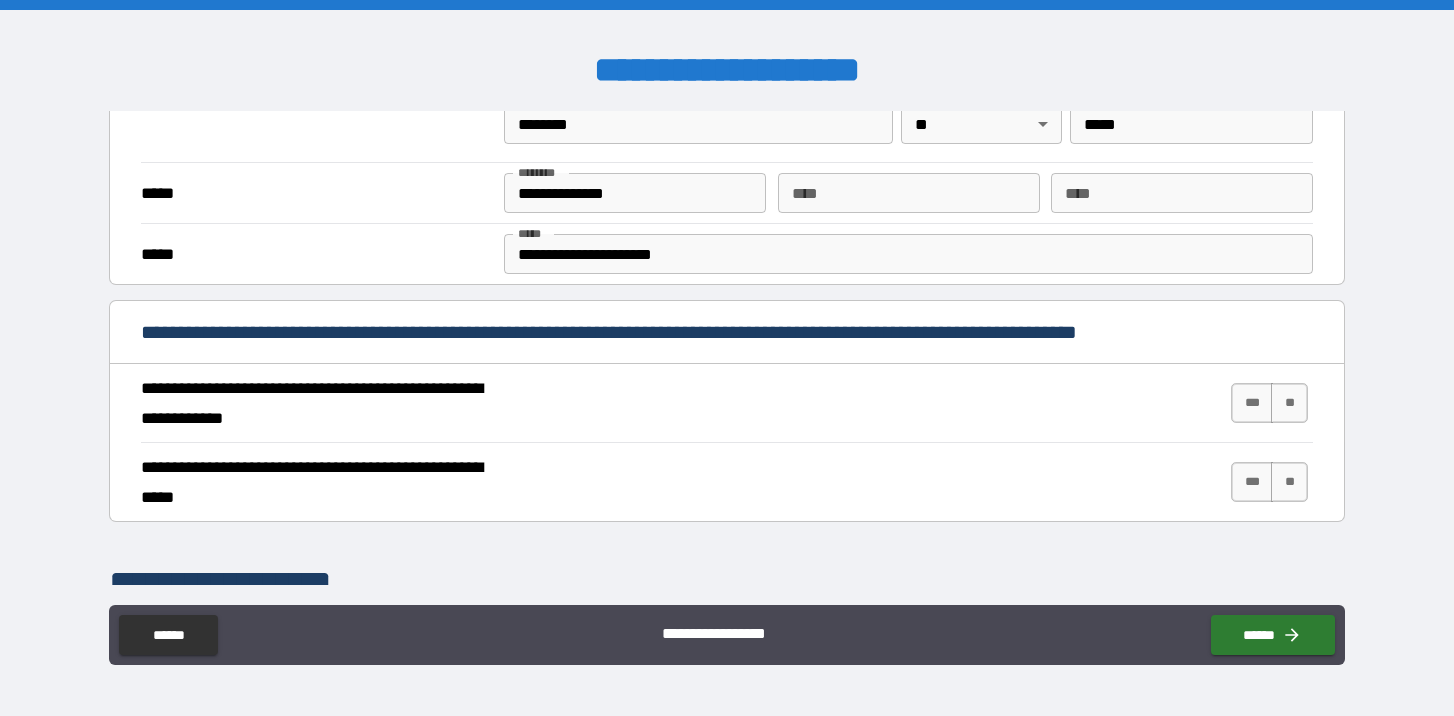 scroll, scrollTop: 577, scrollLeft: 0, axis: vertical 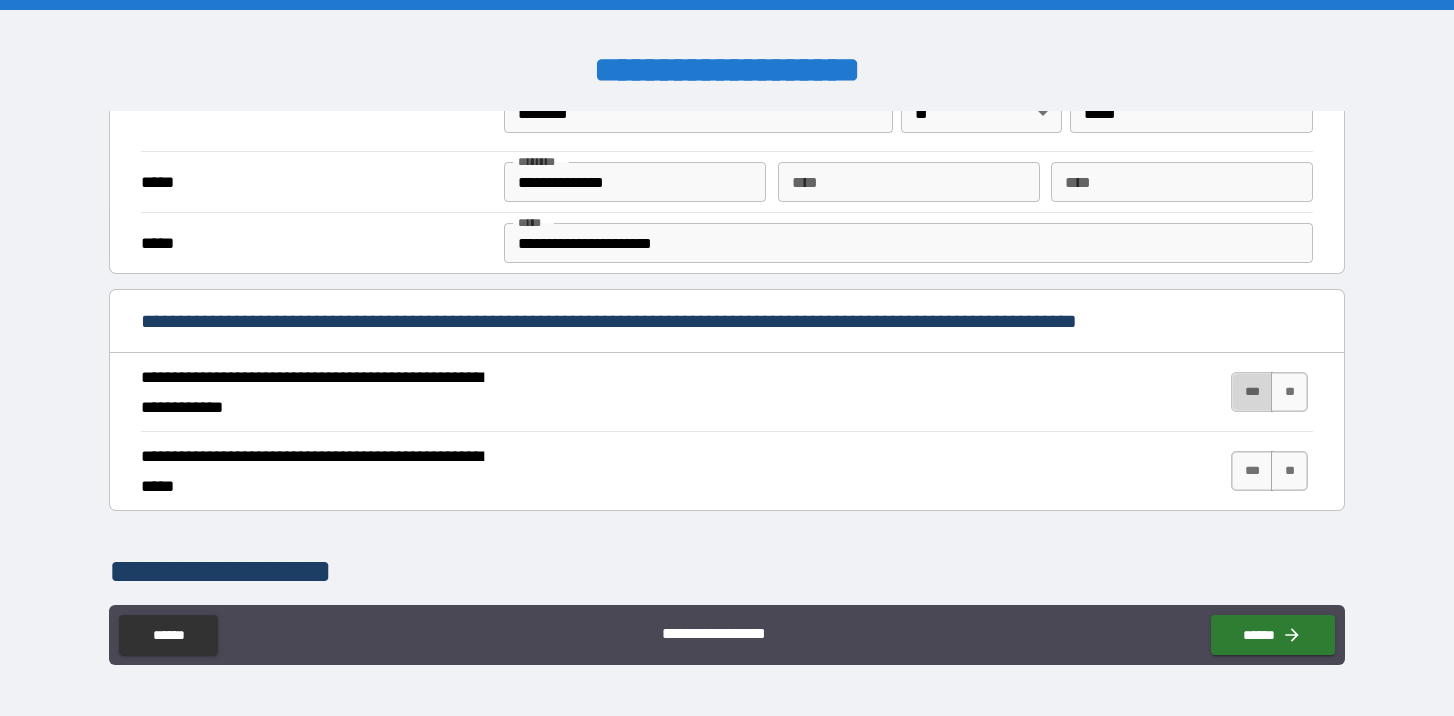 click on "***" at bounding box center (1252, 392) 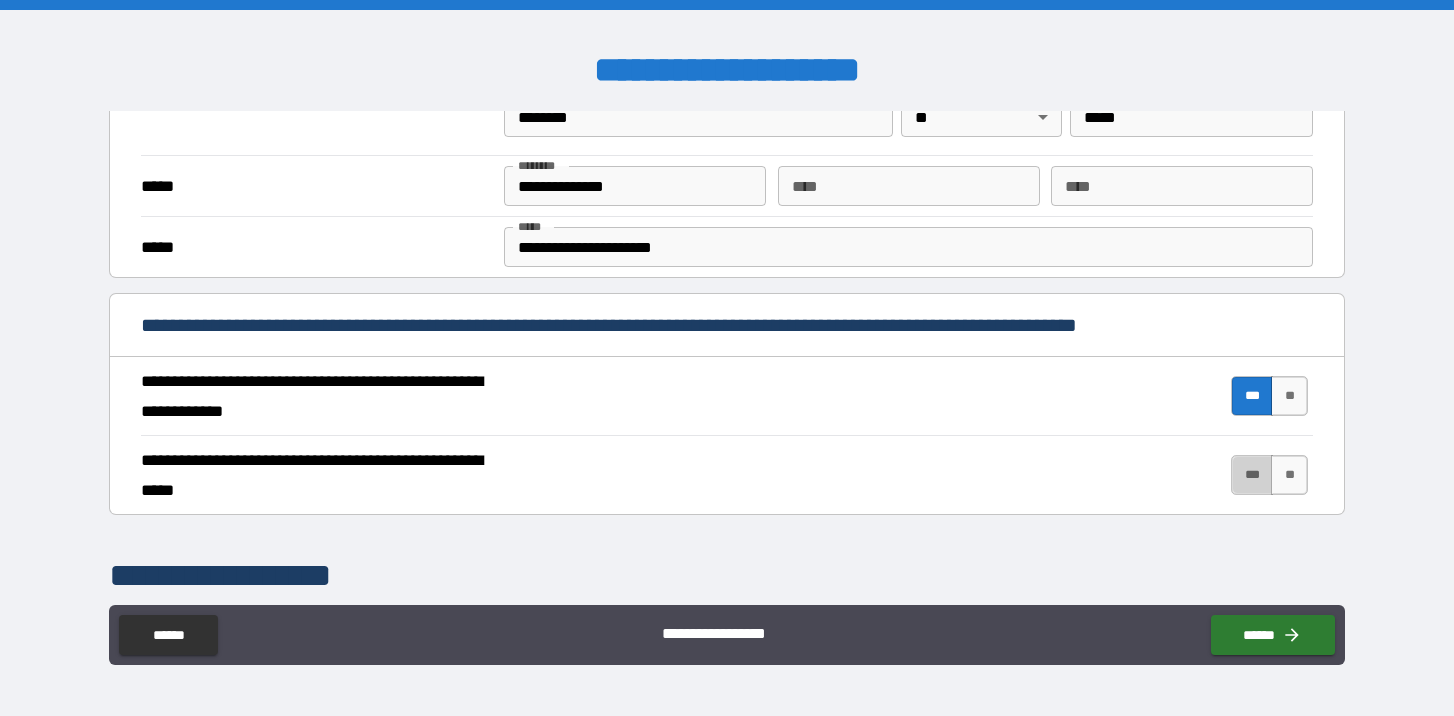 drag, startPoint x: 1238, startPoint y: 473, endPoint x: 1122, endPoint y: 466, distance: 116.21101 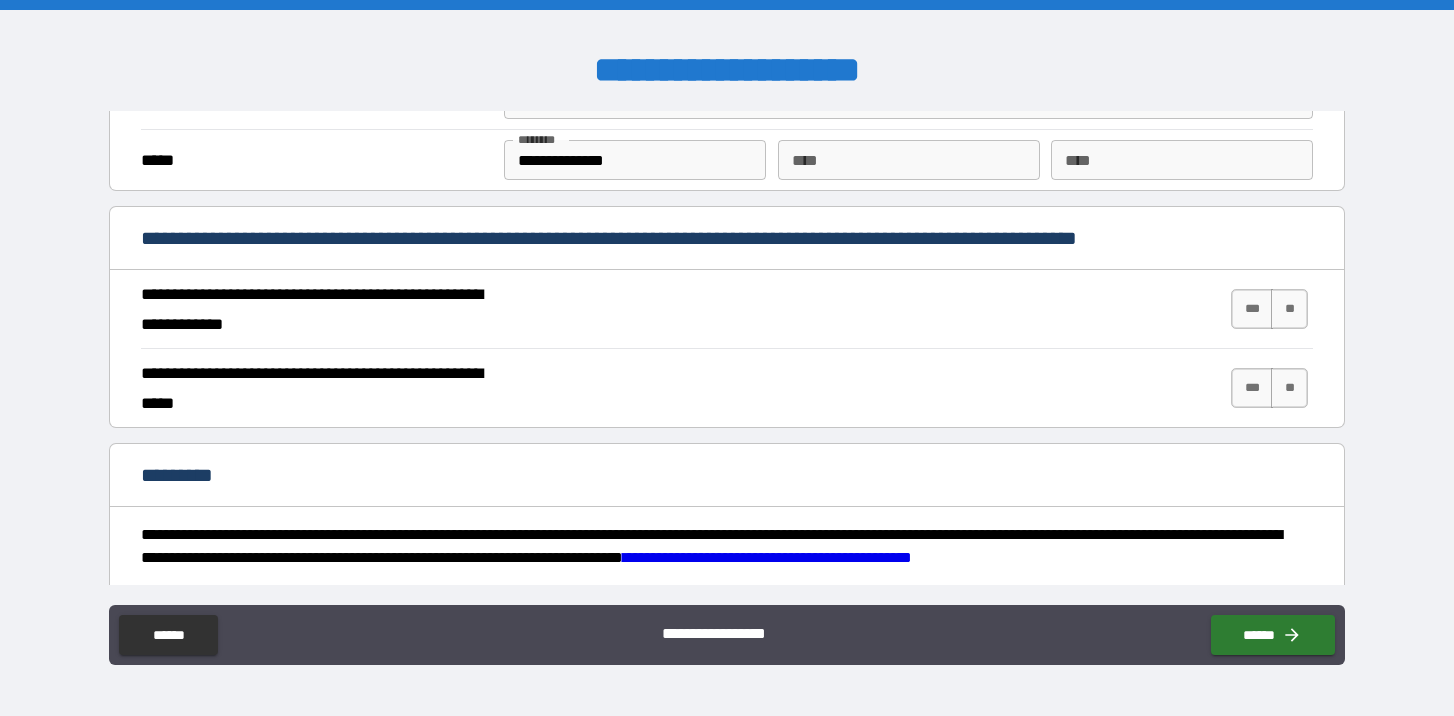 scroll, scrollTop: 1707, scrollLeft: 0, axis: vertical 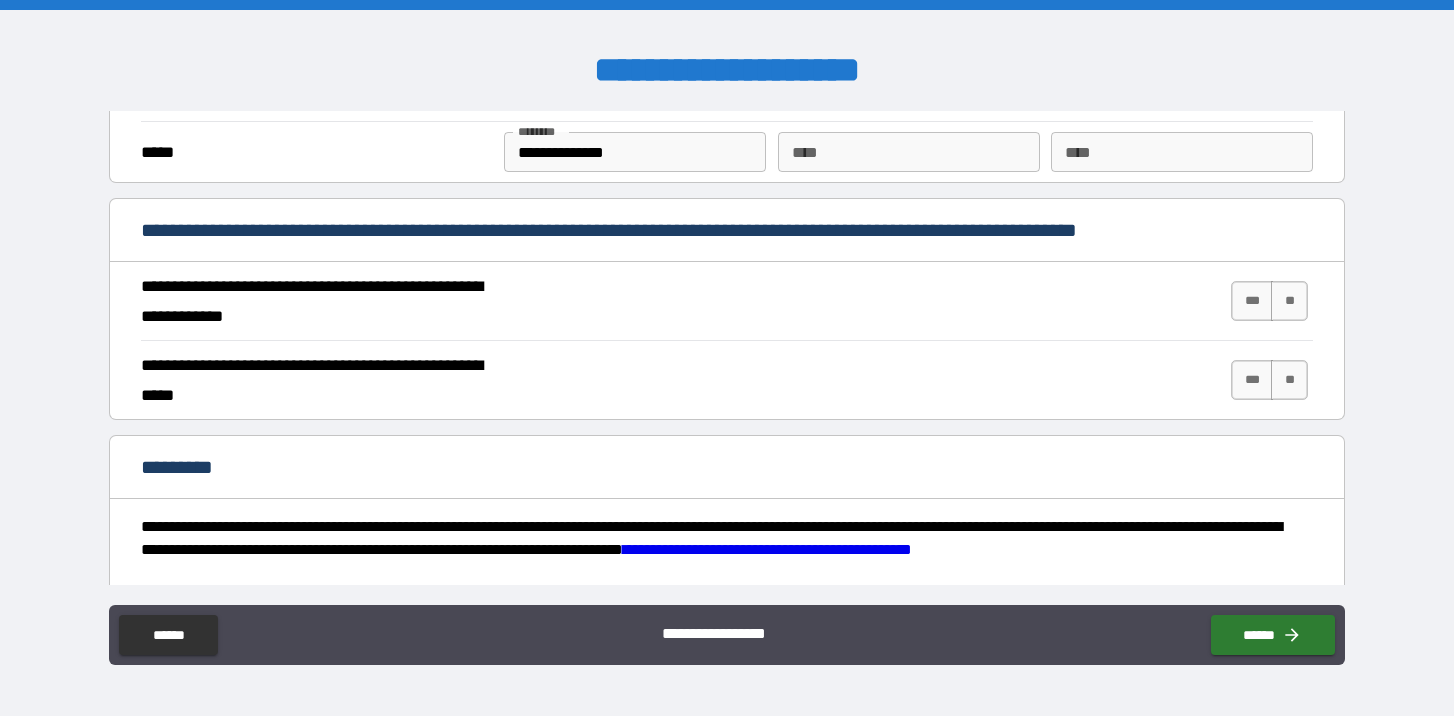 drag, startPoint x: 1234, startPoint y: 292, endPoint x: 1204, endPoint y: 331, distance: 49.20366 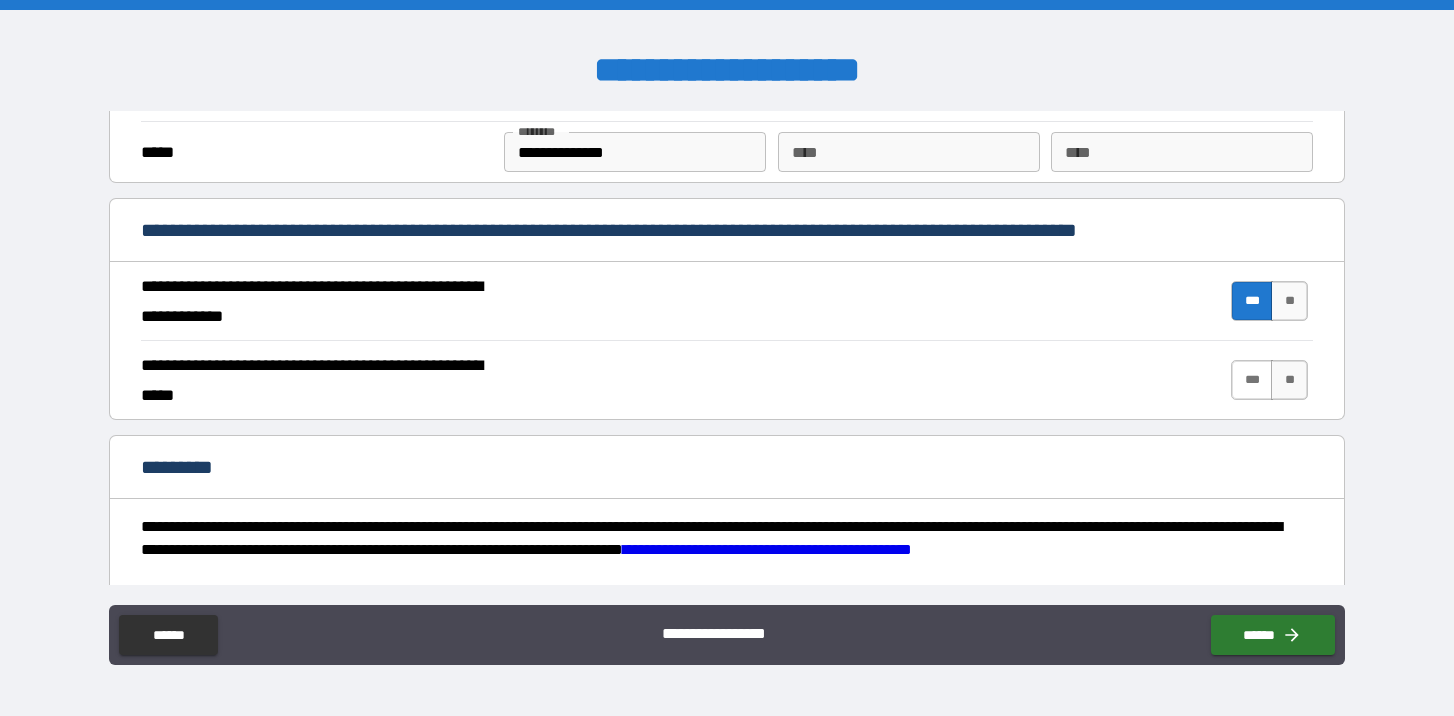 click on "***" at bounding box center (1252, 380) 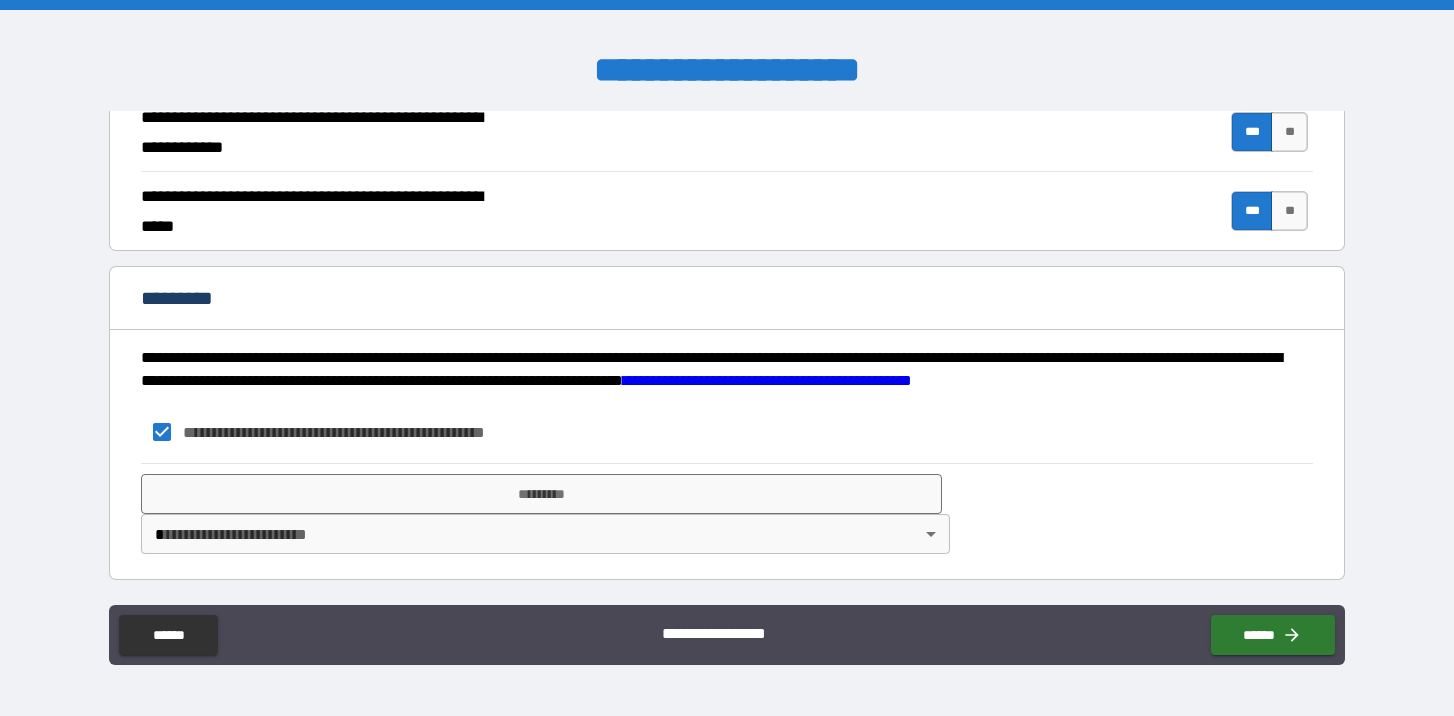 scroll, scrollTop: 1876, scrollLeft: 0, axis: vertical 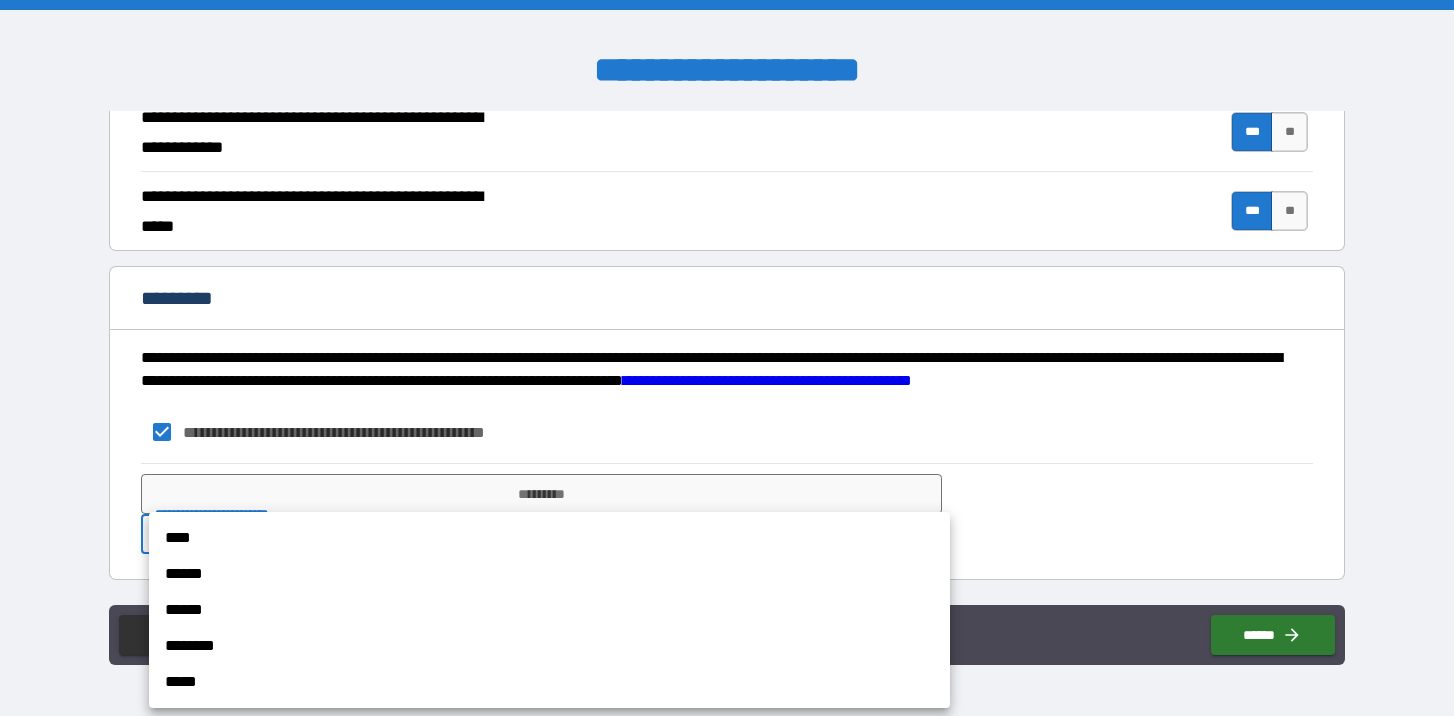 click on "**********" at bounding box center [727, 358] 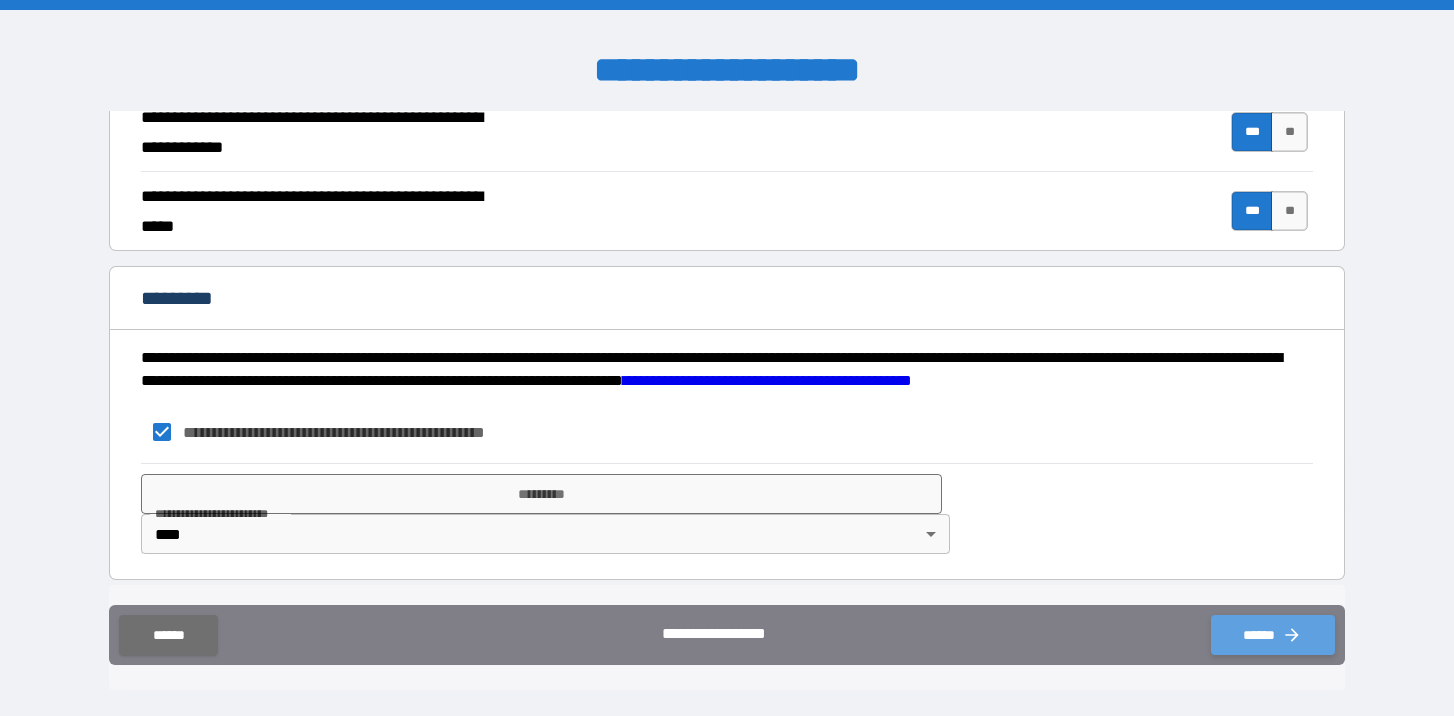 click on "******" at bounding box center (1273, 635) 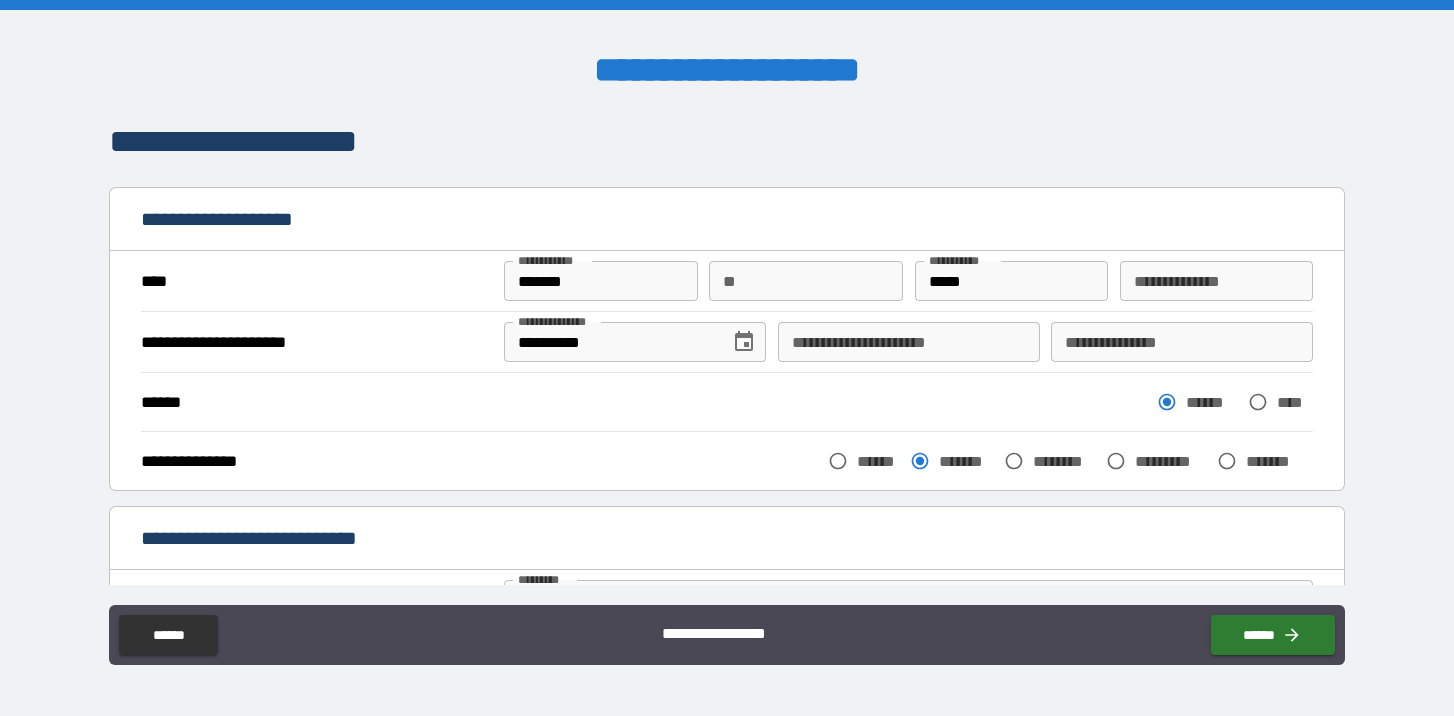 scroll, scrollTop: 0, scrollLeft: 0, axis: both 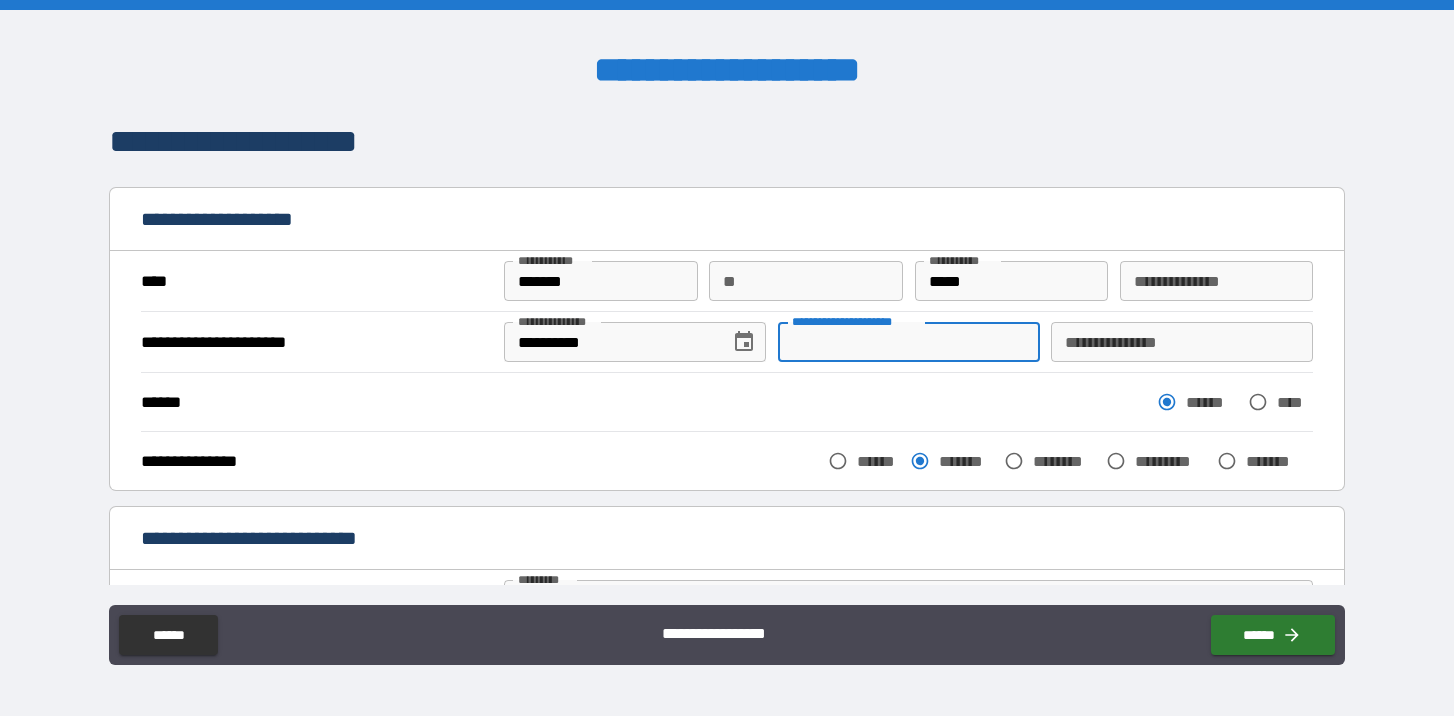 click on "**********" at bounding box center (909, 342) 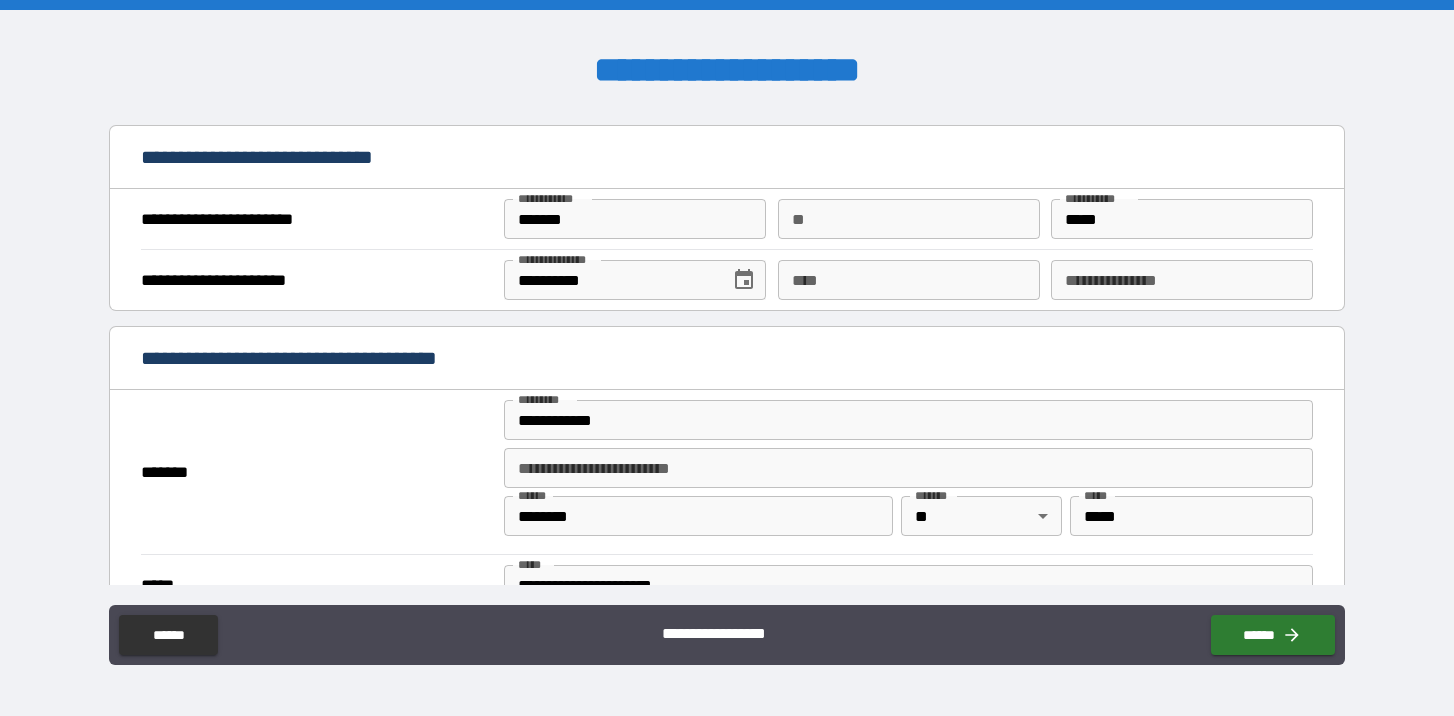 scroll, scrollTop: 1263, scrollLeft: 0, axis: vertical 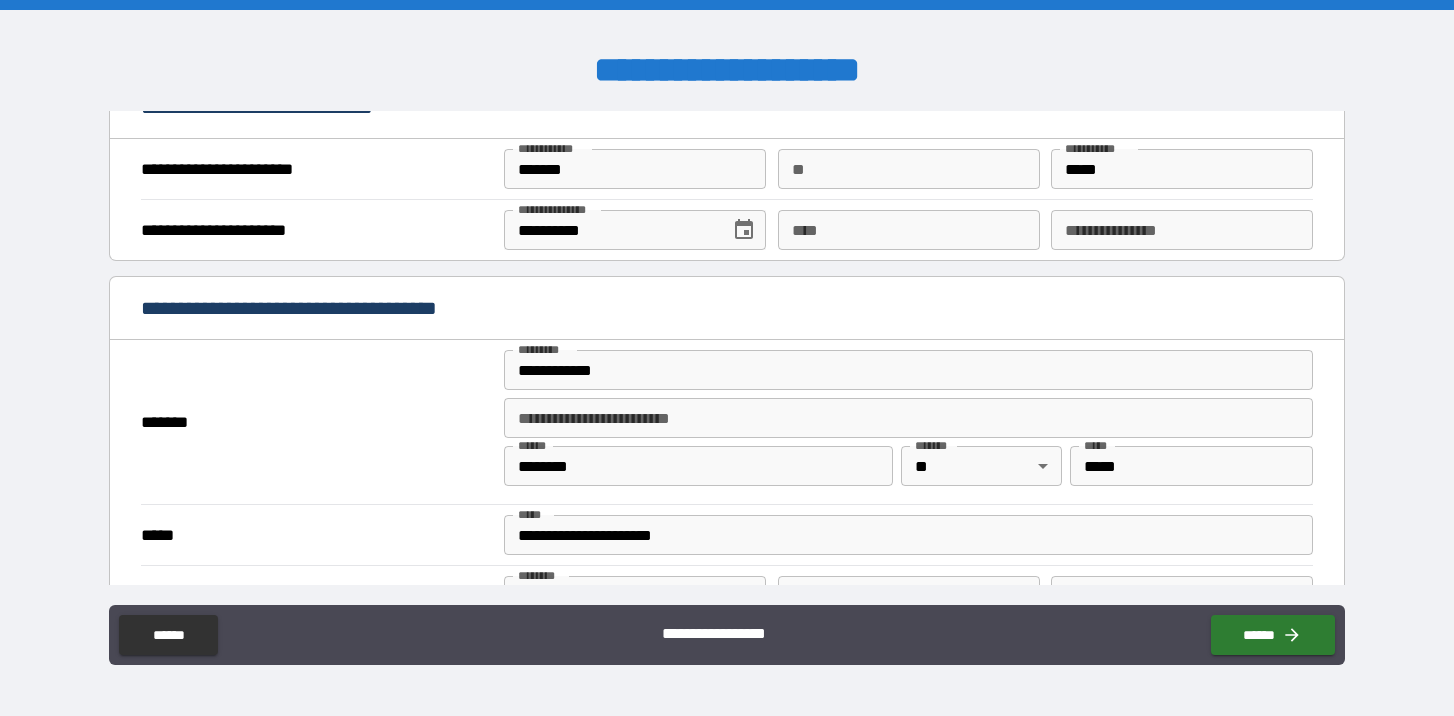 type on "**********" 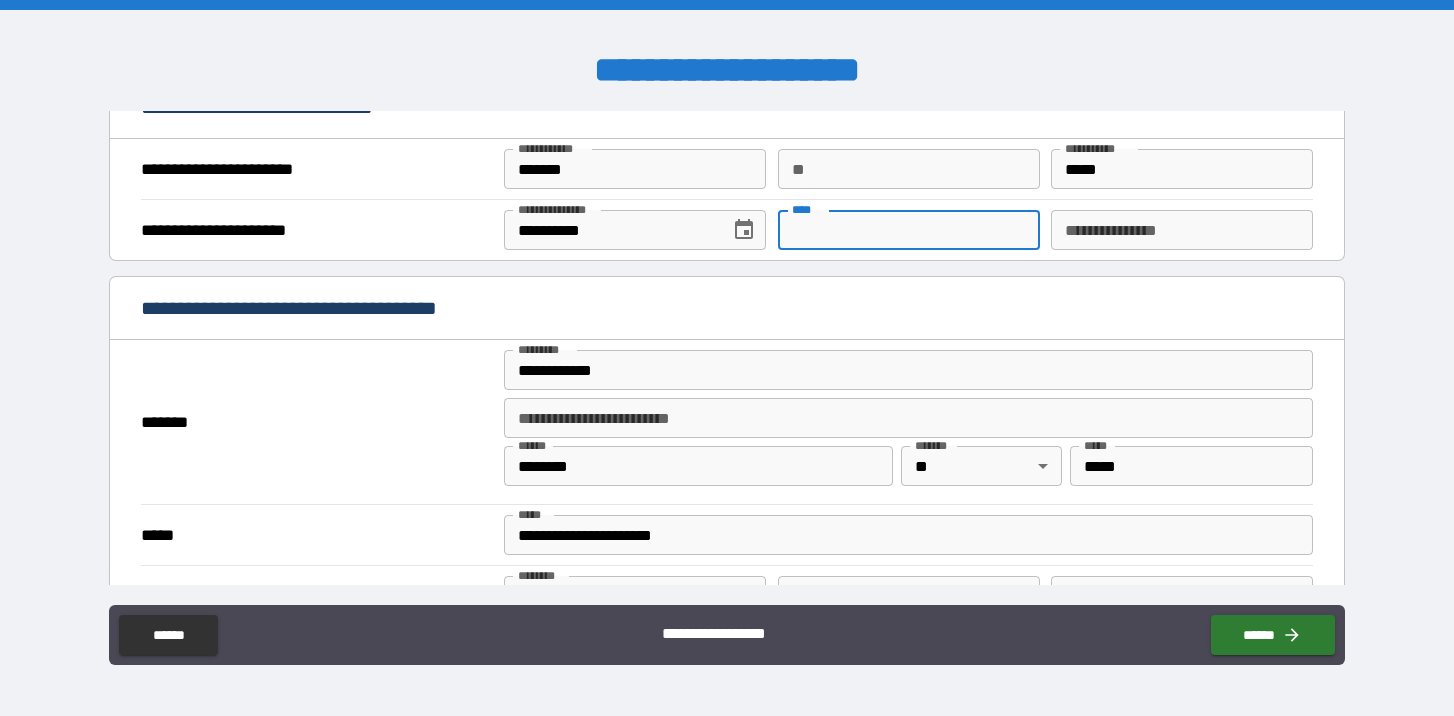 click on "****" at bounding box center (909, 230) 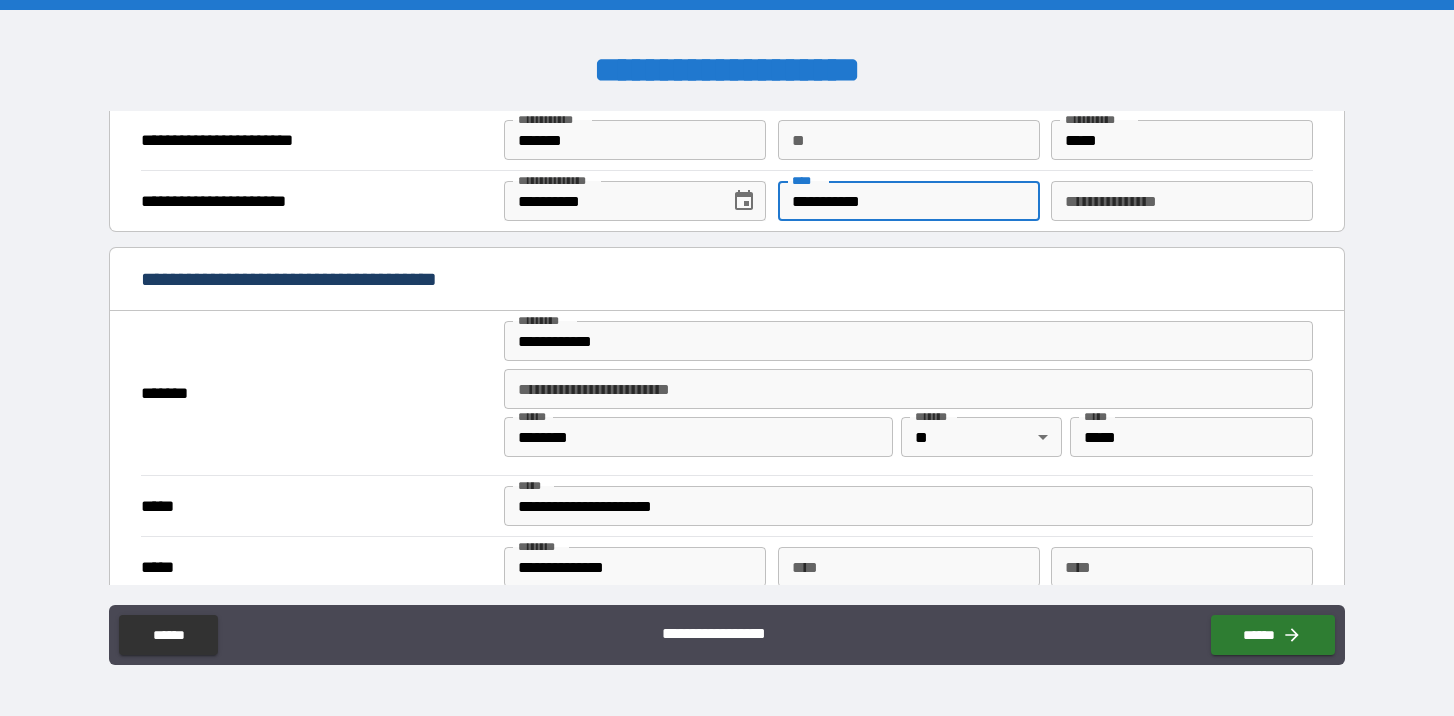 scroll, scrollTop: 1312, scrollLeft: 0, axis: vertical 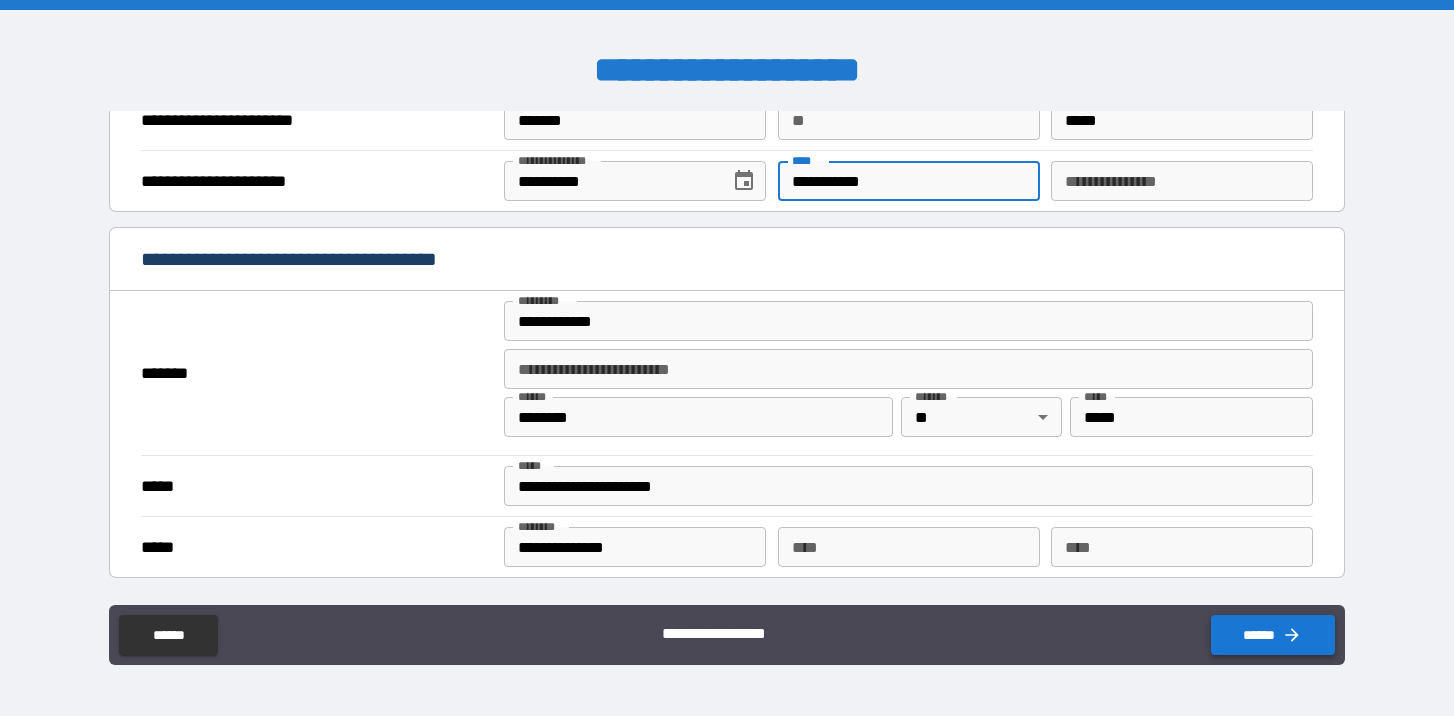 type on "**********" 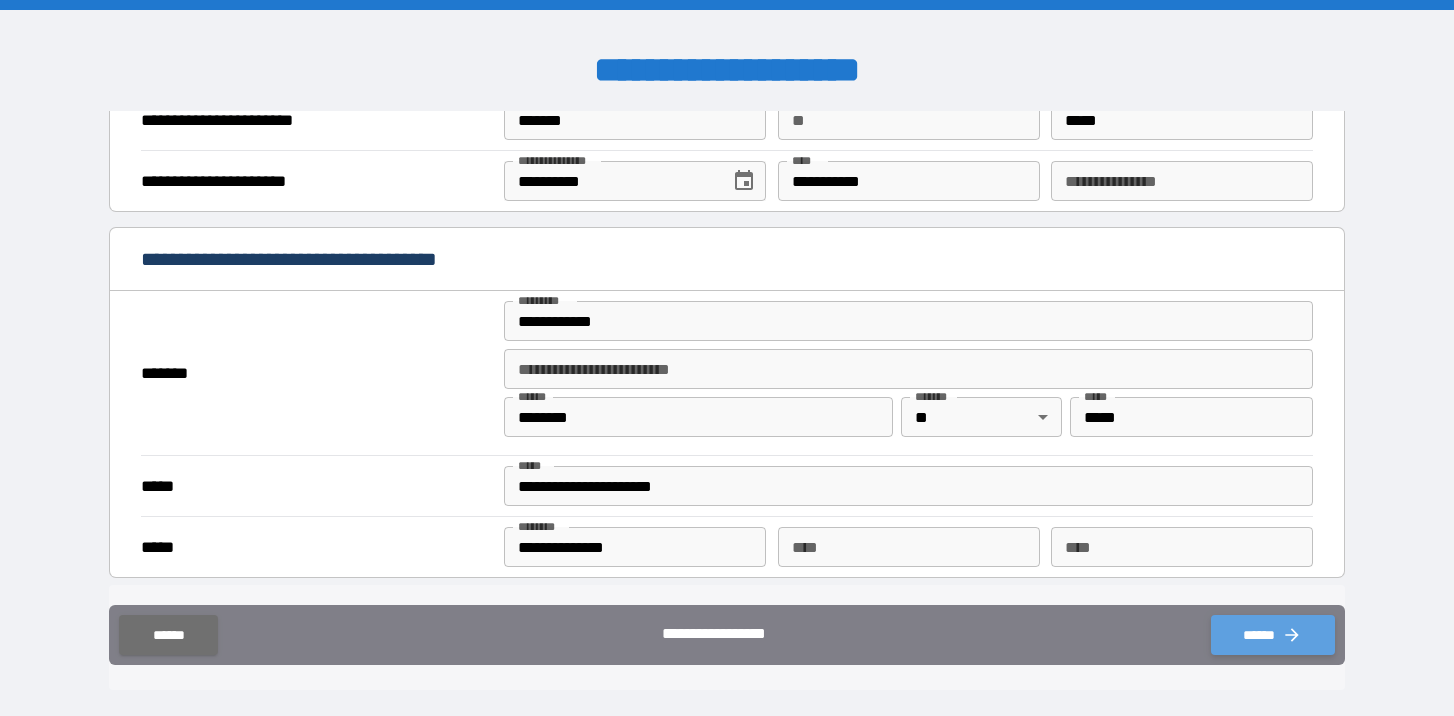 click on "******" at bounding box center (1273, 635) 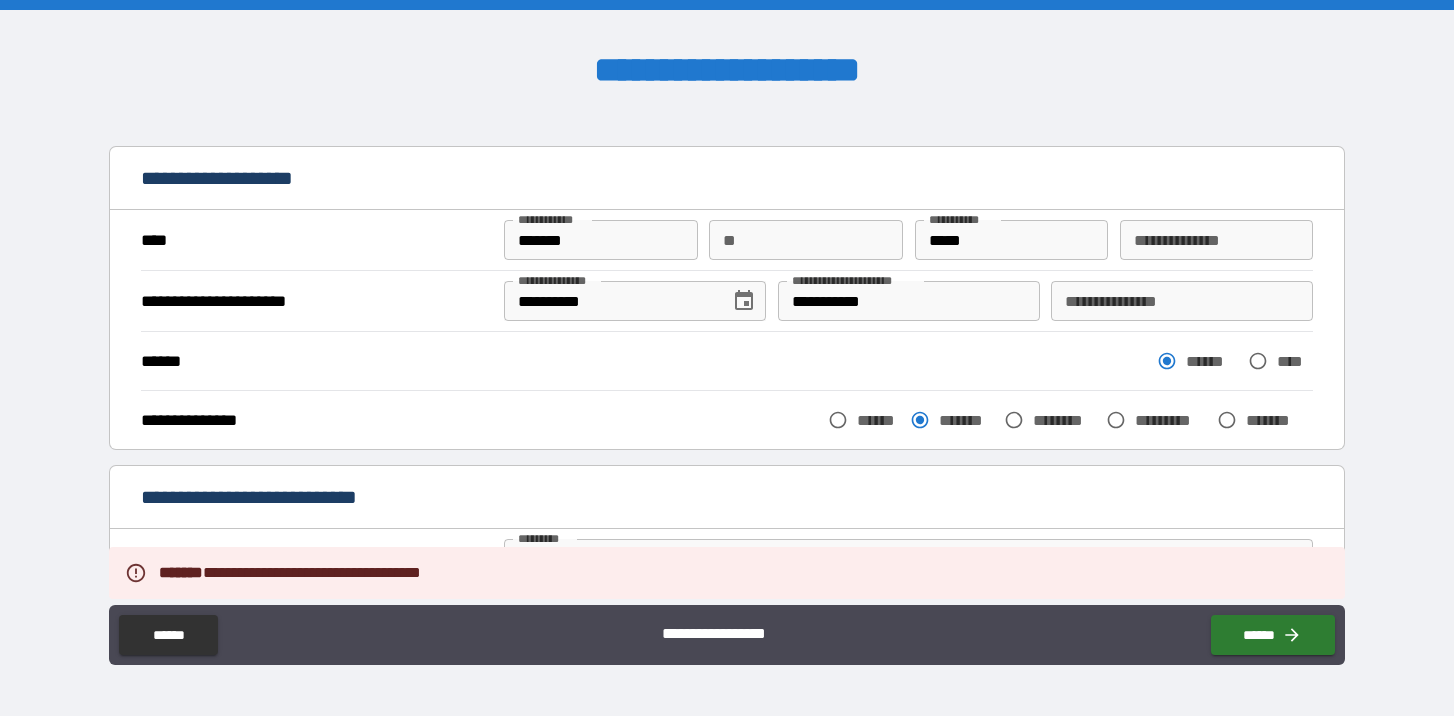 scroll, scrollTop: 7, scrollLeft: 0, axis: vertical 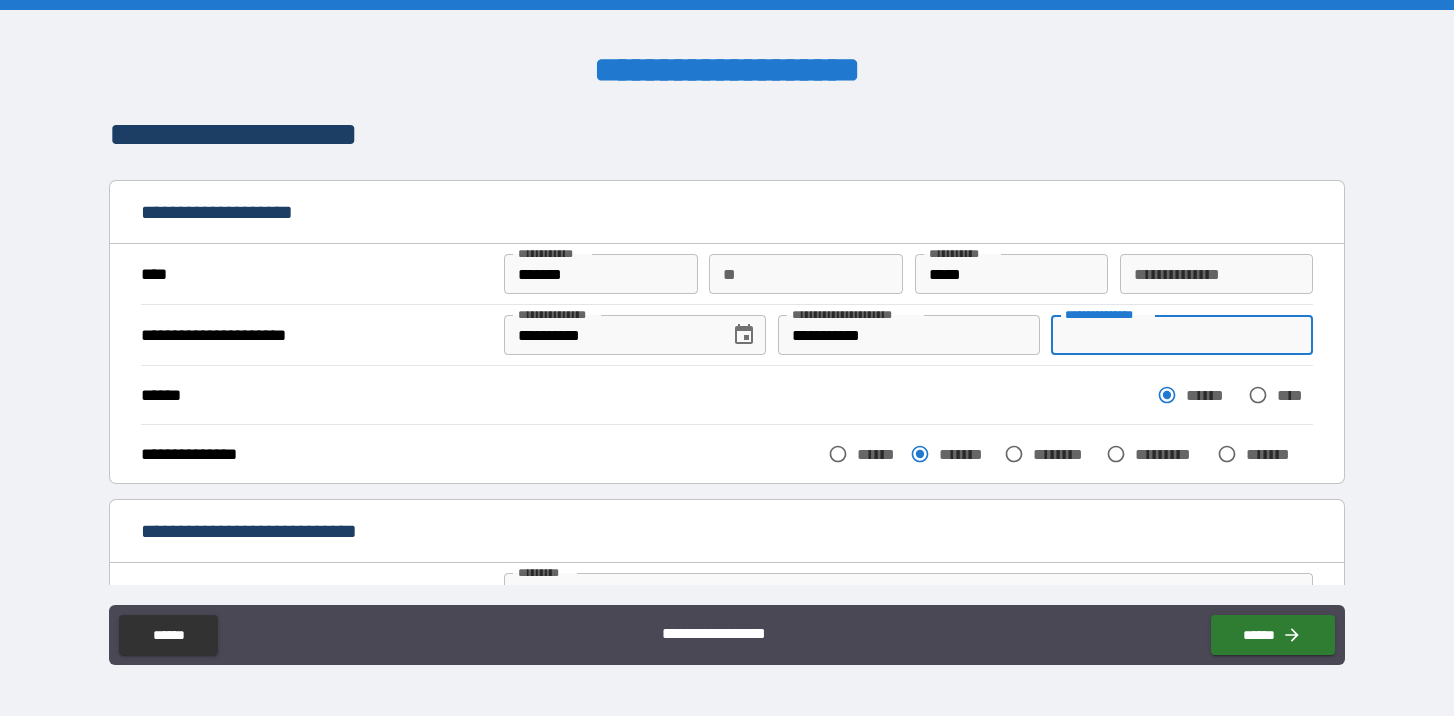 click on "**********" at bounding box center (1182, 335) 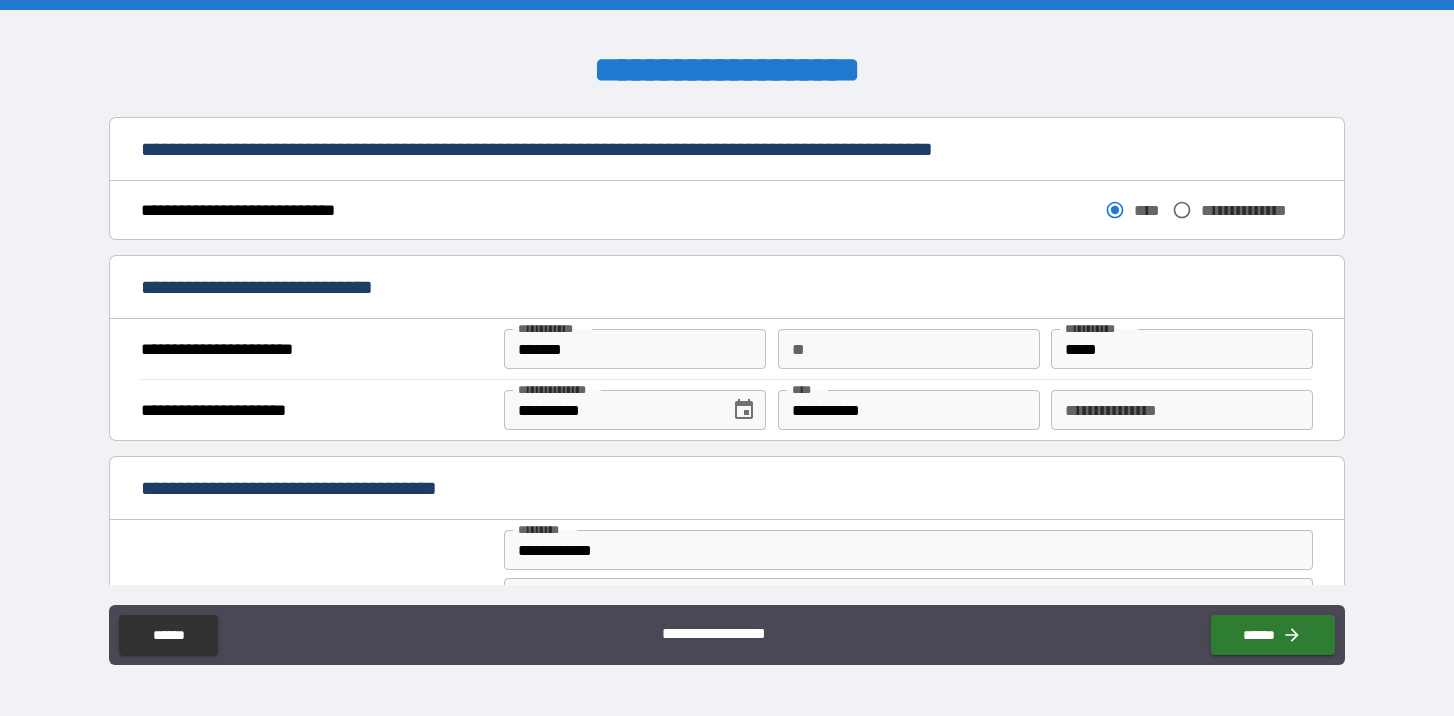 scroll, scrollTop: 1089, scrollLeft: 0, axis: vertical 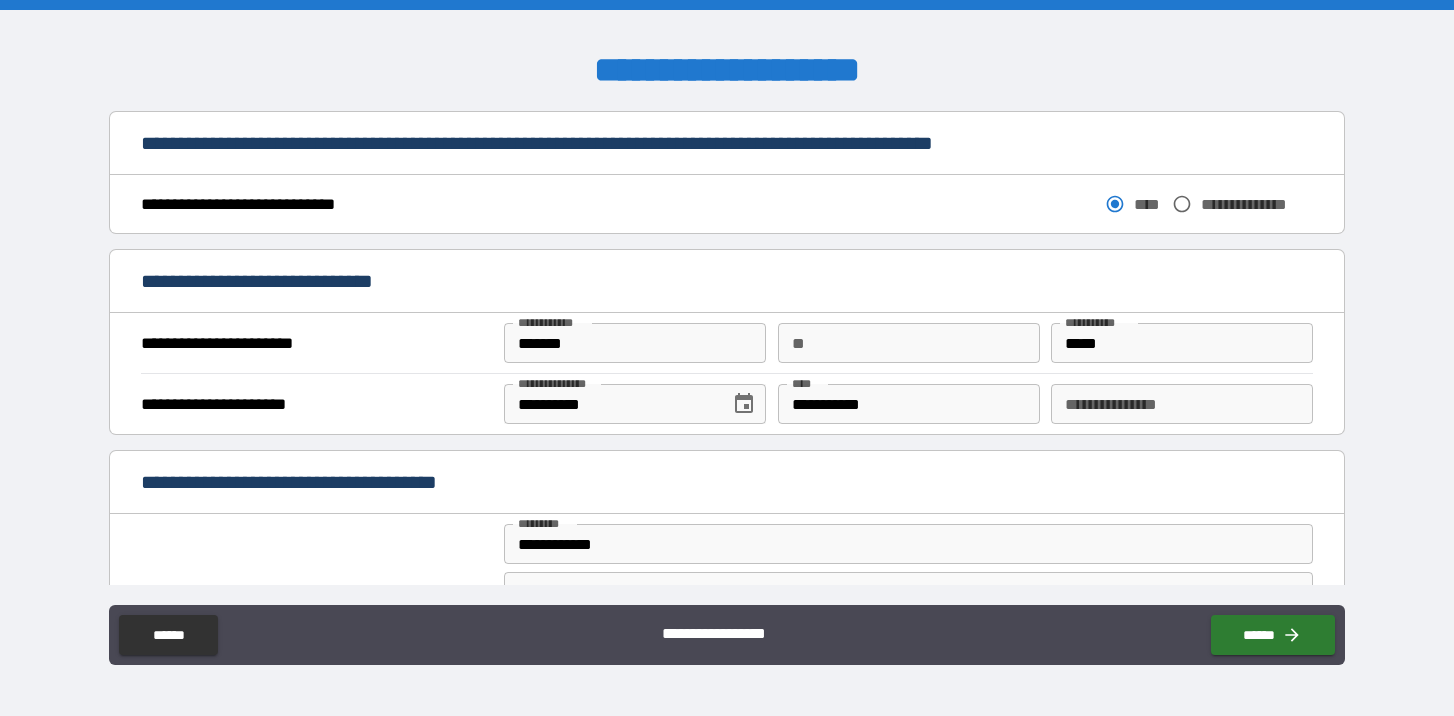 type on "*" 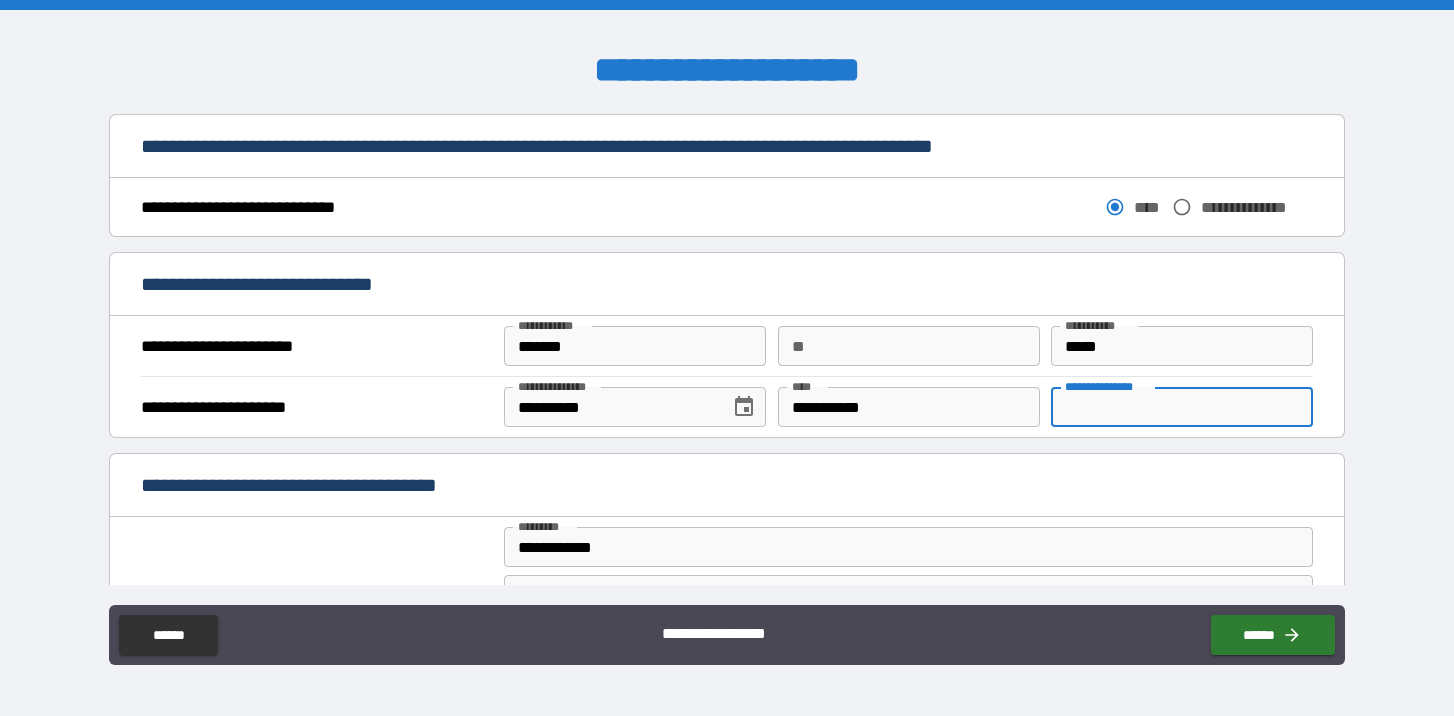 click on "**********" at bounding box center (1182, 407) 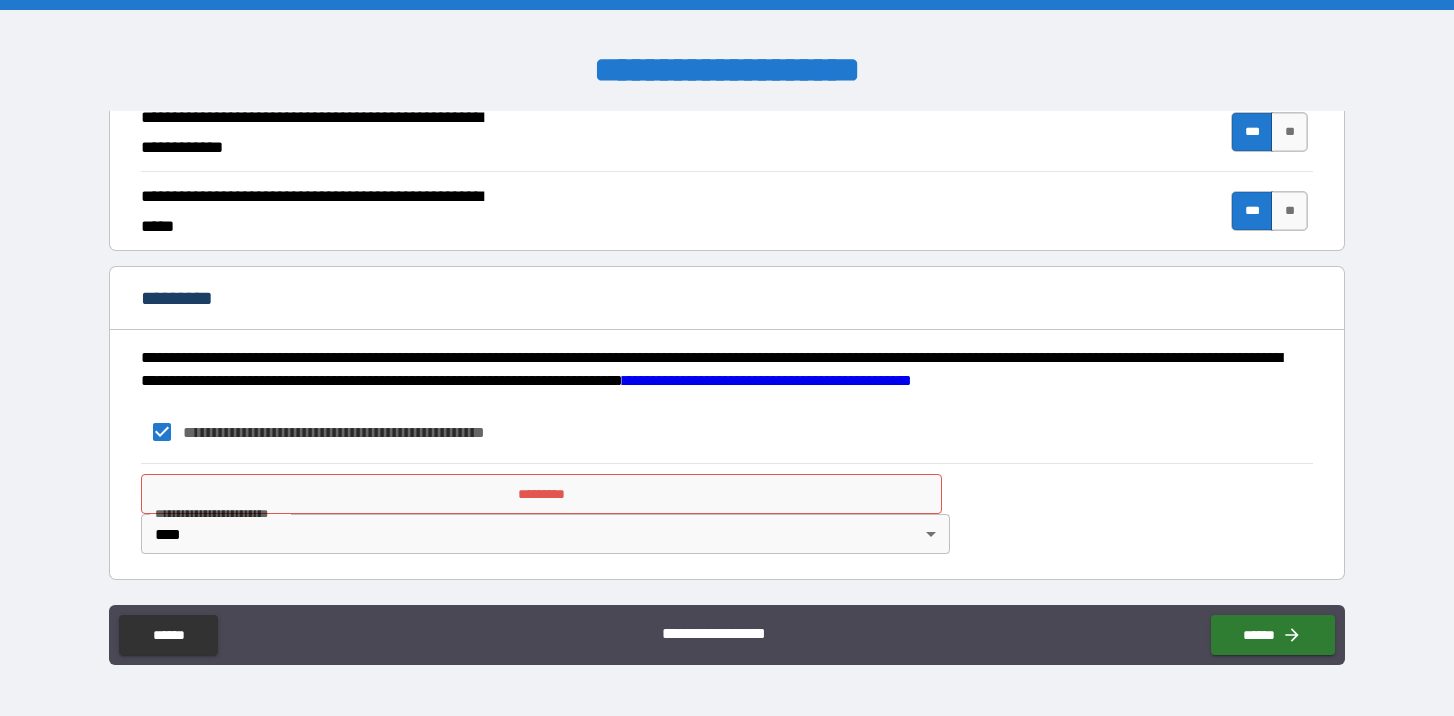 scroll, scrollTop: 1876, scrollLeft: 0, axis: vertical 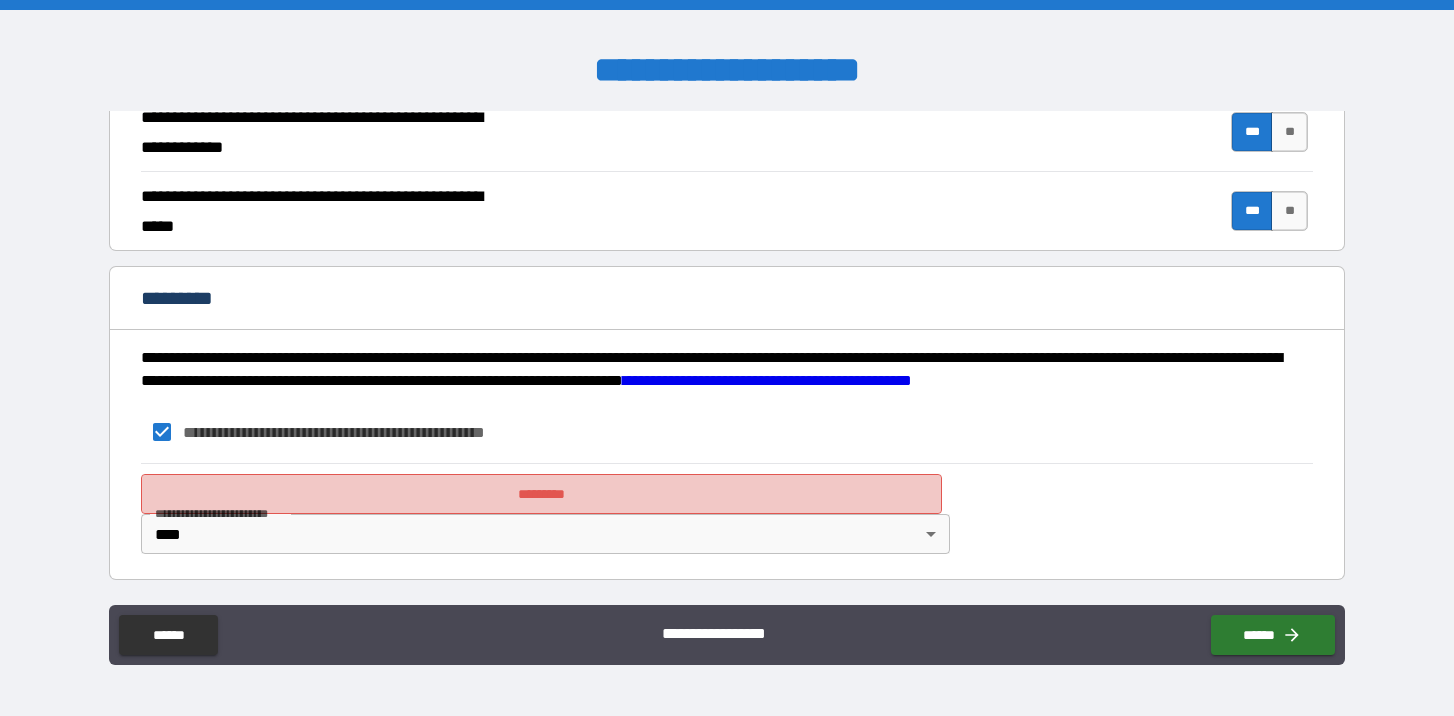 click on "*********" at bounding box center [541, 494] 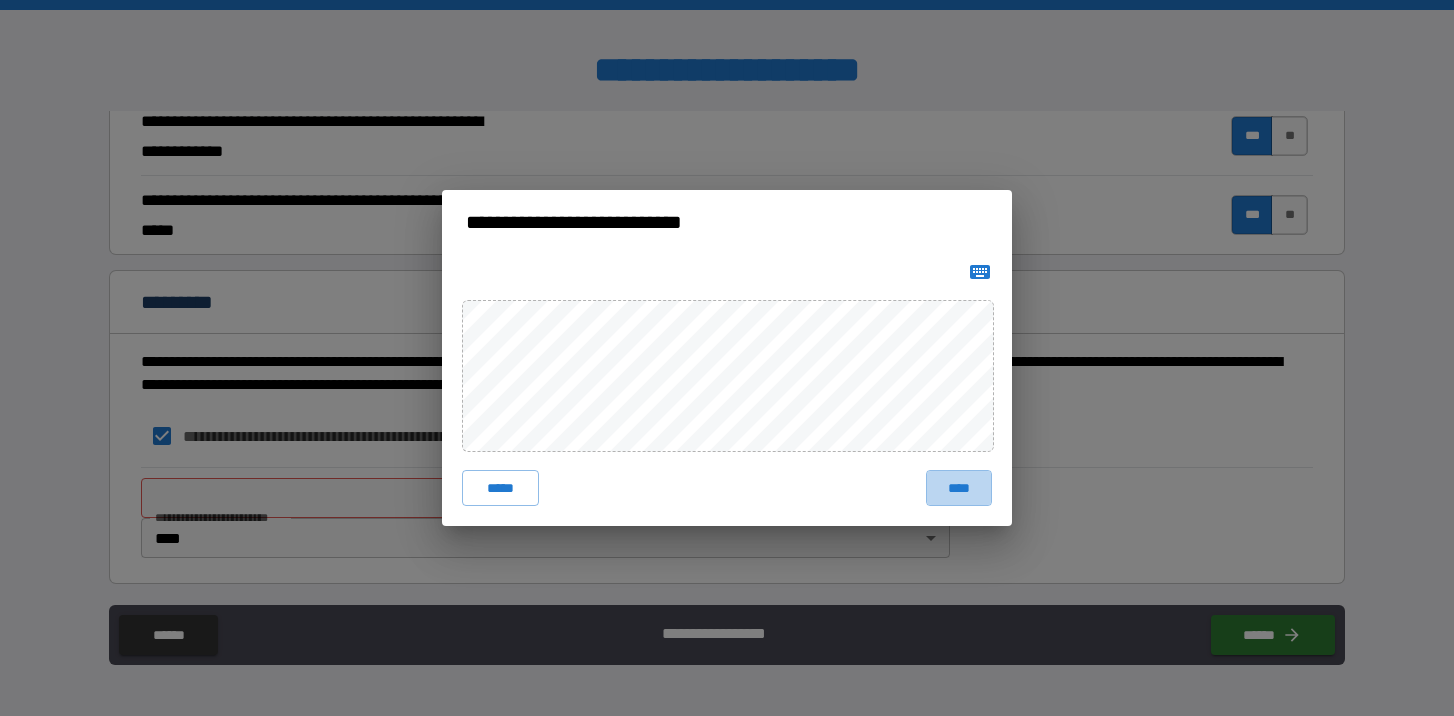 click on "****" at bounding box center (959, 488) 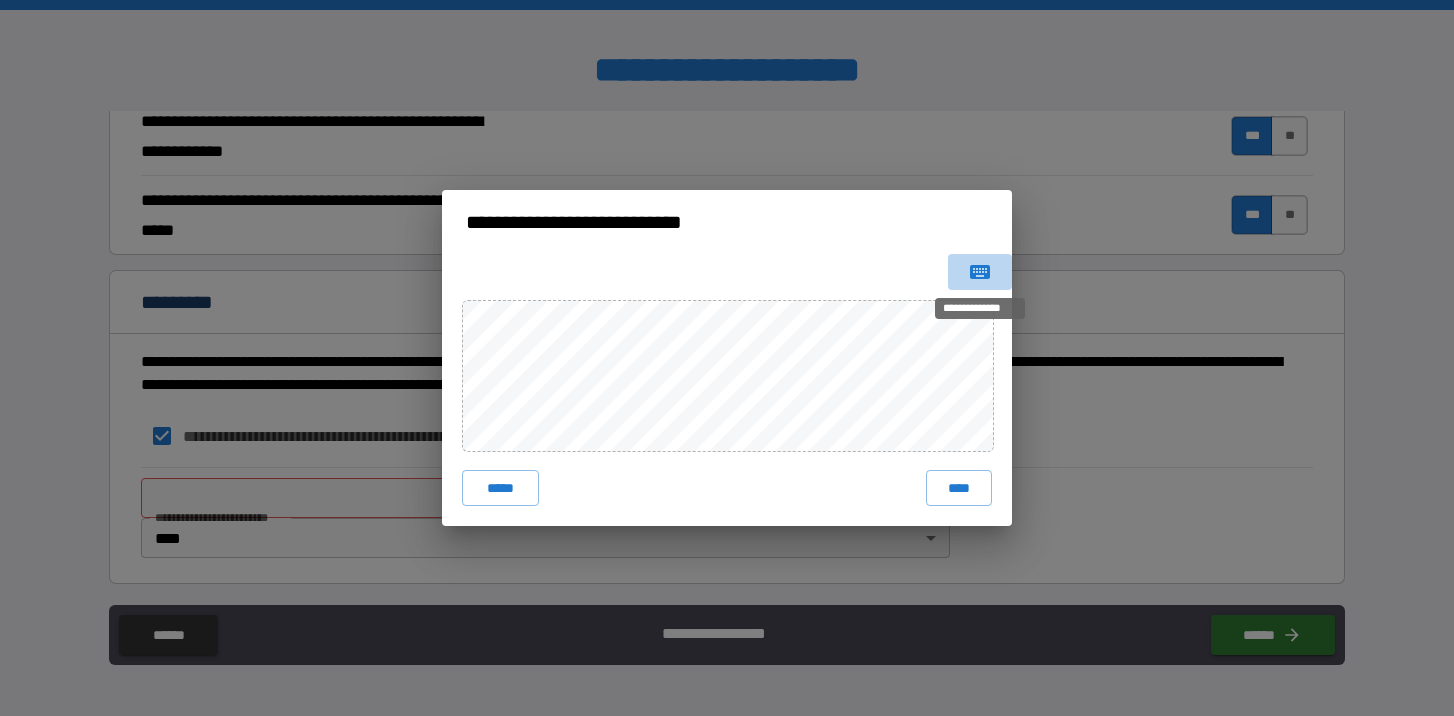 click 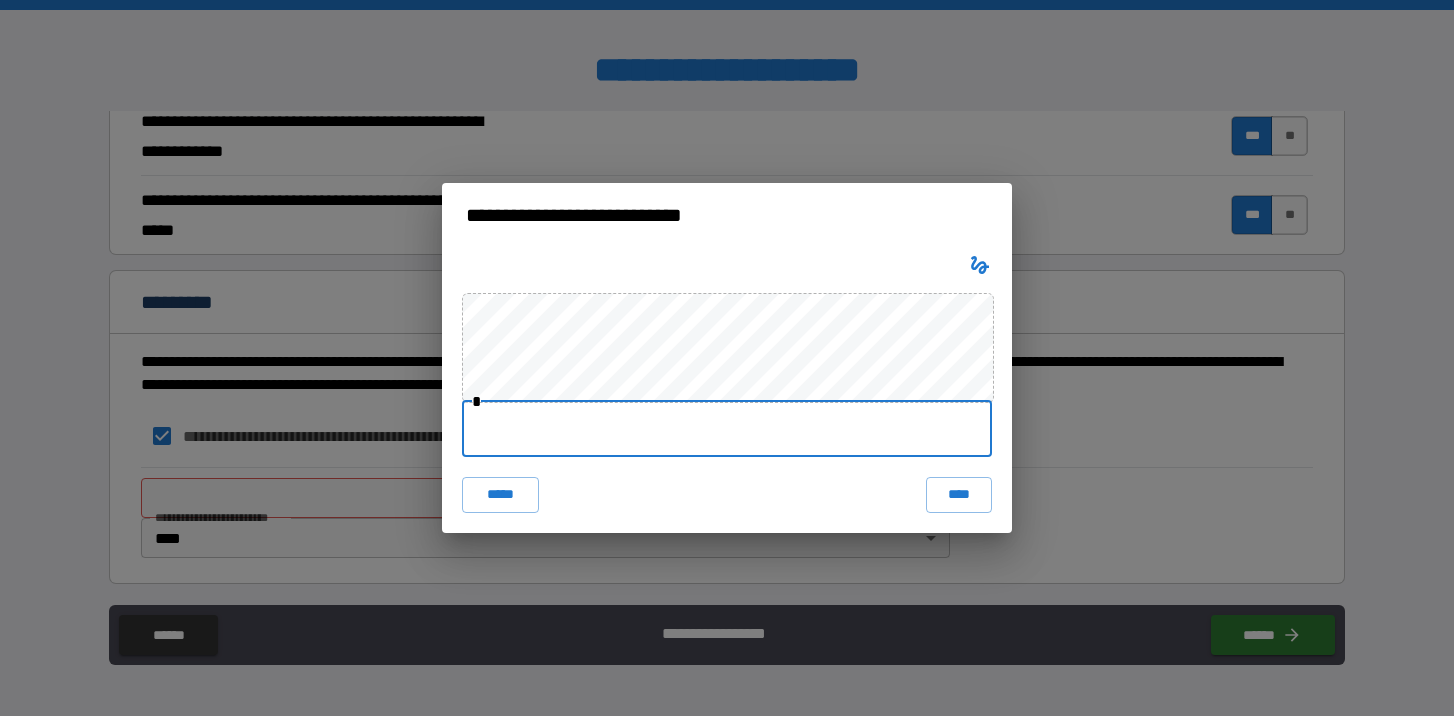 click at bounding box center [727, 429] 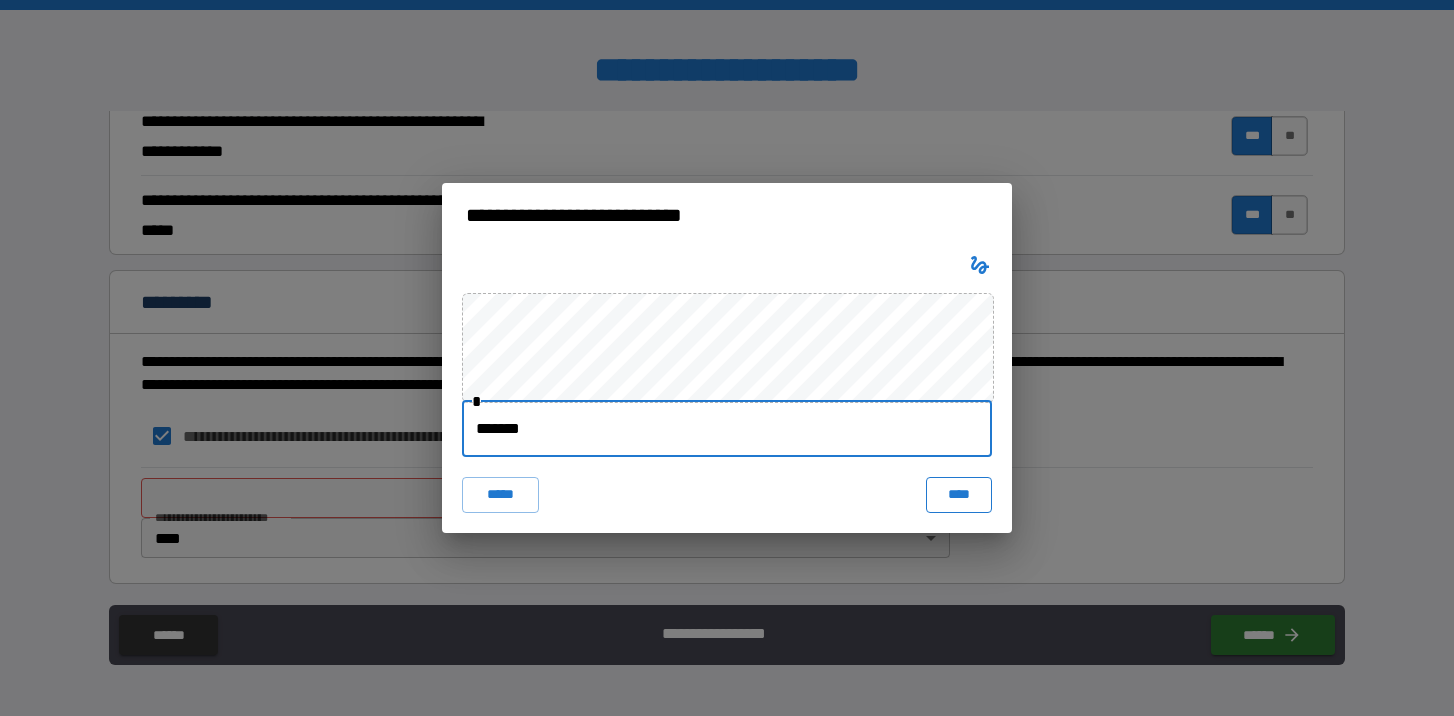 type on "*******" 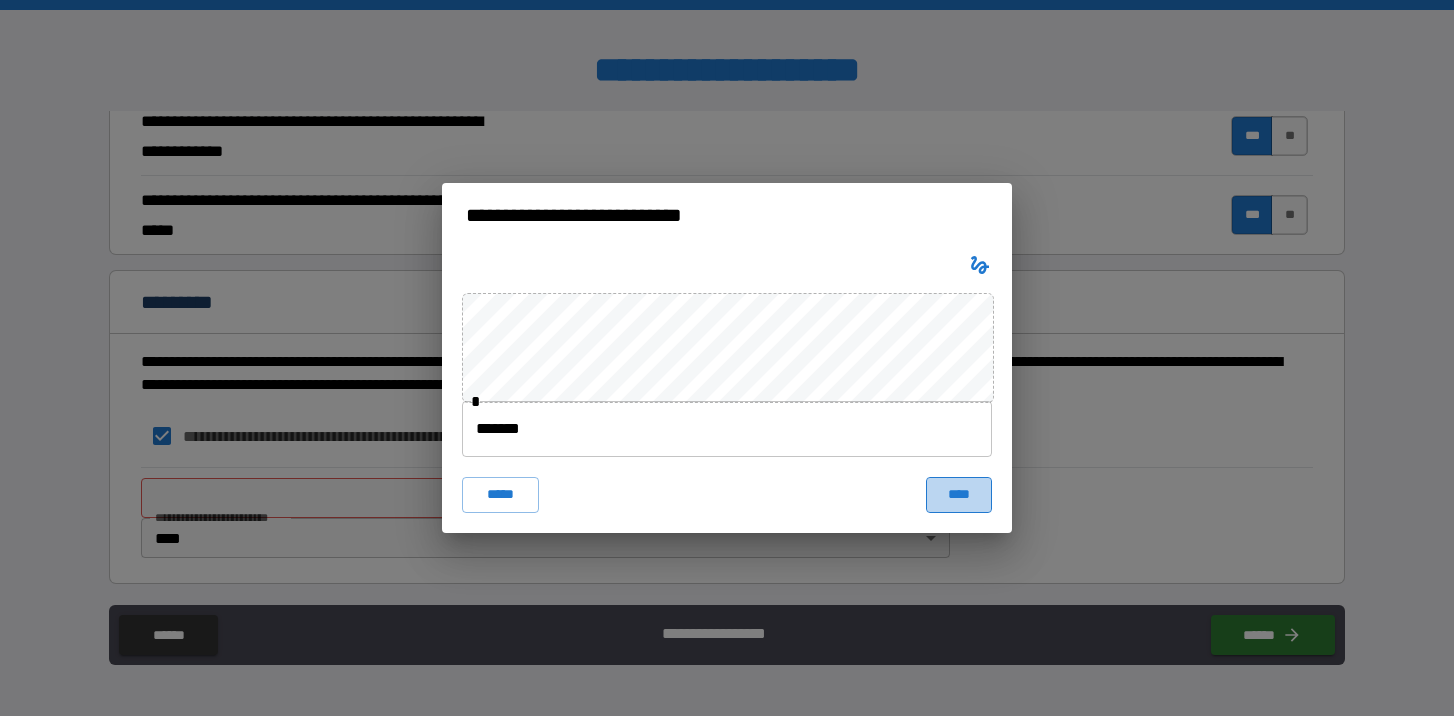 click on "****" at bounding box center [959, 495] 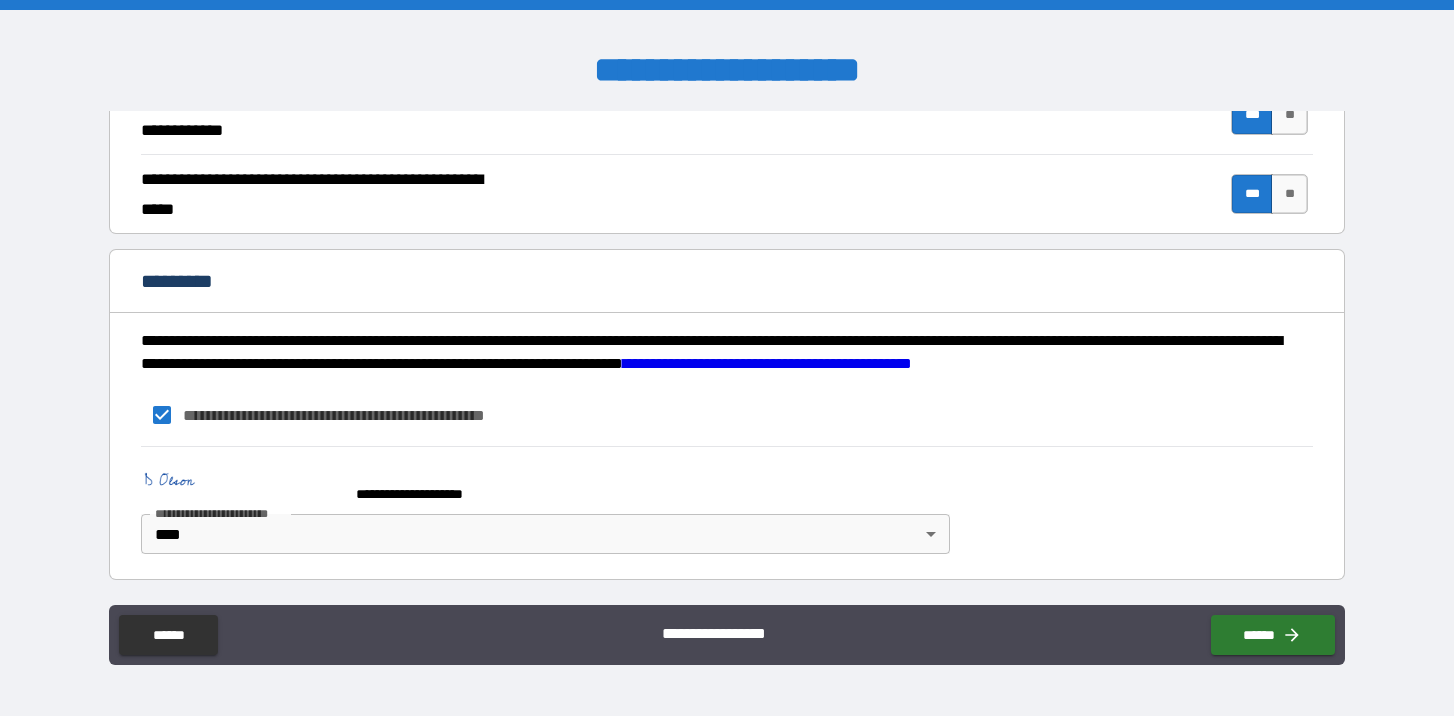 scroll, scrollTop: 1893, scrollLeft: 0, axis: vertical 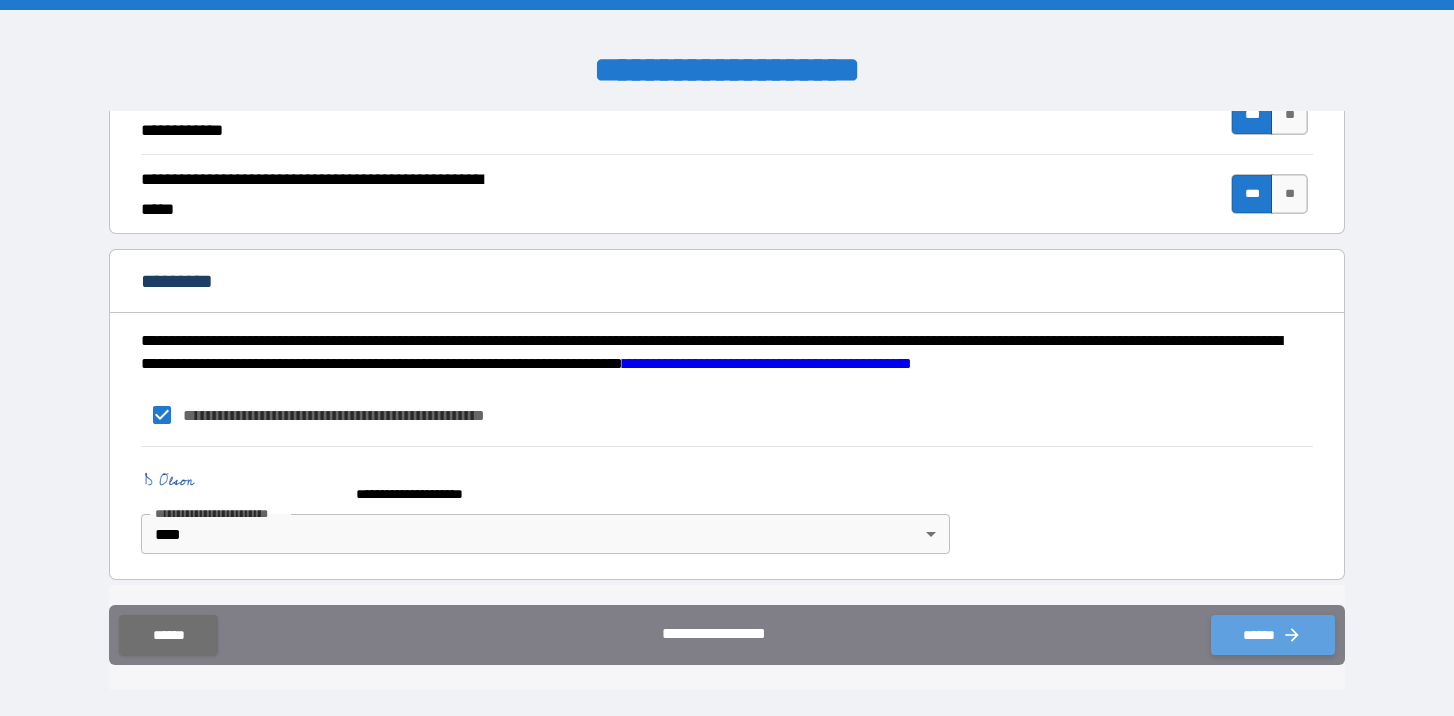 click on "******" at bounding box center (1273, 635) 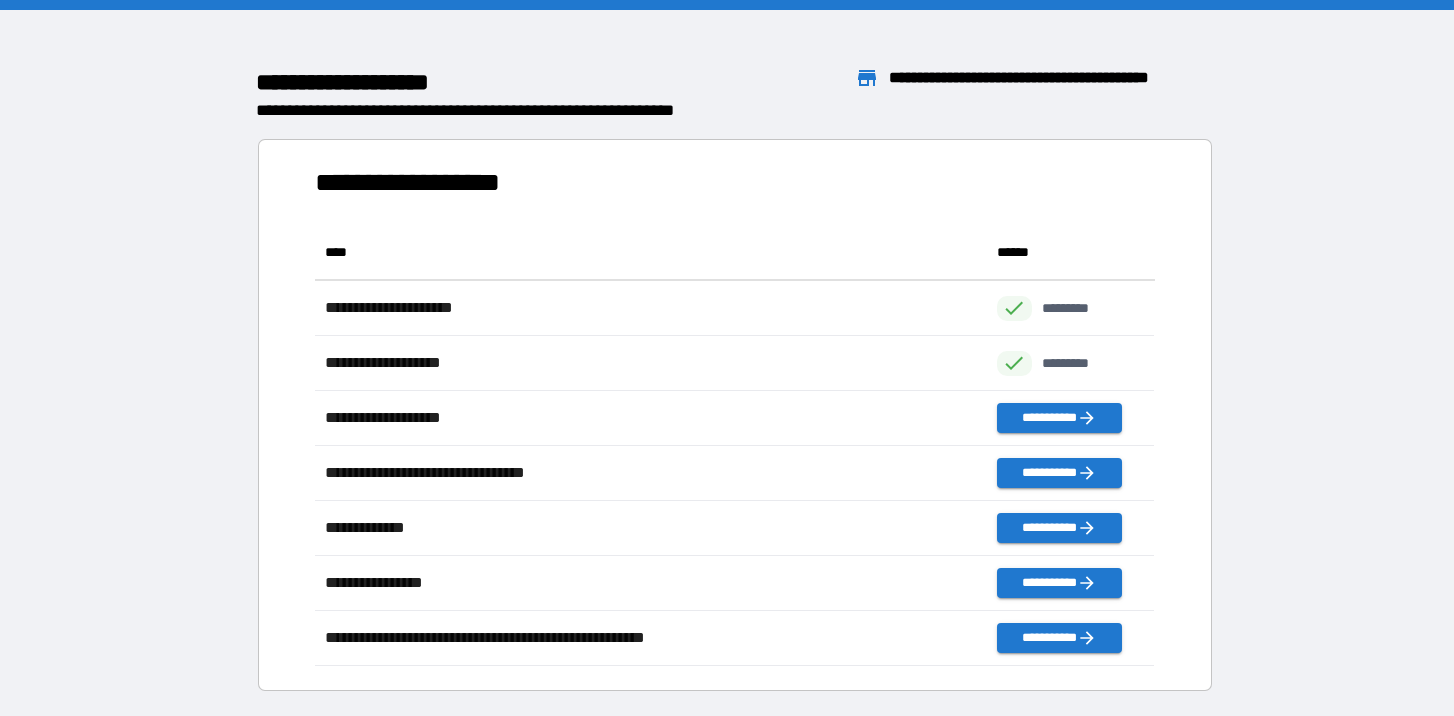 scroll, scrollTop: 1, scrollLeft: 1, axis: both 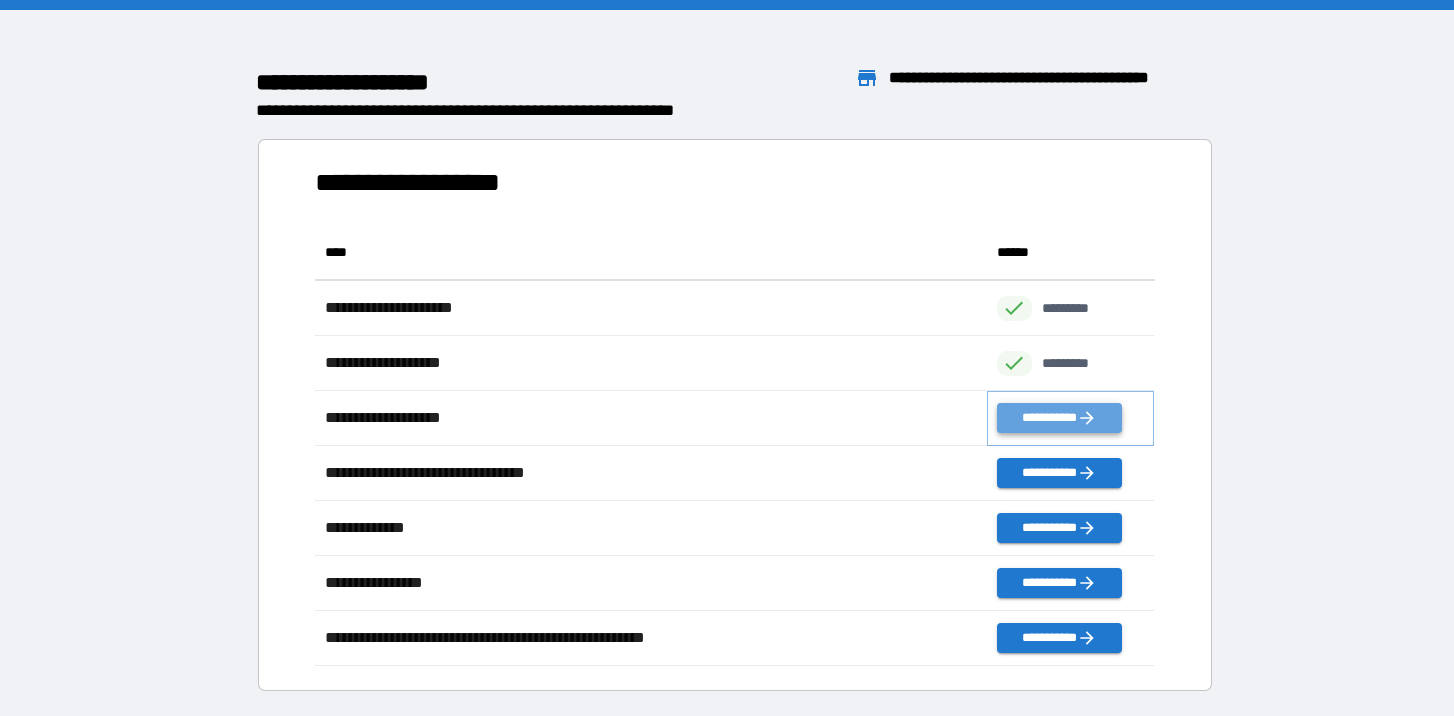 click on "**********" at bounding box center (1059, 418) 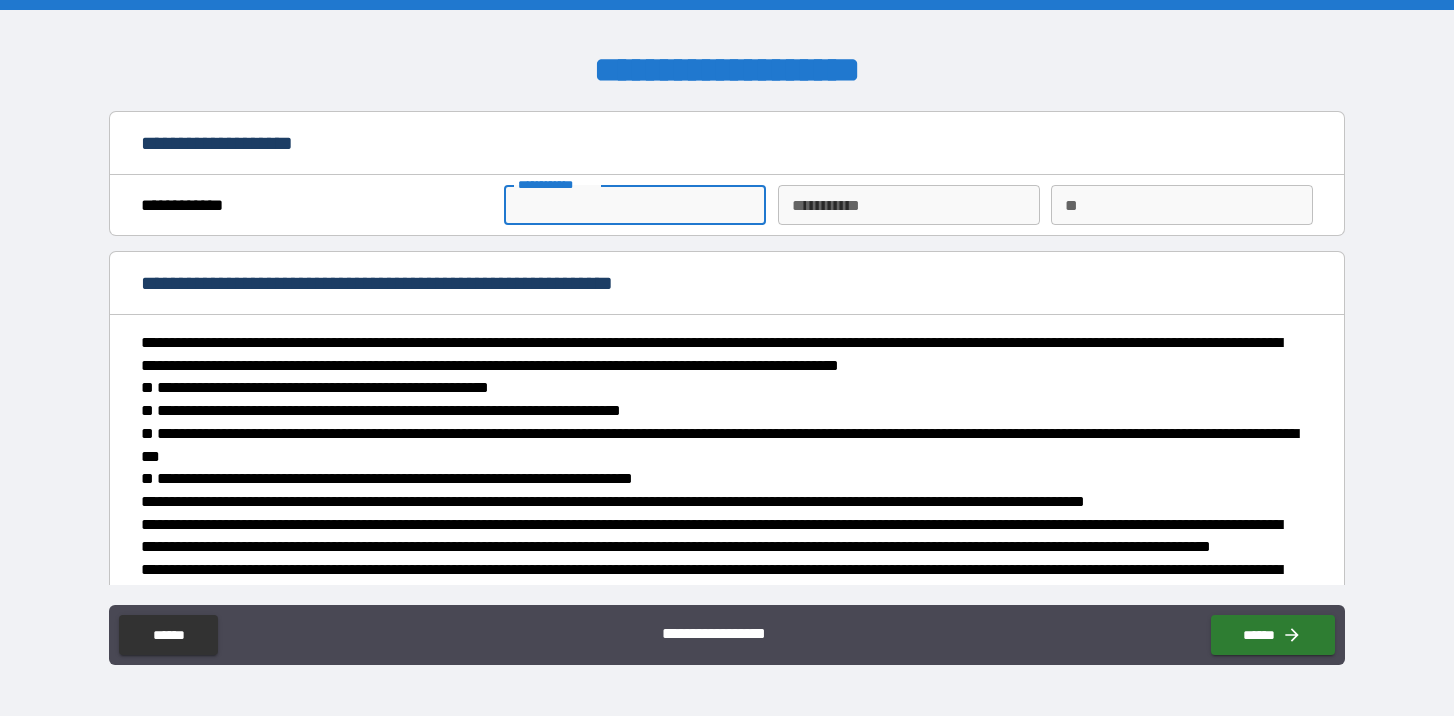click on "**********" at bounding box center [635, 205] 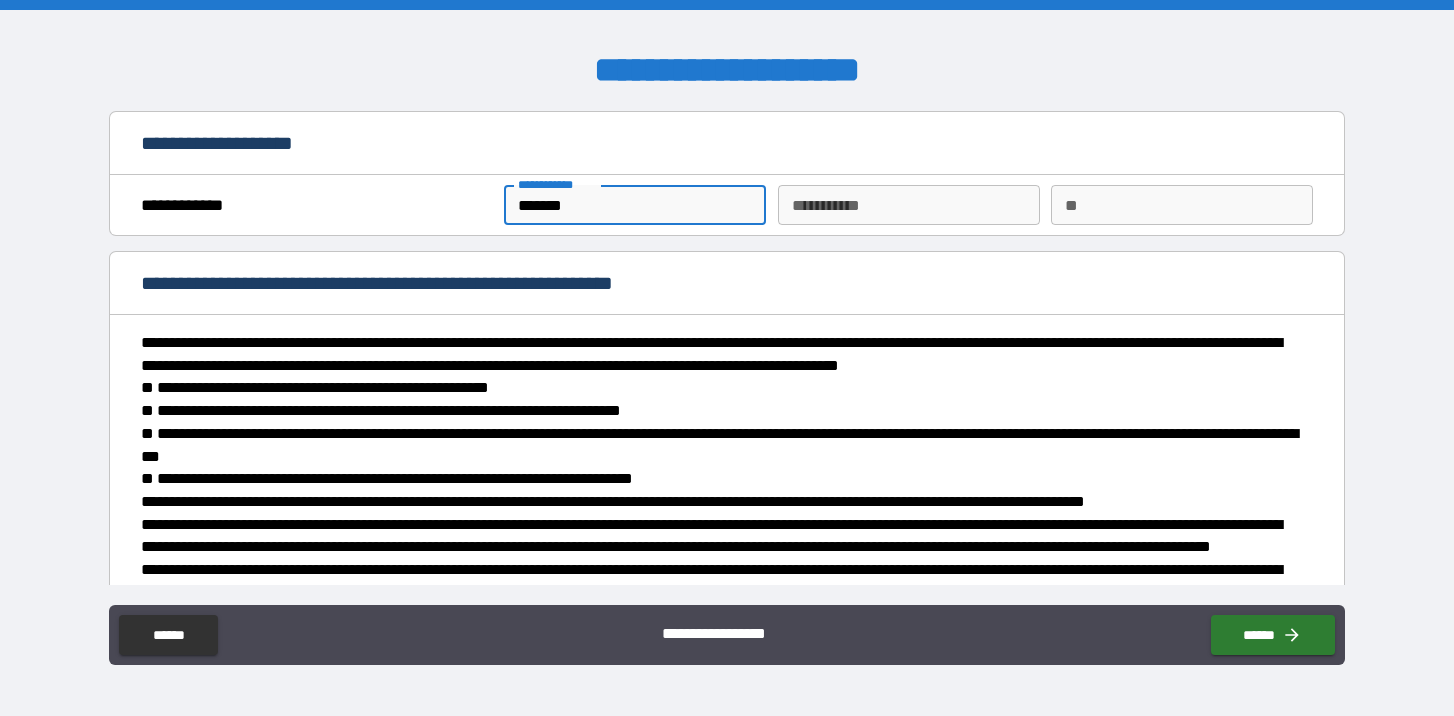 type on "*******" 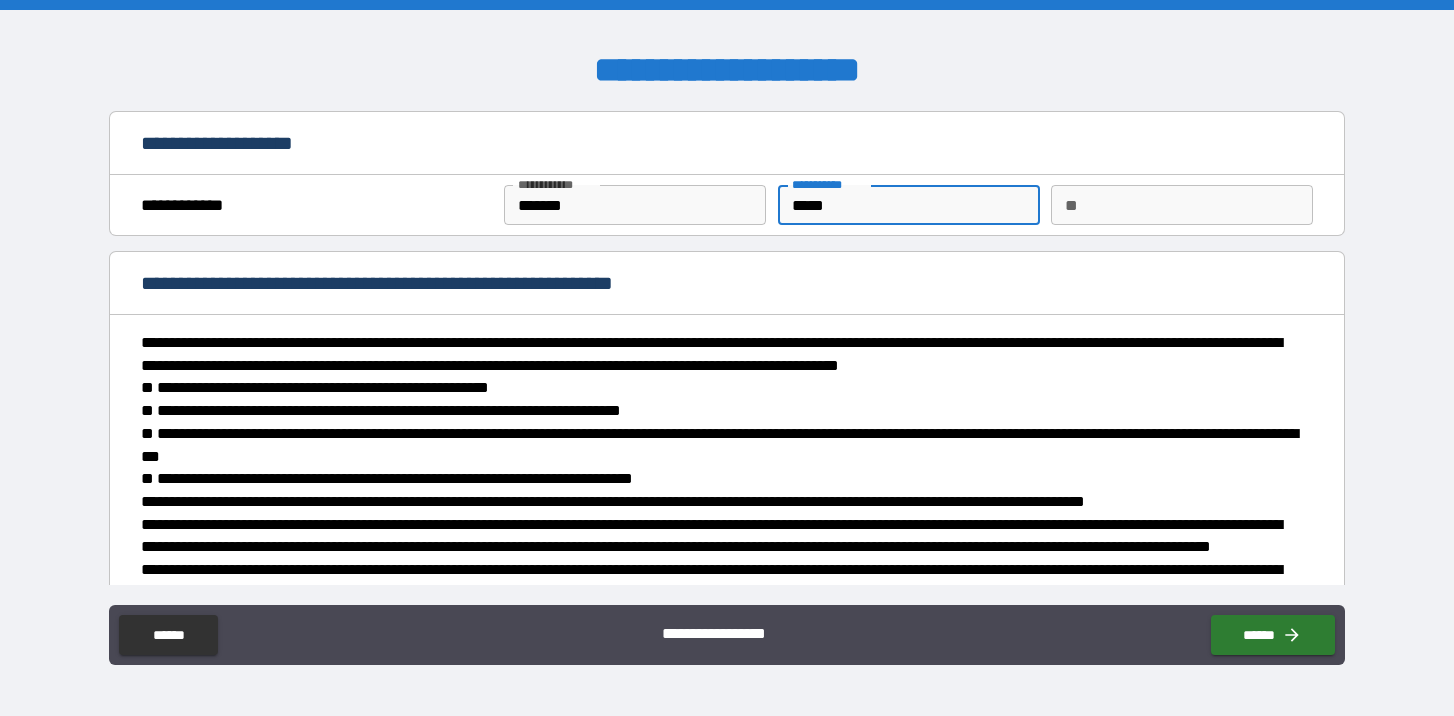 type on "*****" 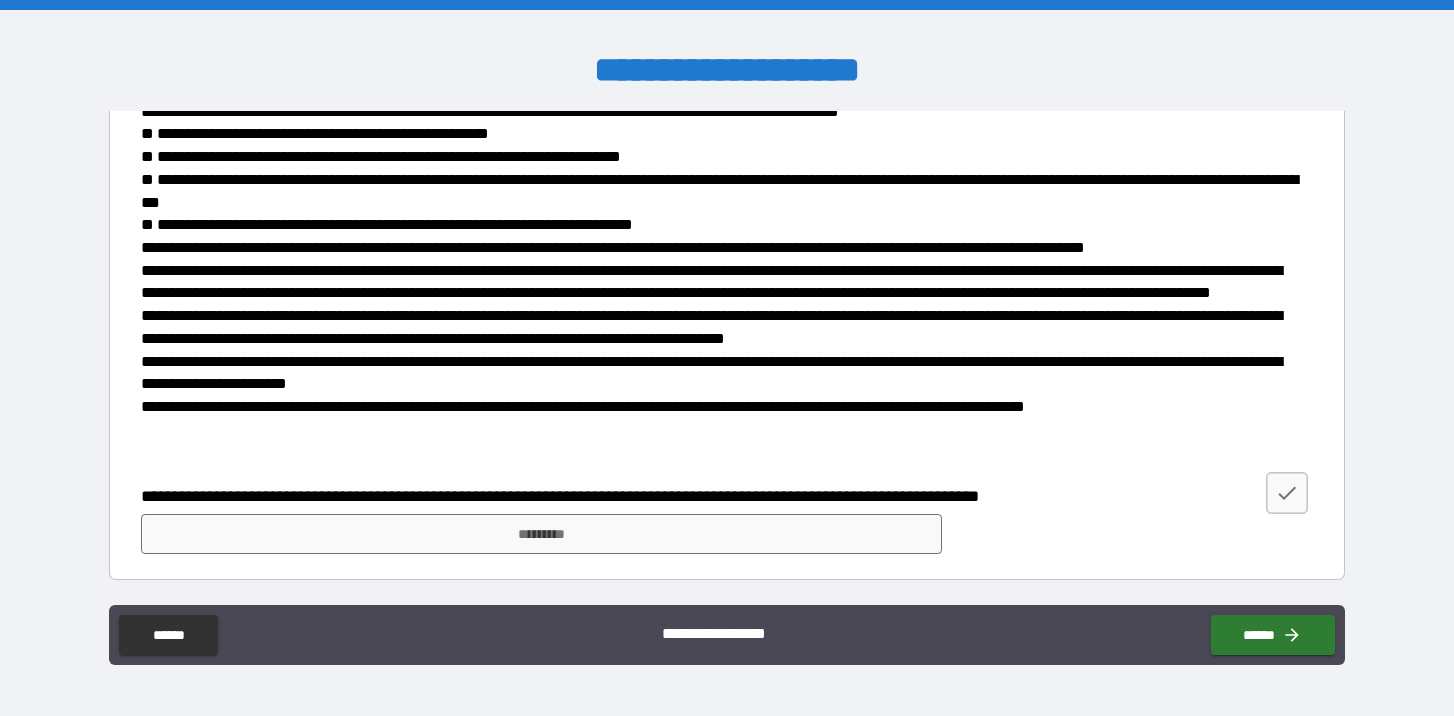 scroll, scrollTop: 254, scrollLeft: 0, axis: vertical 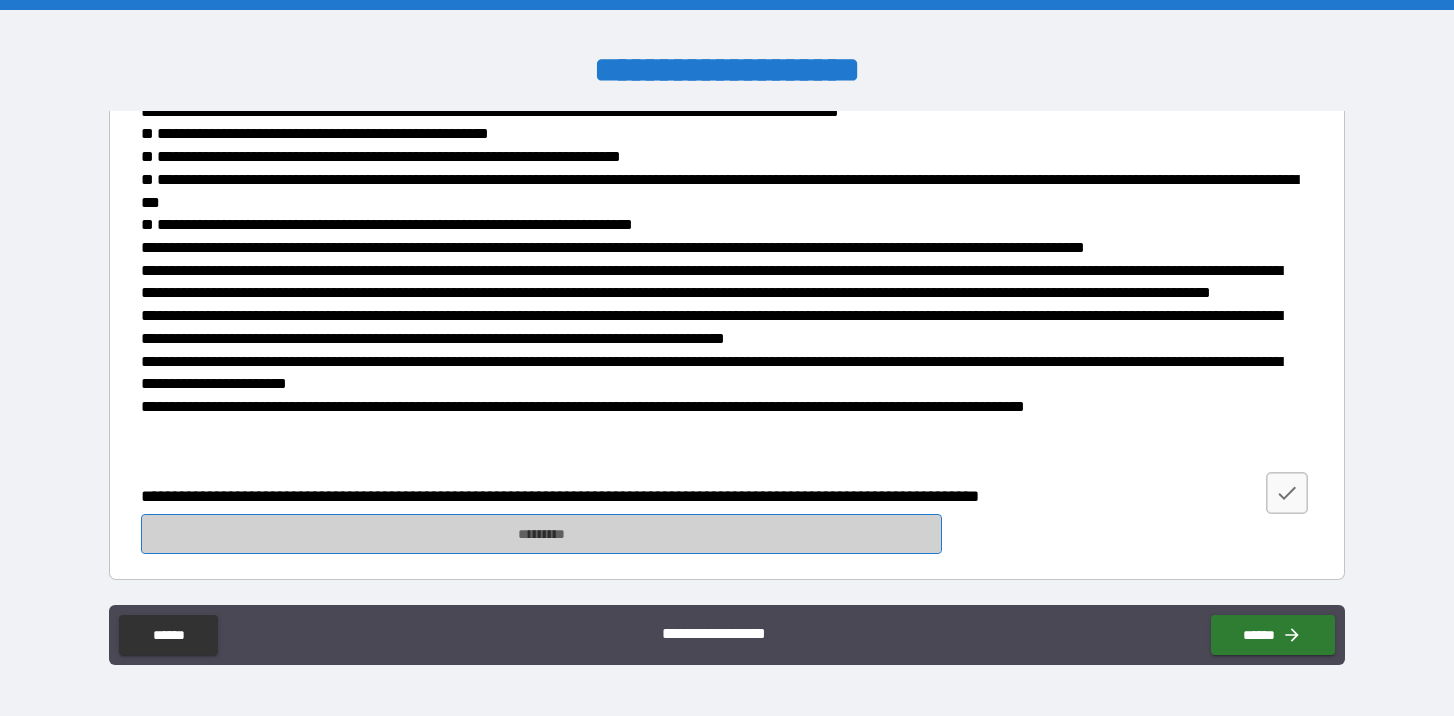 click on "*********" at bounding box center (541, 534) 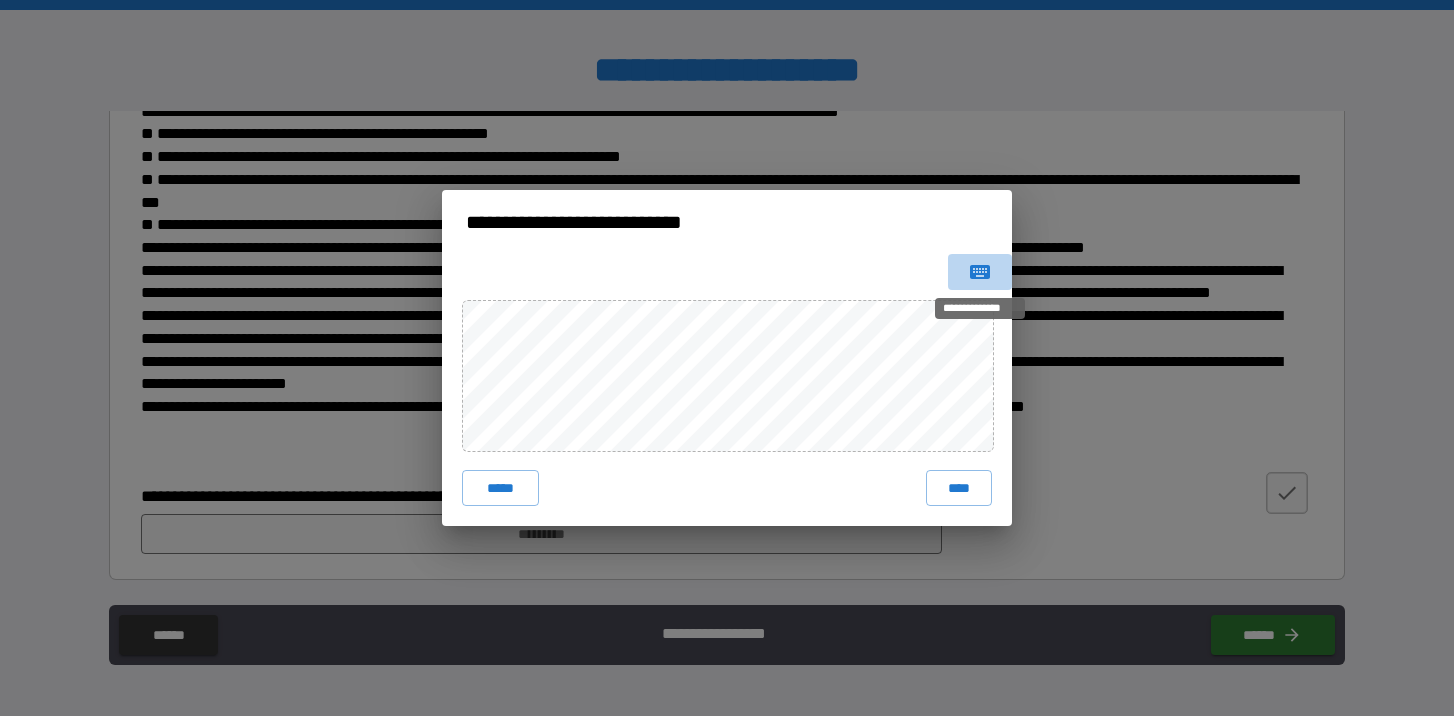 click 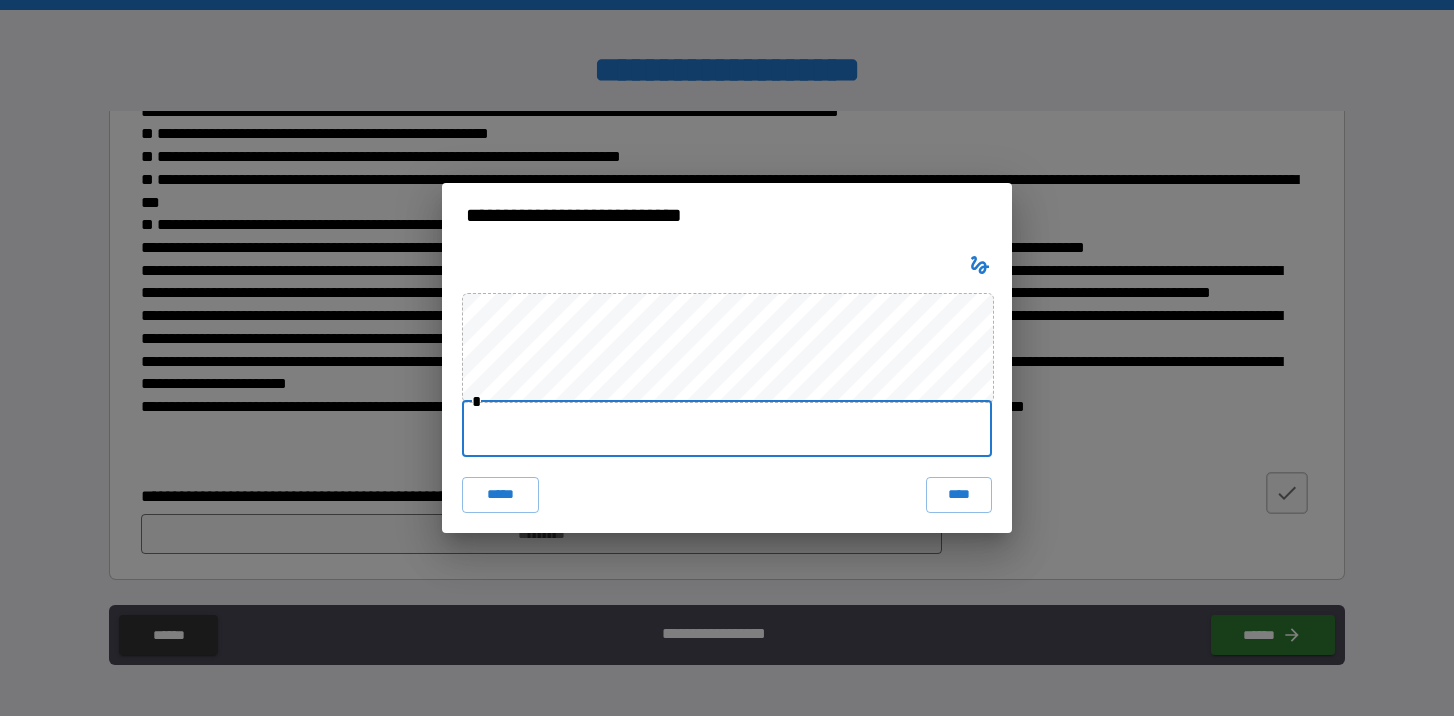 click at bounding box center [727, 429] 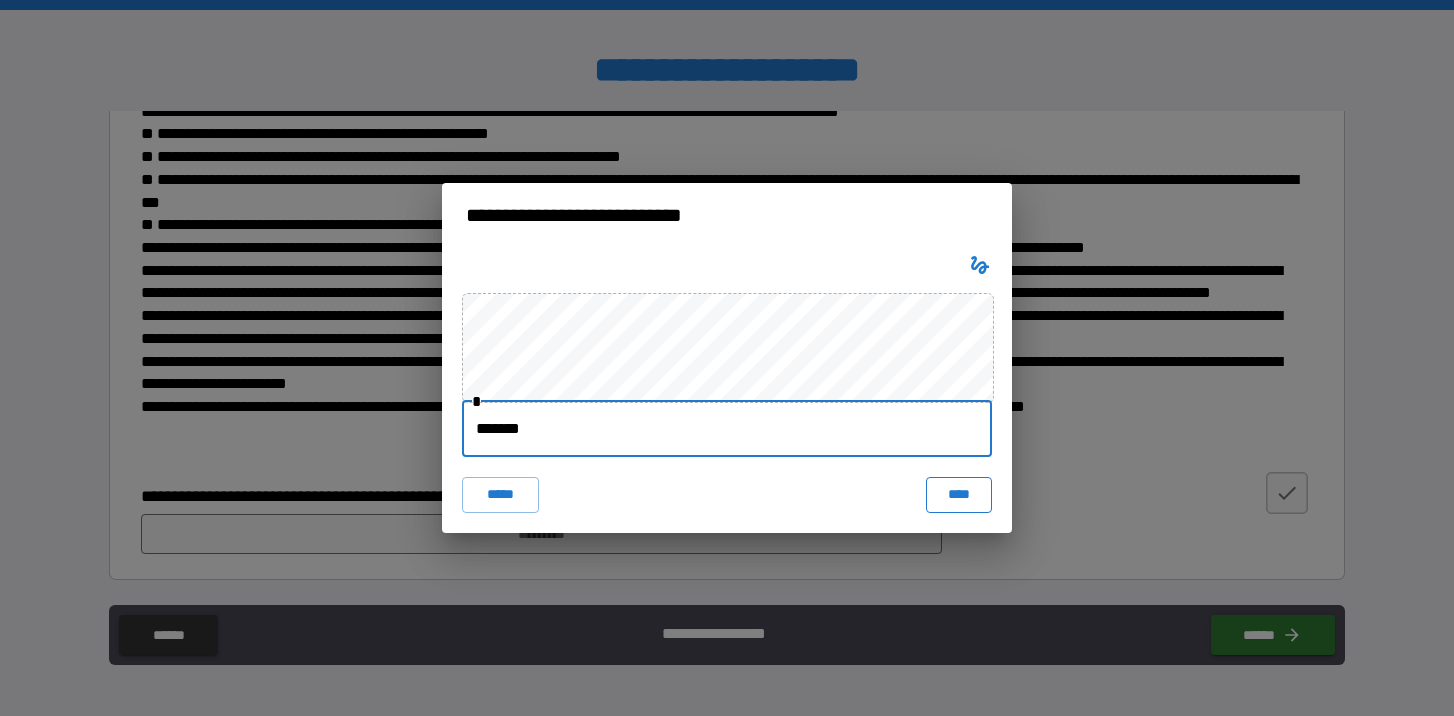 type on "*******" 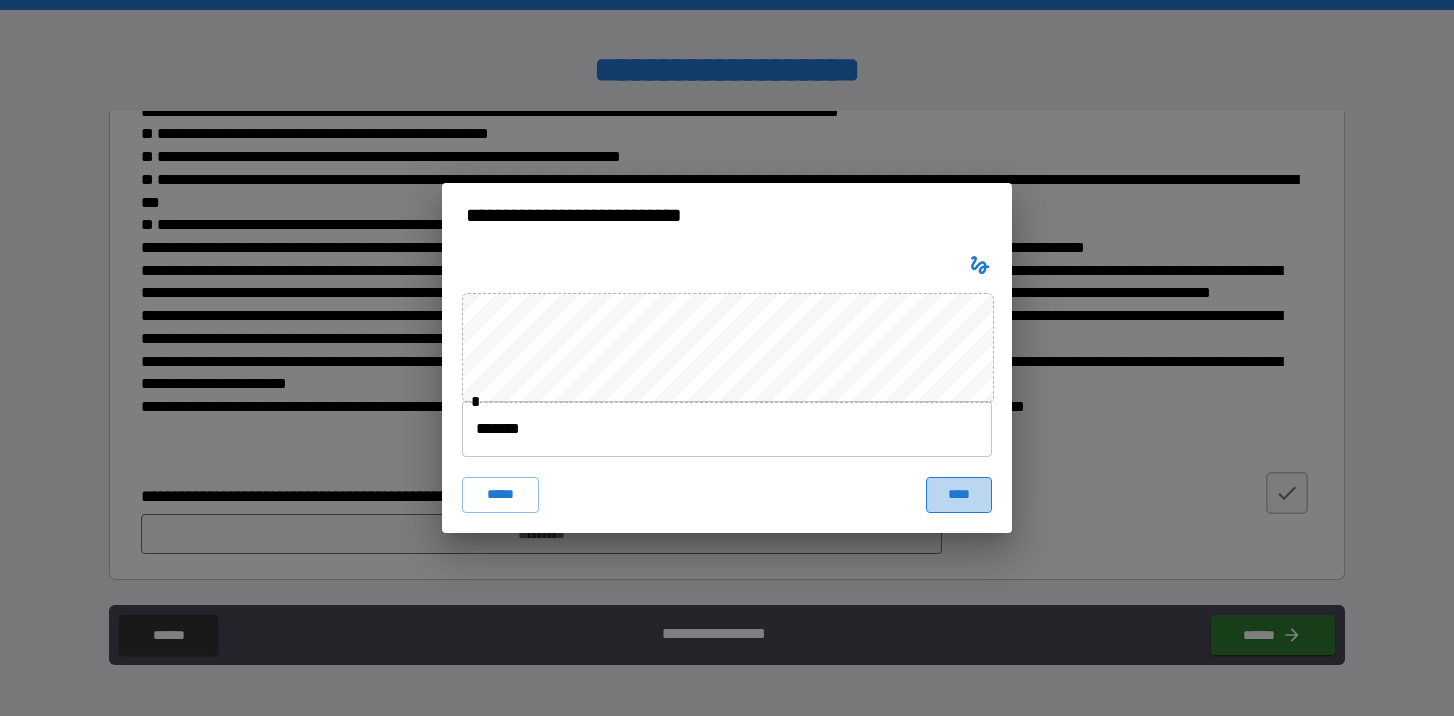 click on "****" at bounding box center [959, 495] 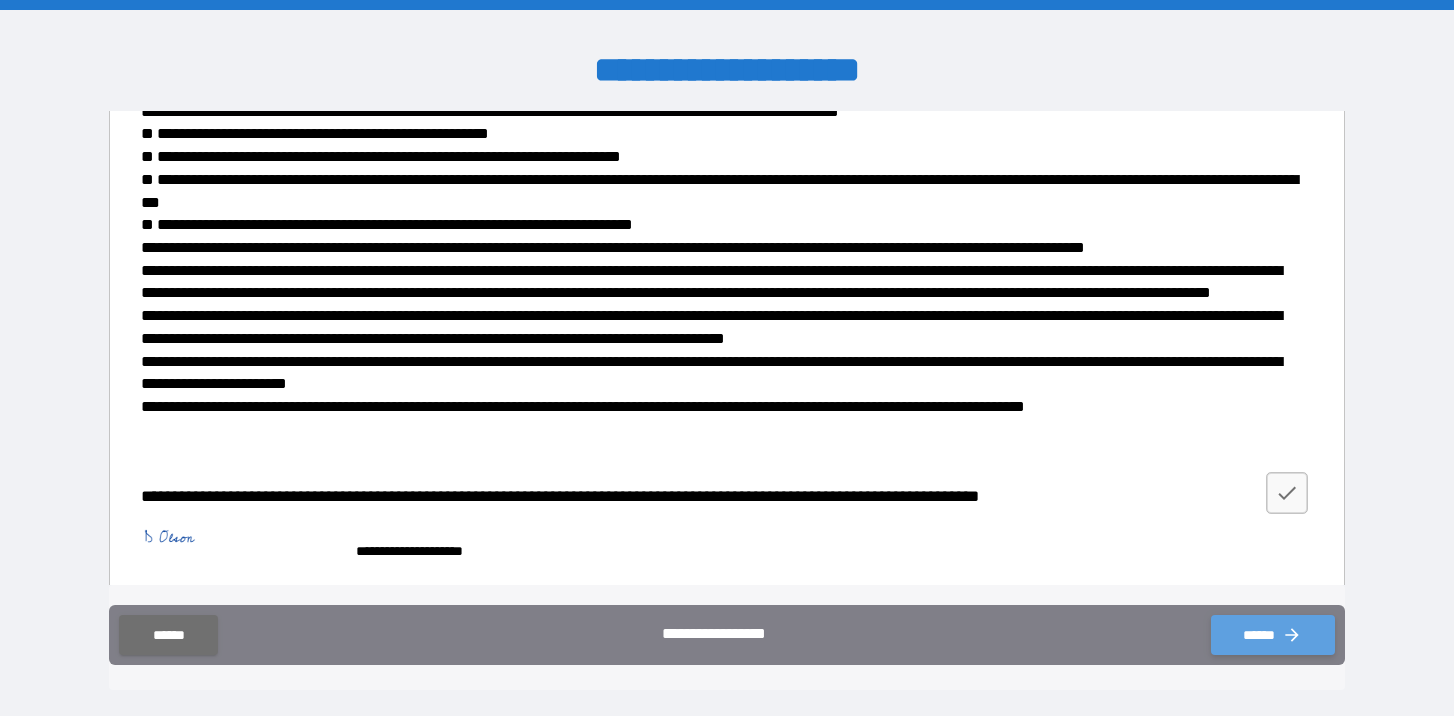 click on "******" at bounding box center (1273, 635) 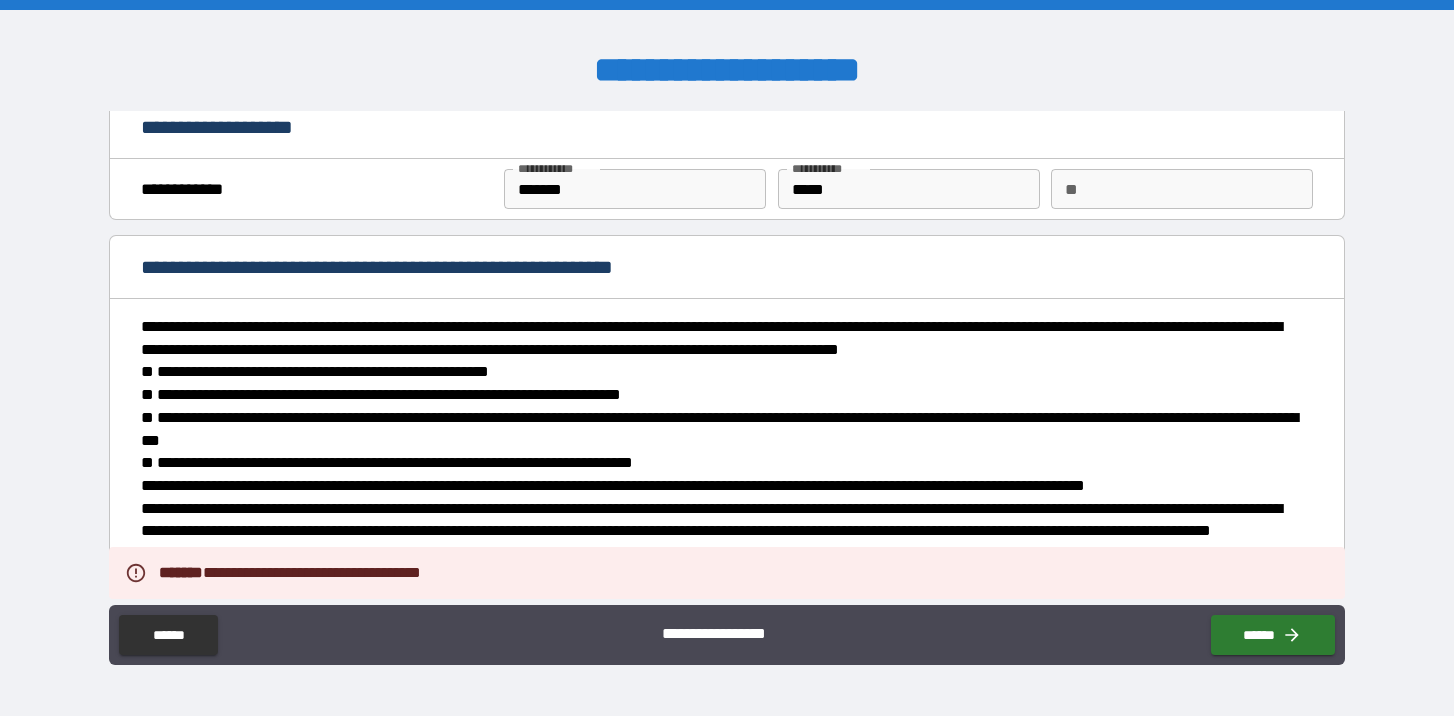 scroll, scrollTop: 15, scrollLeft: 0, axis: vertical 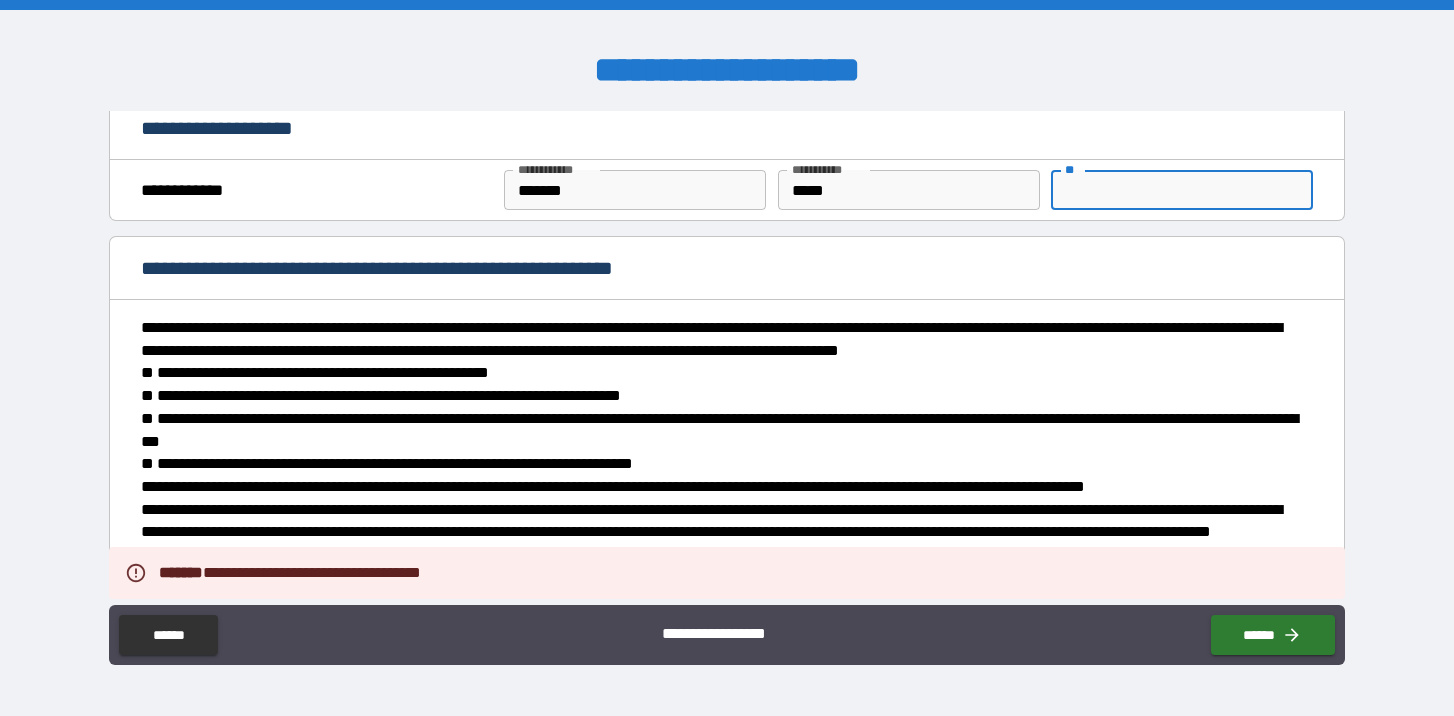click on "**" at bounding box center (1182, 190) 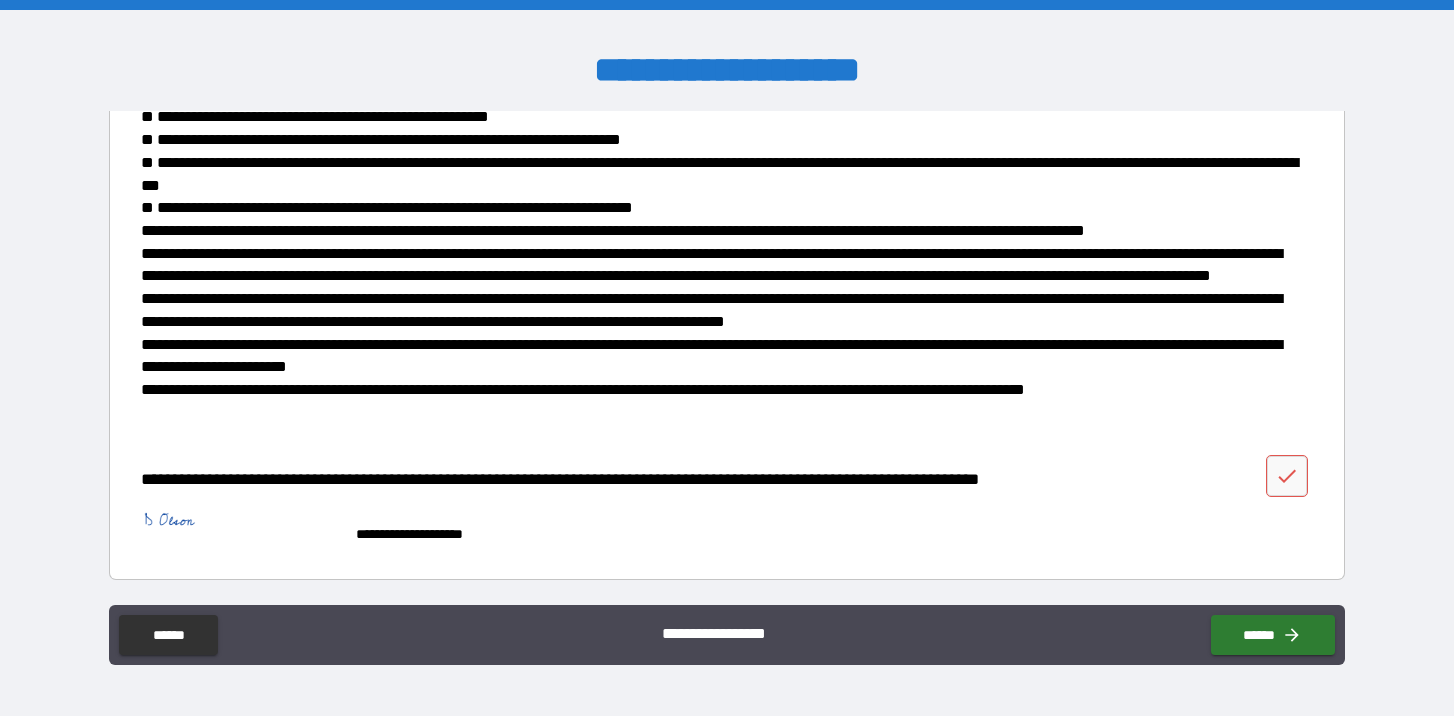 scroll, scrollTop: 271, scrollLeft: 0, axis: vertical 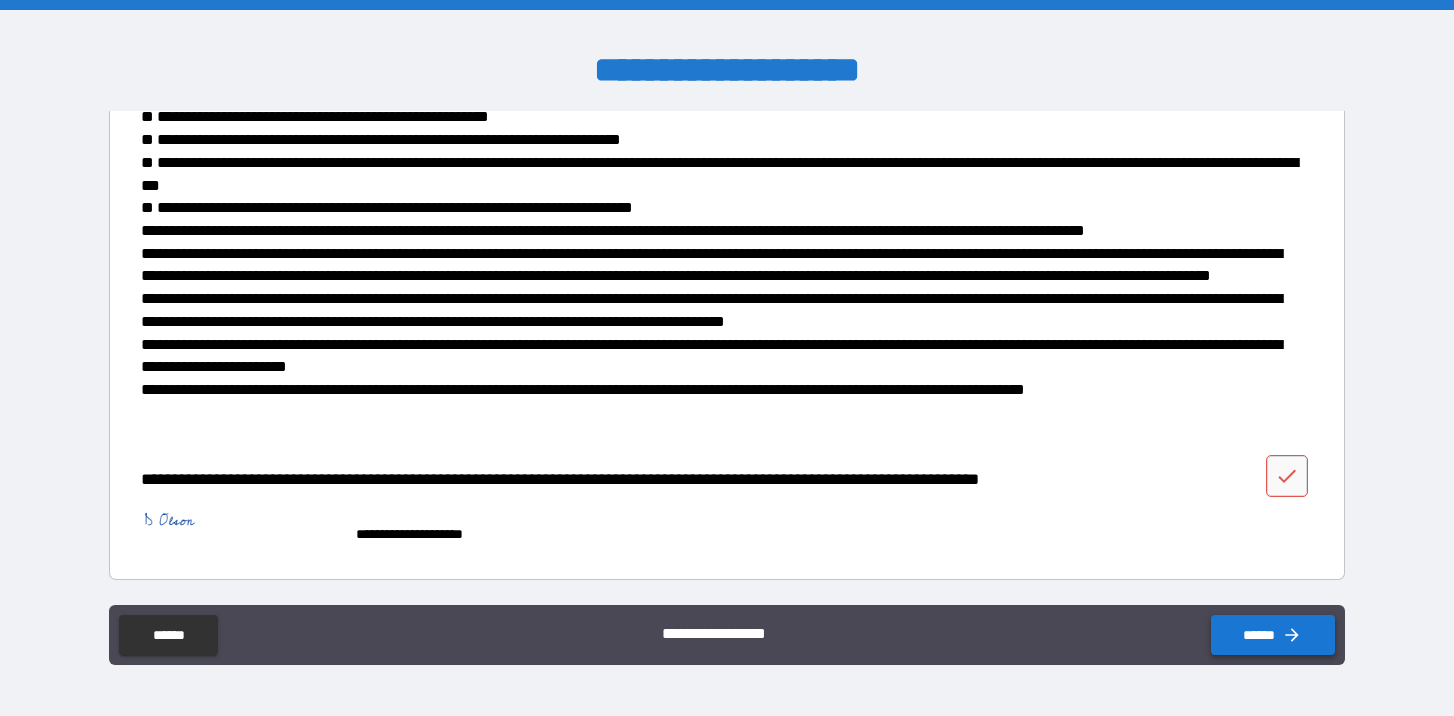 type on "*" 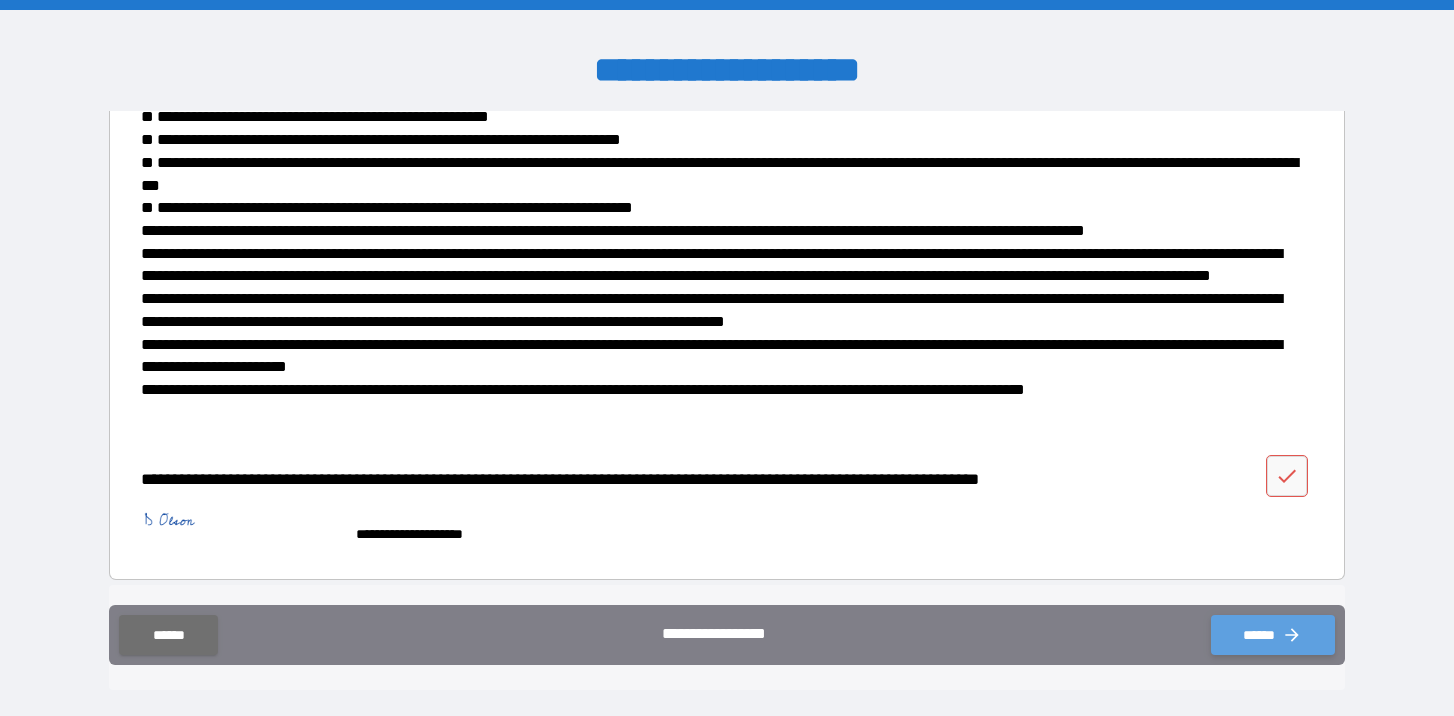 click on "******" at bounding box center [1273, 635] 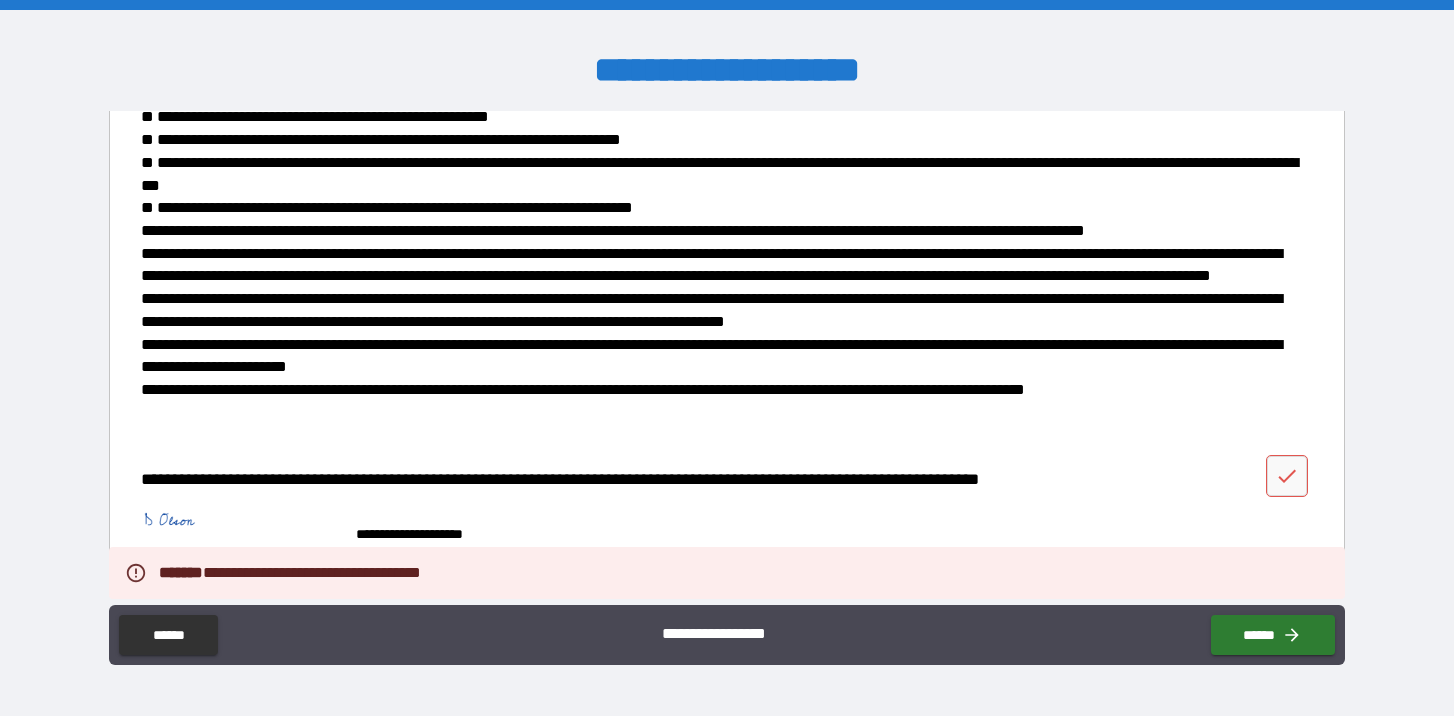 scroll, scrollTop: 271, scrollLeft: 0, axis: vertical 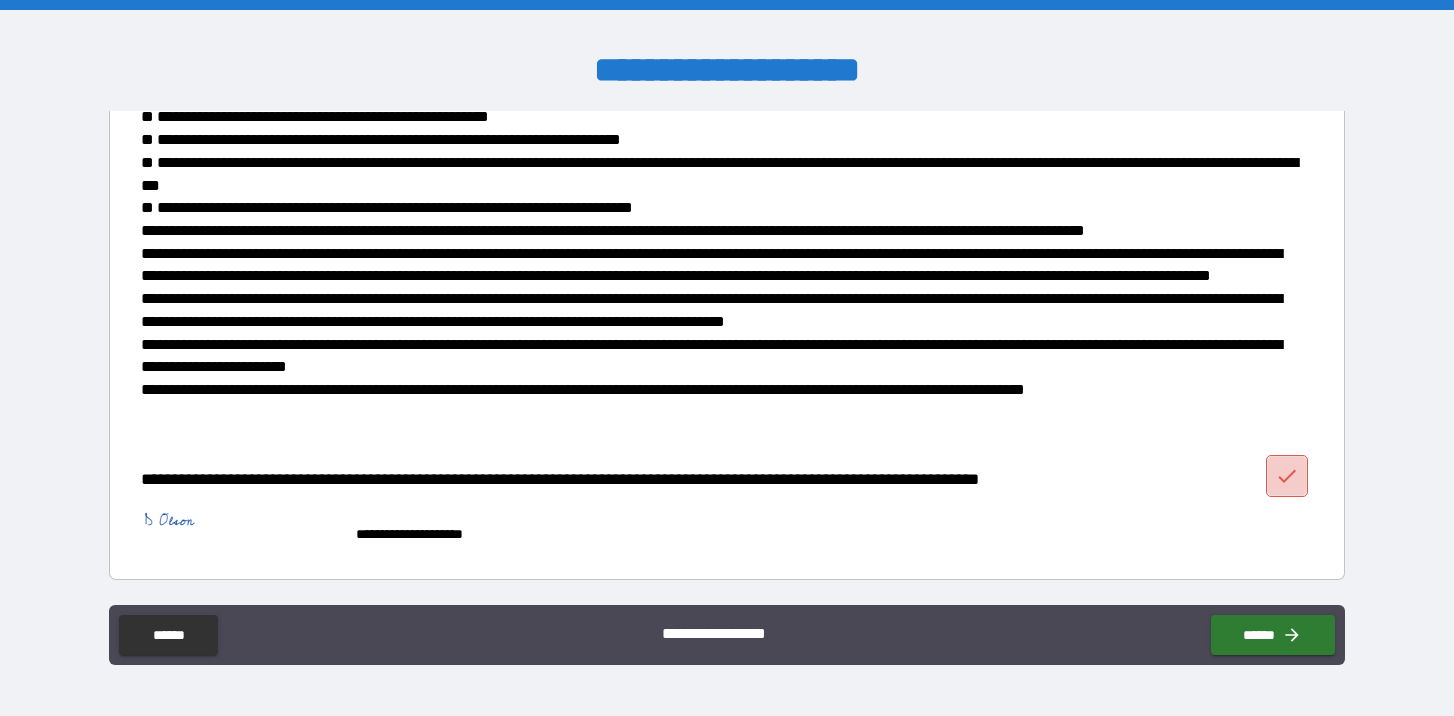 click 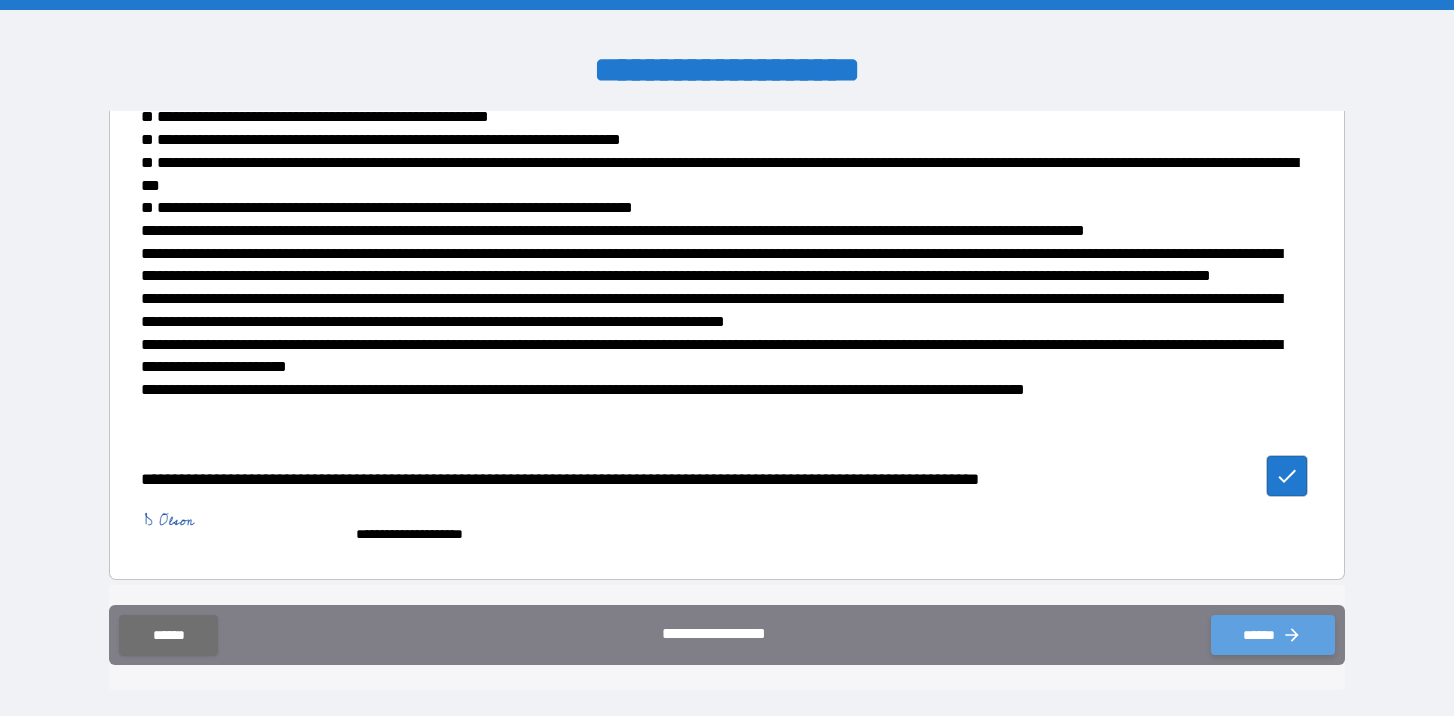 click on "******" at bounding box center [1273, 635] 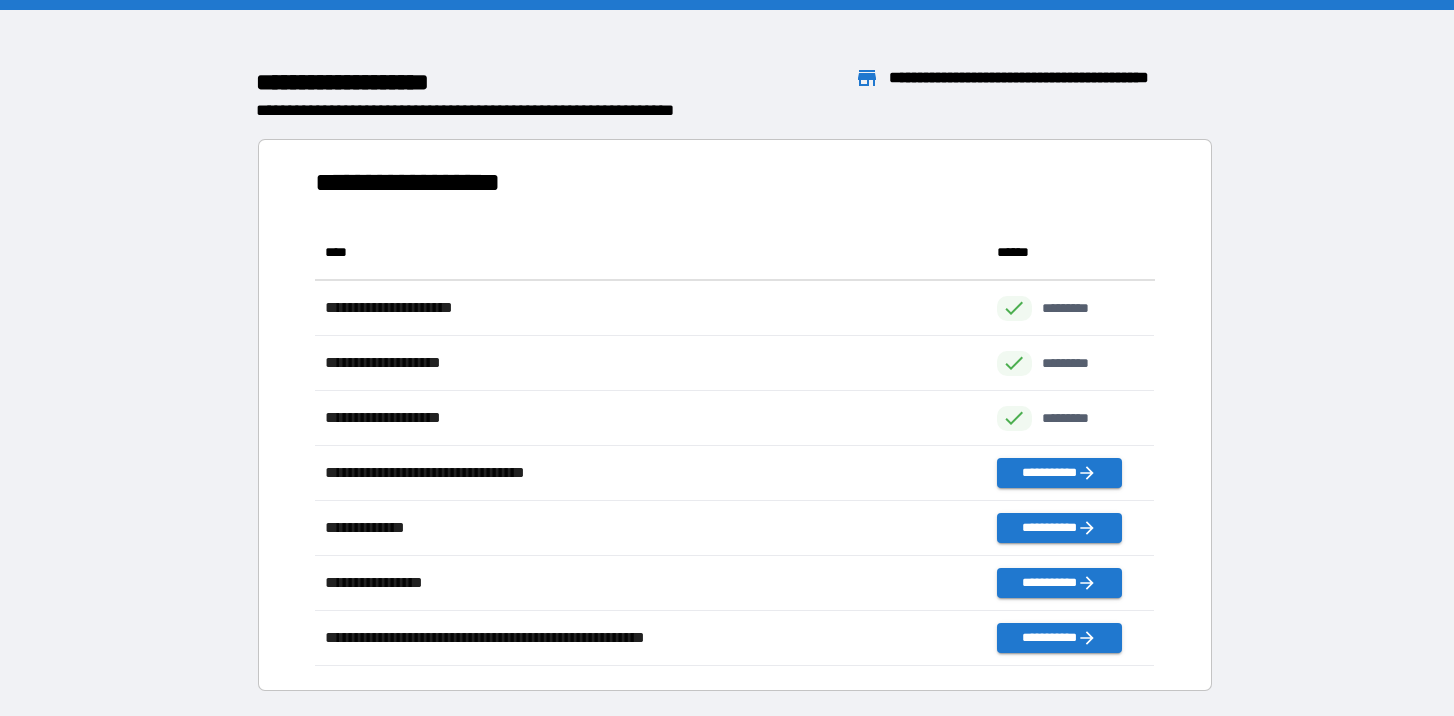 scroll, scrollTop: 1, scrollLeft: 1, axis: both 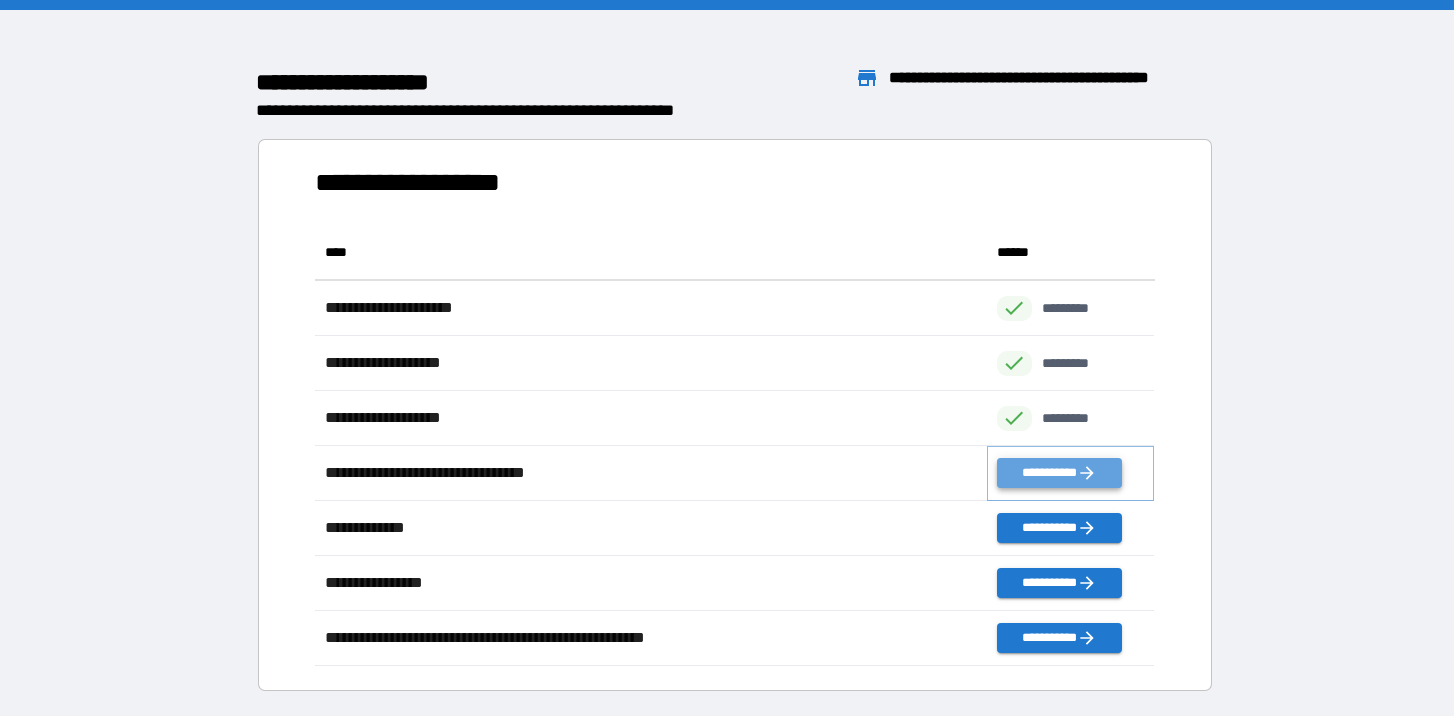 click on "**********" at bounding box center (1059, 473) 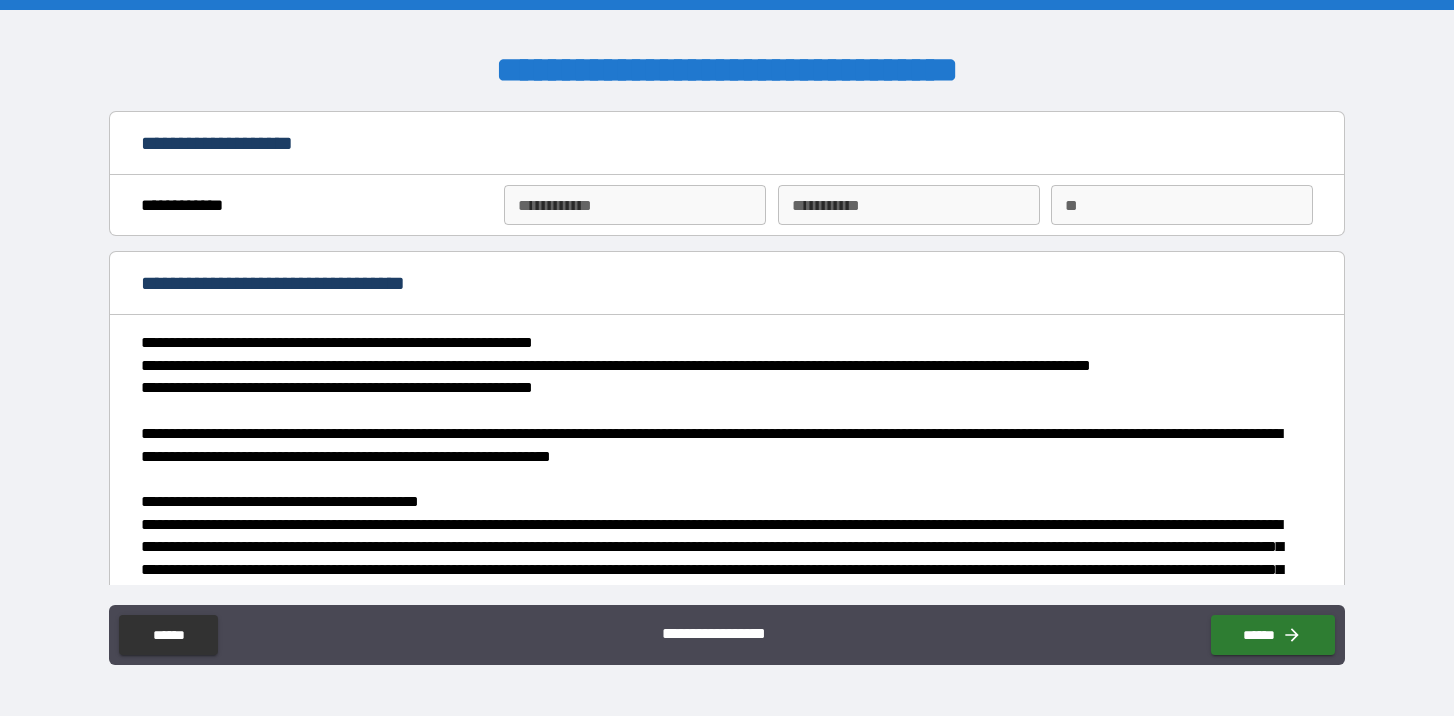 click on "**********" at bounding box center (635, 205) 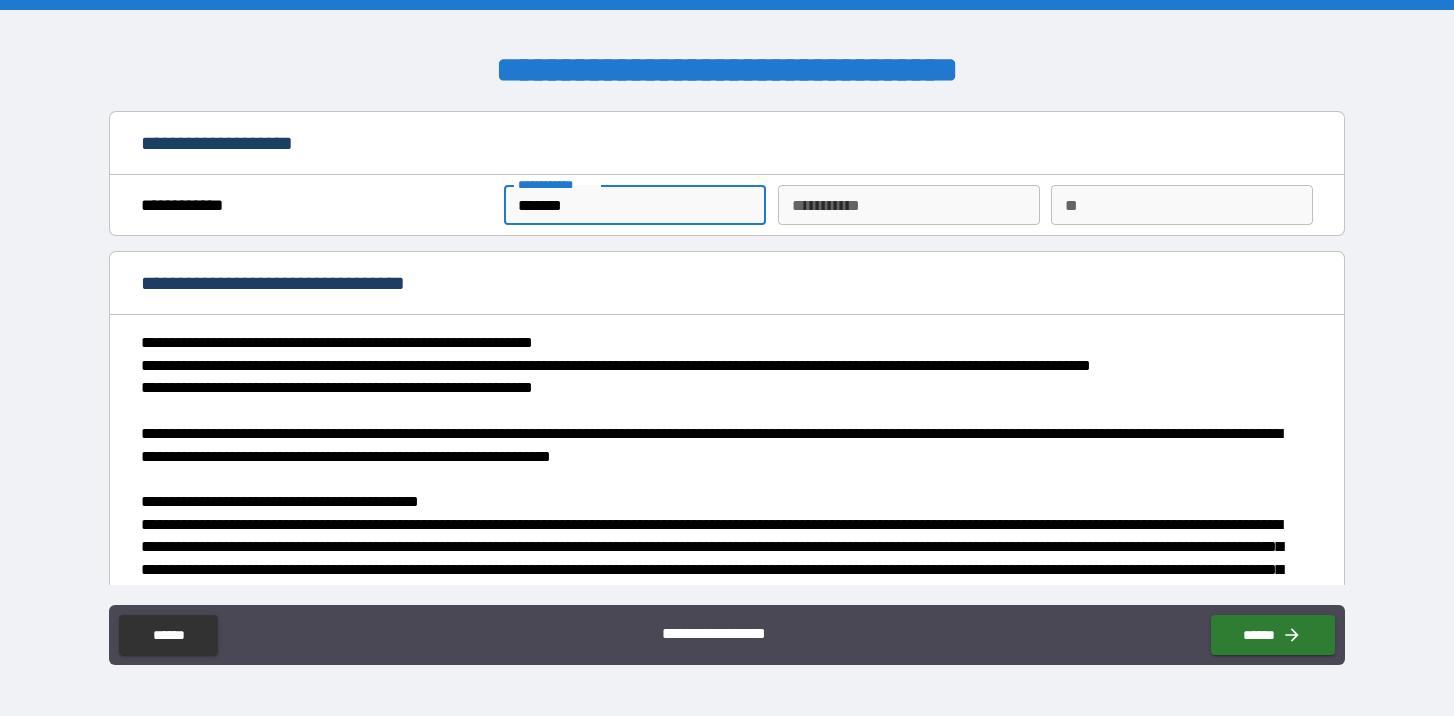 type on "*******" 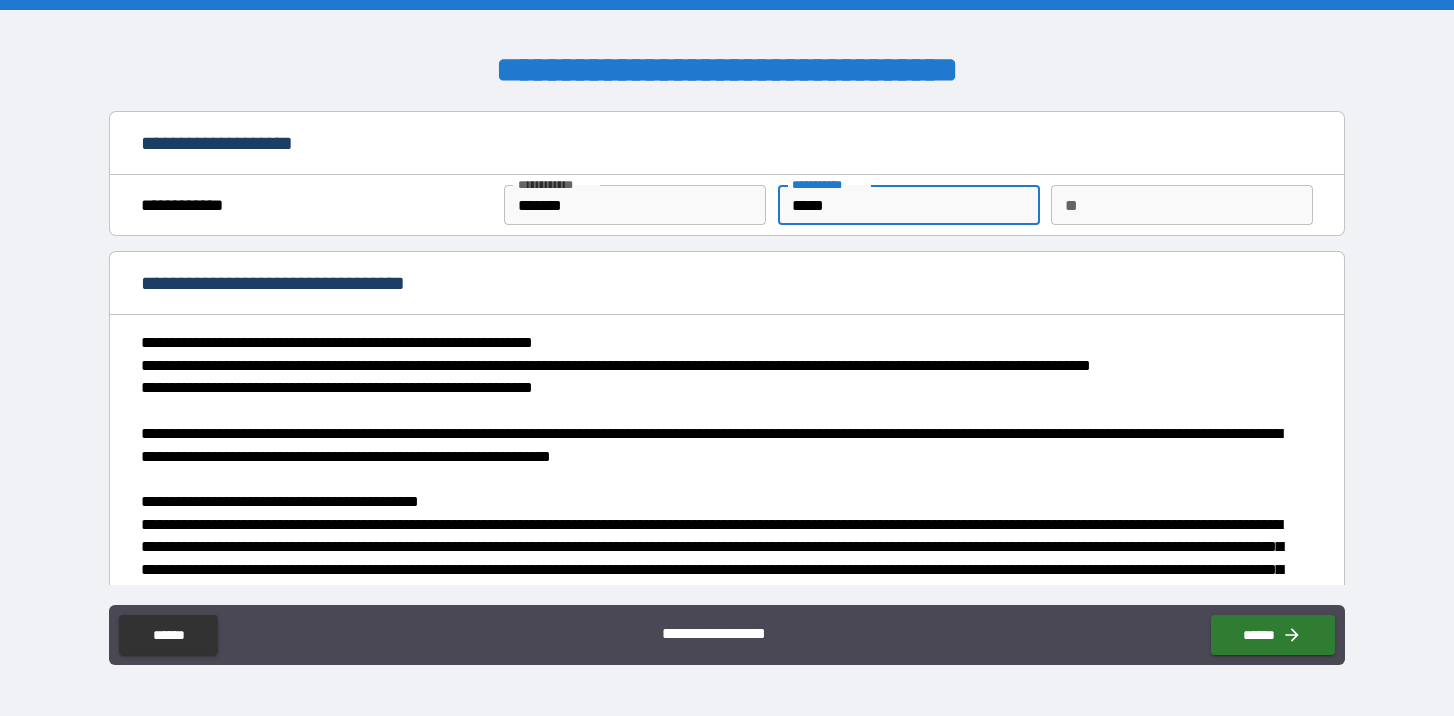 type on "*****" 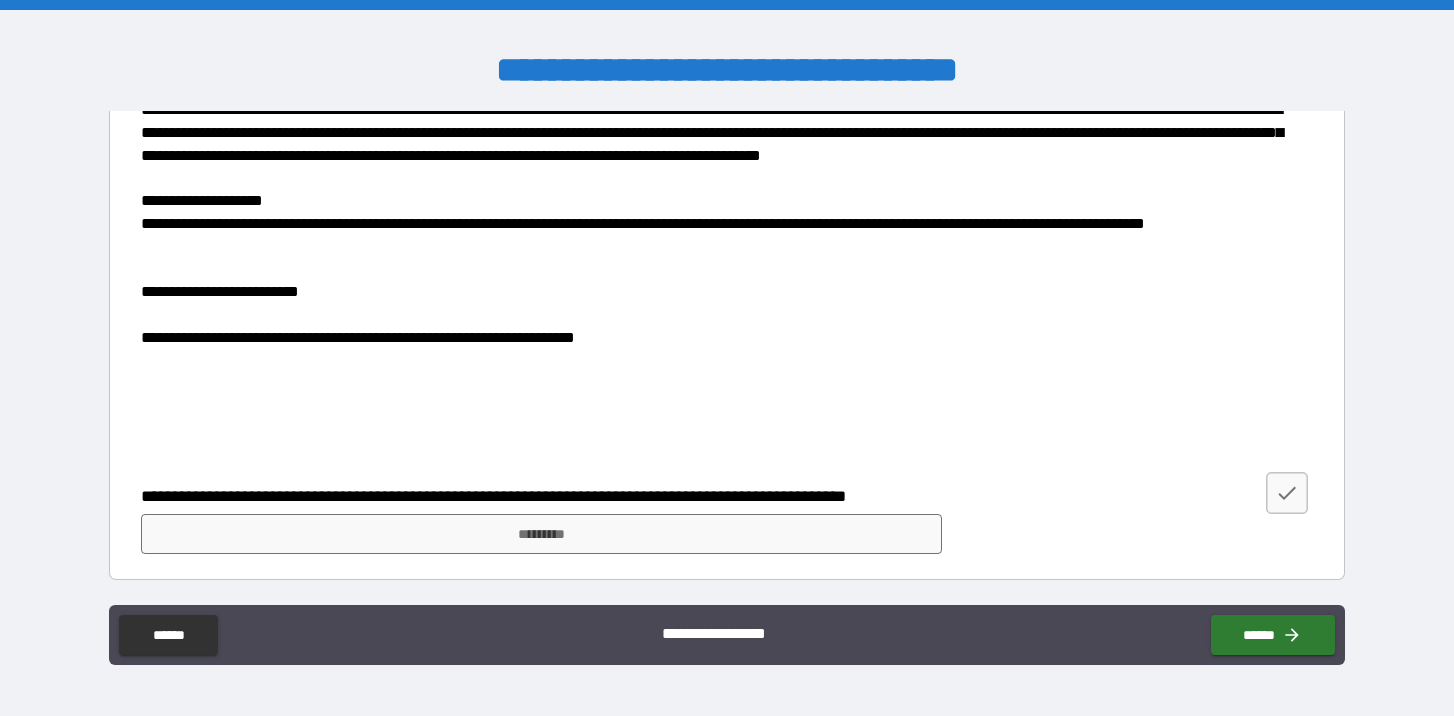 scroll, scrollTop: 2300, scrollLeft: 0, axis: vertical 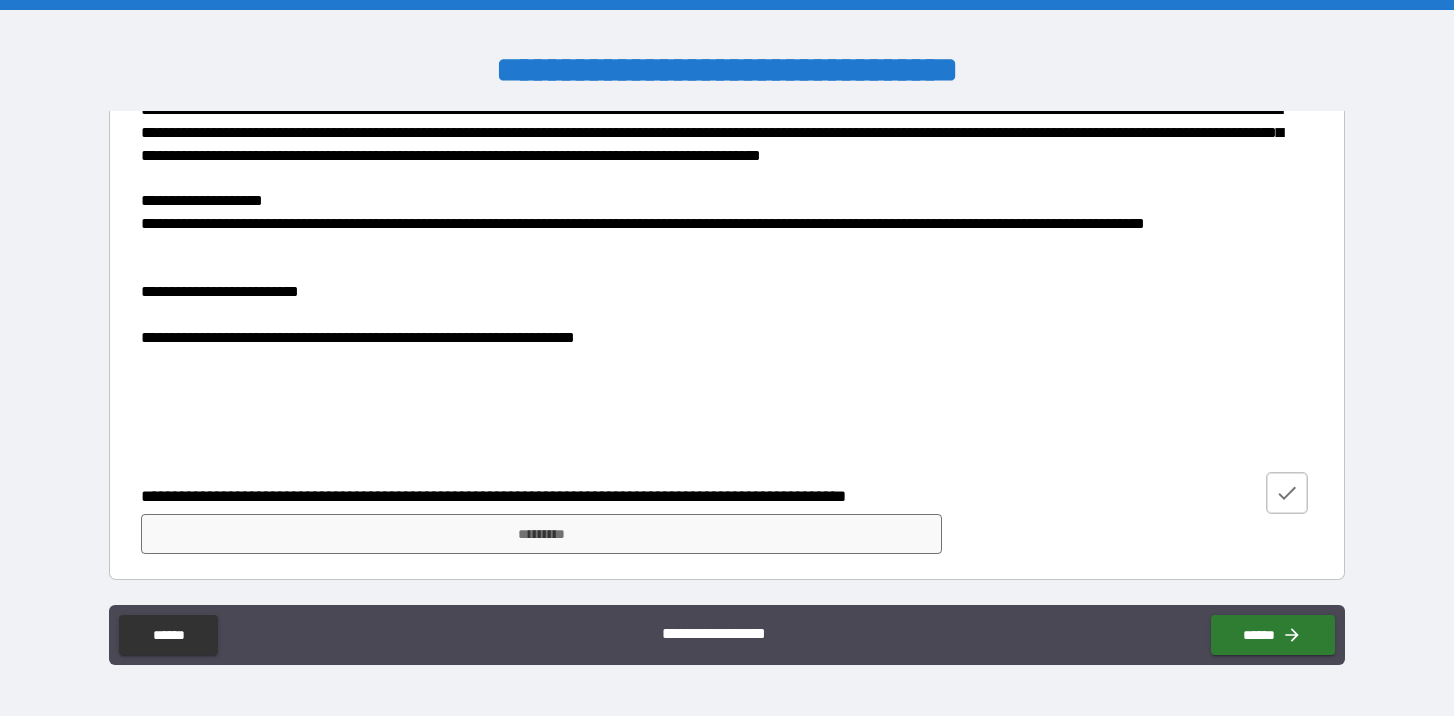 type on "*" 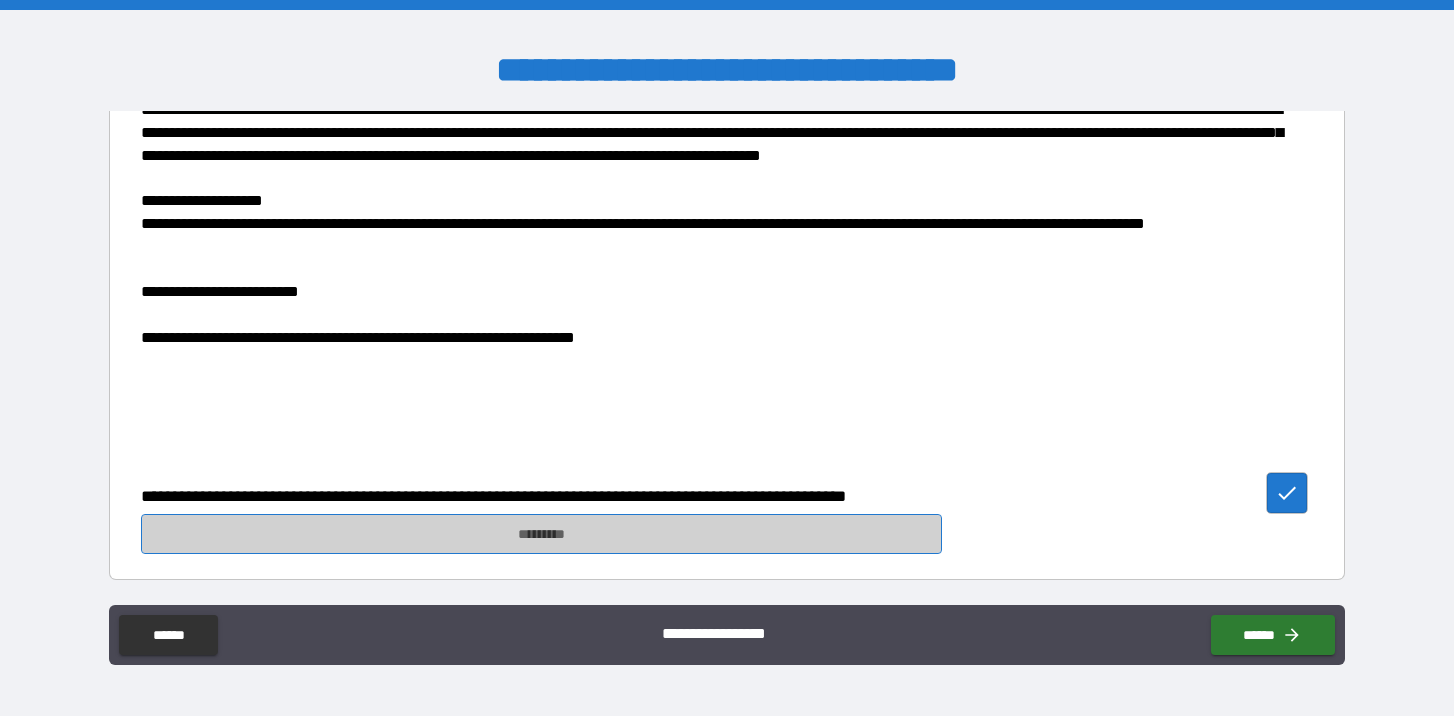 click on "*********" at bounding box center [541, 534] 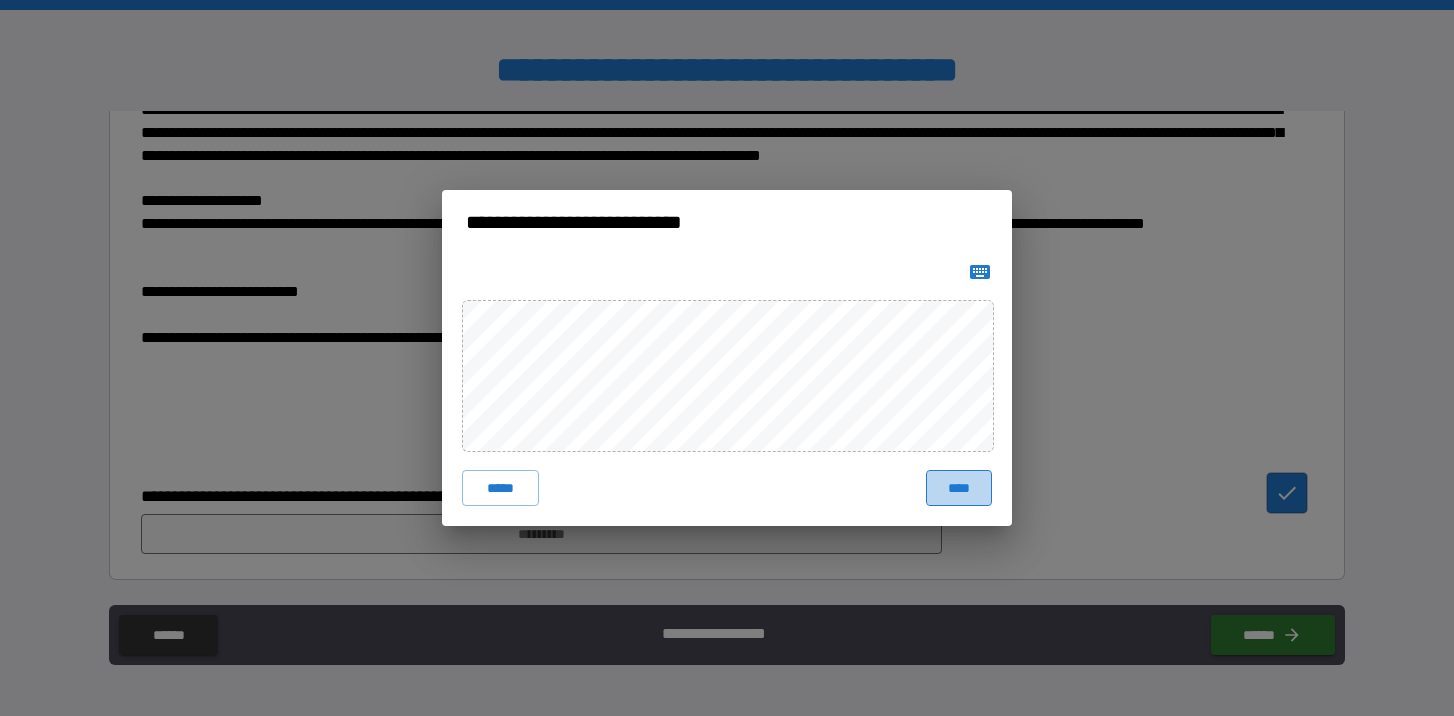 click on "****" at bounding box center [959, 488] 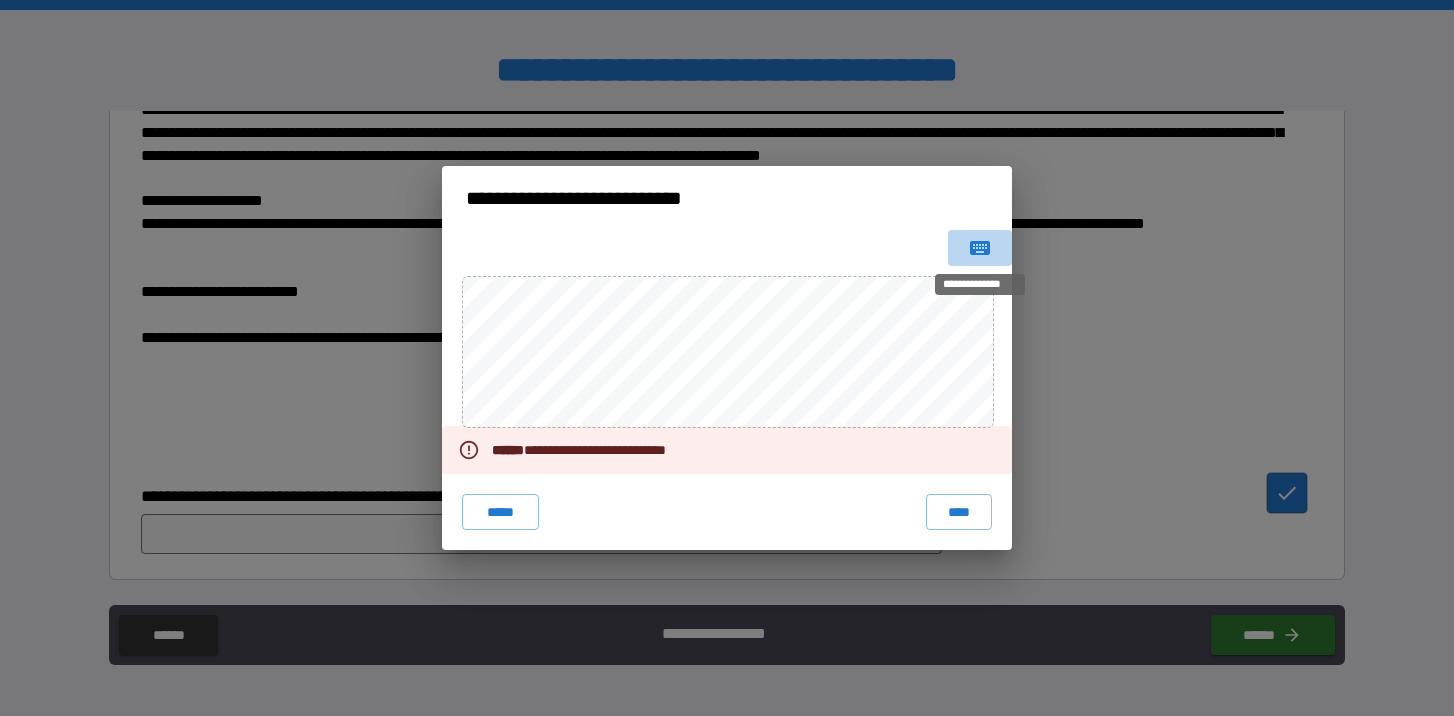 click 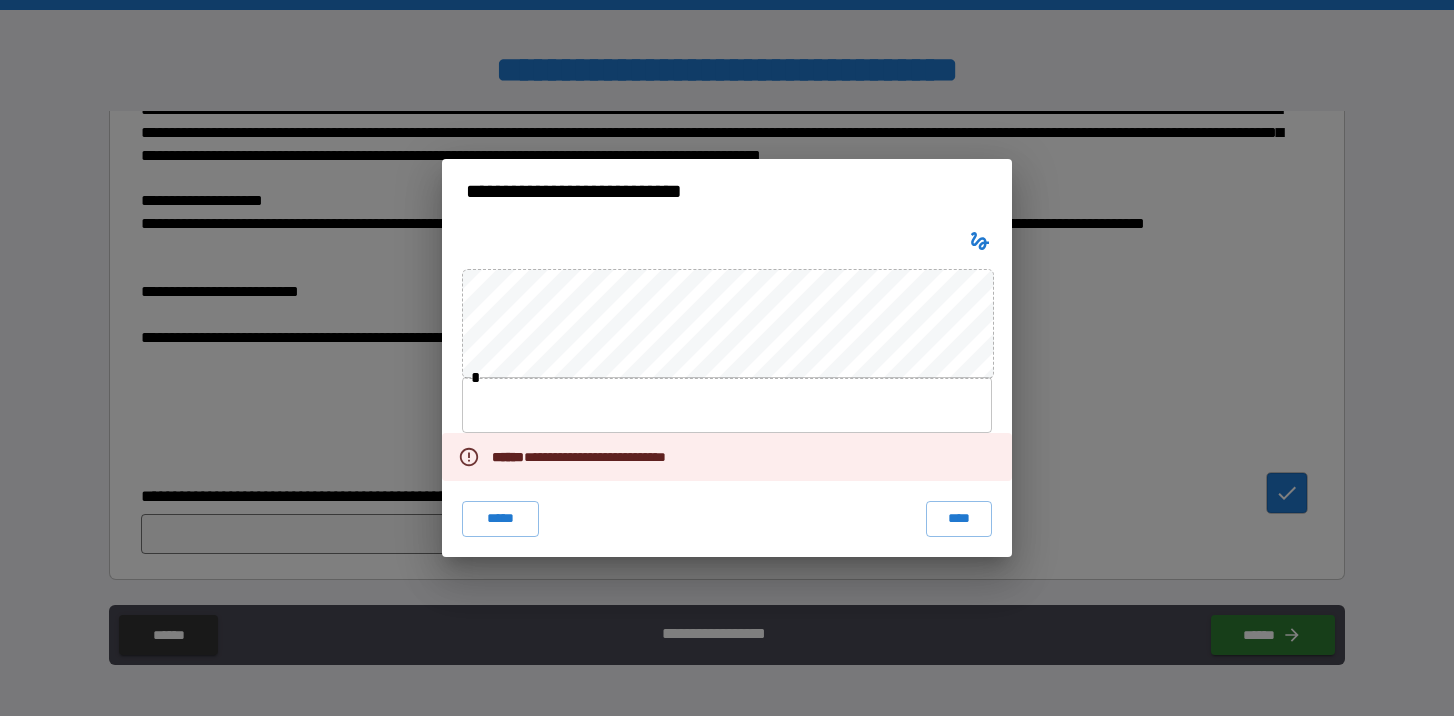 click at bounding box center (727, 405) 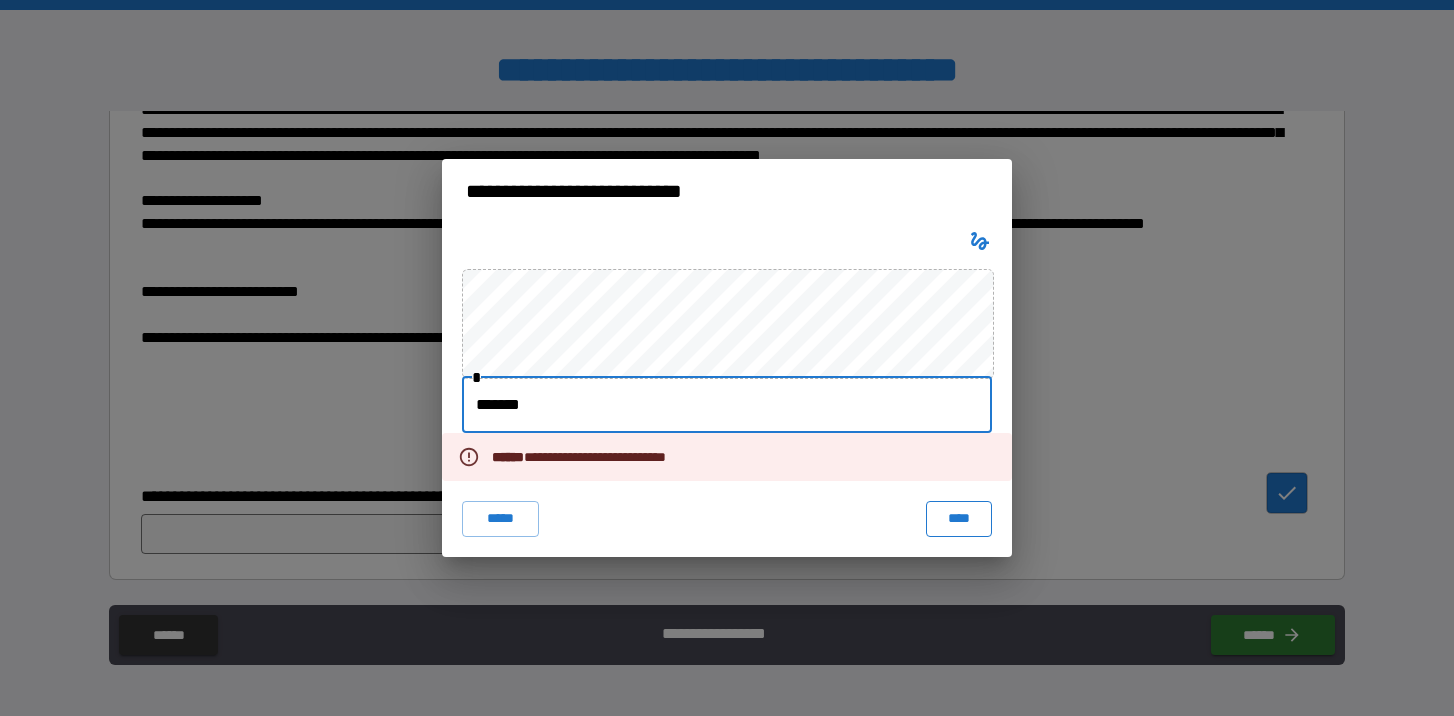 type on "*******" 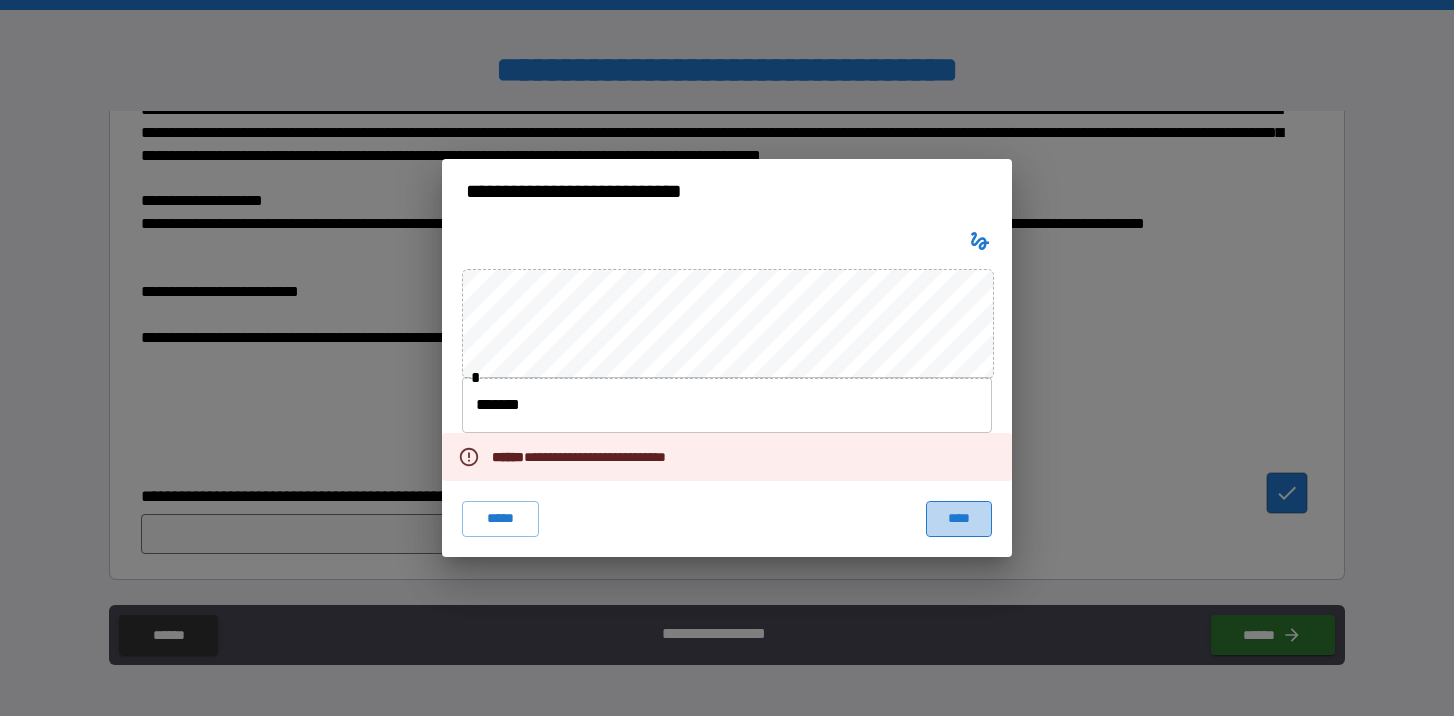 click on "****" at bounding box center (959, 519) 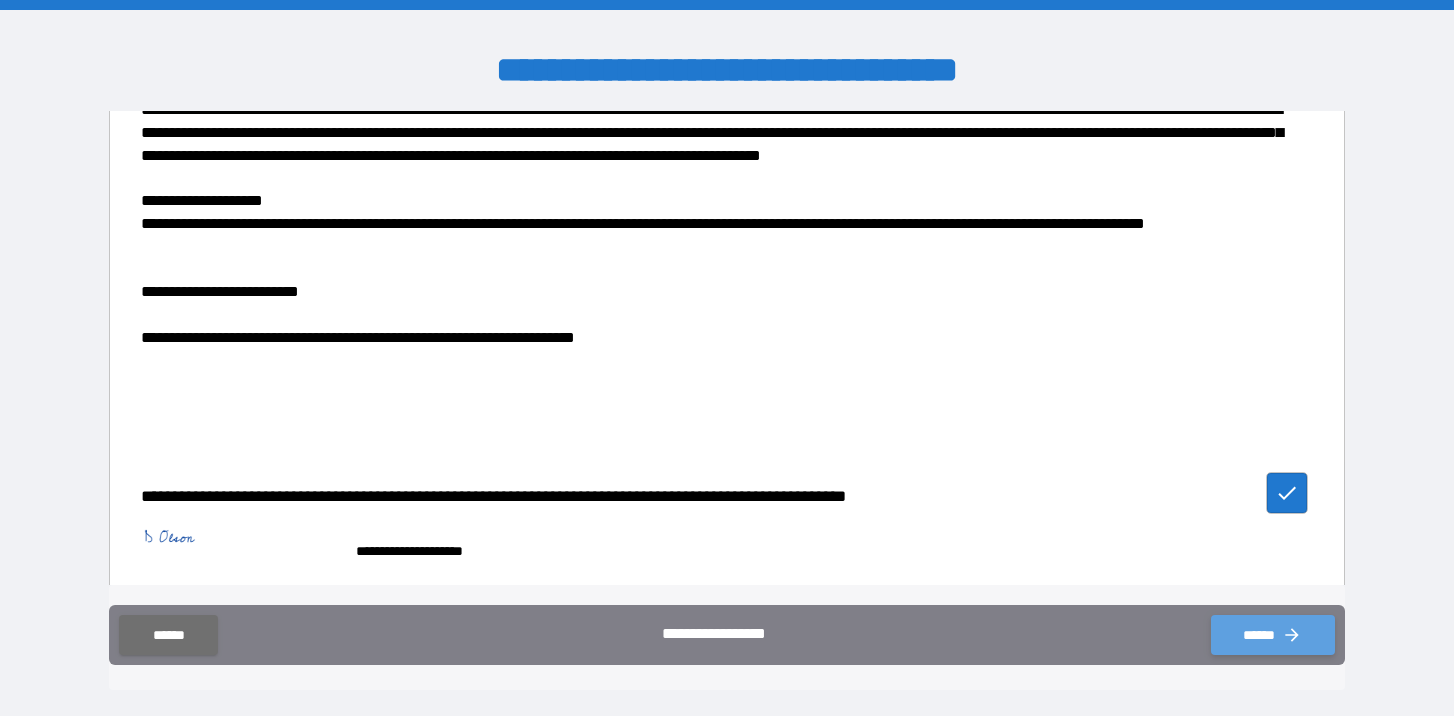 click on "******" at bounding box center (1273, 635) 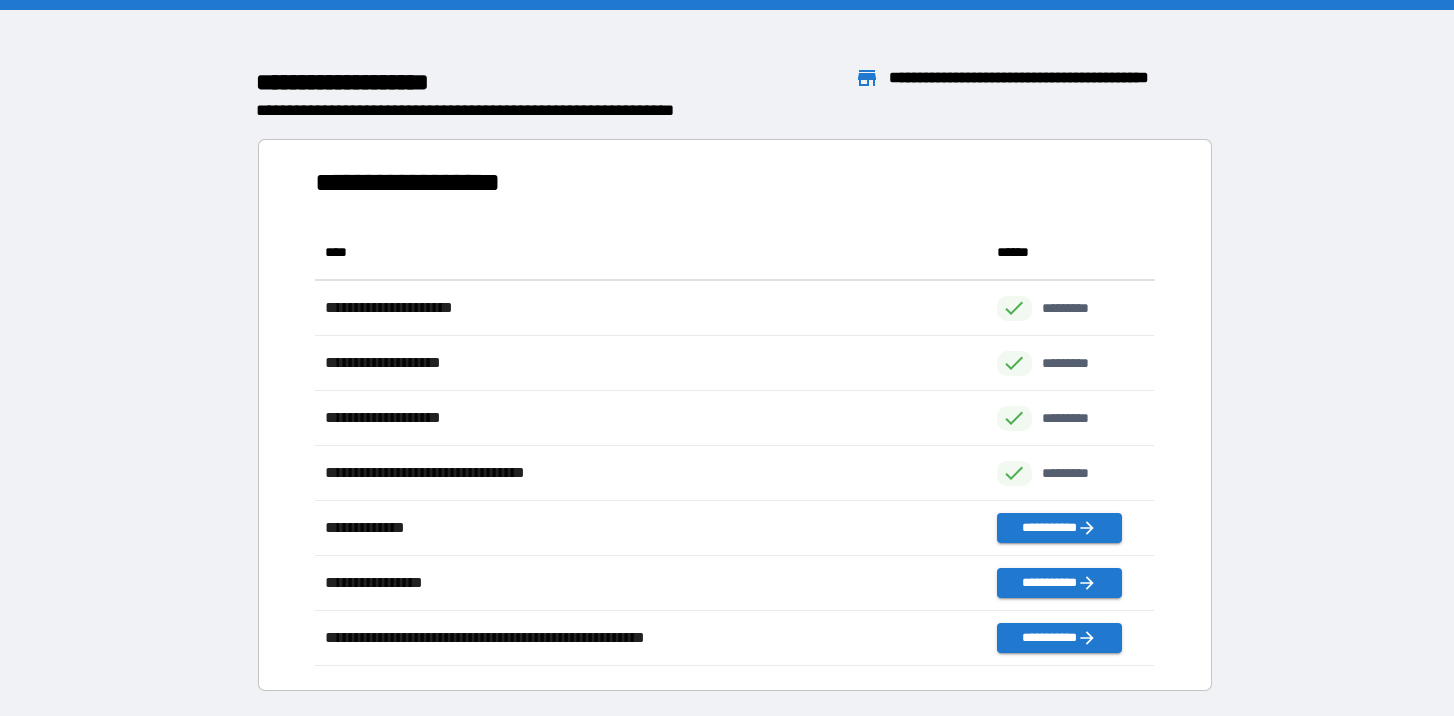 scroll, scrollTop: 1, scrollLeft: 1, axis: both 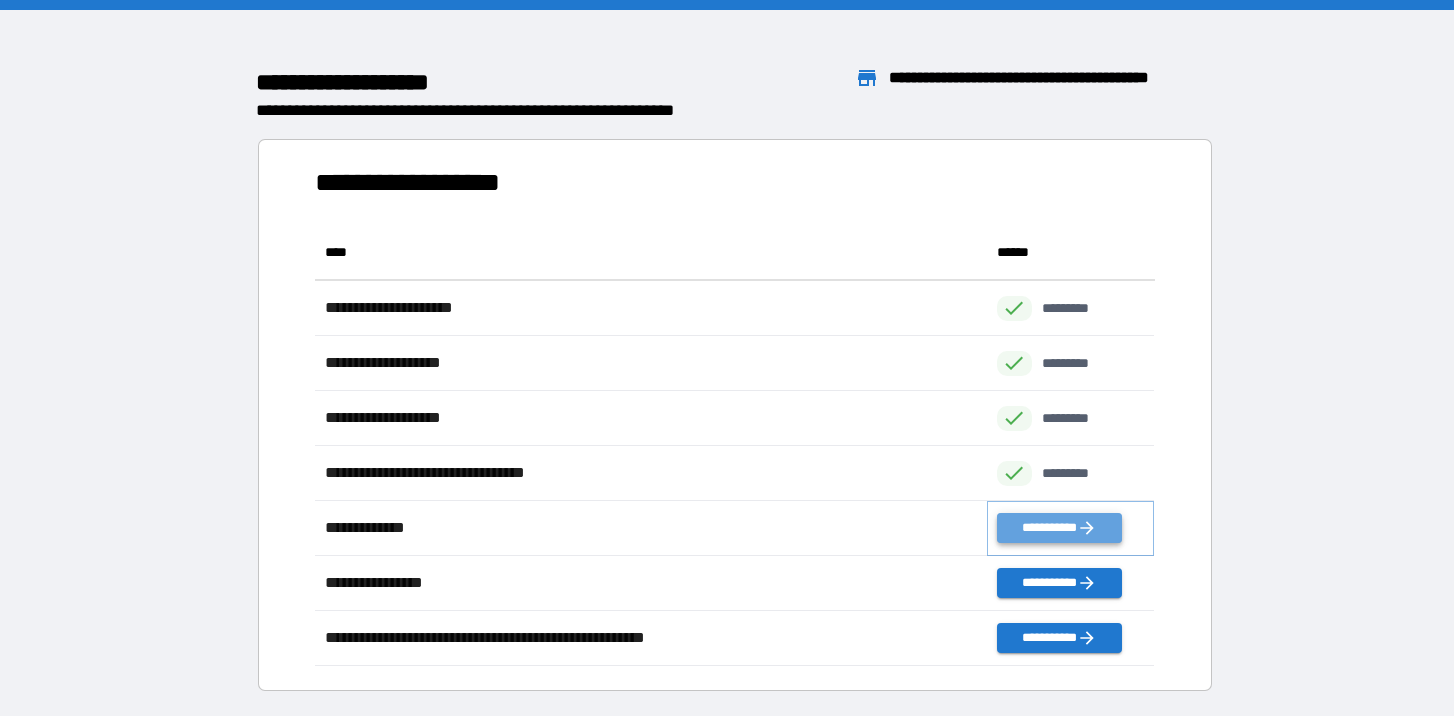 click on "**********" at bounding box center (1059, 528) 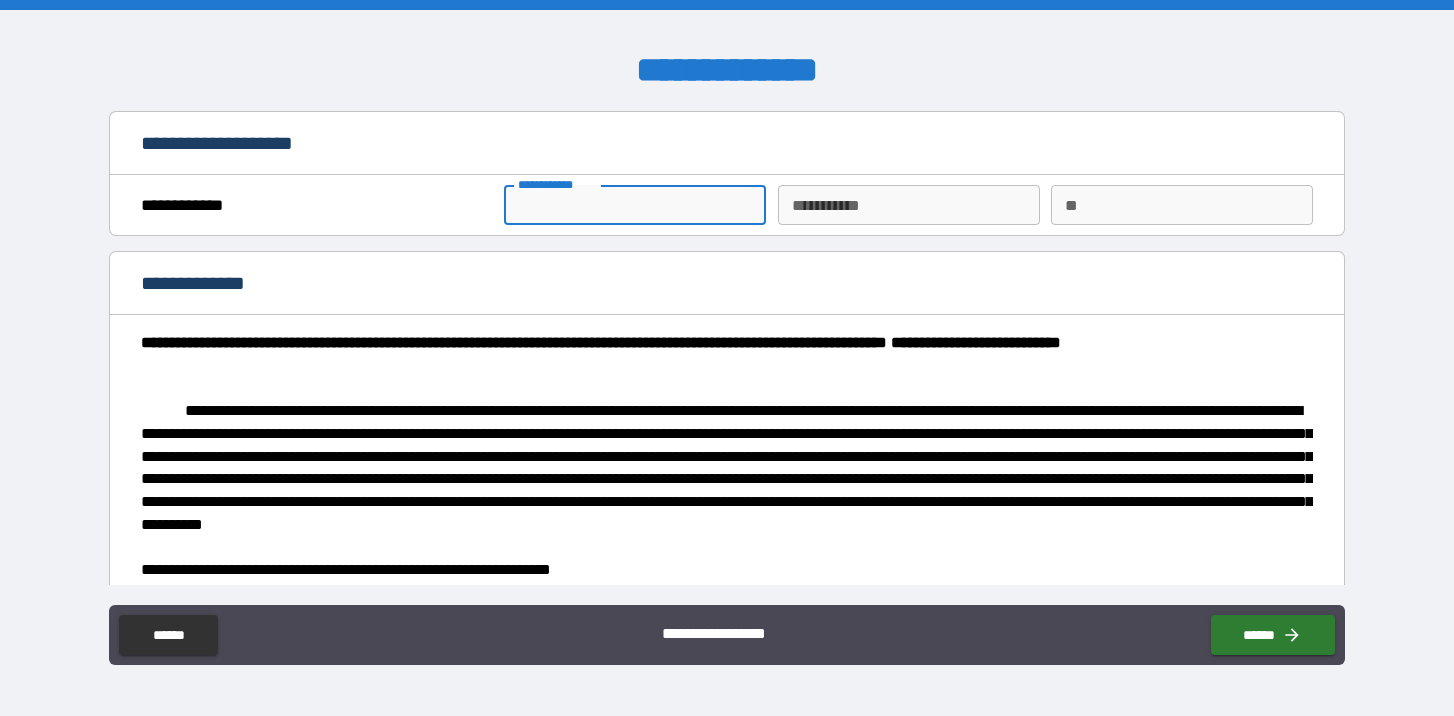 click on "**********" at bounding box center (635, 205) 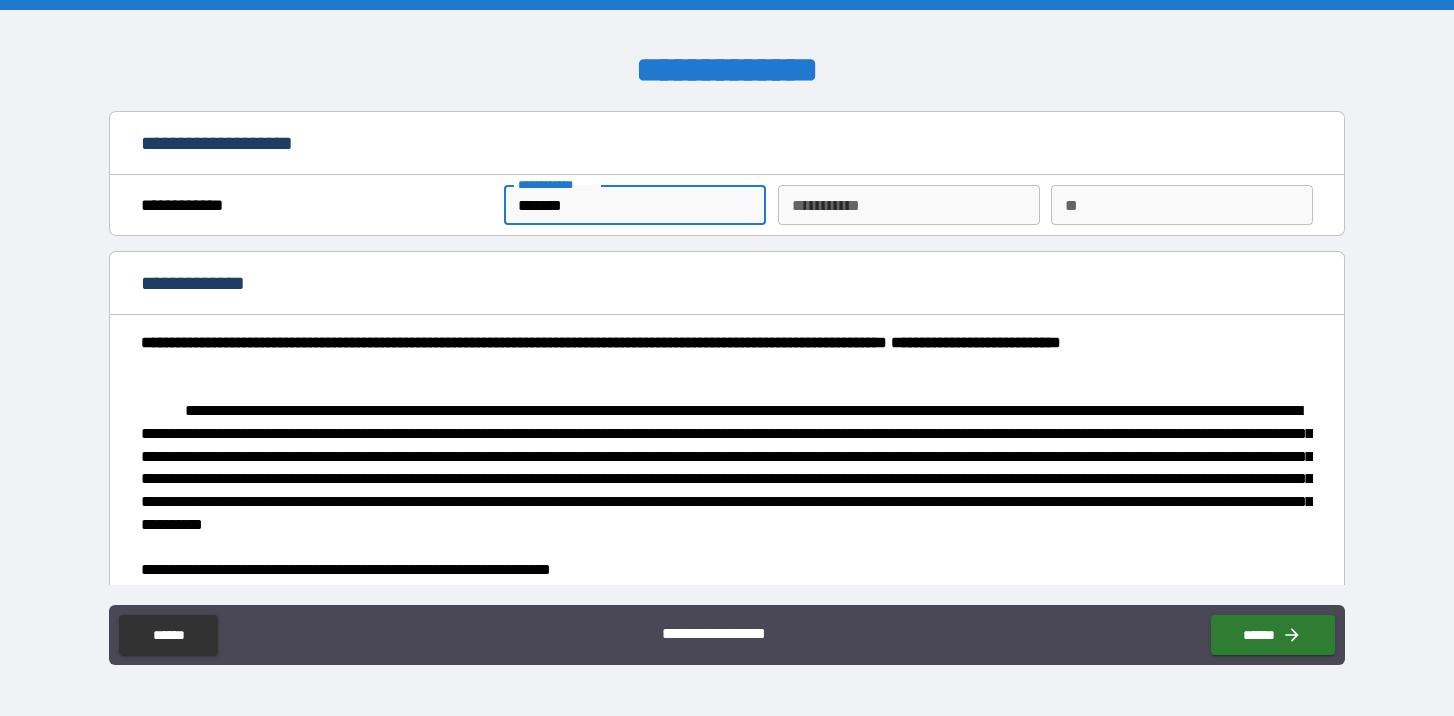type on "*******" 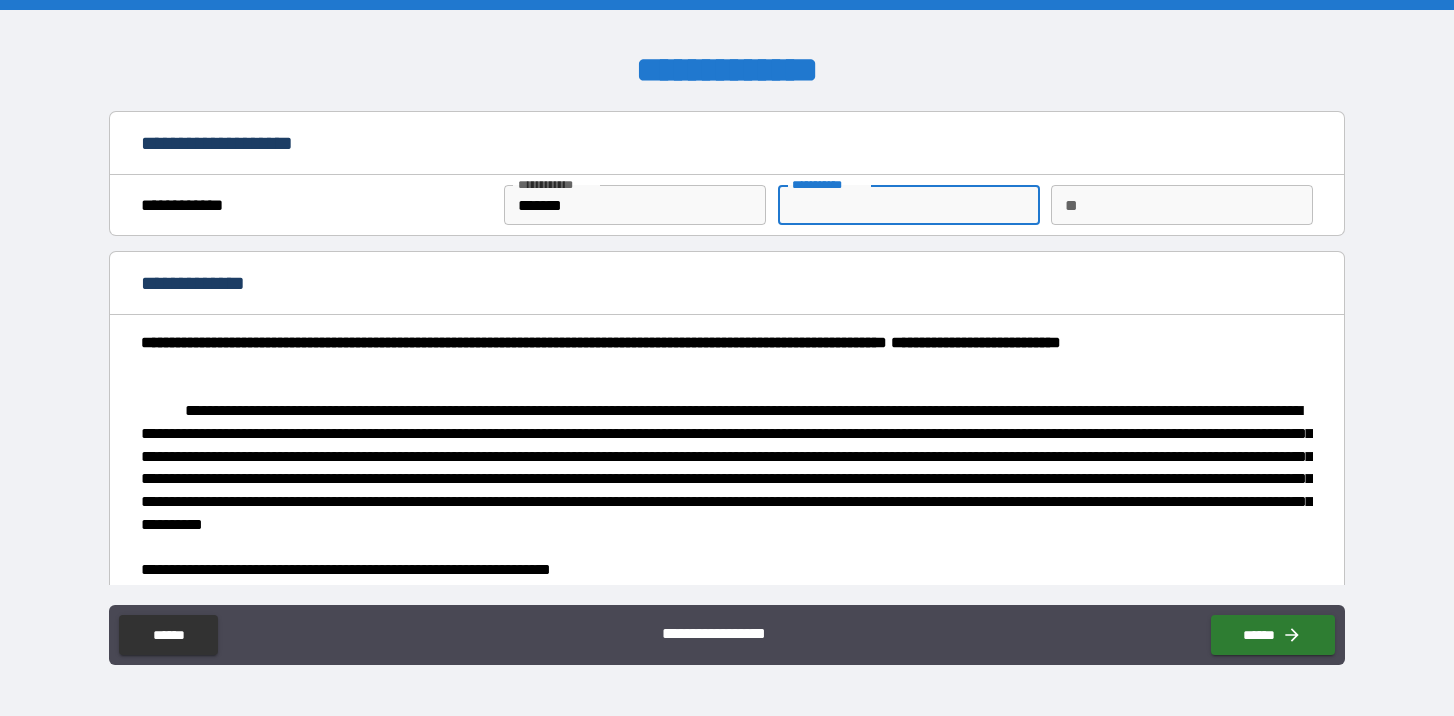 type on "*" 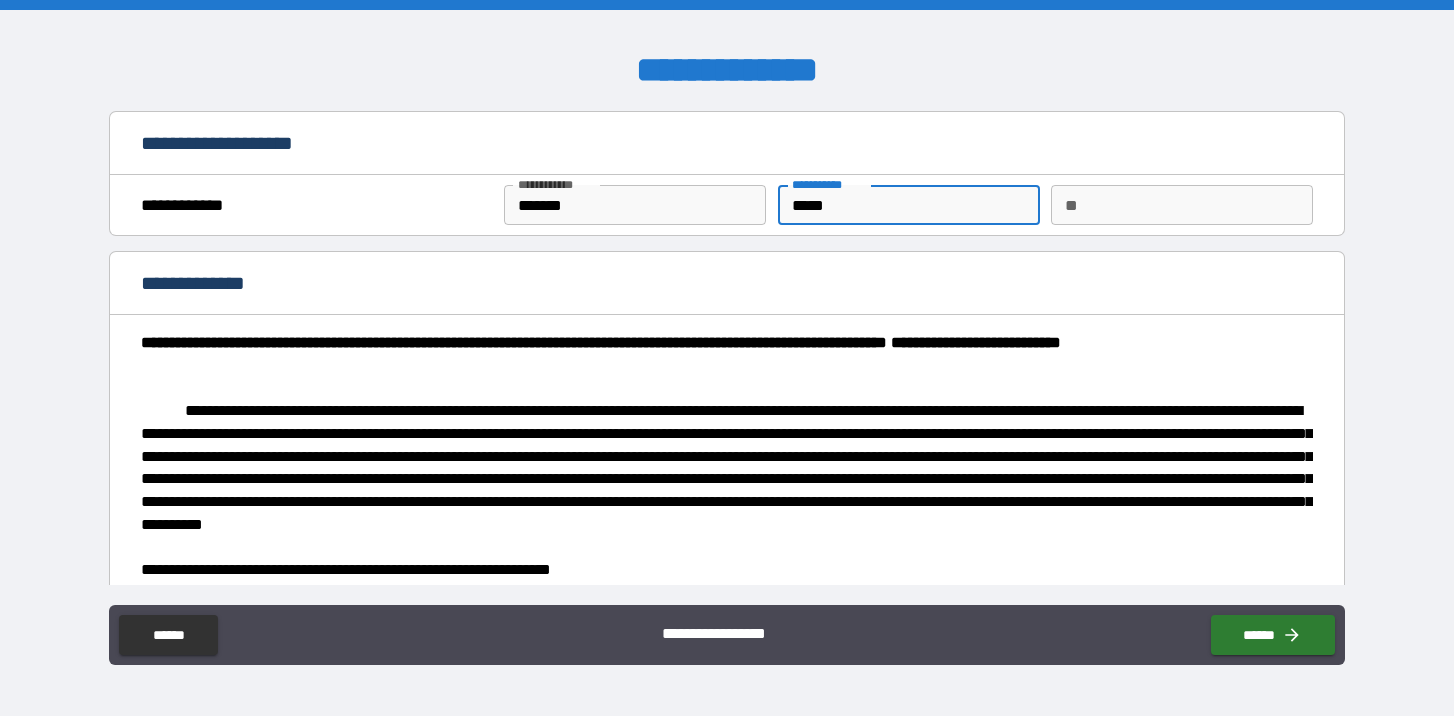 type on "*****" 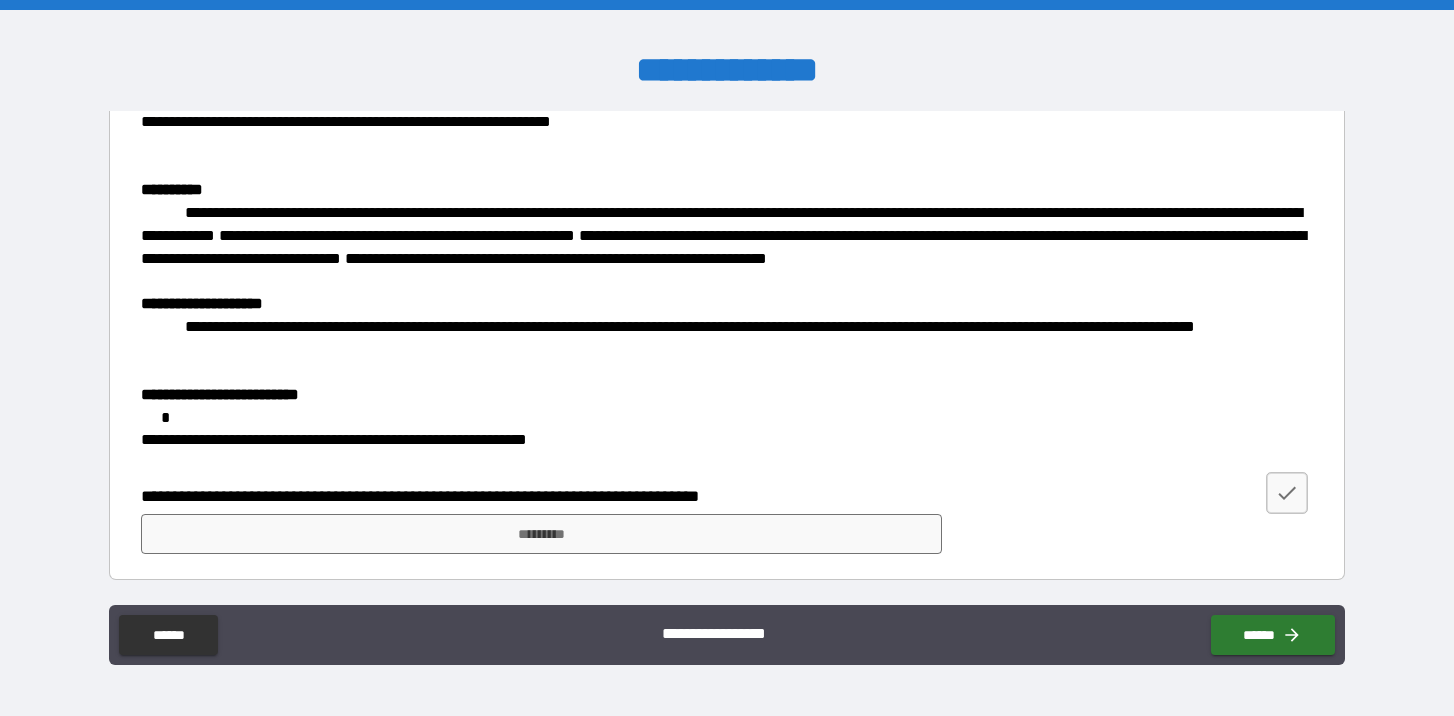 scroll, scrollTop: 496, scrollLeft: 0, axis: vertical 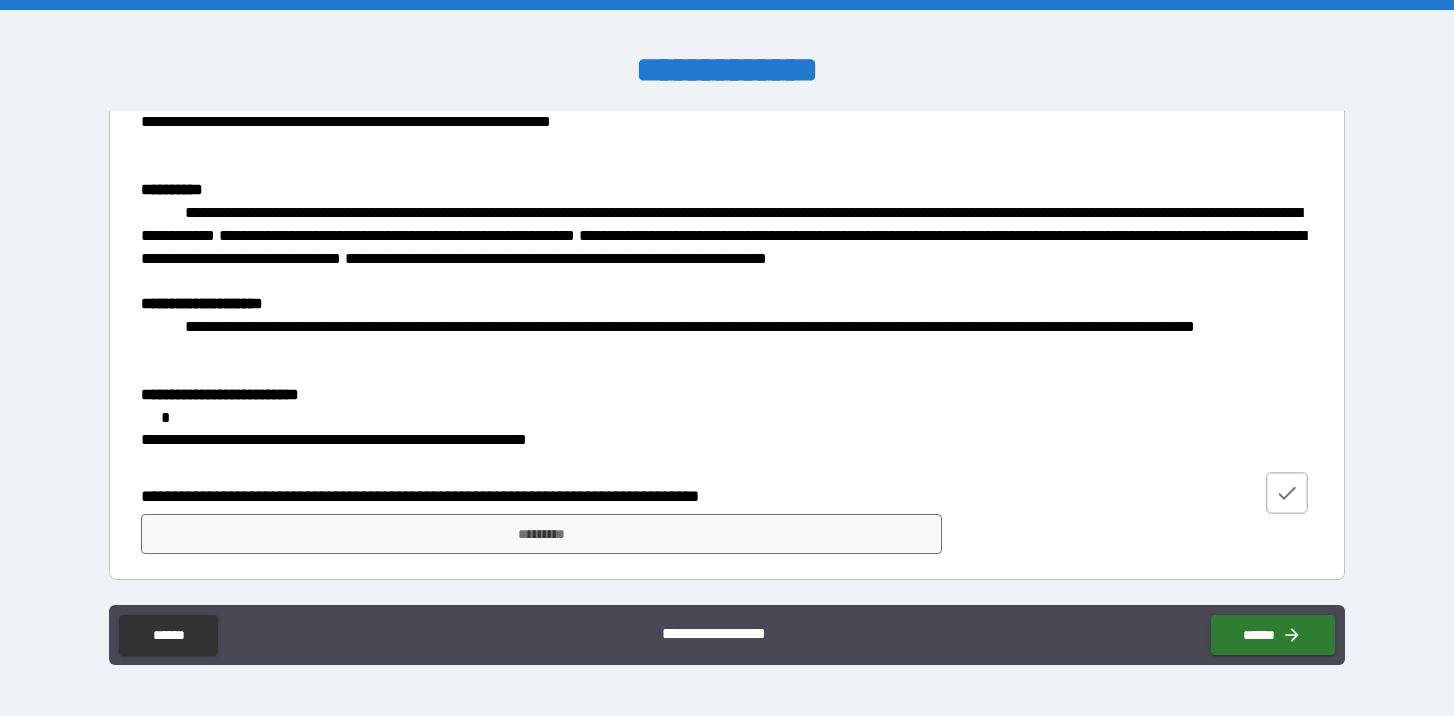 type on "*" 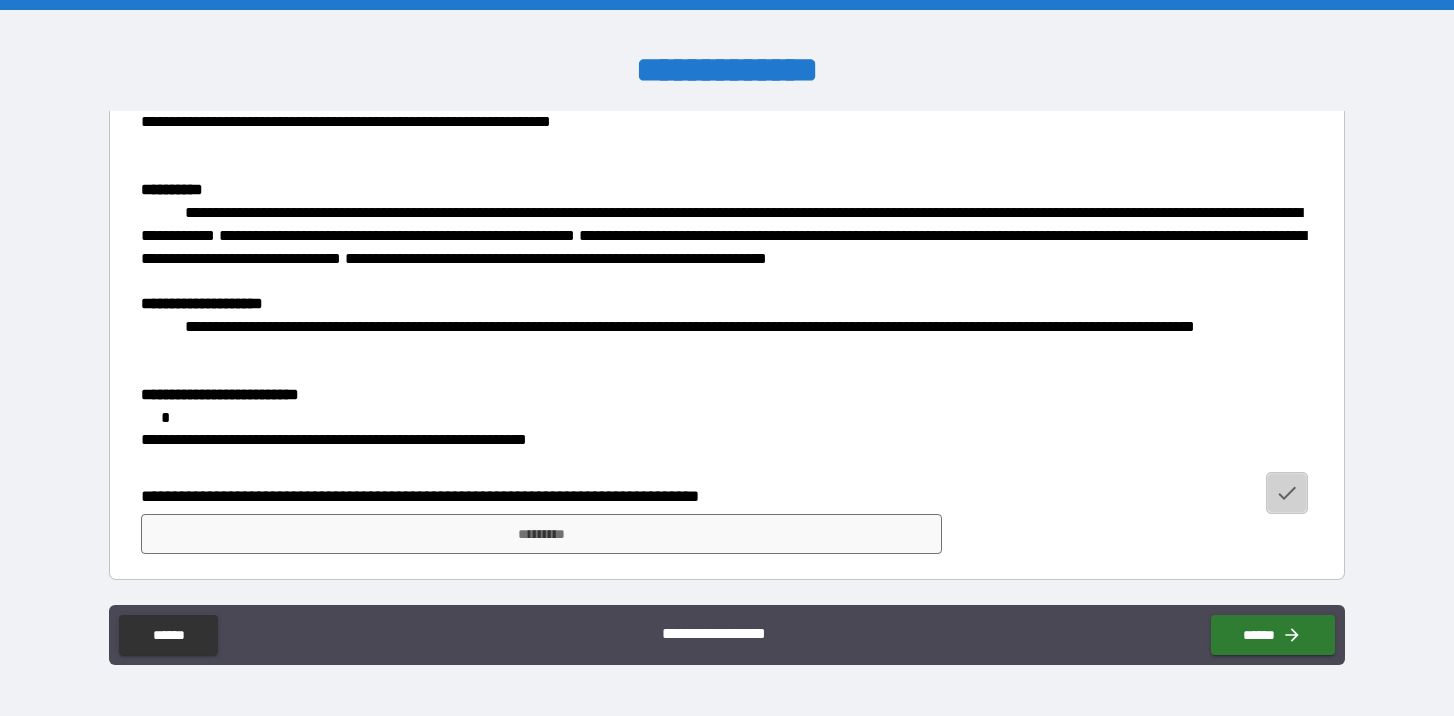 drag, startPoint x: 1275, startPoint y: 488, endPoint x: 1153, endPoint y: 486, distance: 122.016396 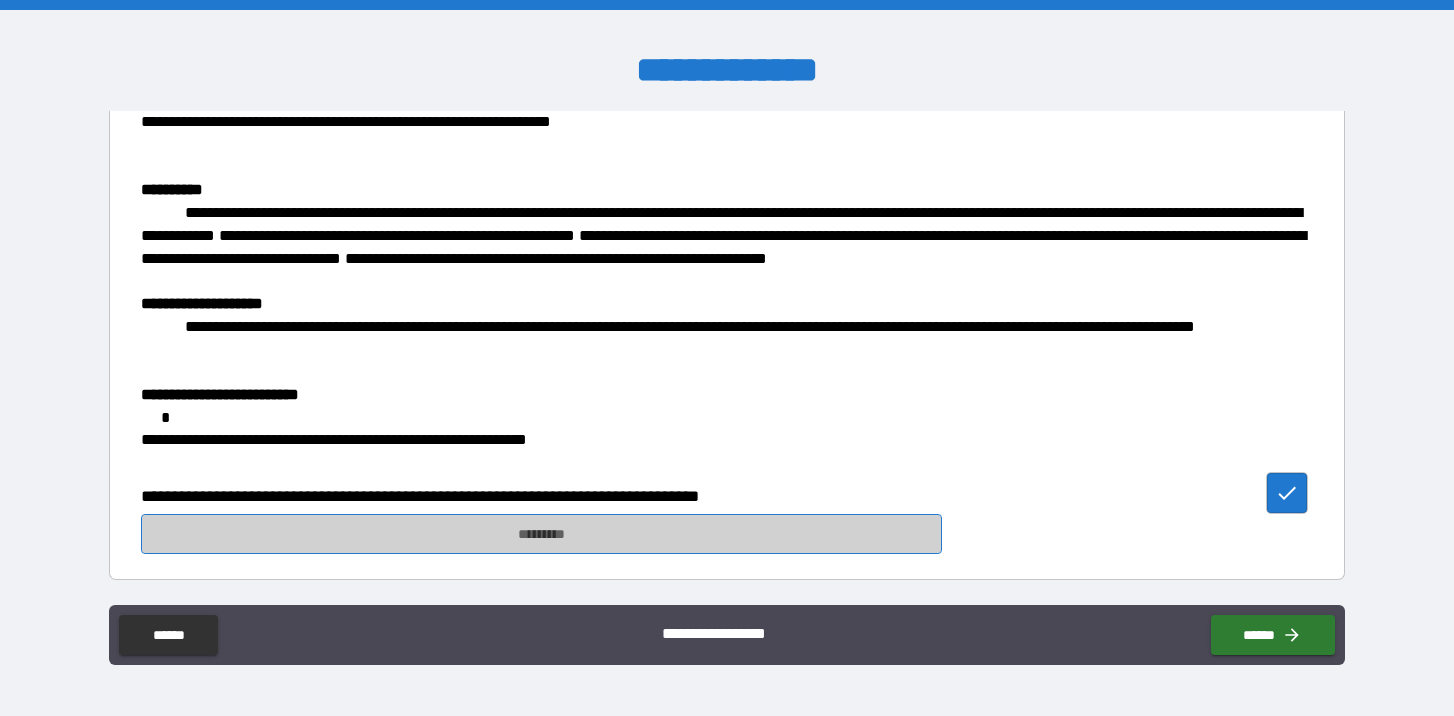 click on "*********" at bounding box center (541, 534) 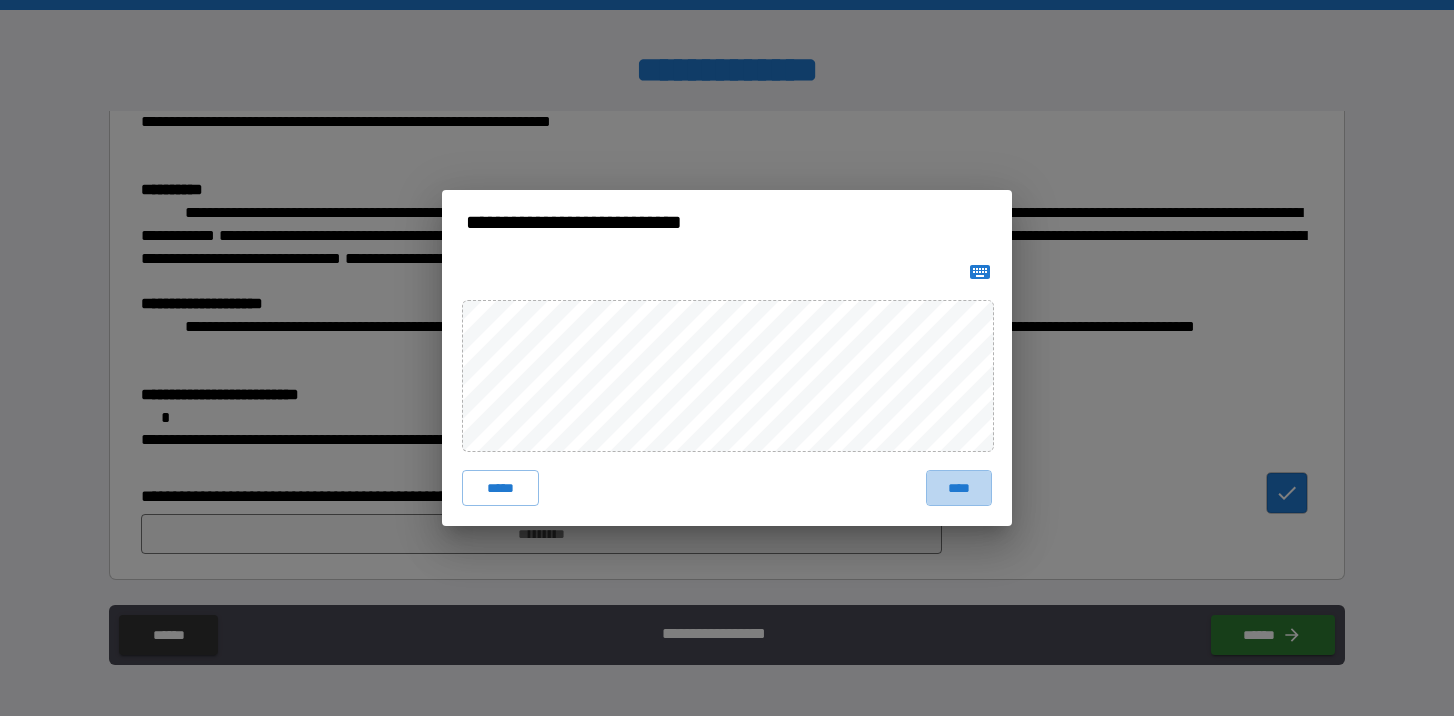 drag, startPoint x: 970, startPoint y: 491, endPoint x: 949, endPoint y: 489, distance: 21.095022 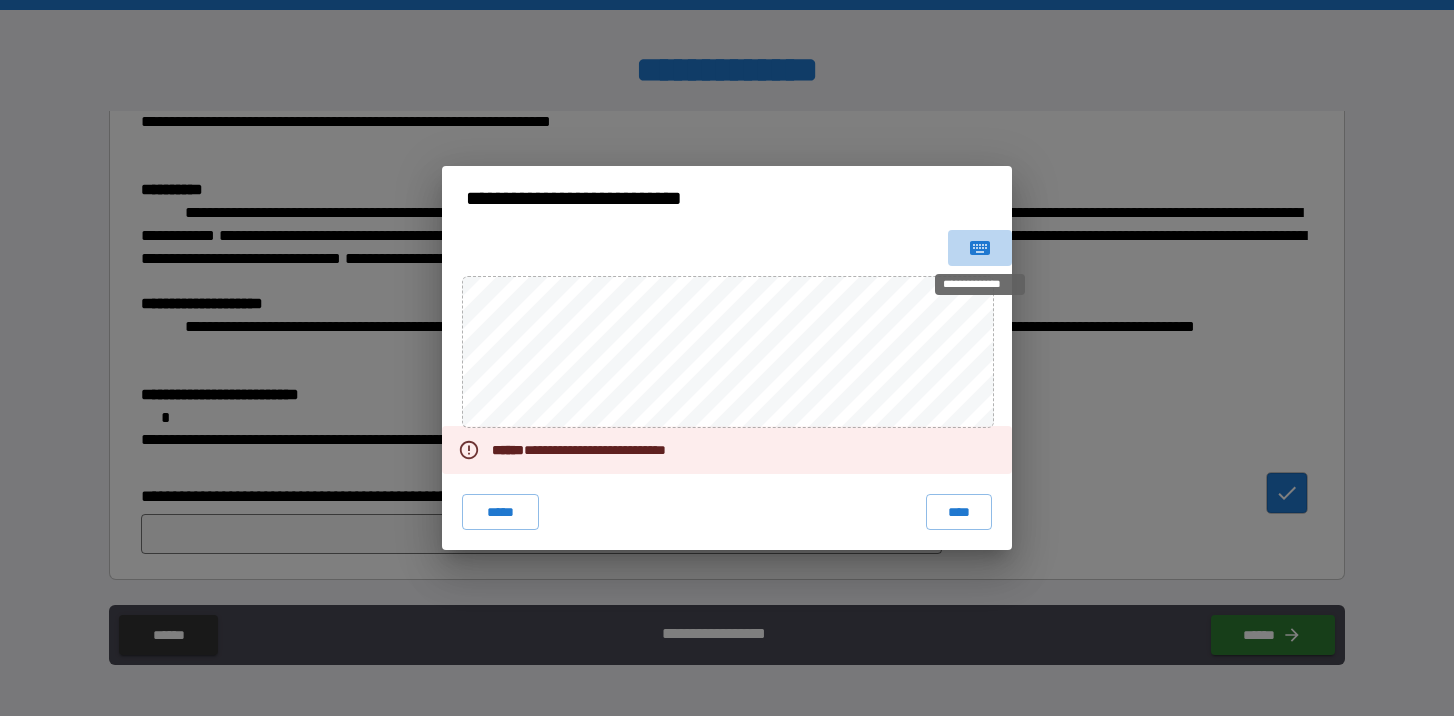 click 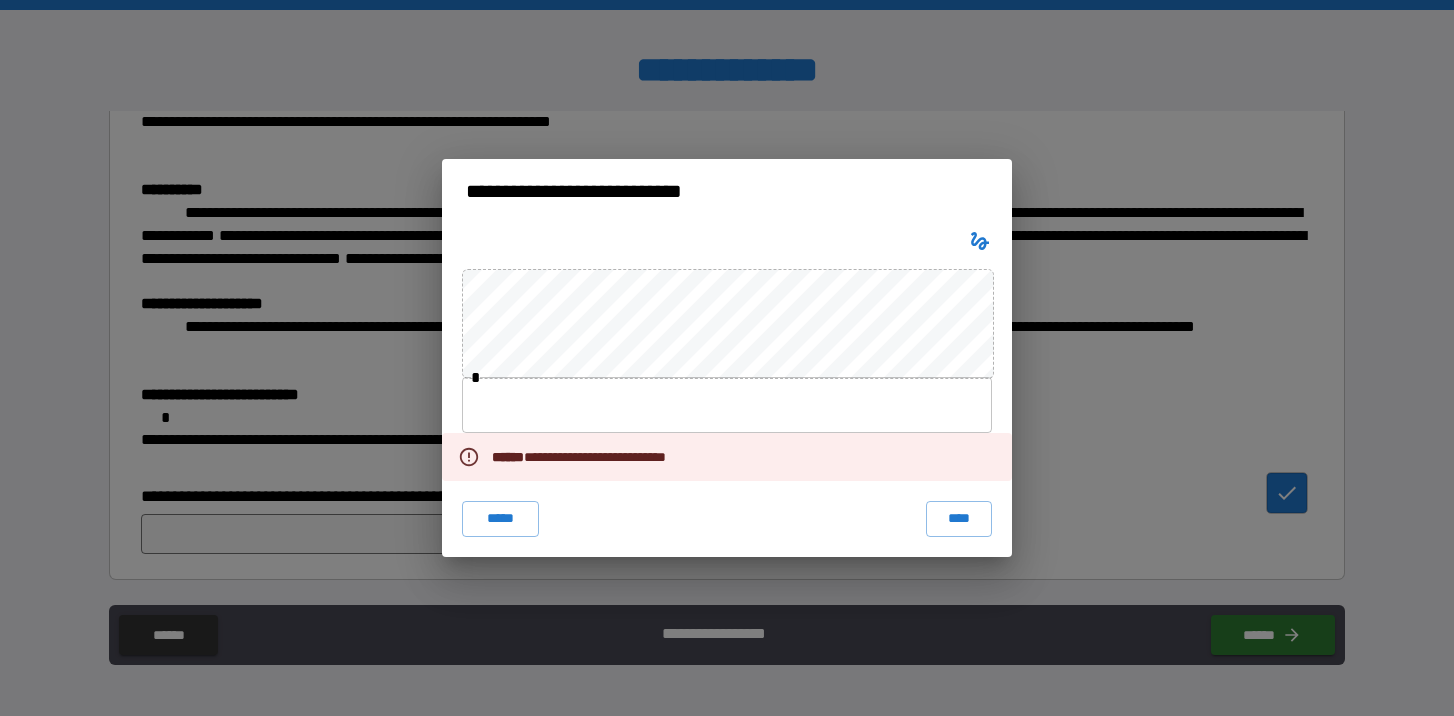 click at bounding box center [727, 405] 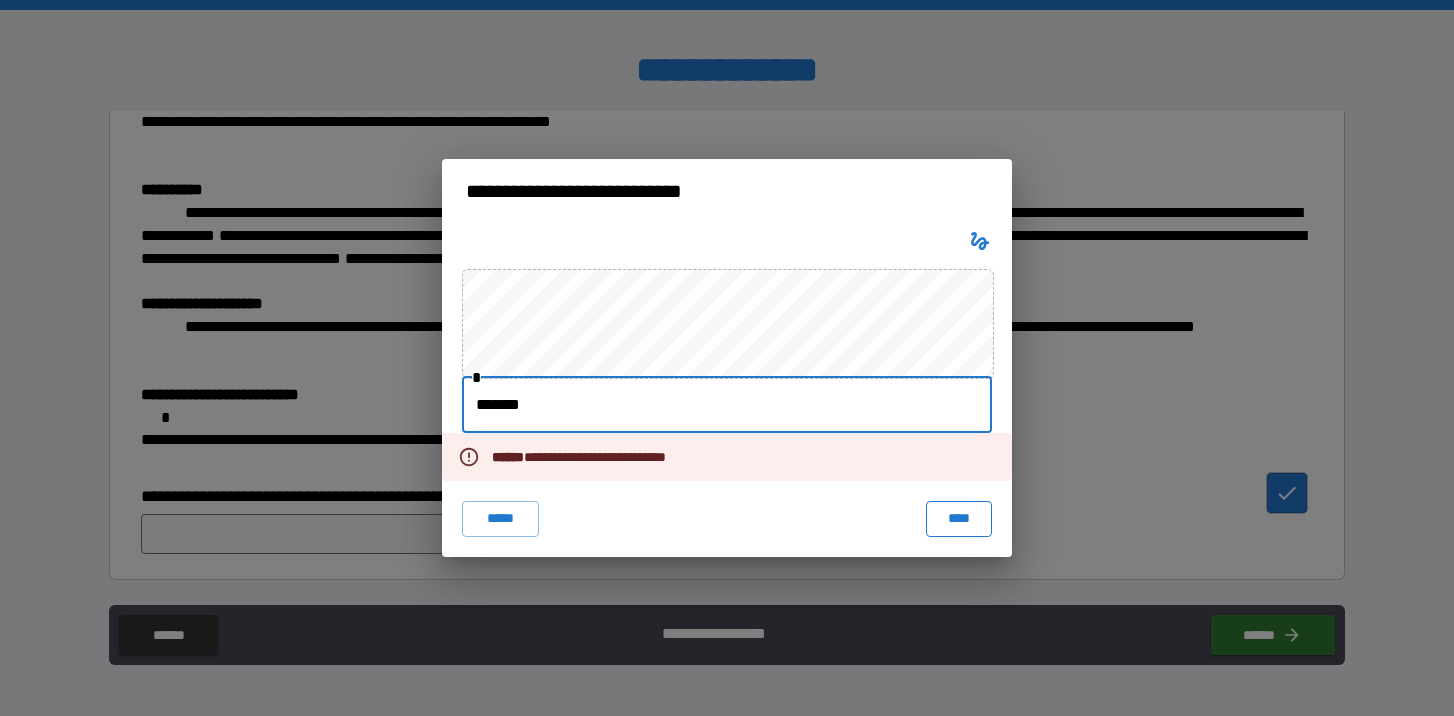 type on "*******" 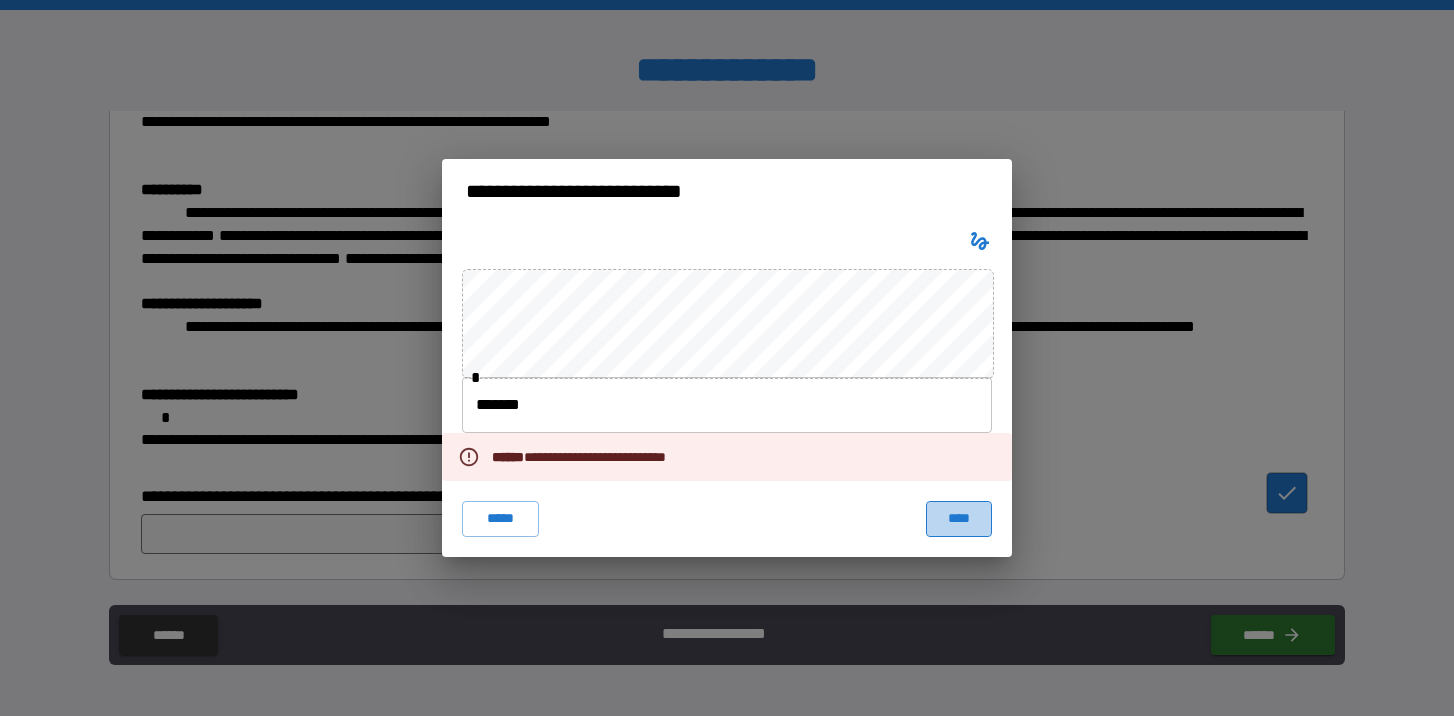 click on "****" at bounding box center (959, 519) 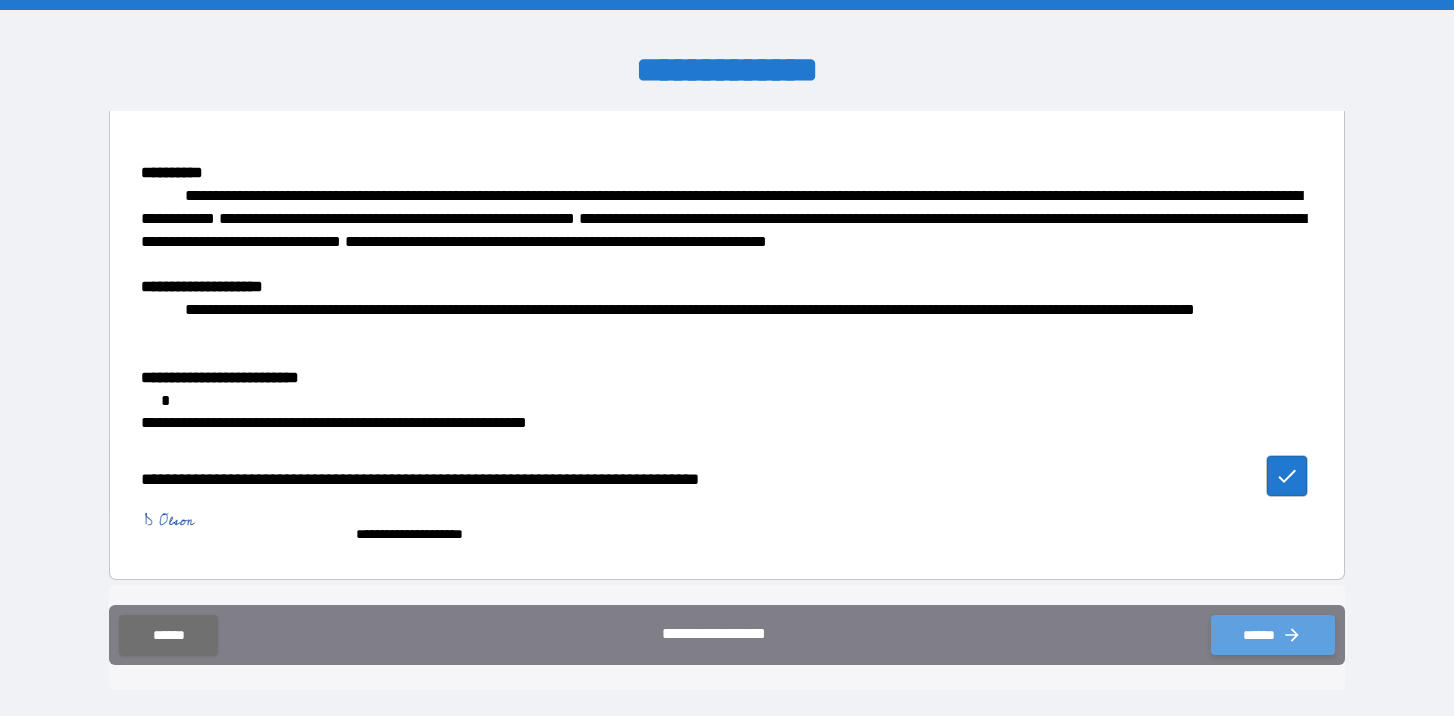 click on "******" at bounding box center [1273, 635] 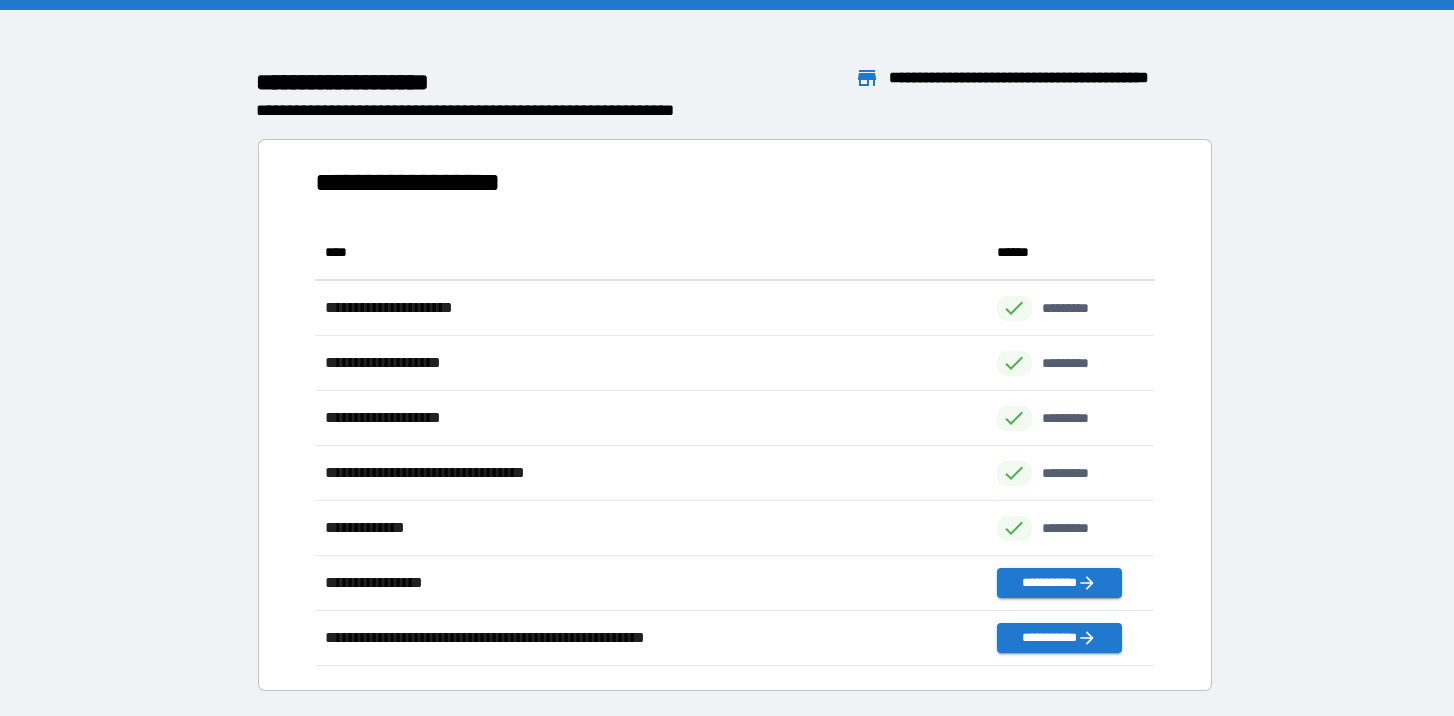 scroll, scrollTop: 1, scrollLeft: 1, axis: both 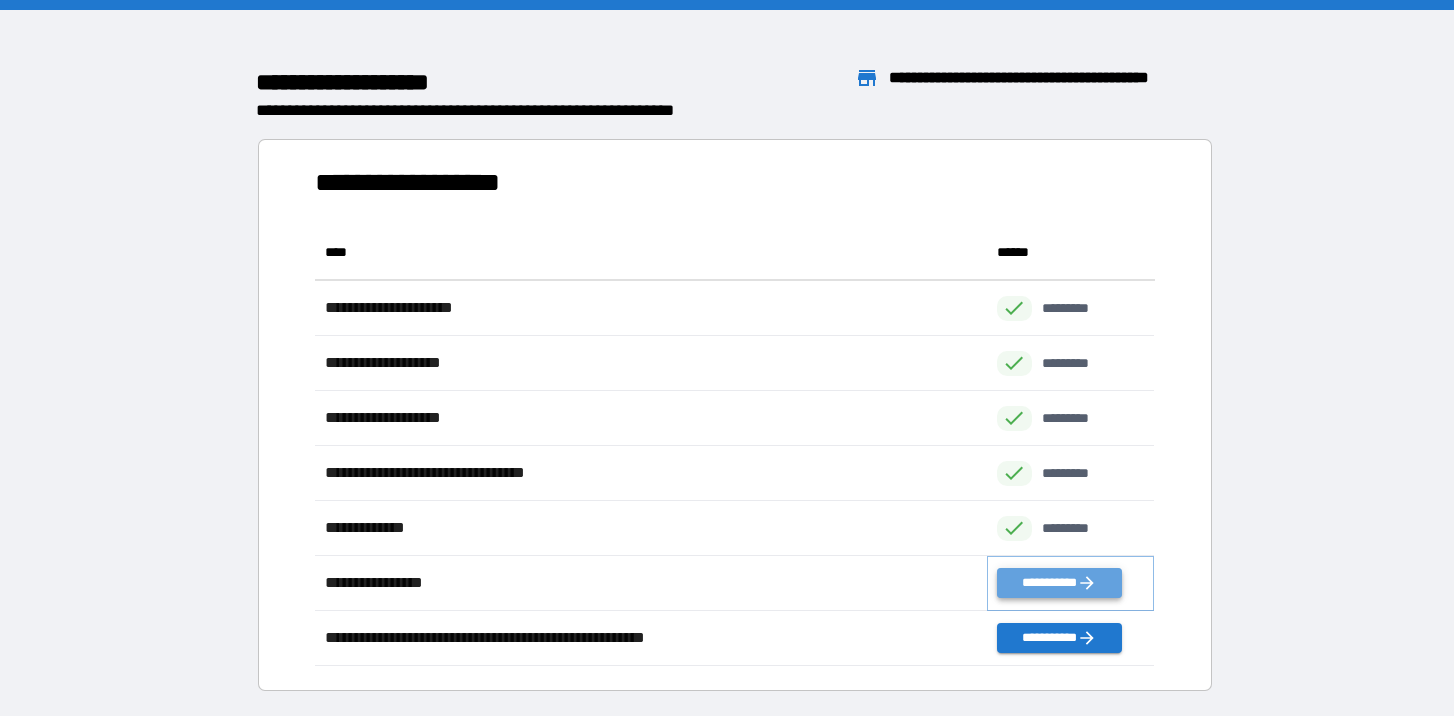 click on "**********" at bounding box center [1059, 583] 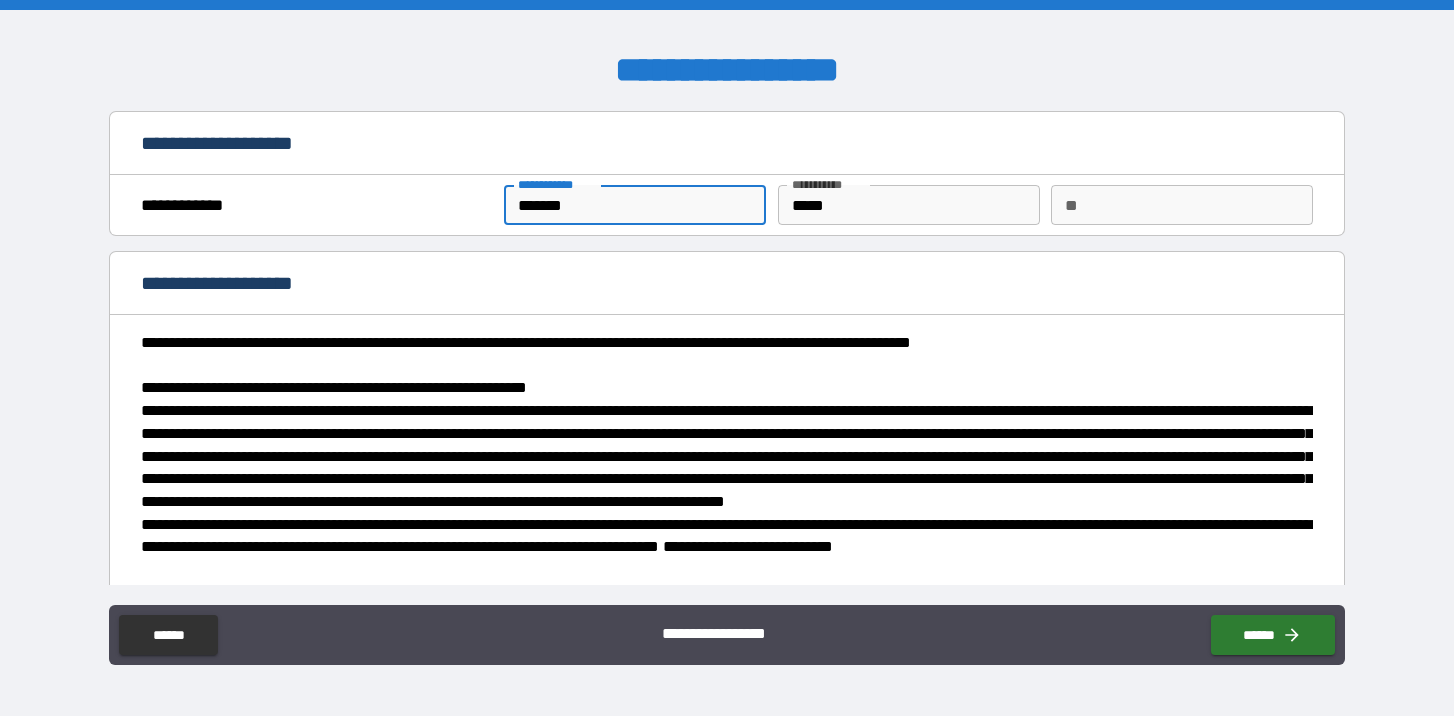 click on "*******" at bounding box center (635, 205) 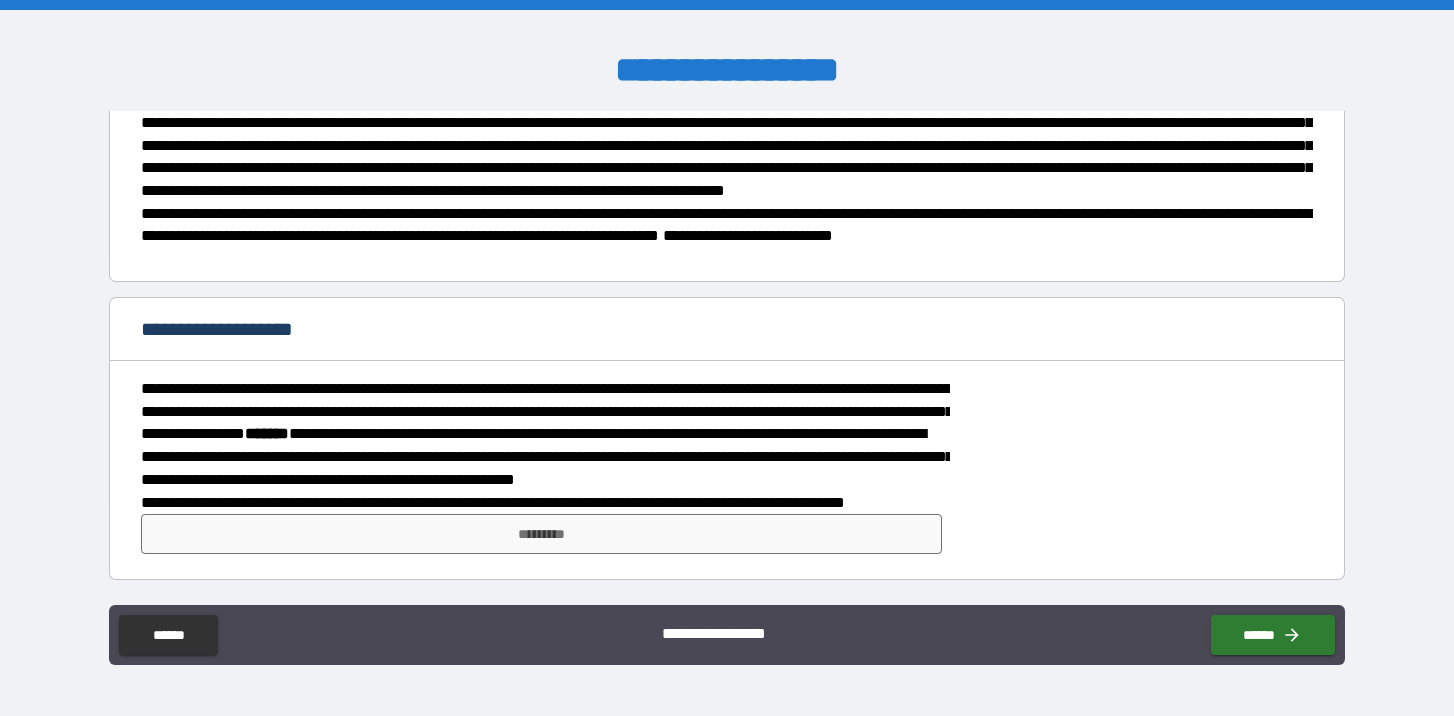 scroll, scrollTop: 365, scrollLeft: 0, axis: vertical 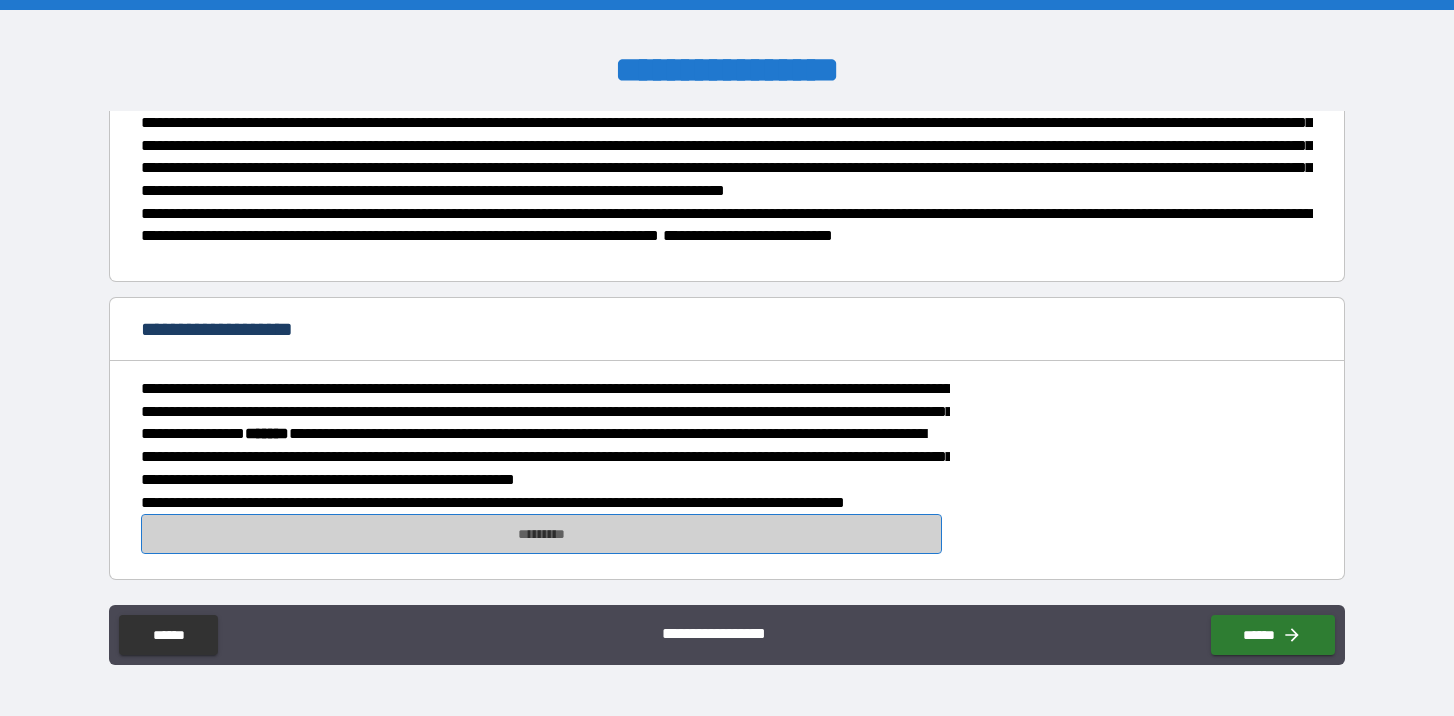 click on "*********" at bounding box center [541, 534] 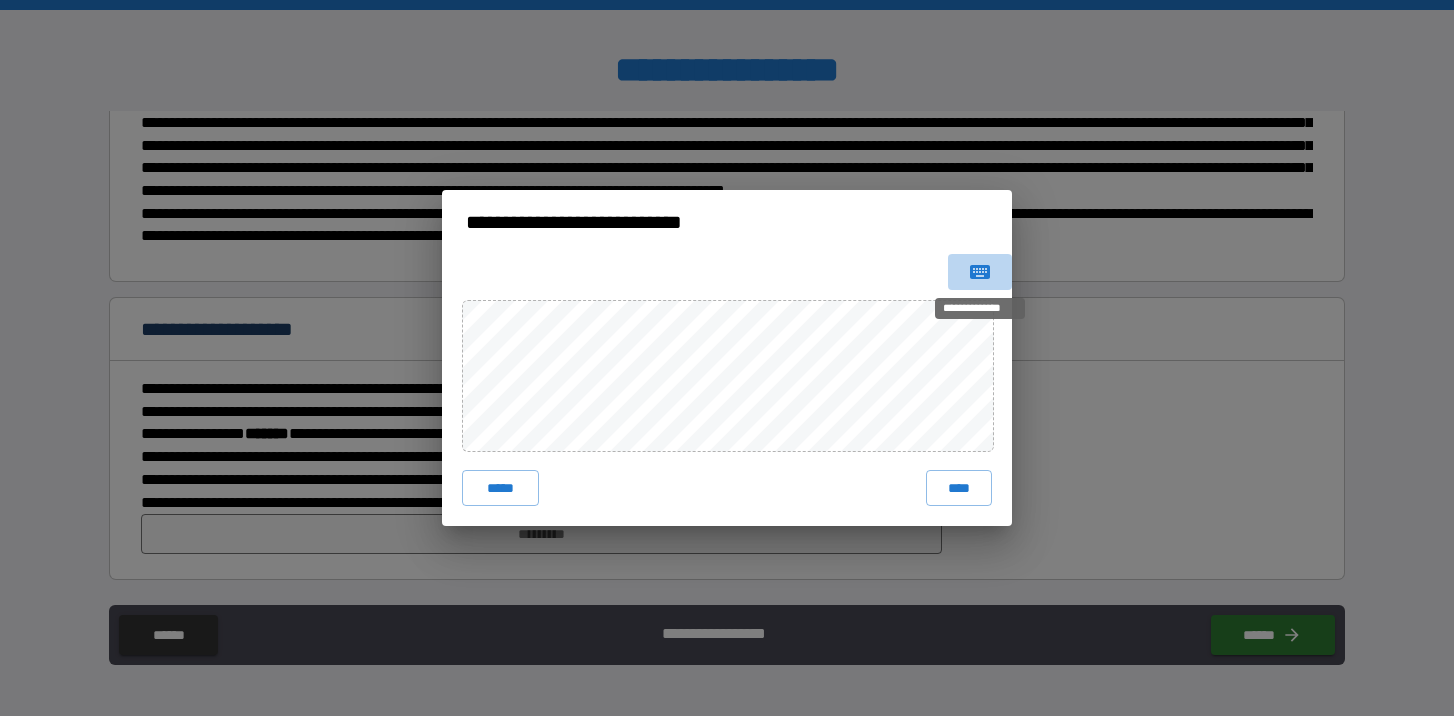 click 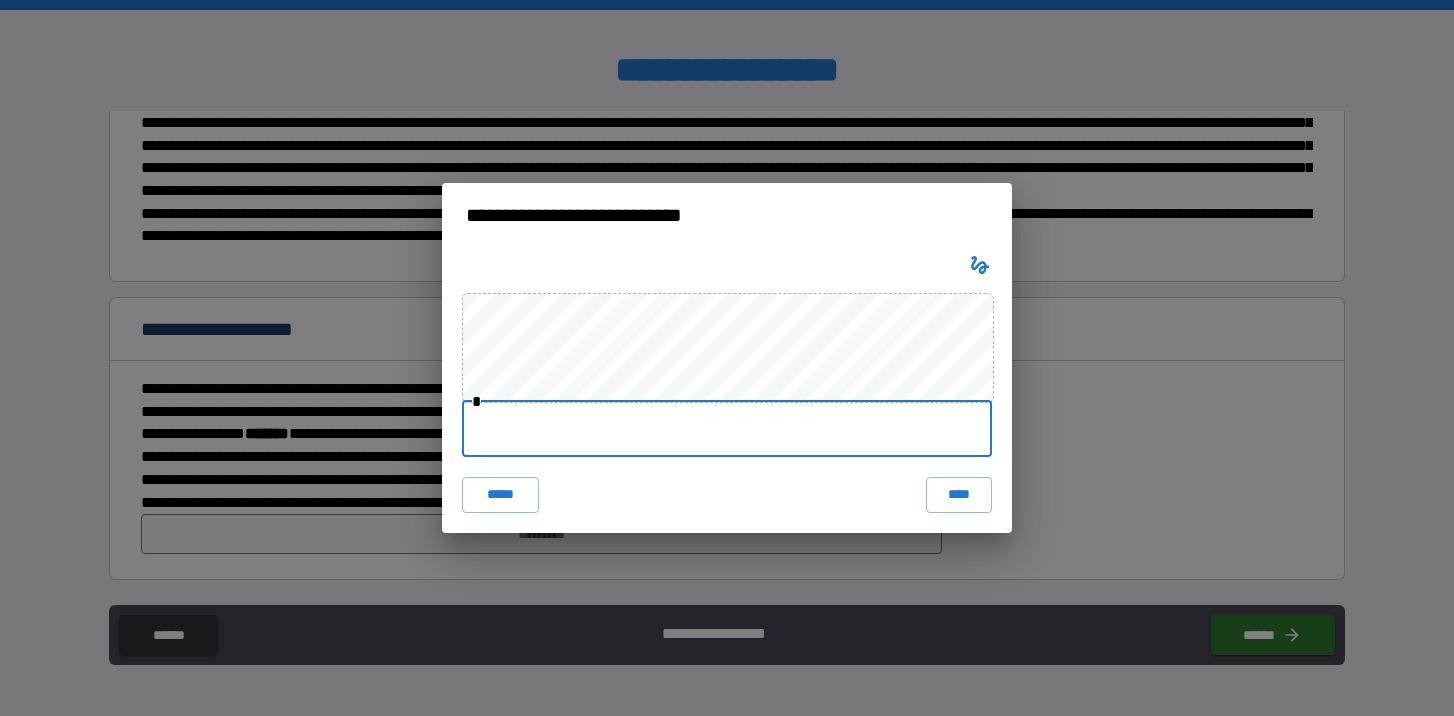 click at bounding box center [727, 429] 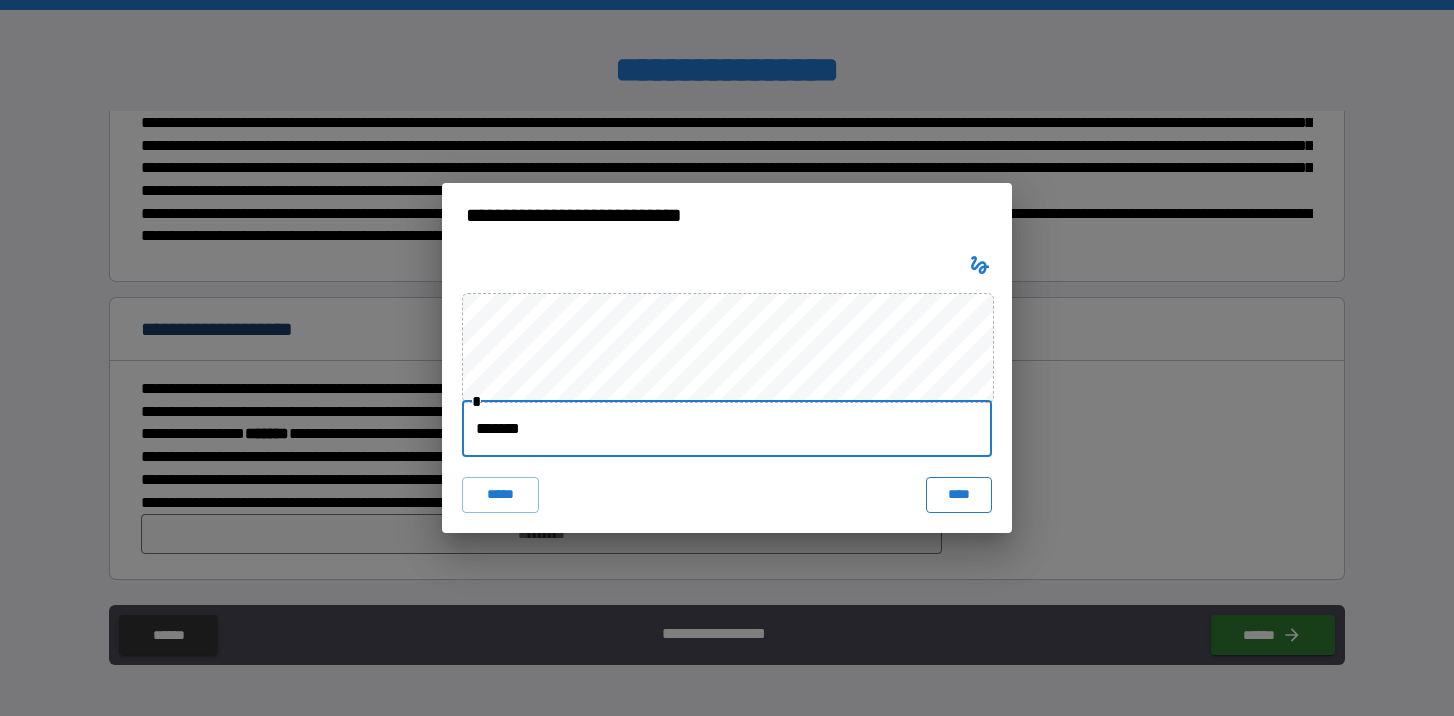 type on "*******" 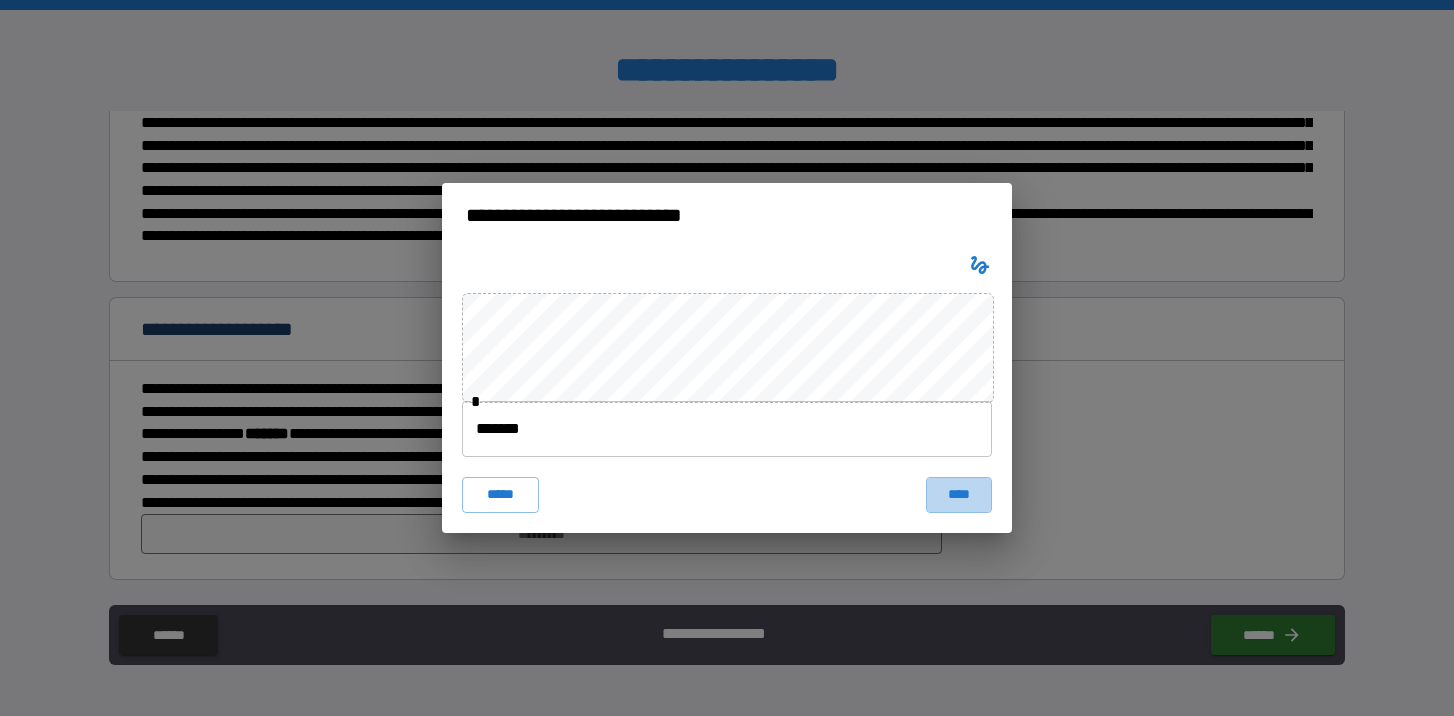 click on "****" at bounding box center (959, 495) 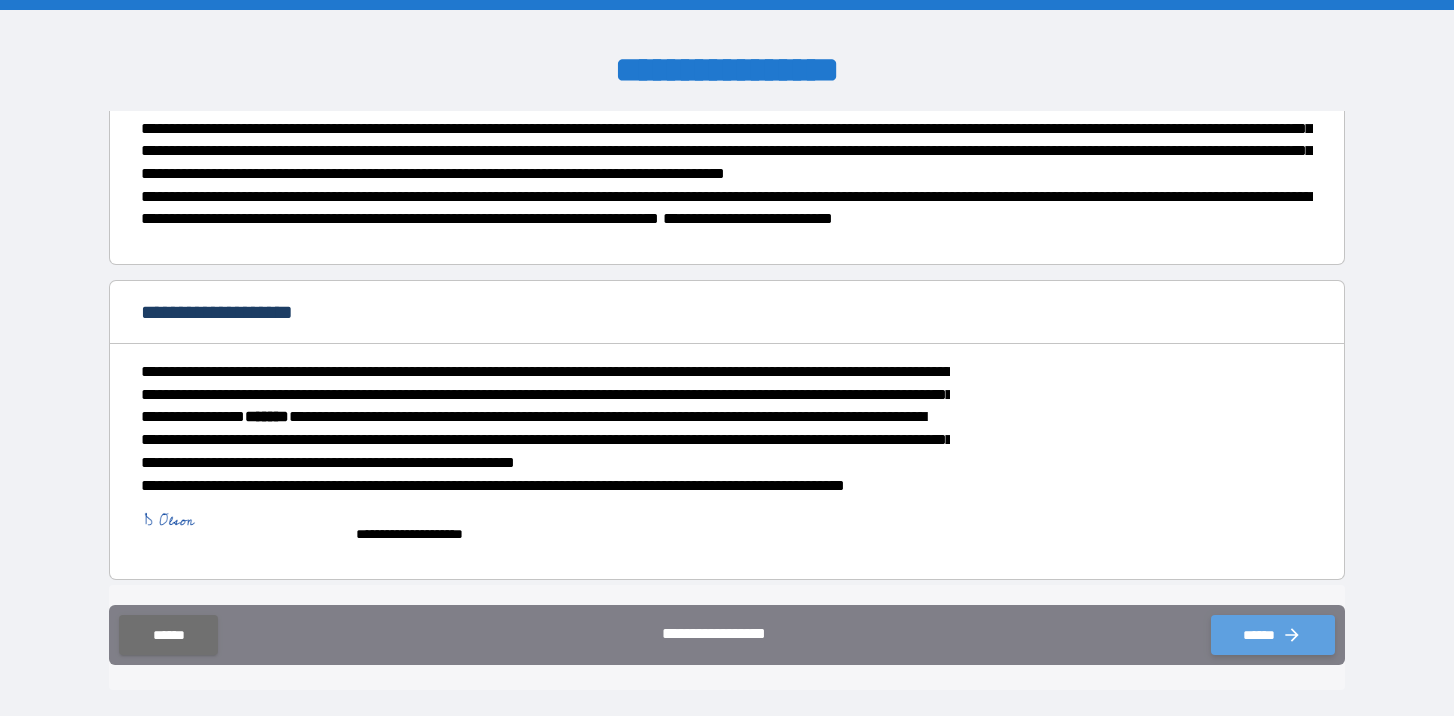 click on "******" at bounding box center [1273, 635] 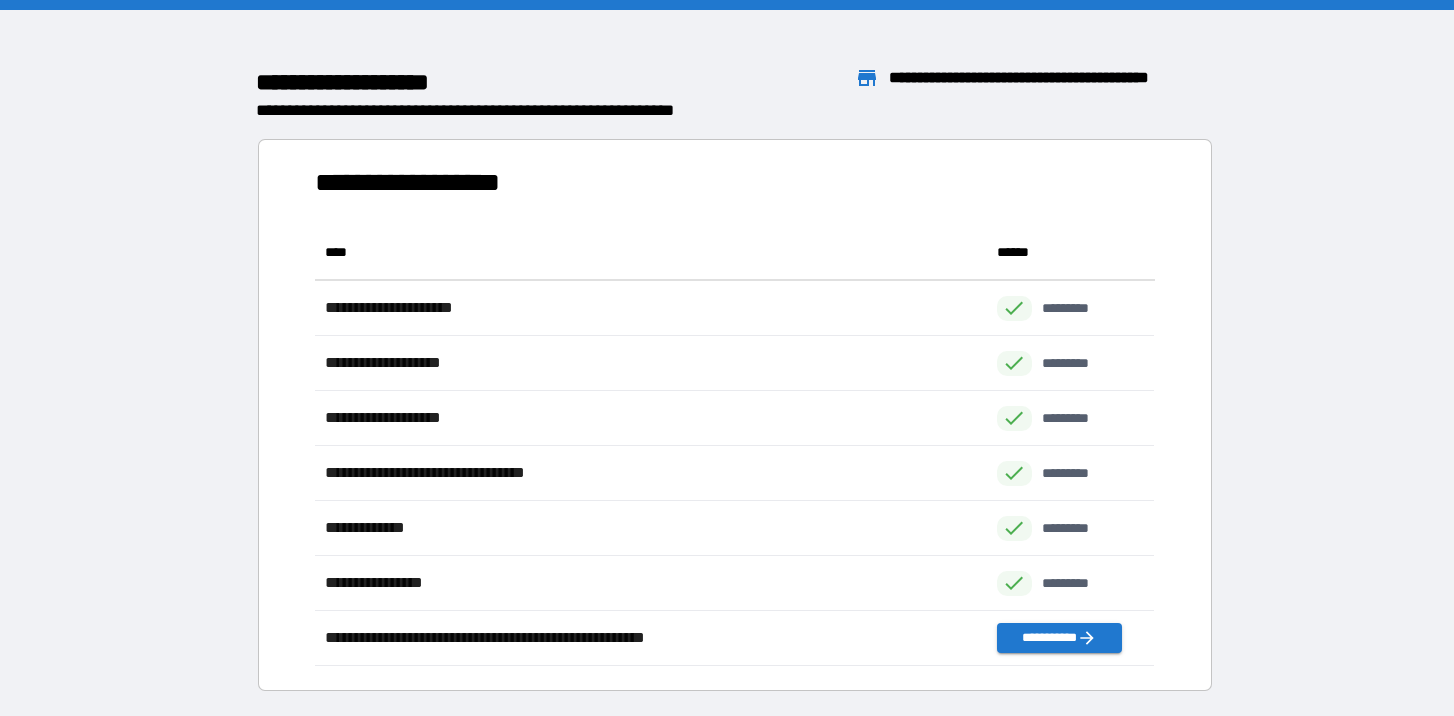 scroll, scrollTop: 1, scrollLeft: 1, axis: both 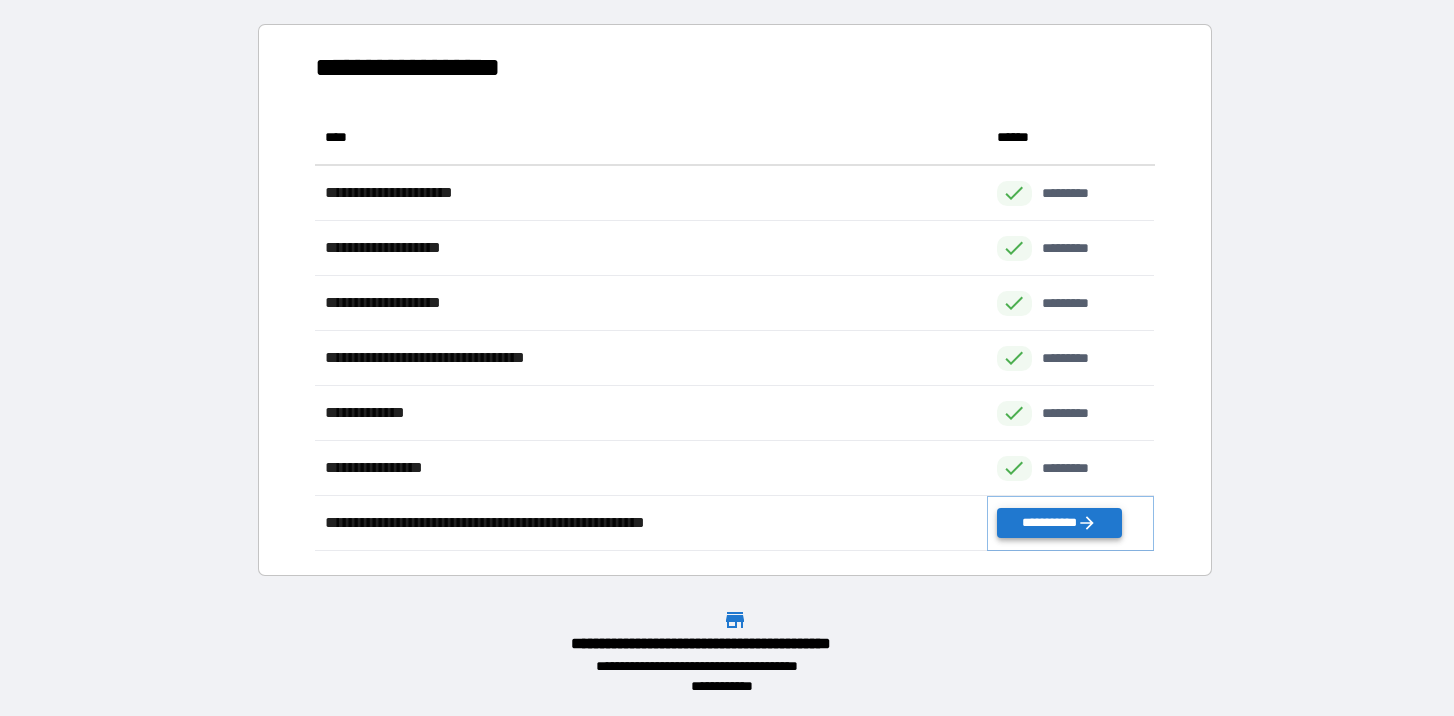 click on "**********" at bounding box center [1059, 523] 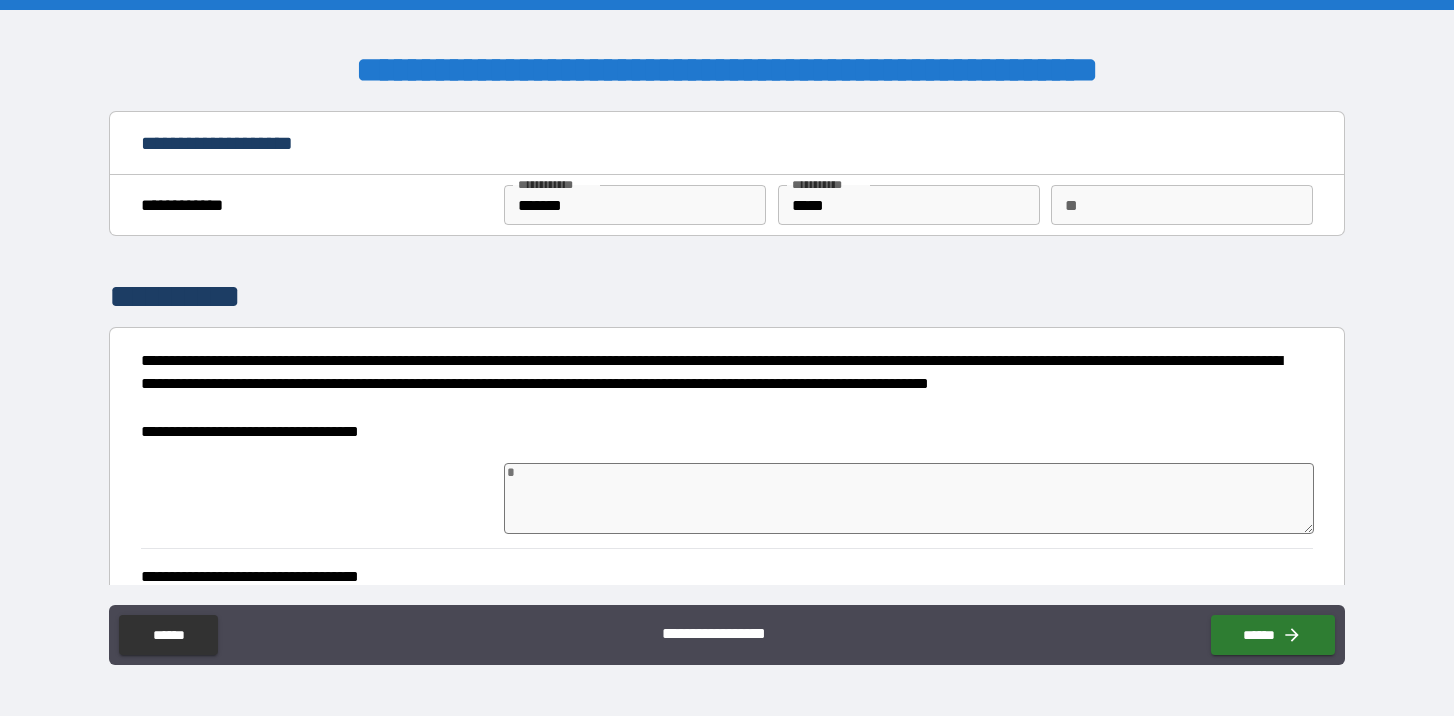 type on "*" 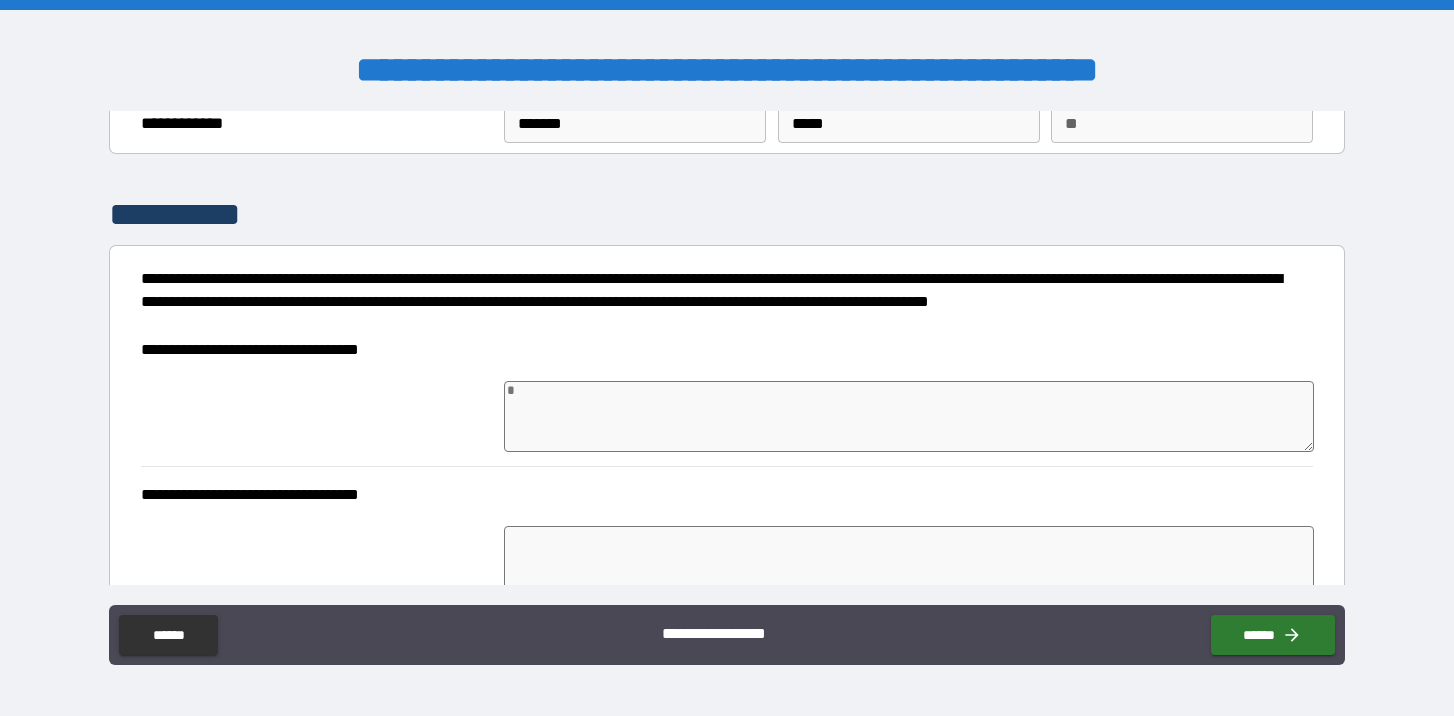 scroll, scrollTop: 111, scrollLeft: 0, axis: vertical 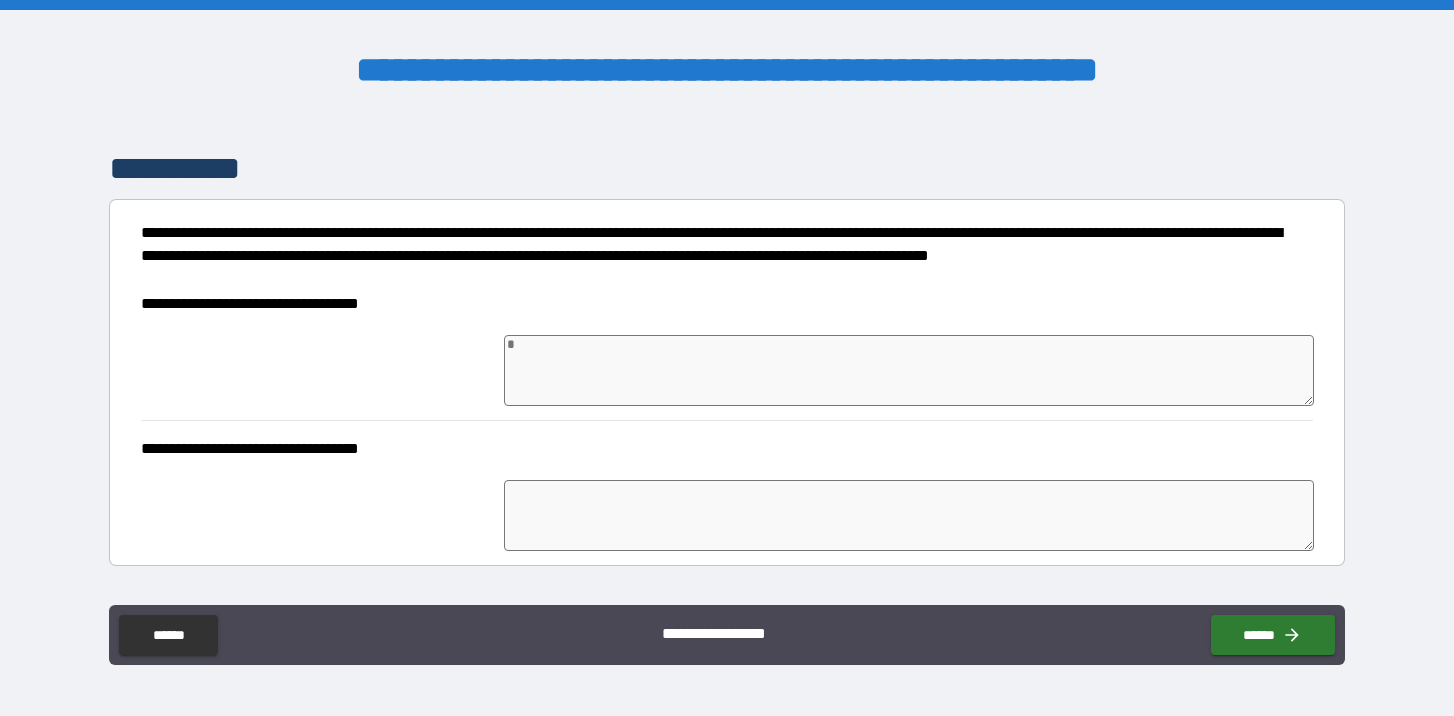 click at bounding box center [909, 370] 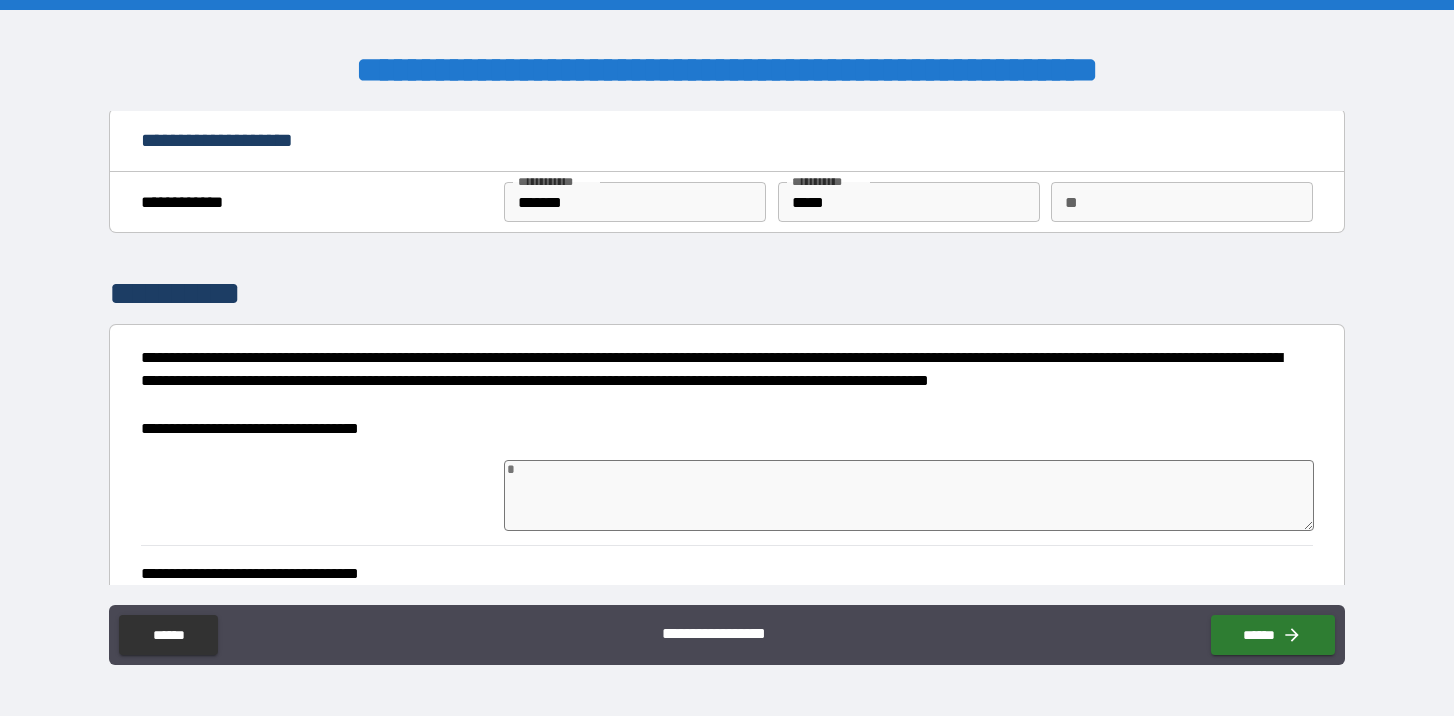 scroll, scrollTop: 2, scrollLeft: 0, axis: vertical 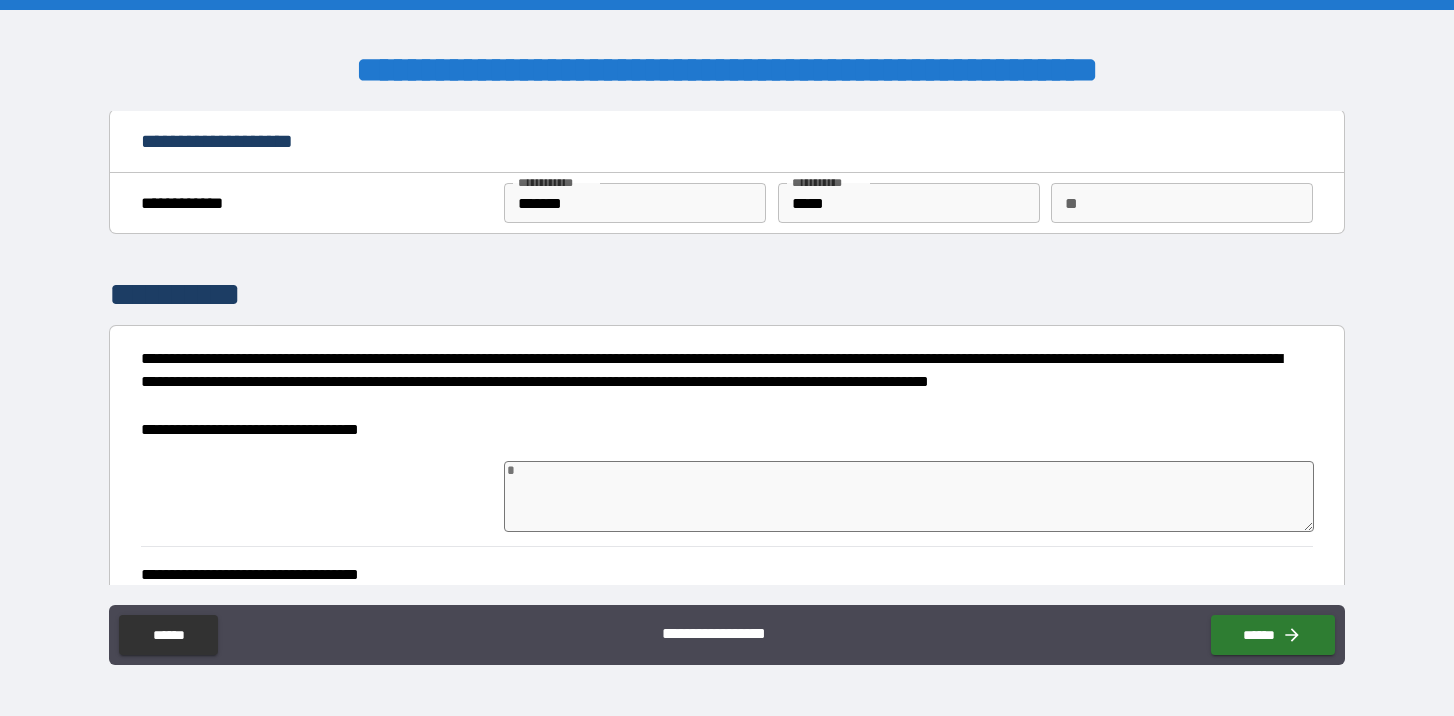 type on "*" 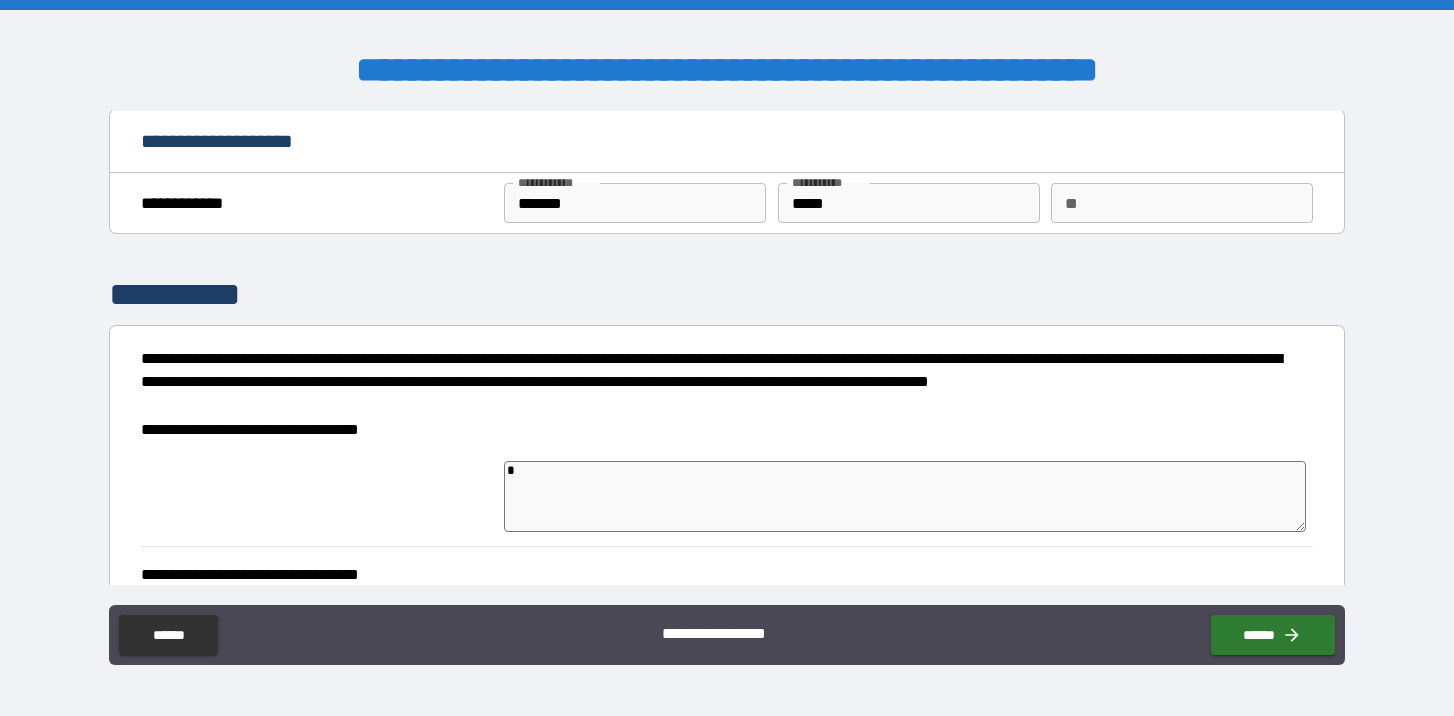 type on "*" 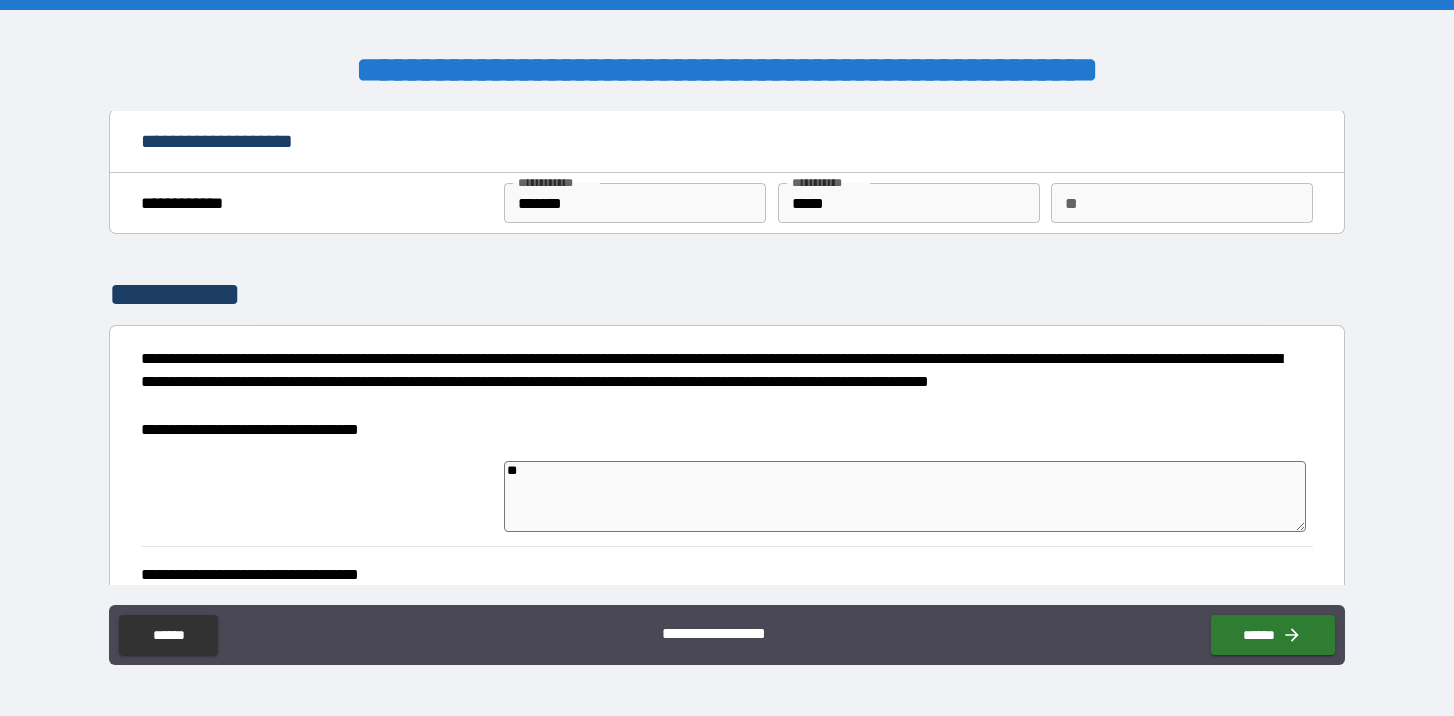 type on "*" 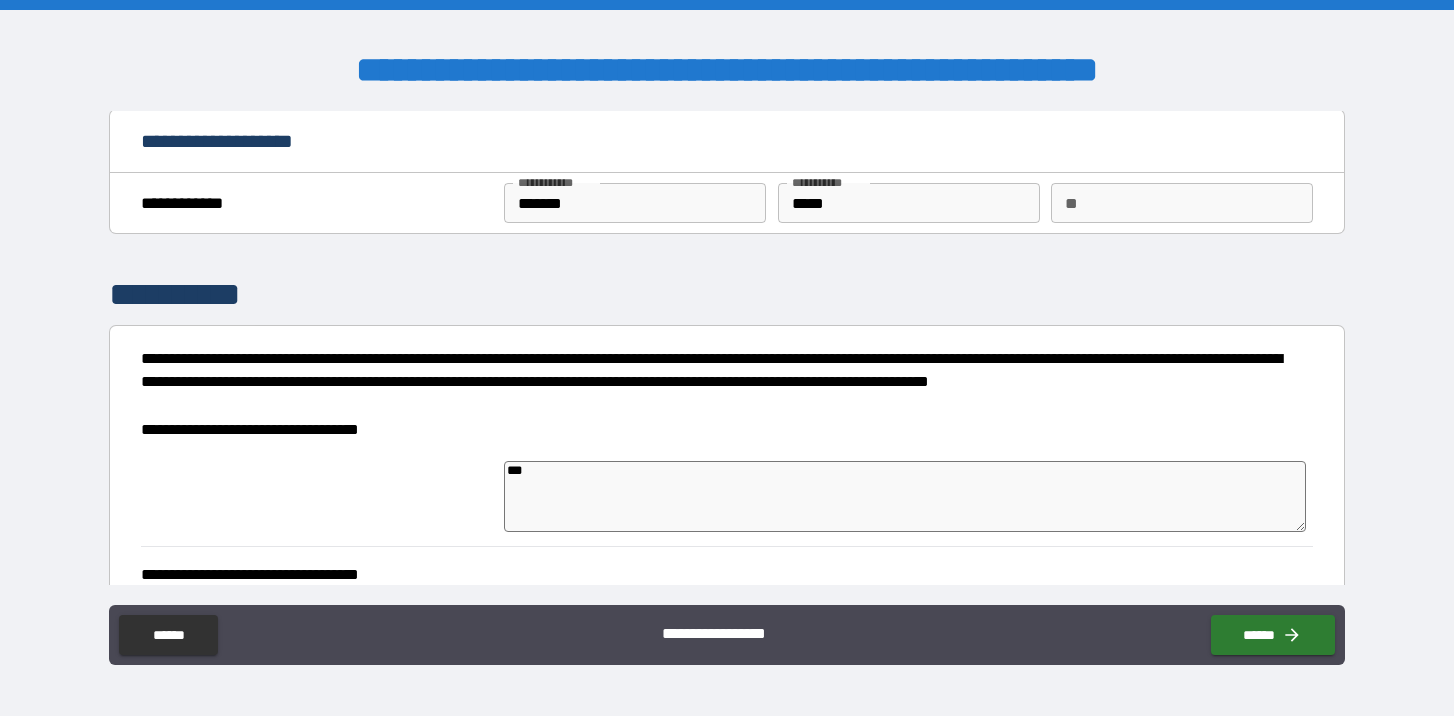 type on "*" 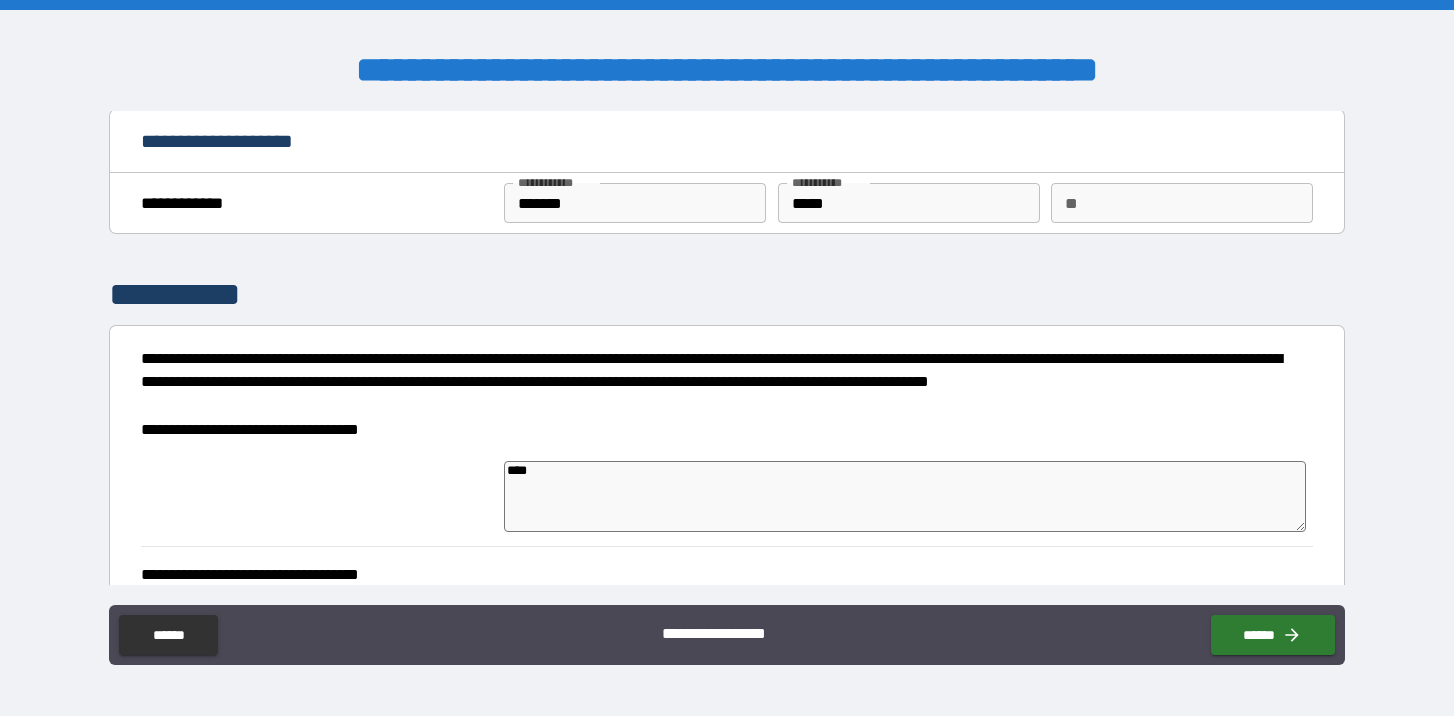 type on "*" 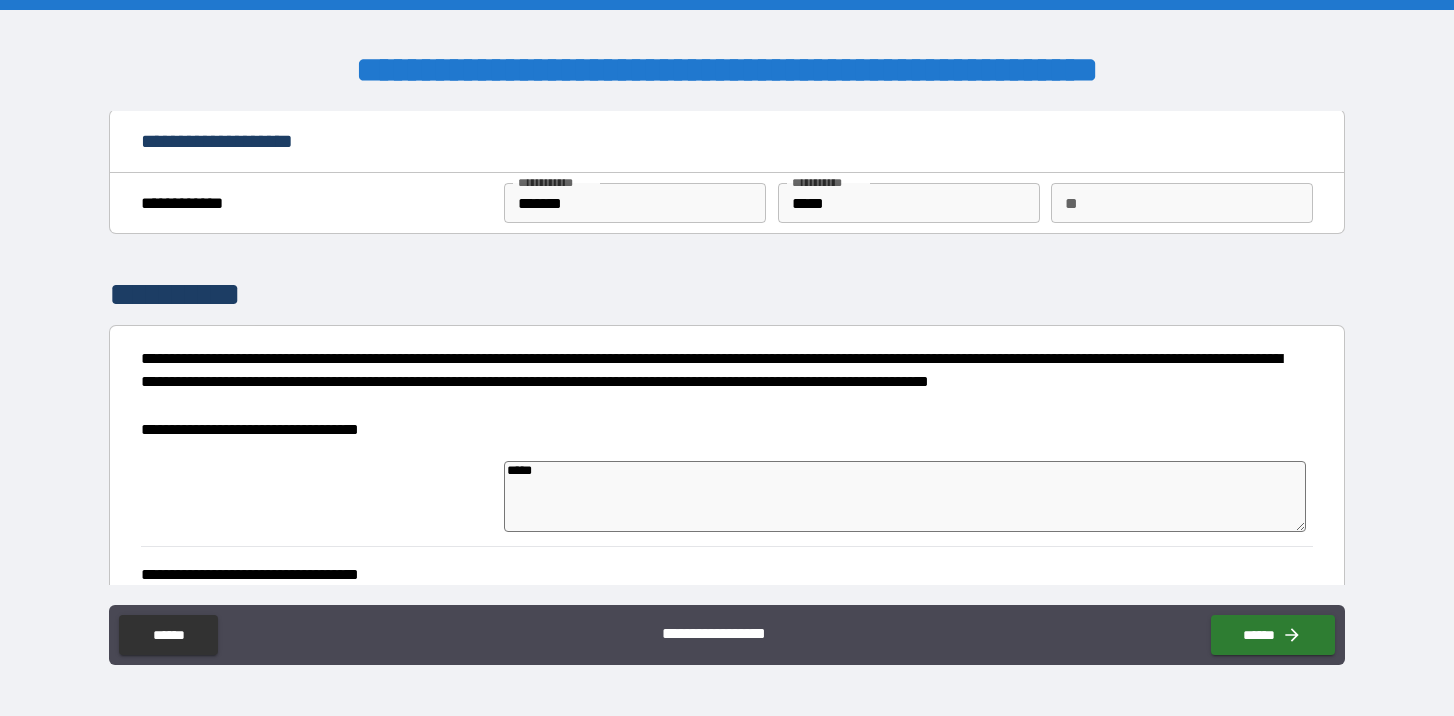 type on "*" 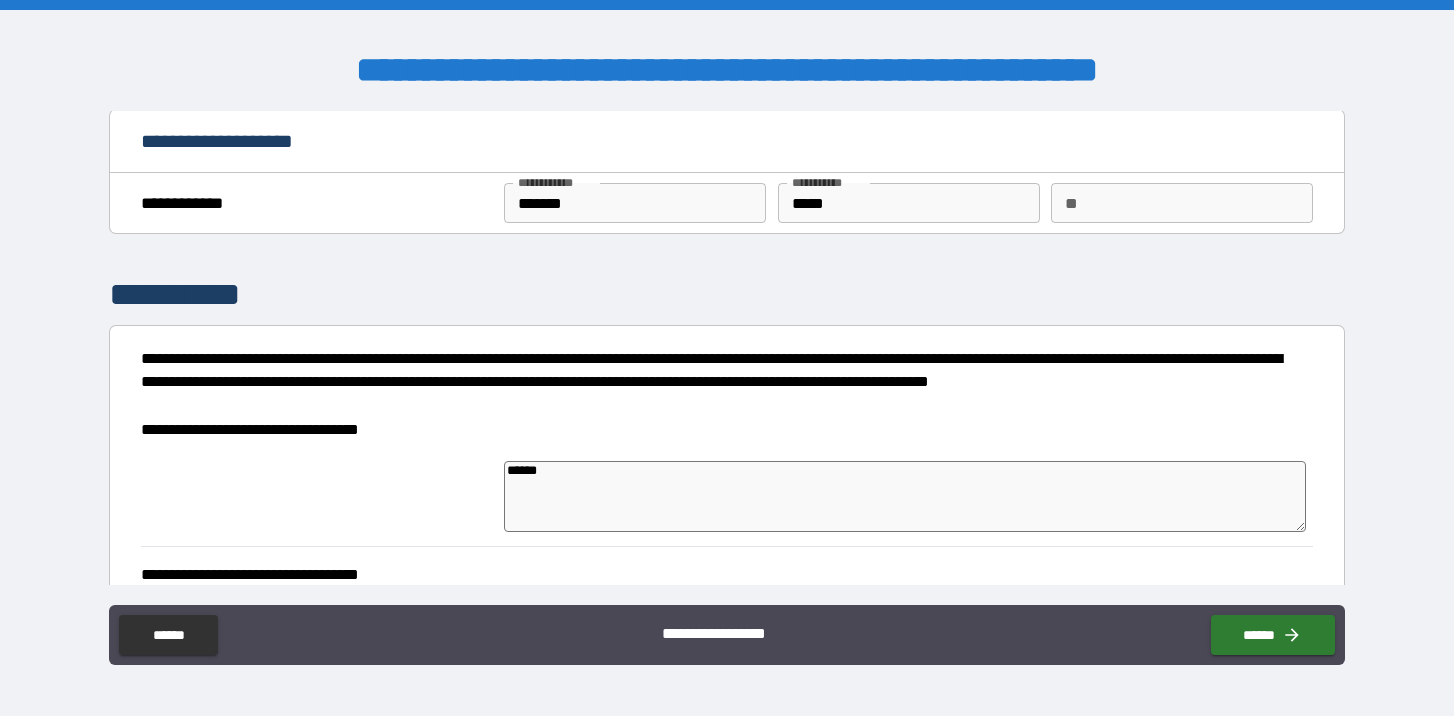 type on "*" 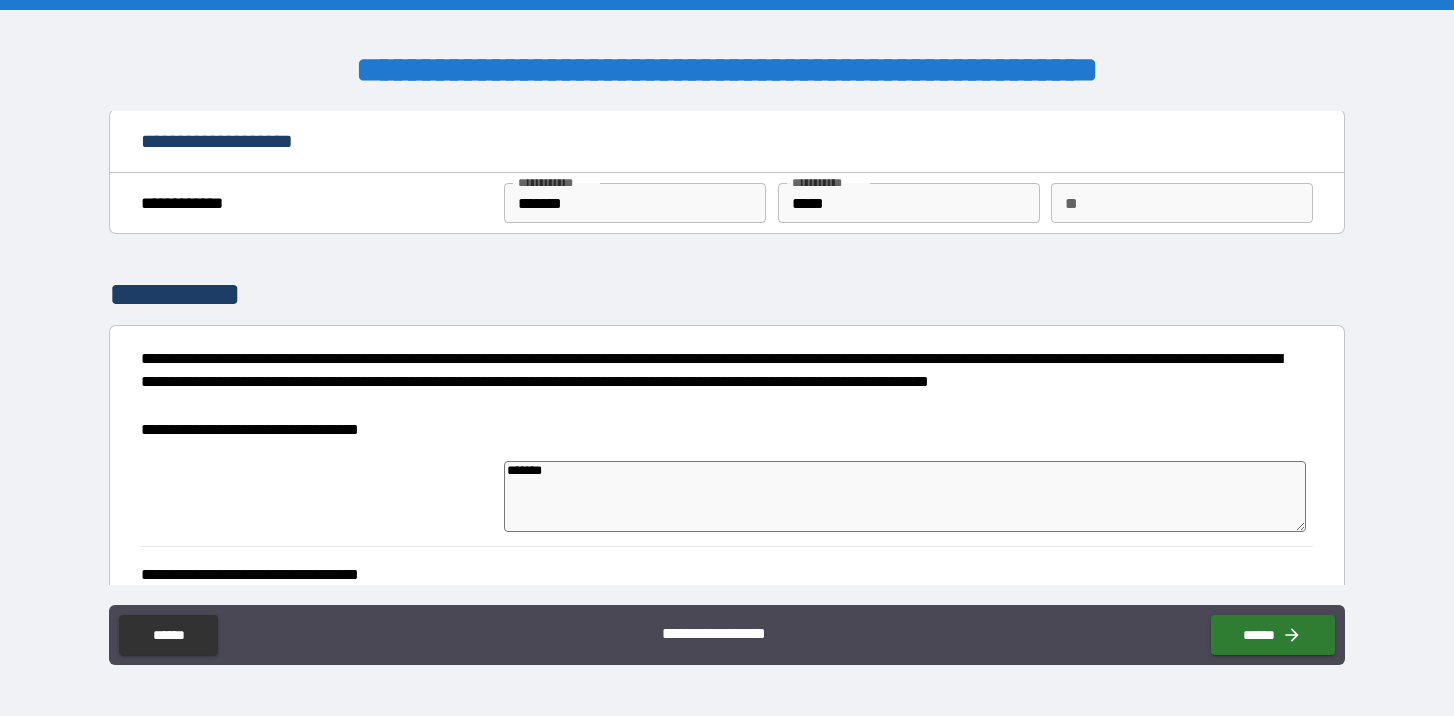 type on "********" 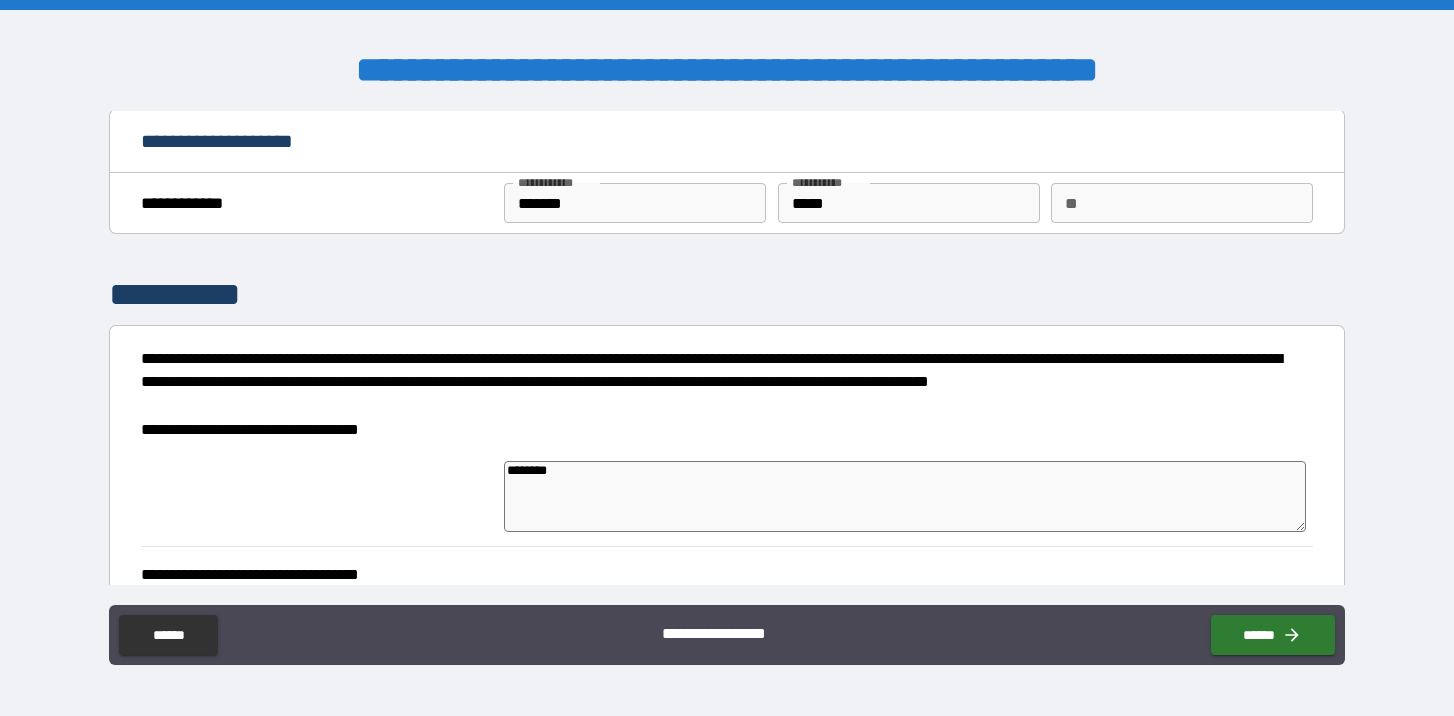type on "*" 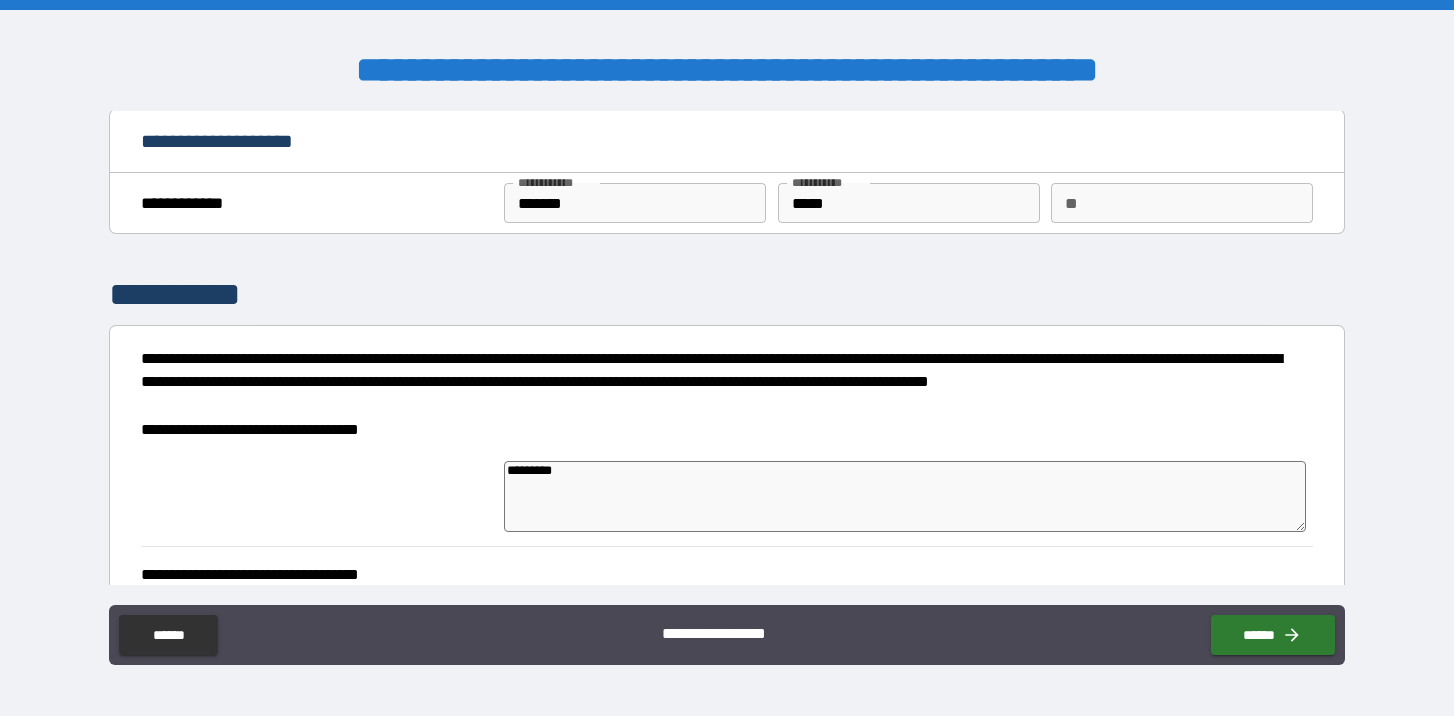 type on "*" 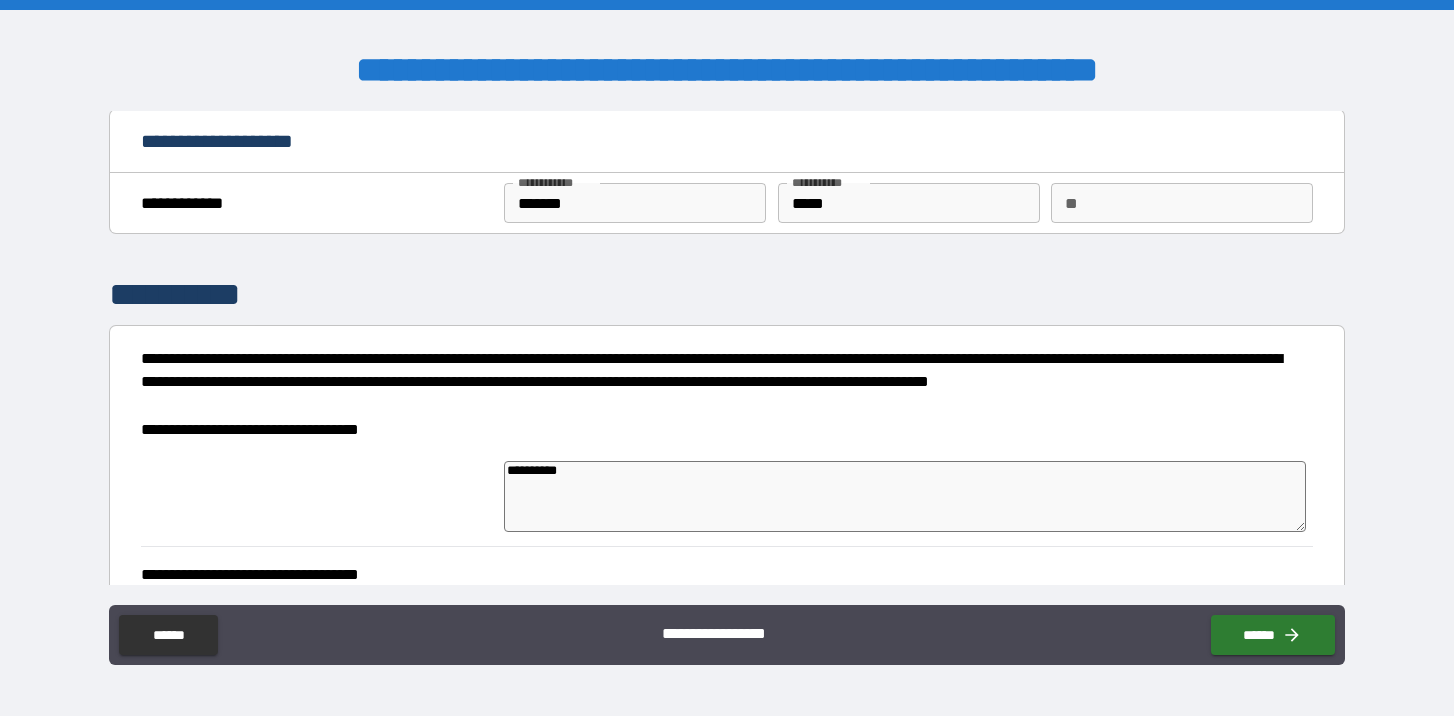 type on "**********" 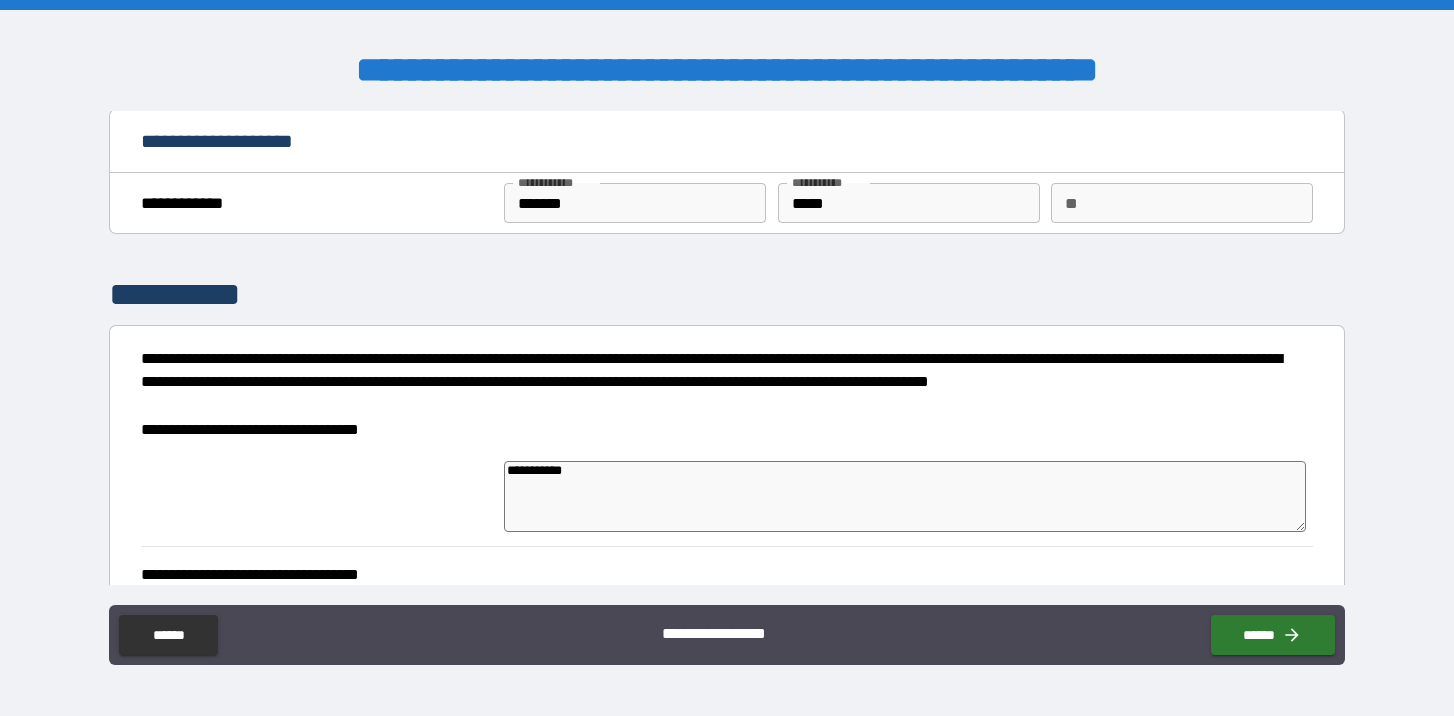 type on "*" 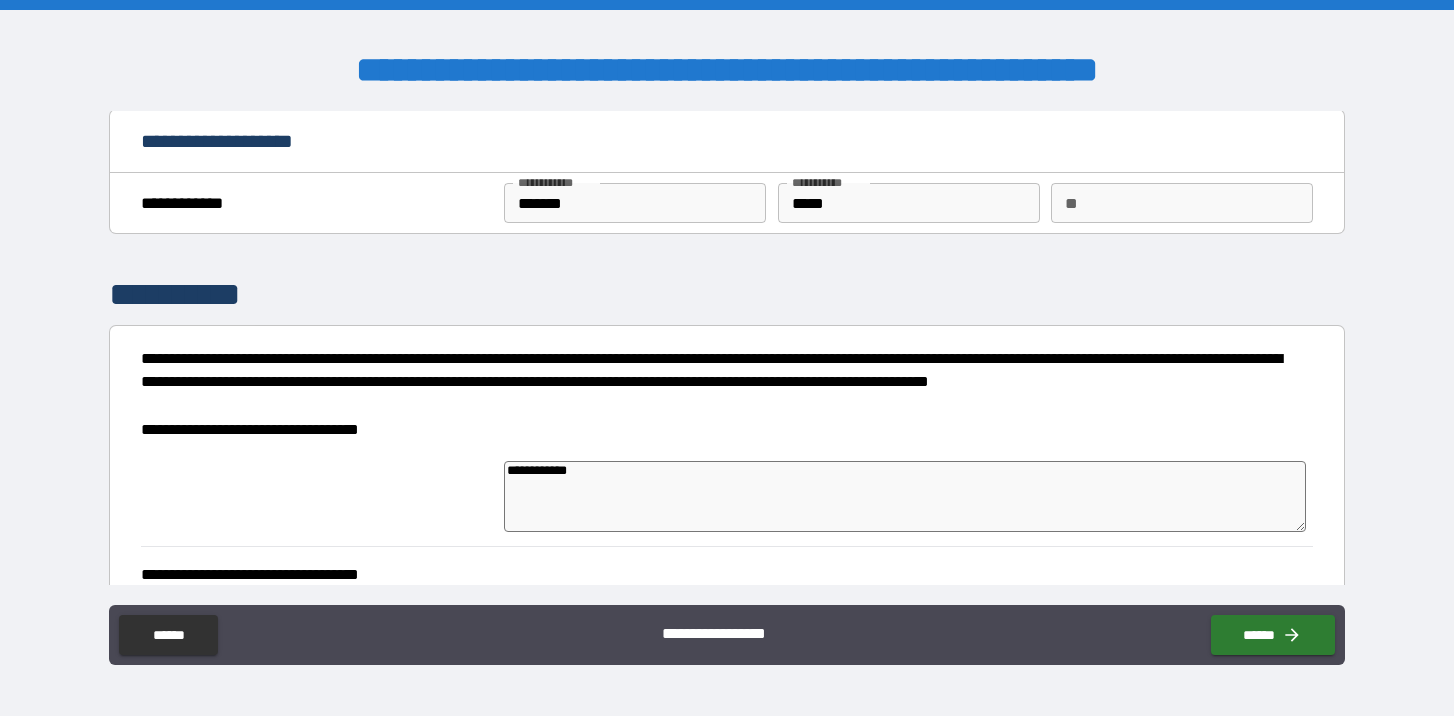 type on "*" 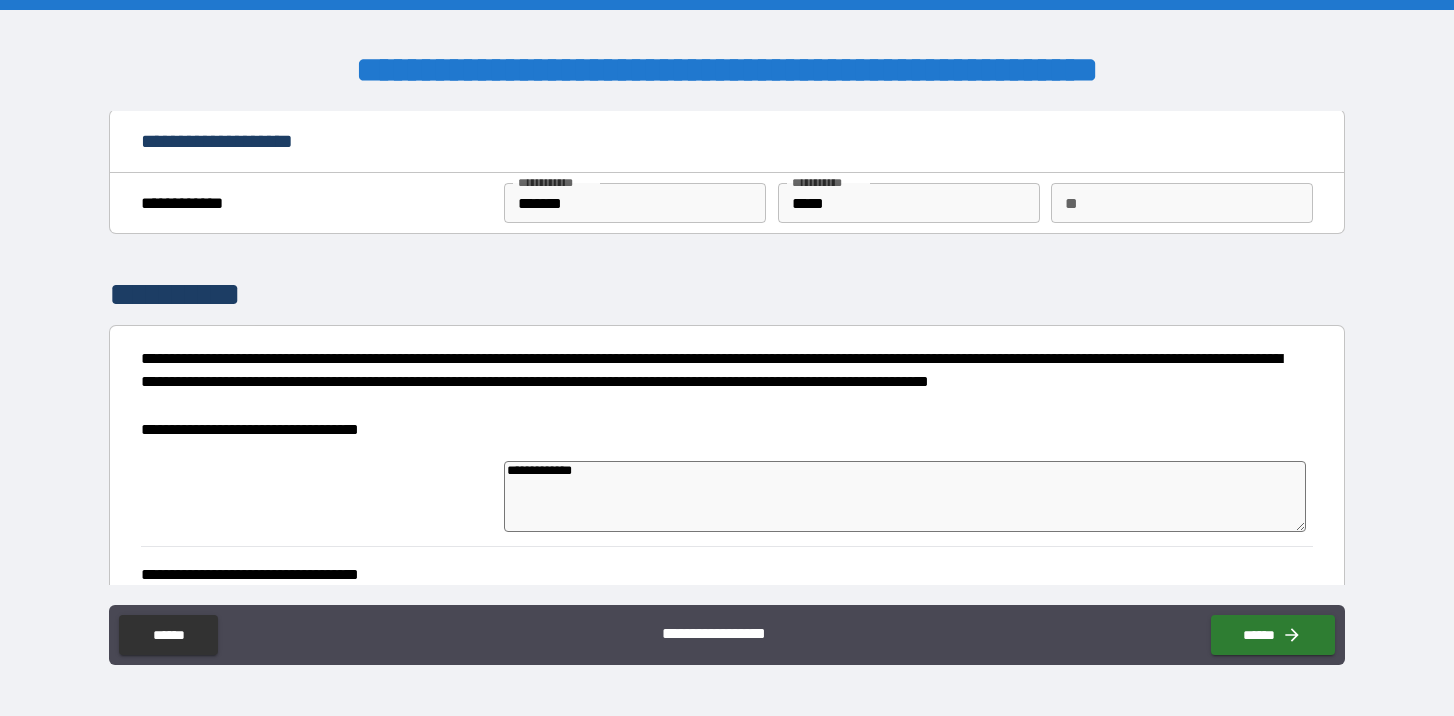 type on "*" 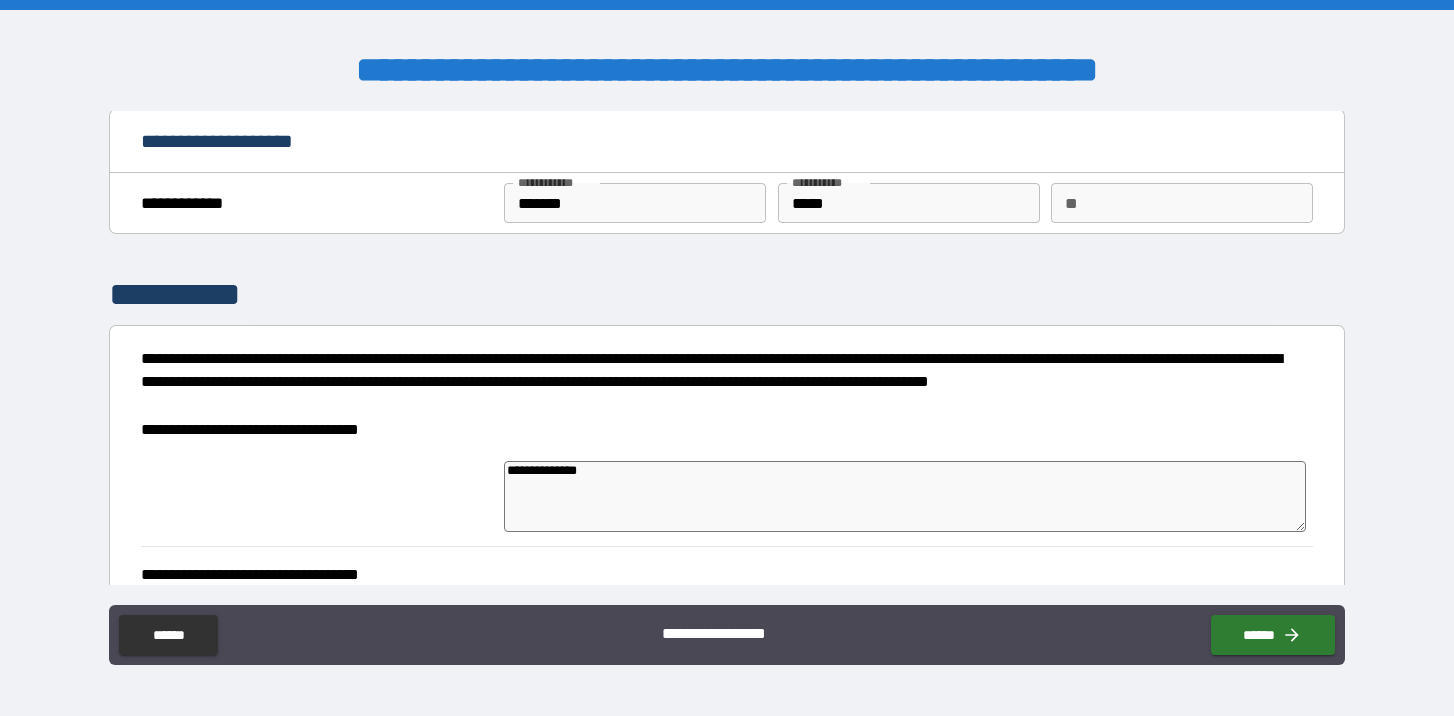 type on "*" 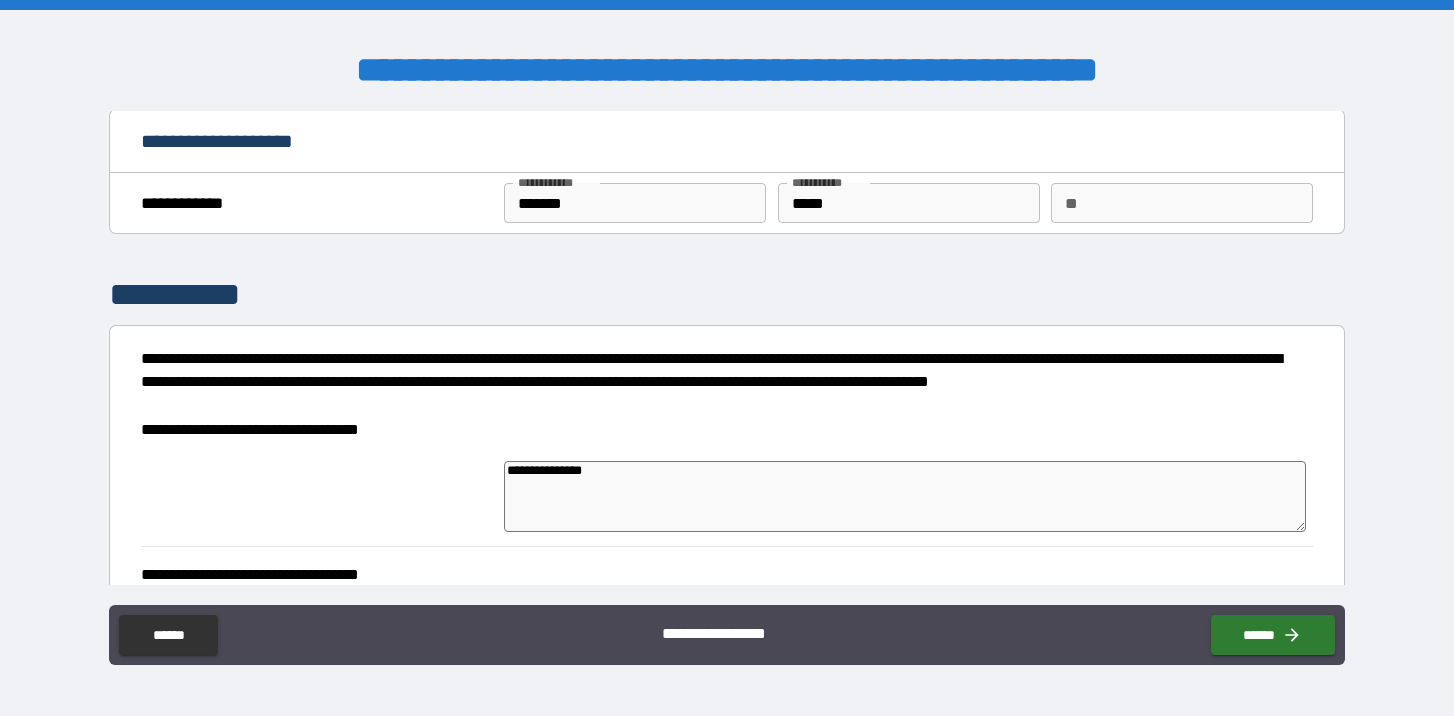 type on "**********" 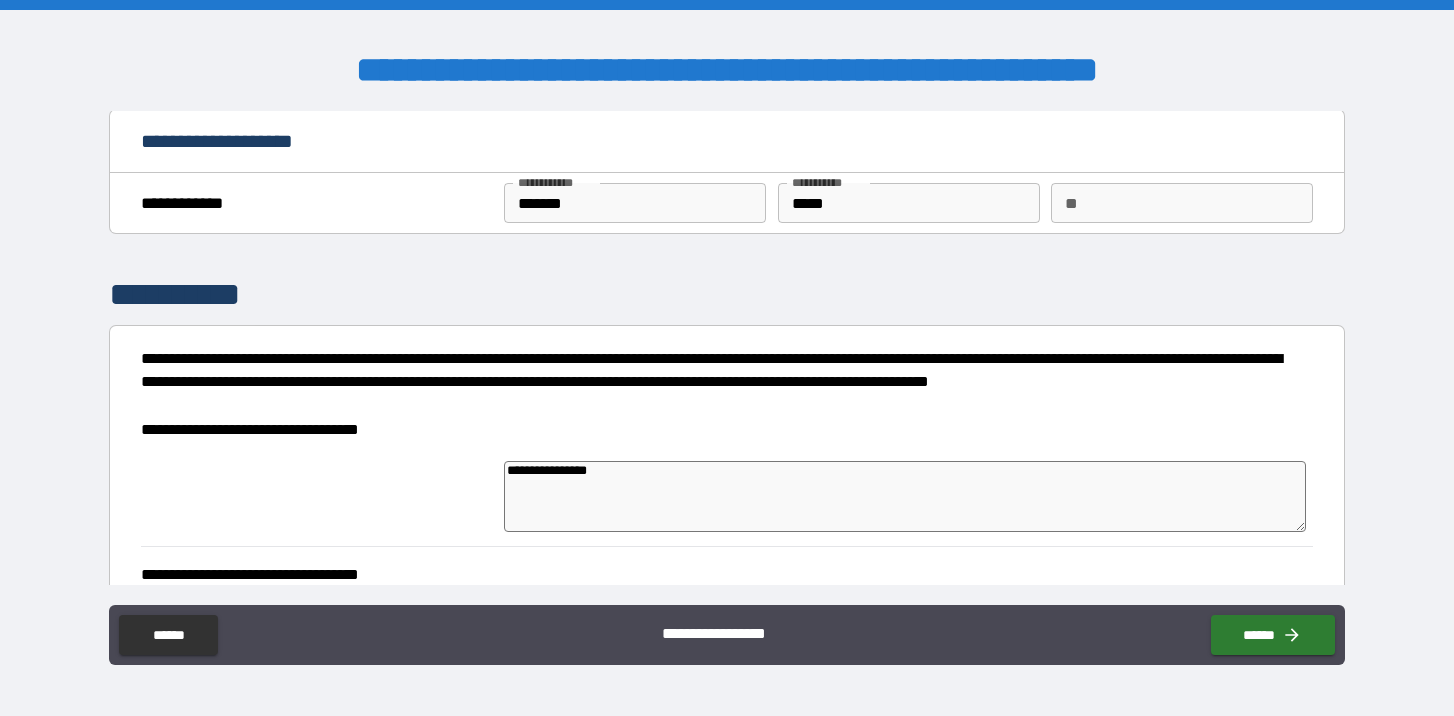 type on "*" 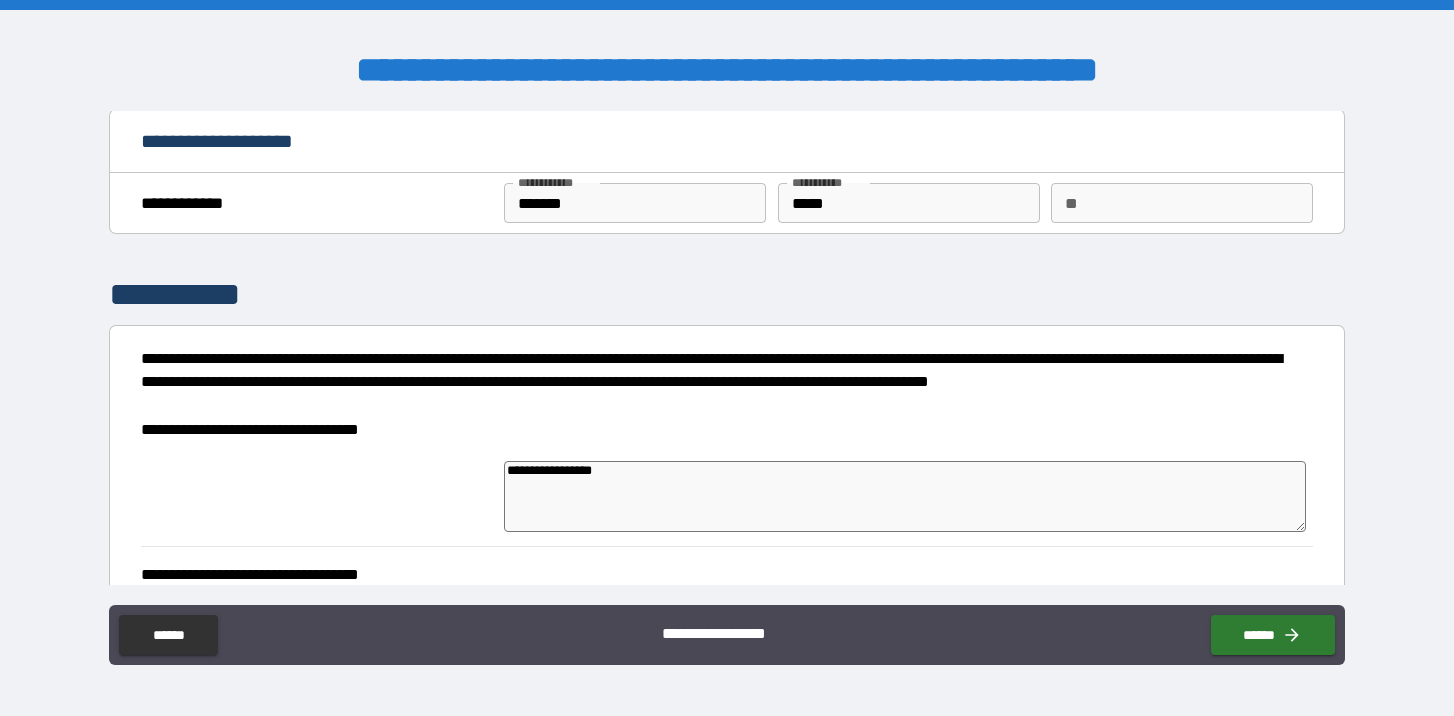 type on "*" 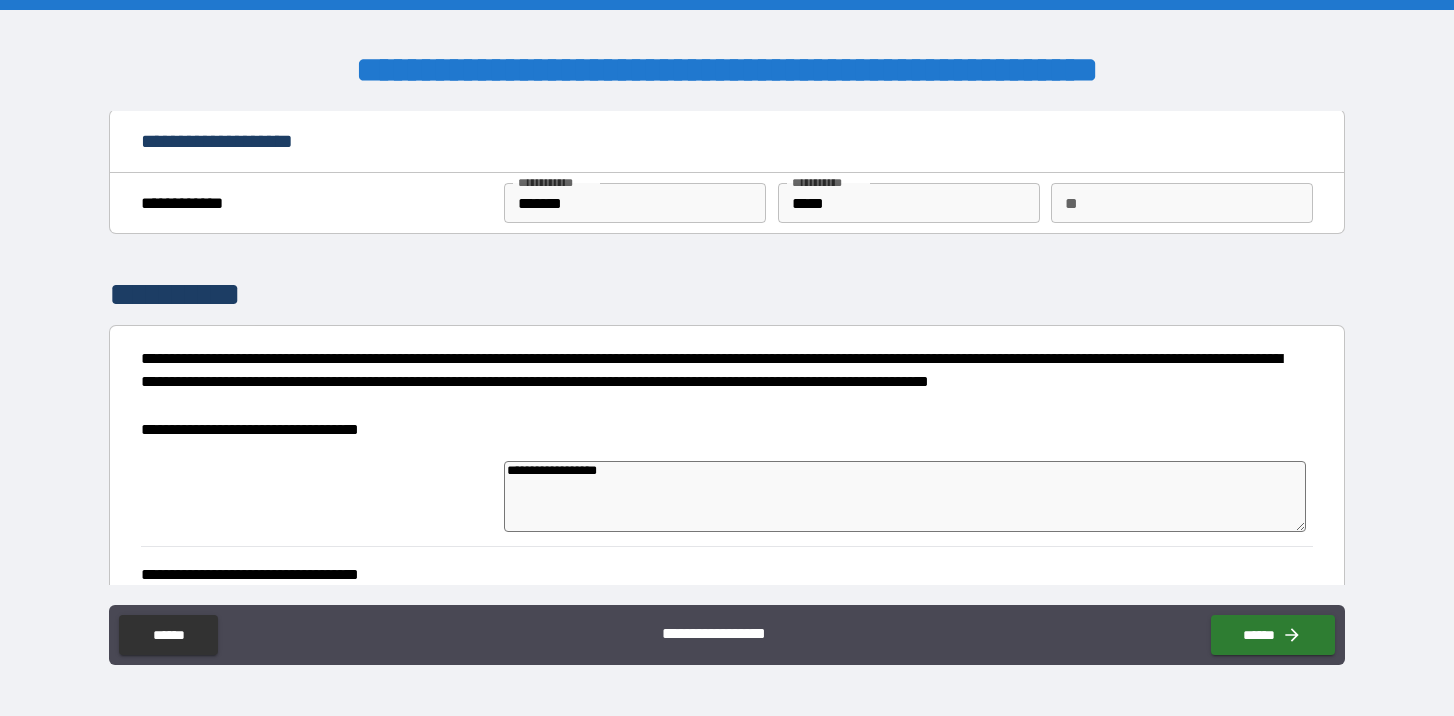type on "*" 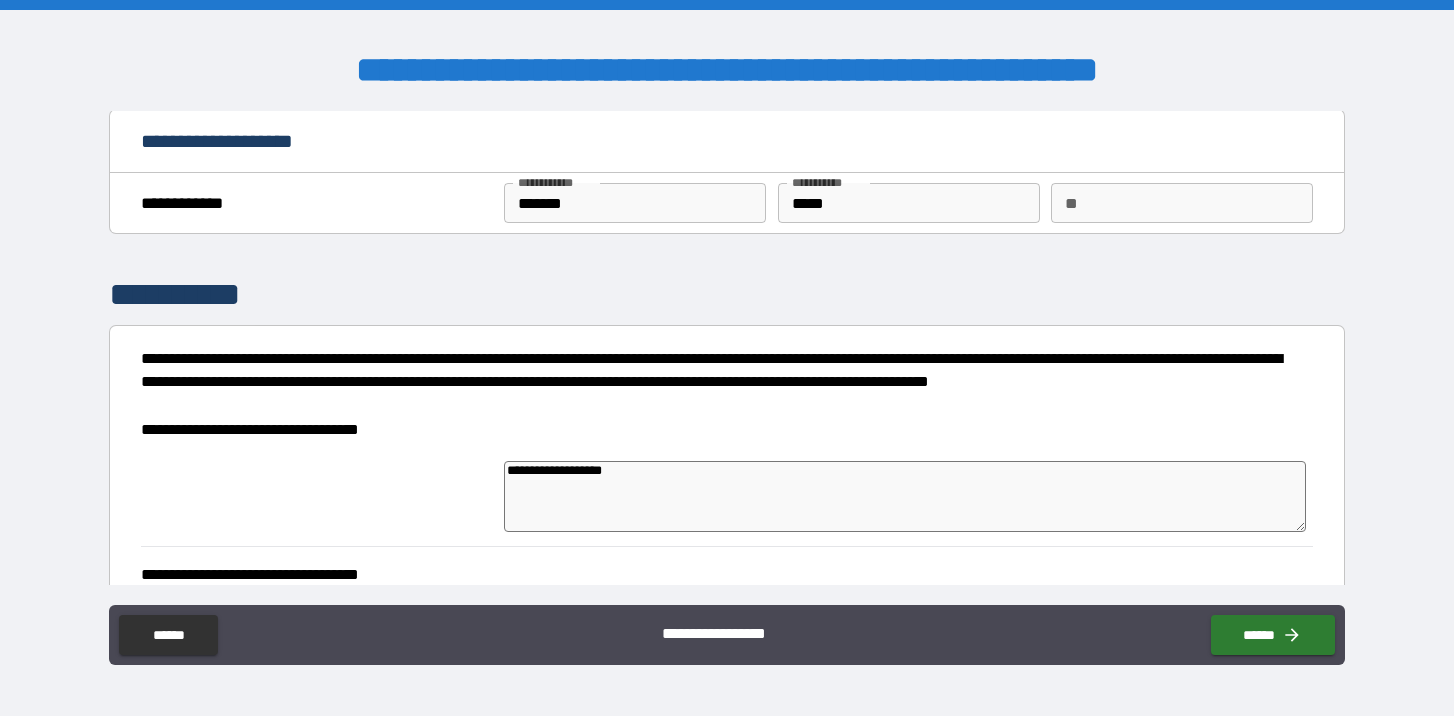 type on "*" 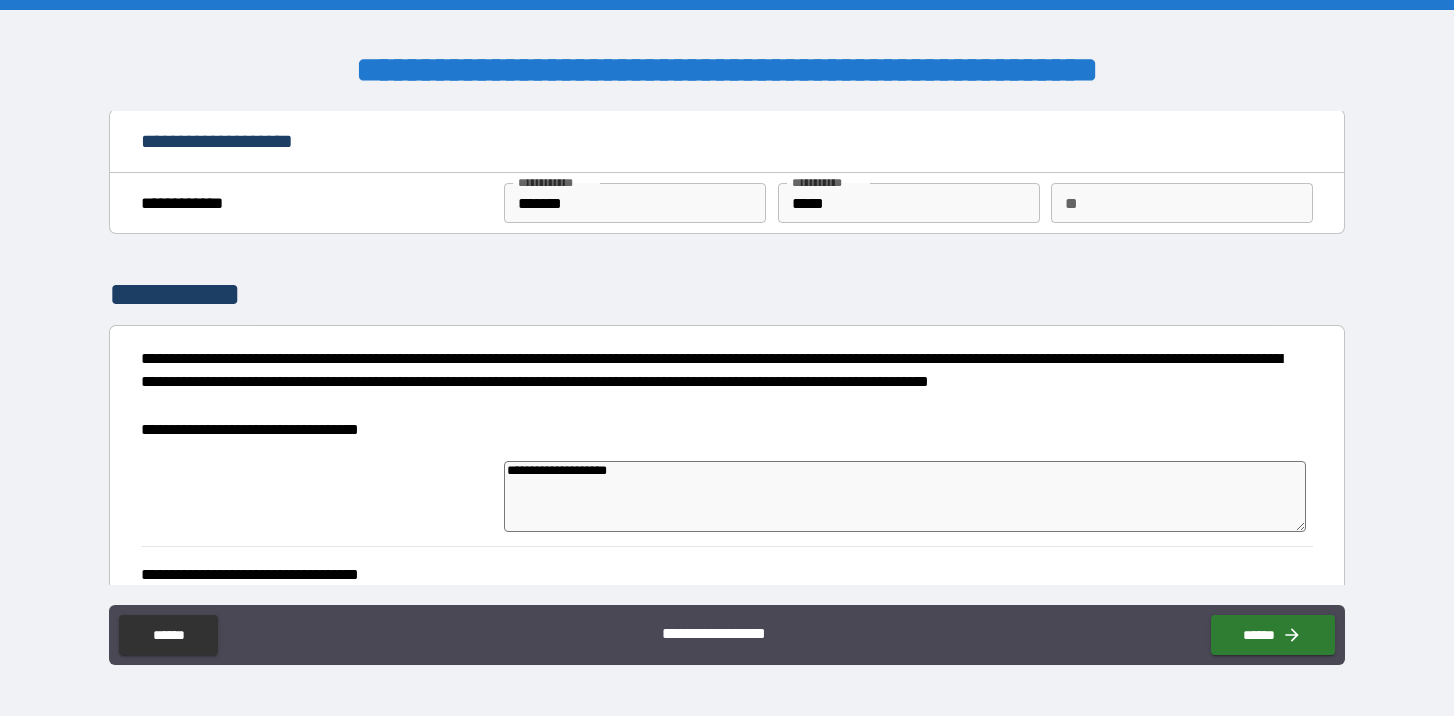 type on "*" 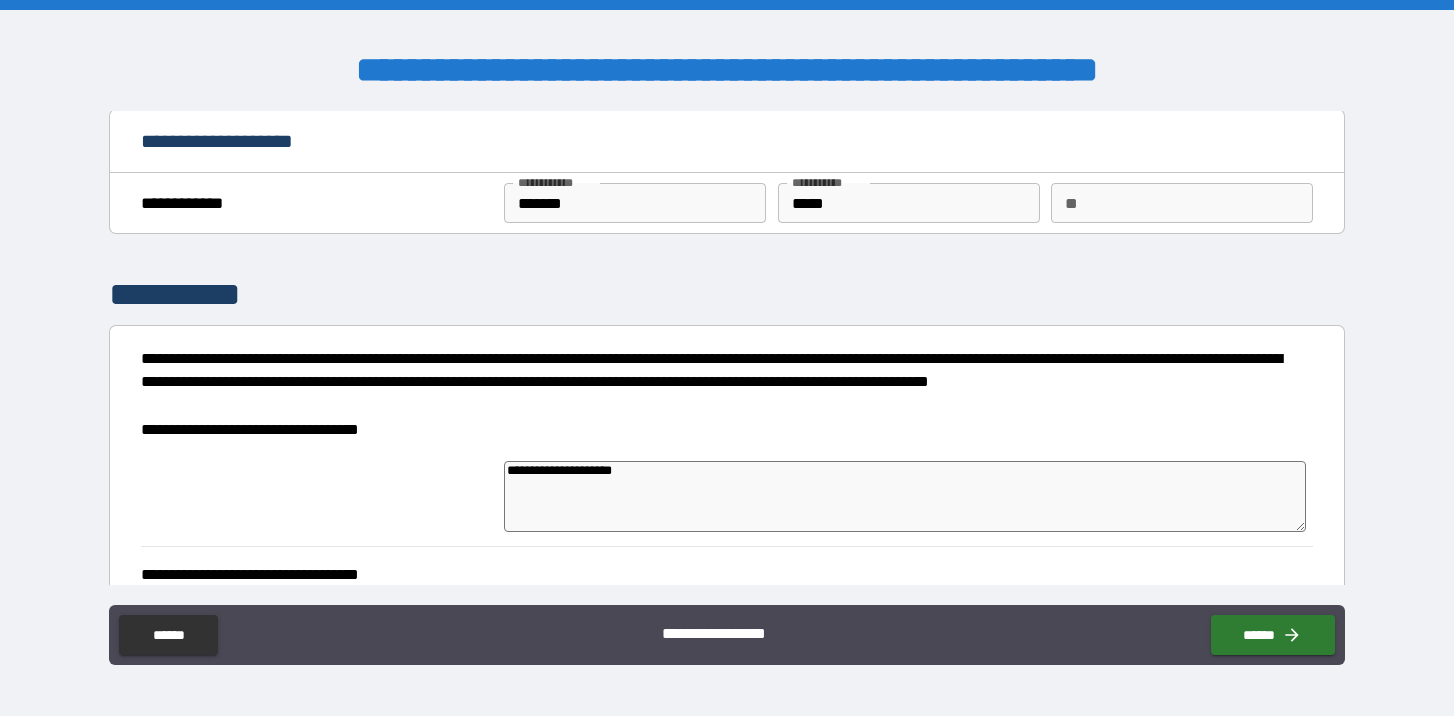 type on "*" 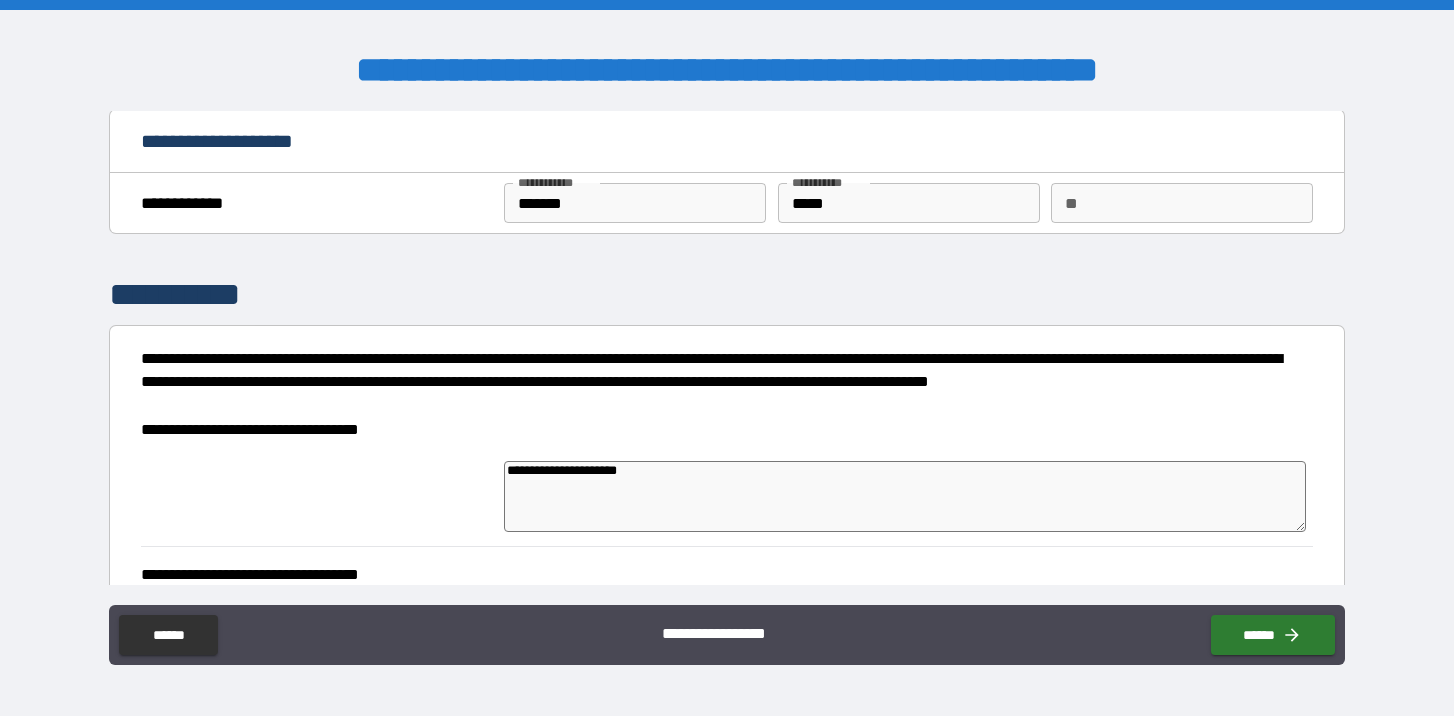 type on "*" 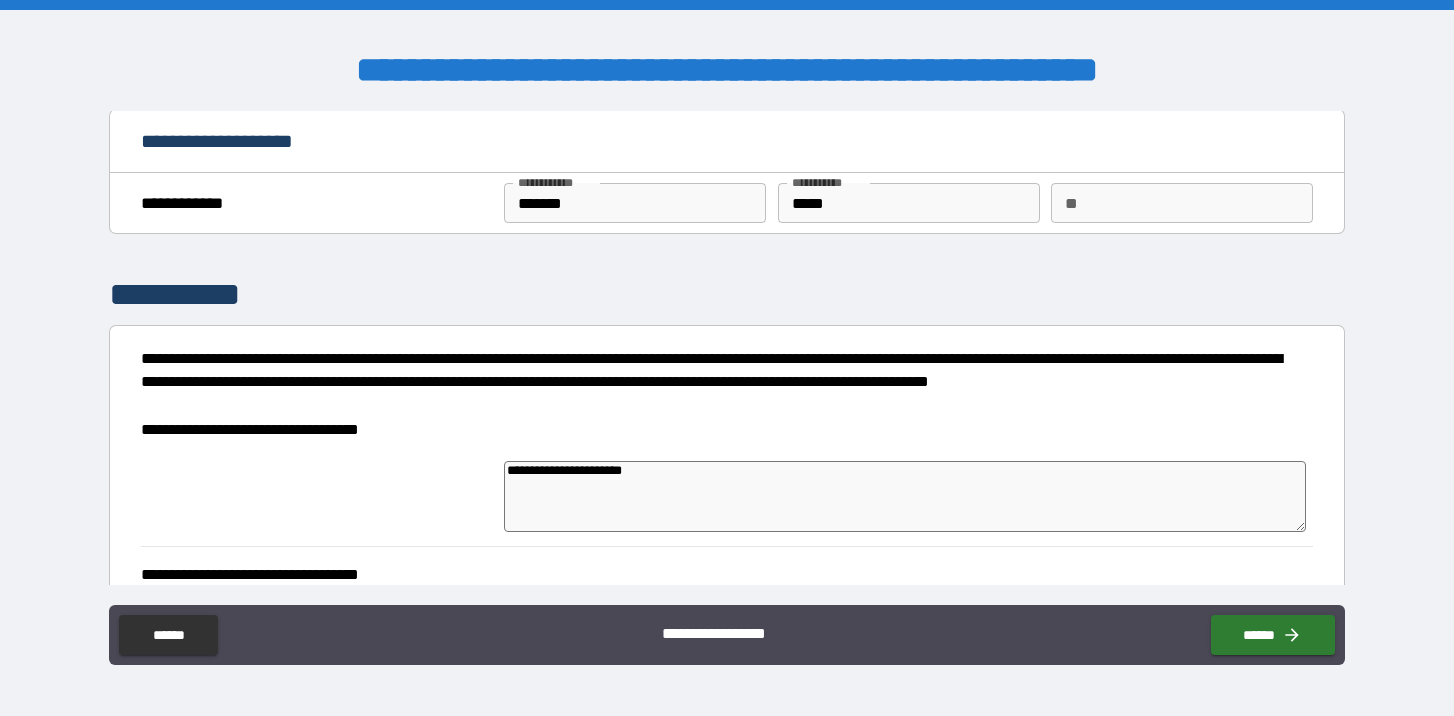 type on "**********" 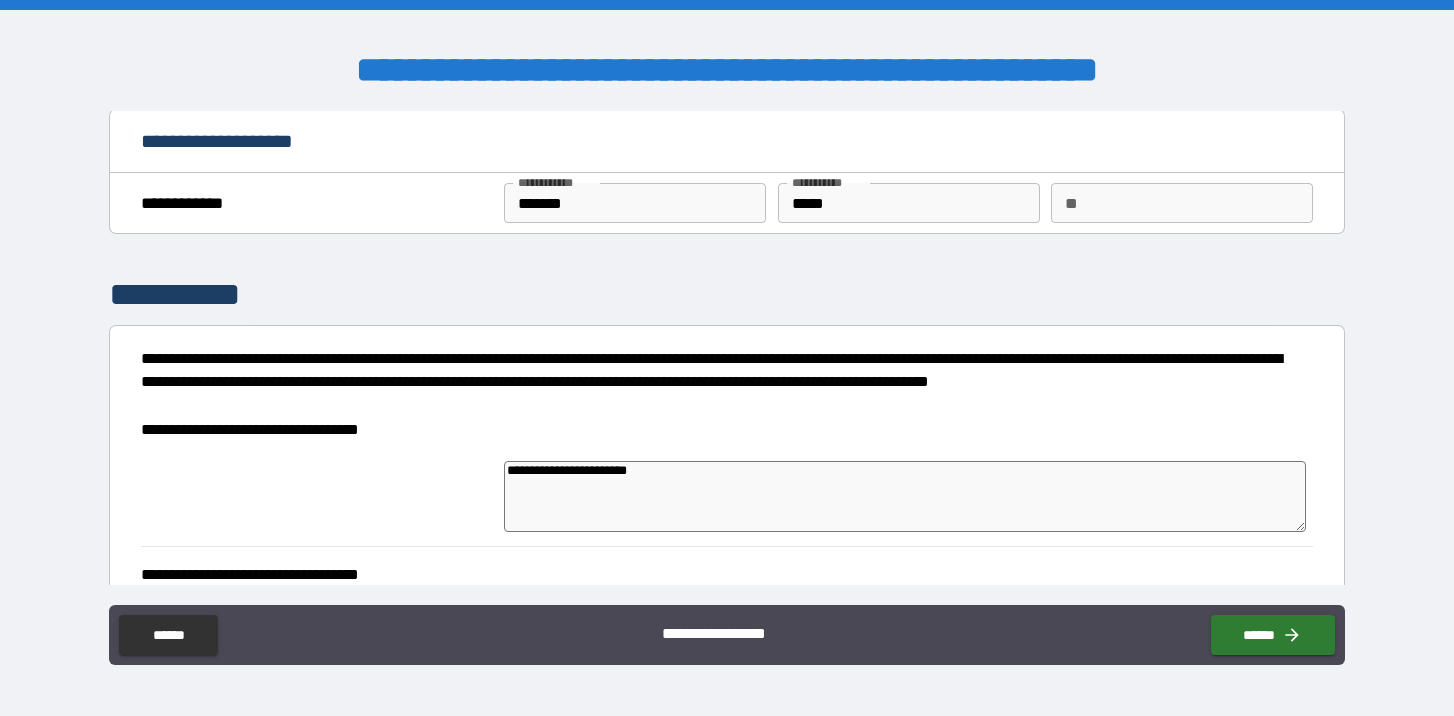type on "**********" 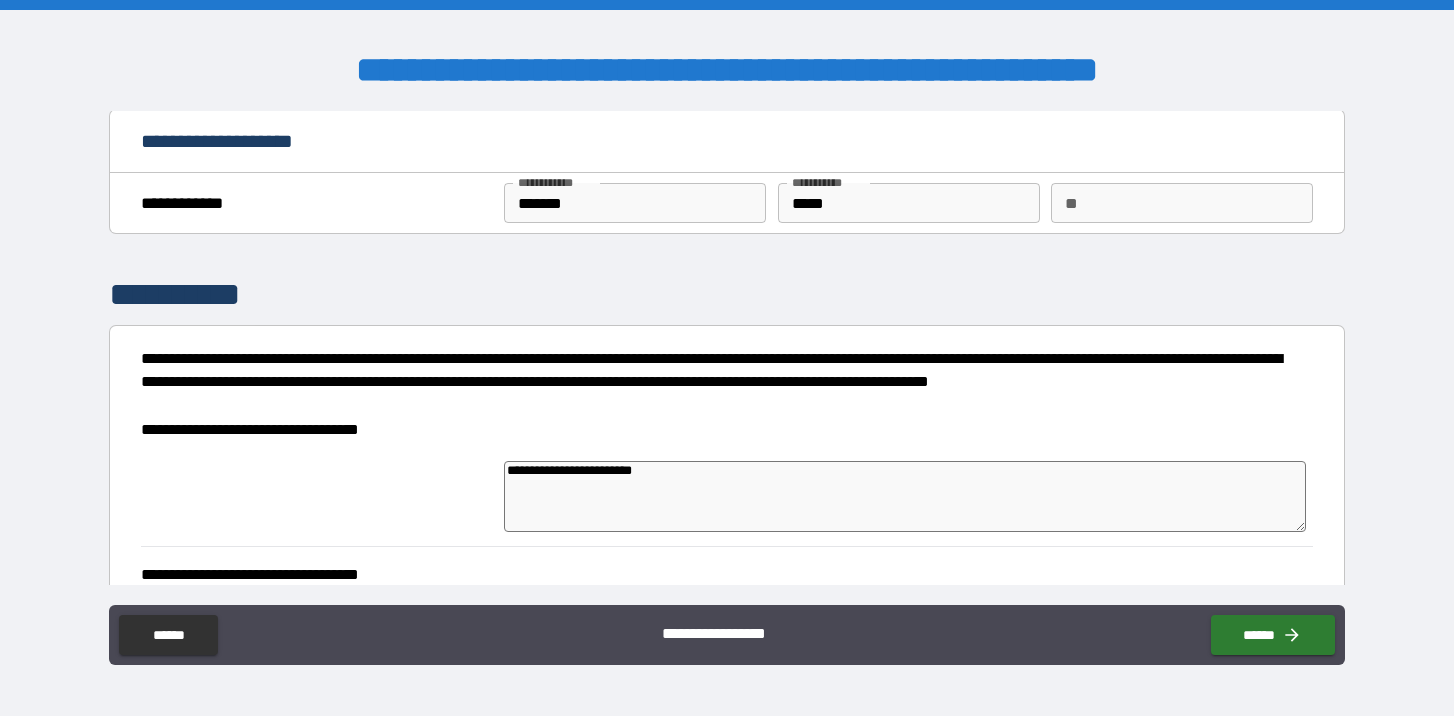 type on "*" 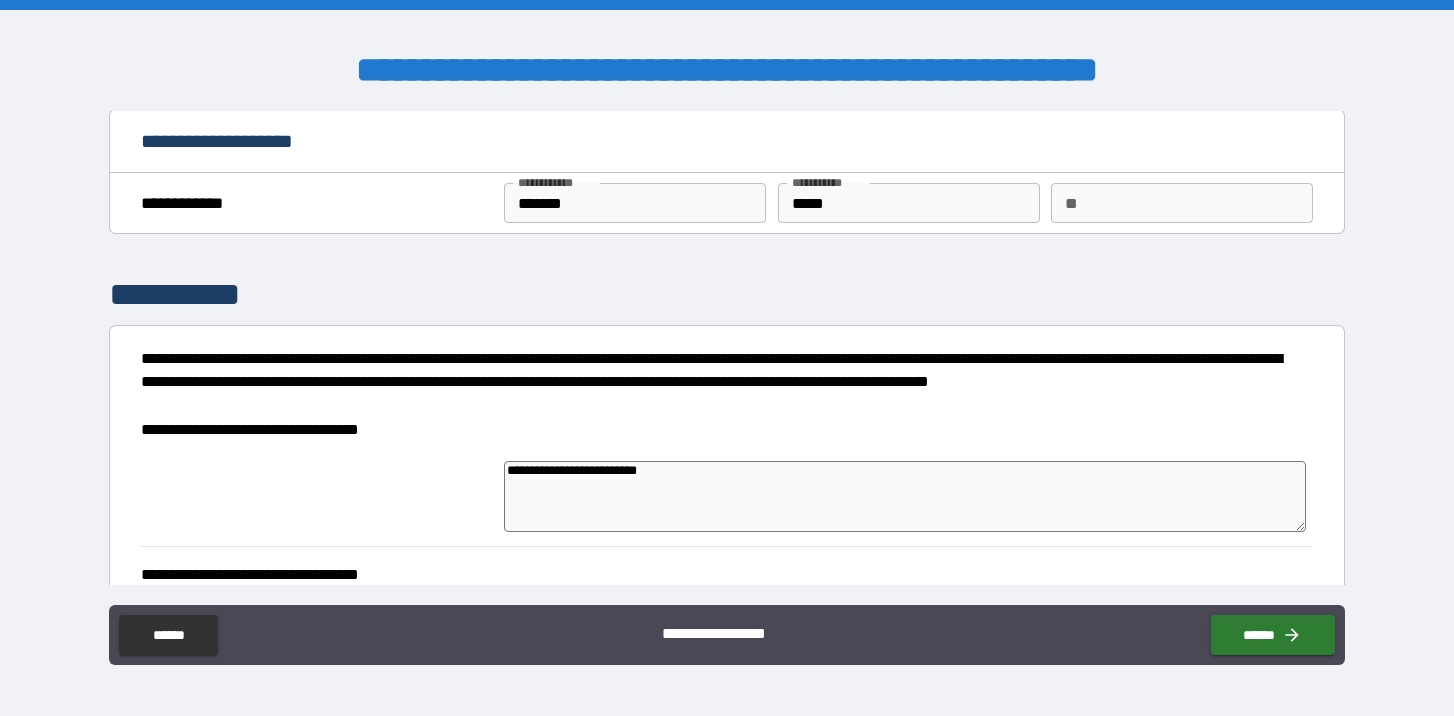 type on "*" 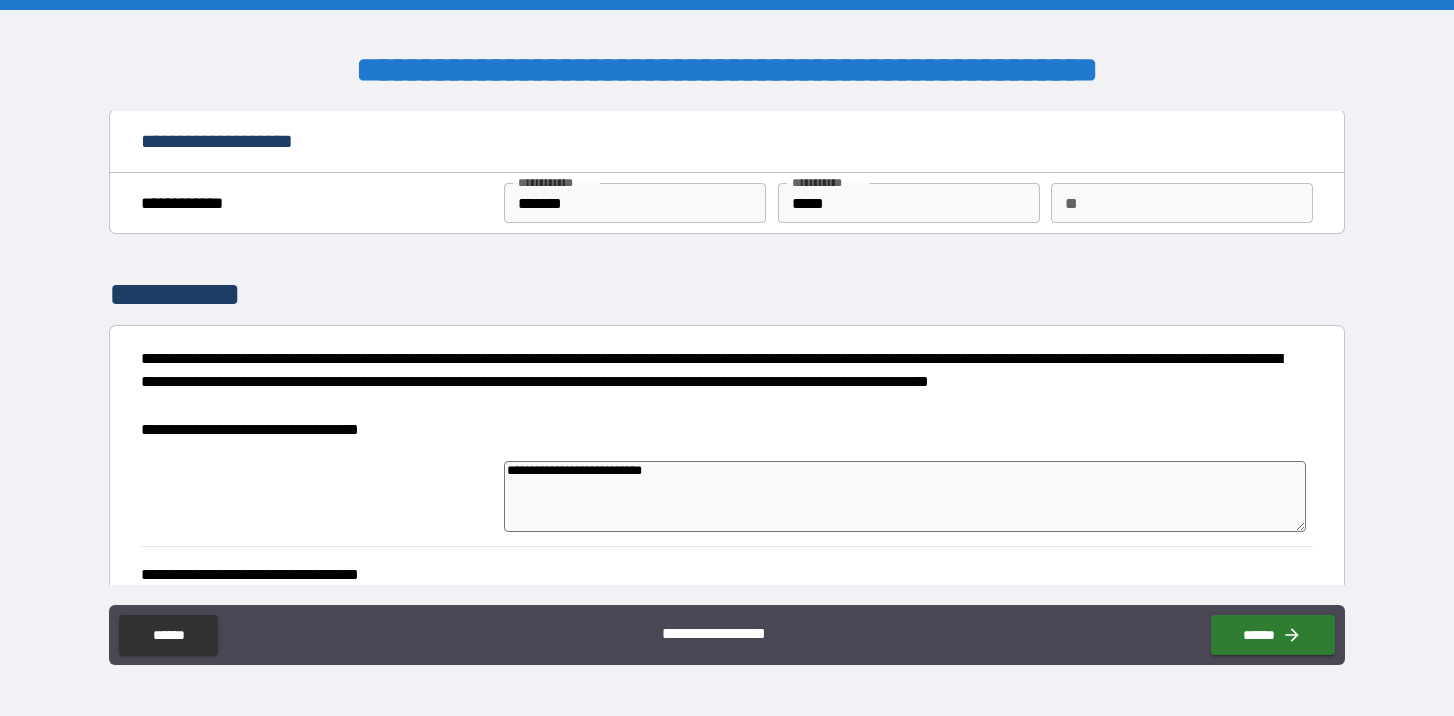 type on "**********" 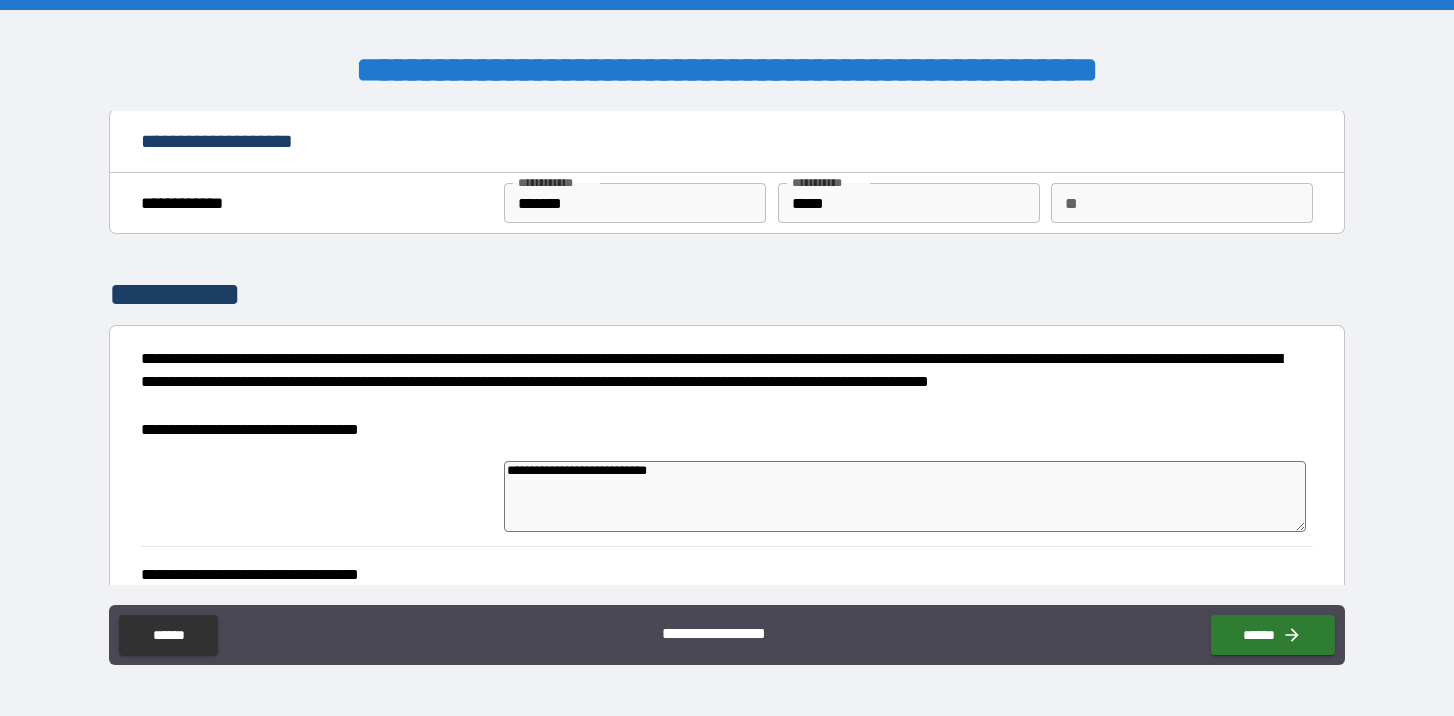 type on "*" 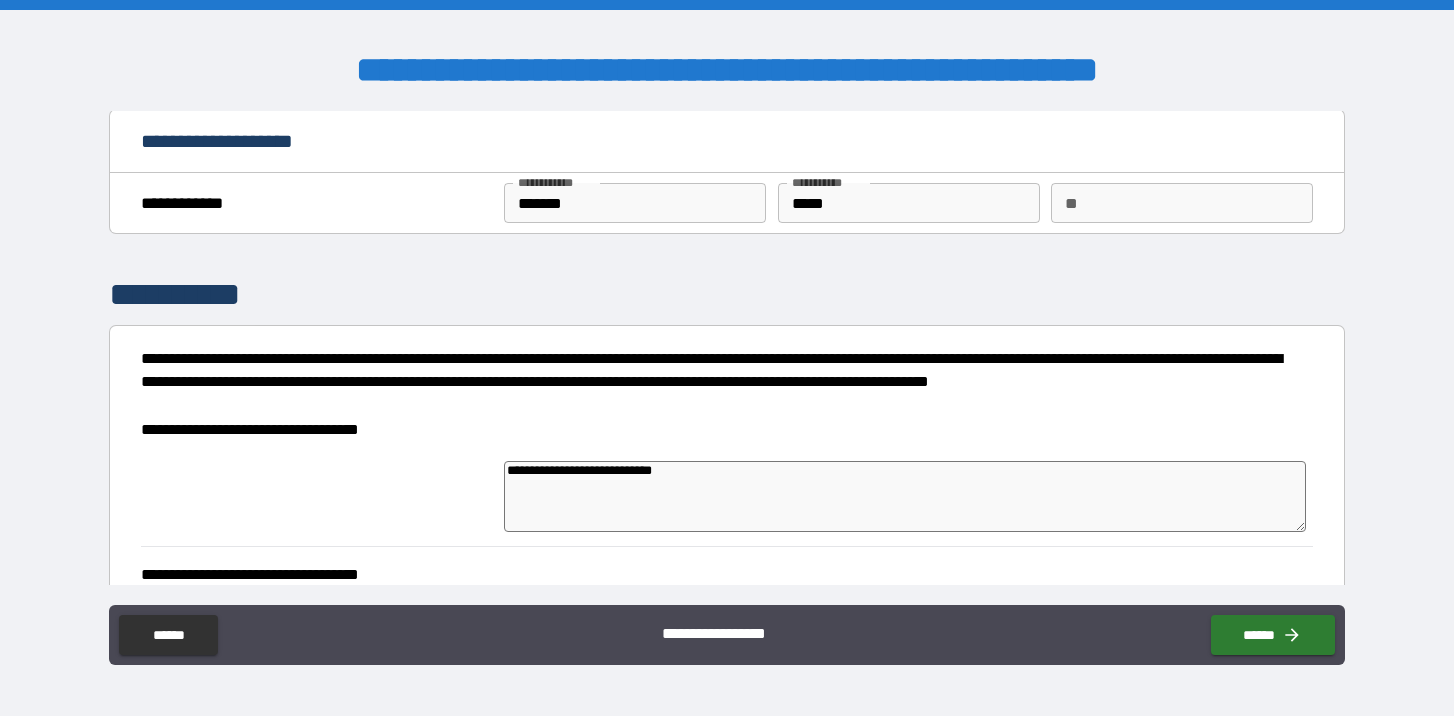 type on "*" 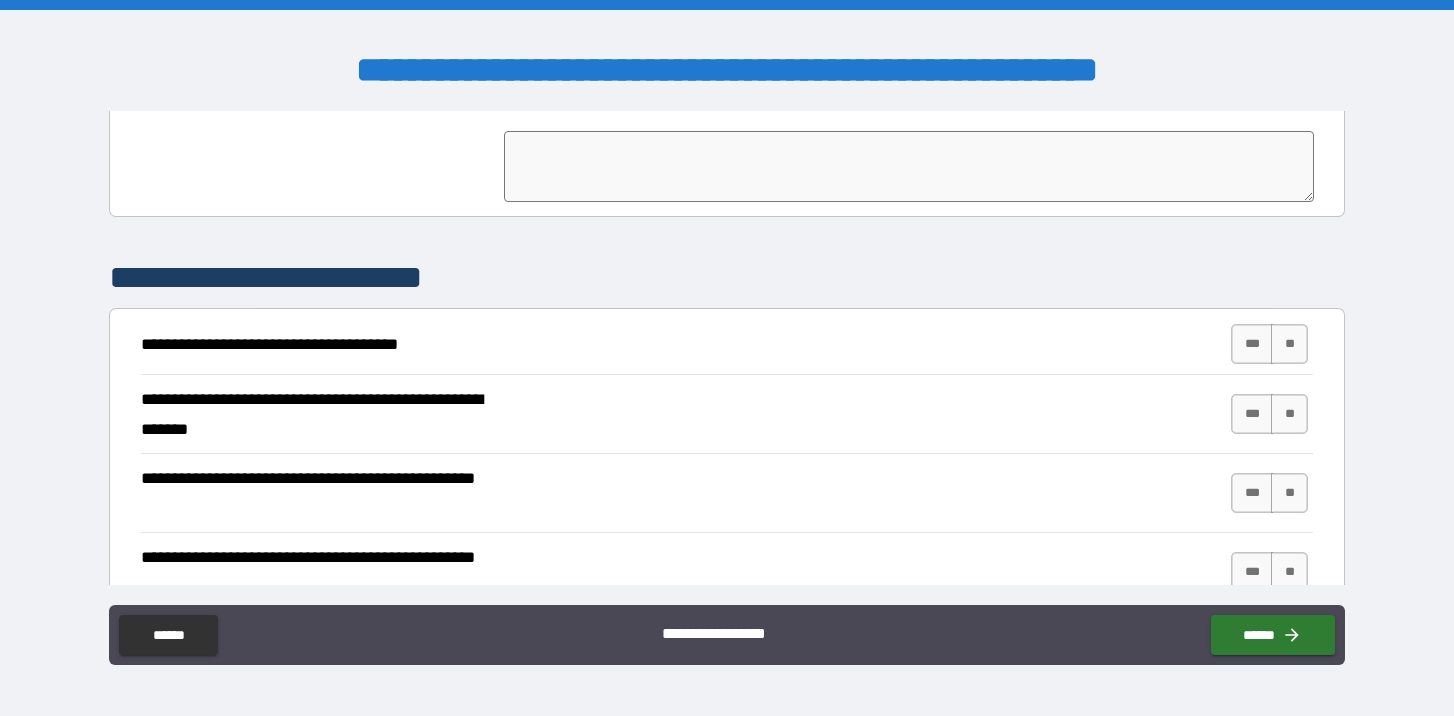 scroll, scrollTop: 478, scrollLeft: 0, axis: vertical 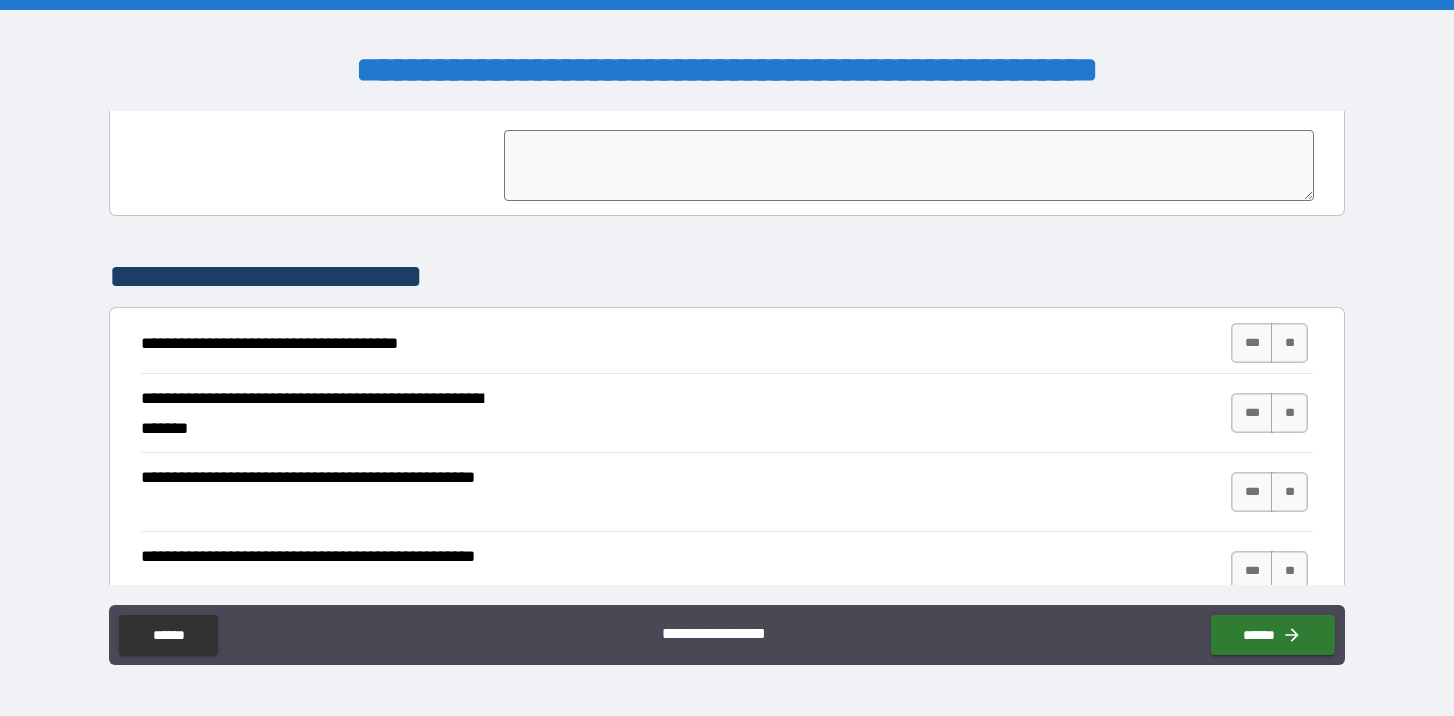 type on "**********" 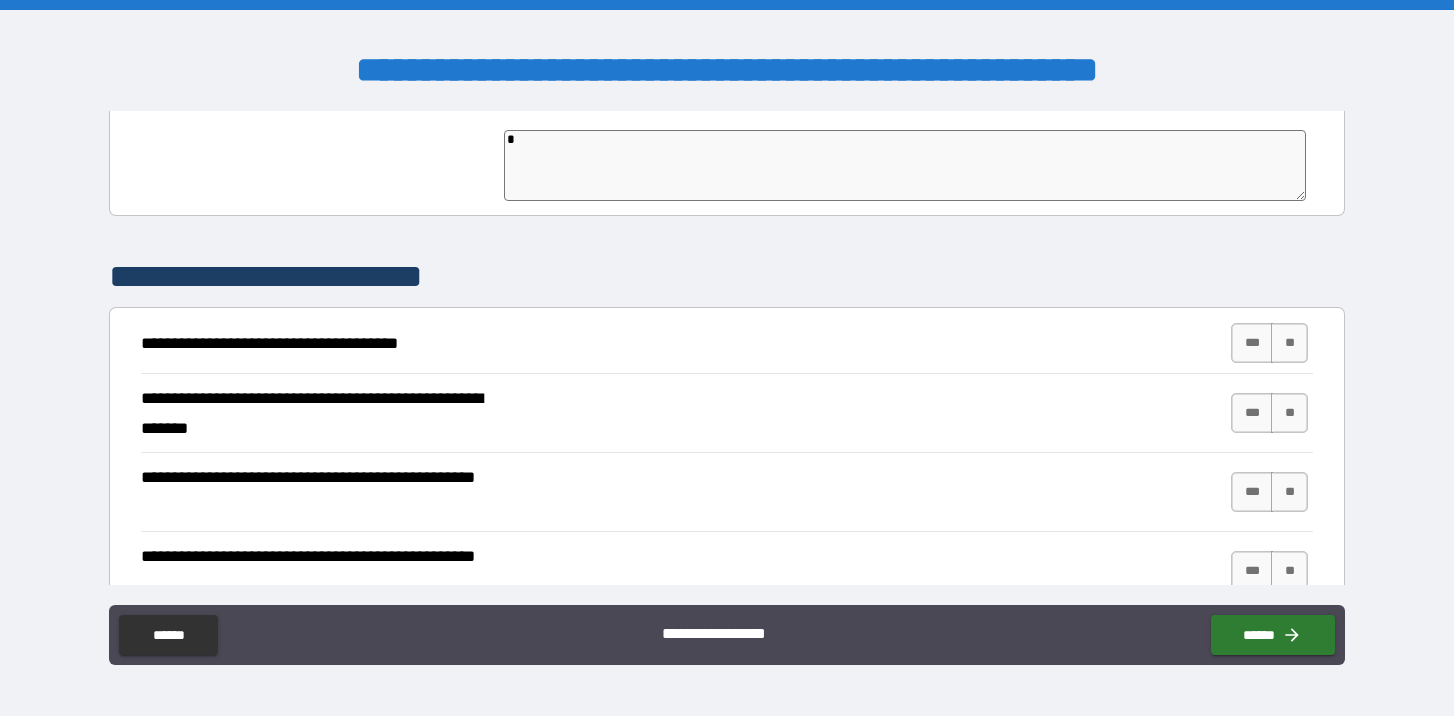 type on "*" 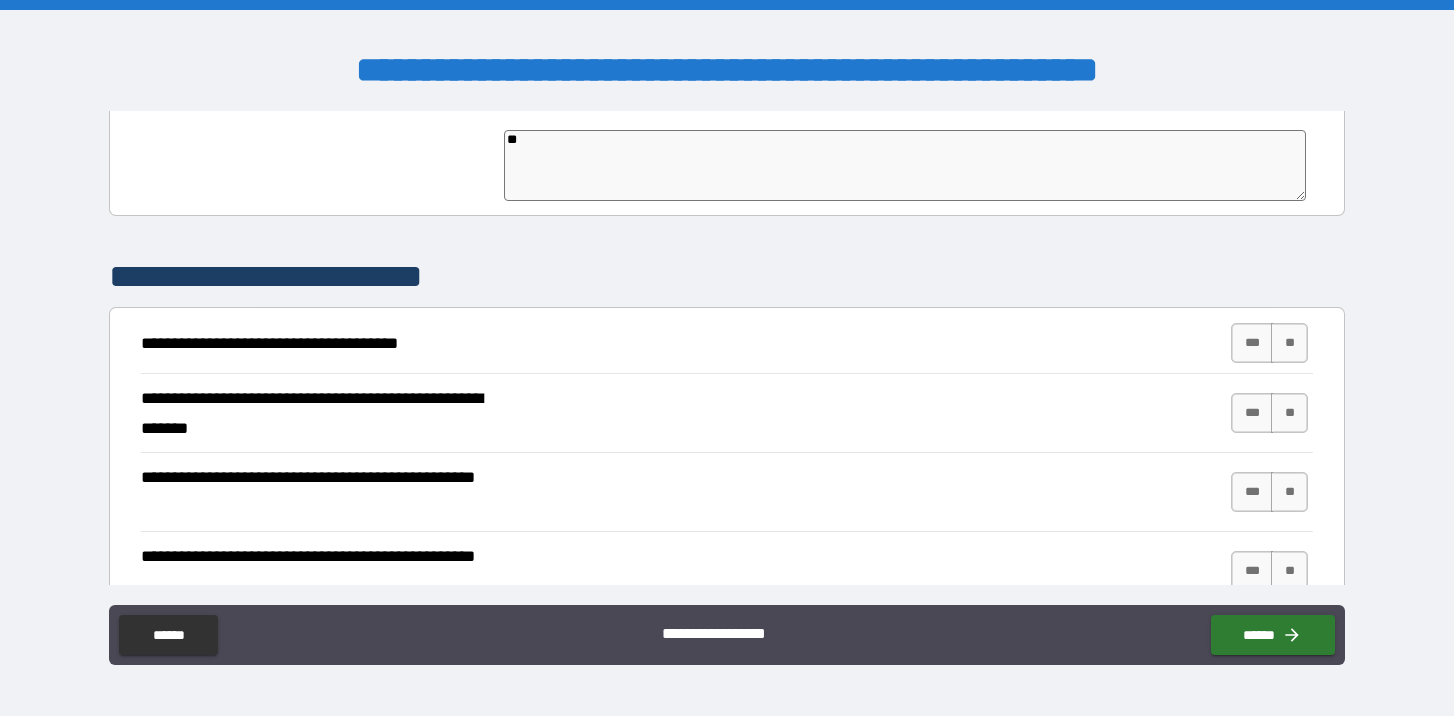 type on "*" 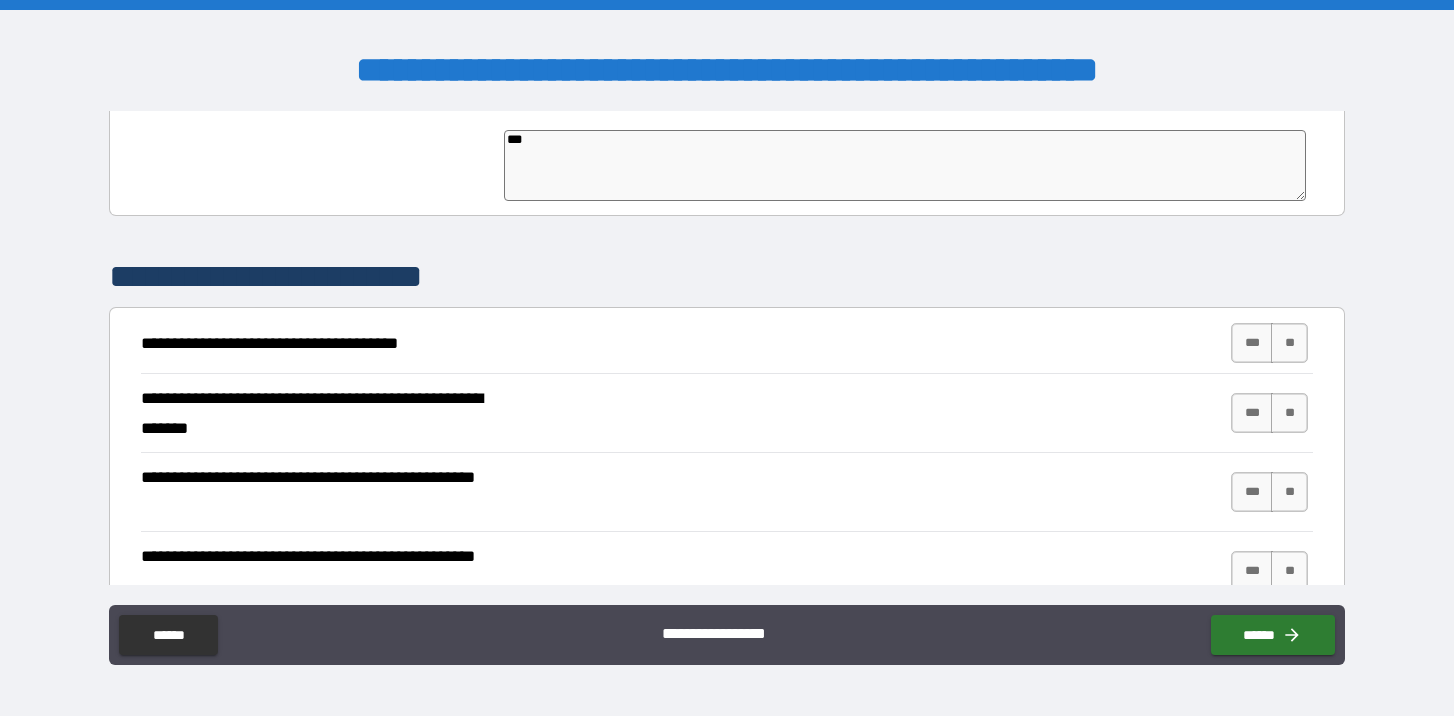 type on "*" 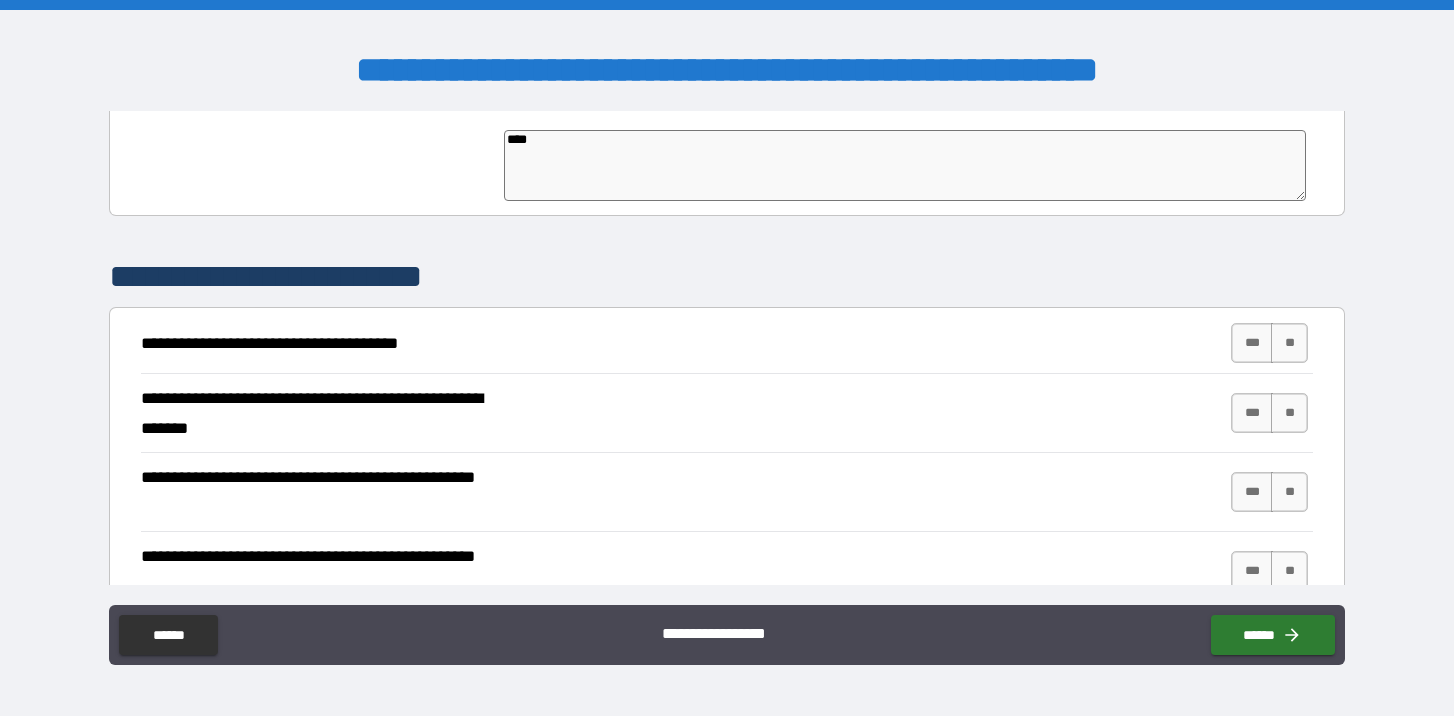 type on "*" 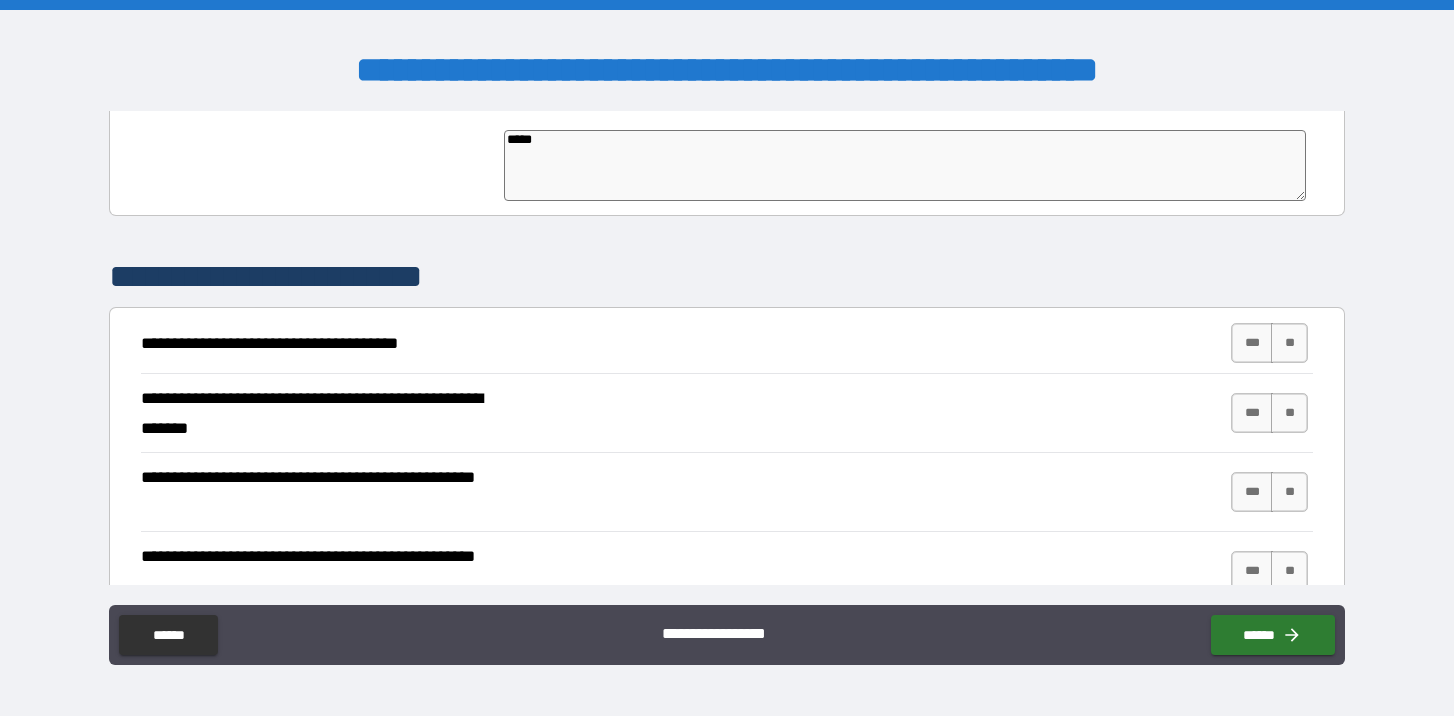 type on "*" 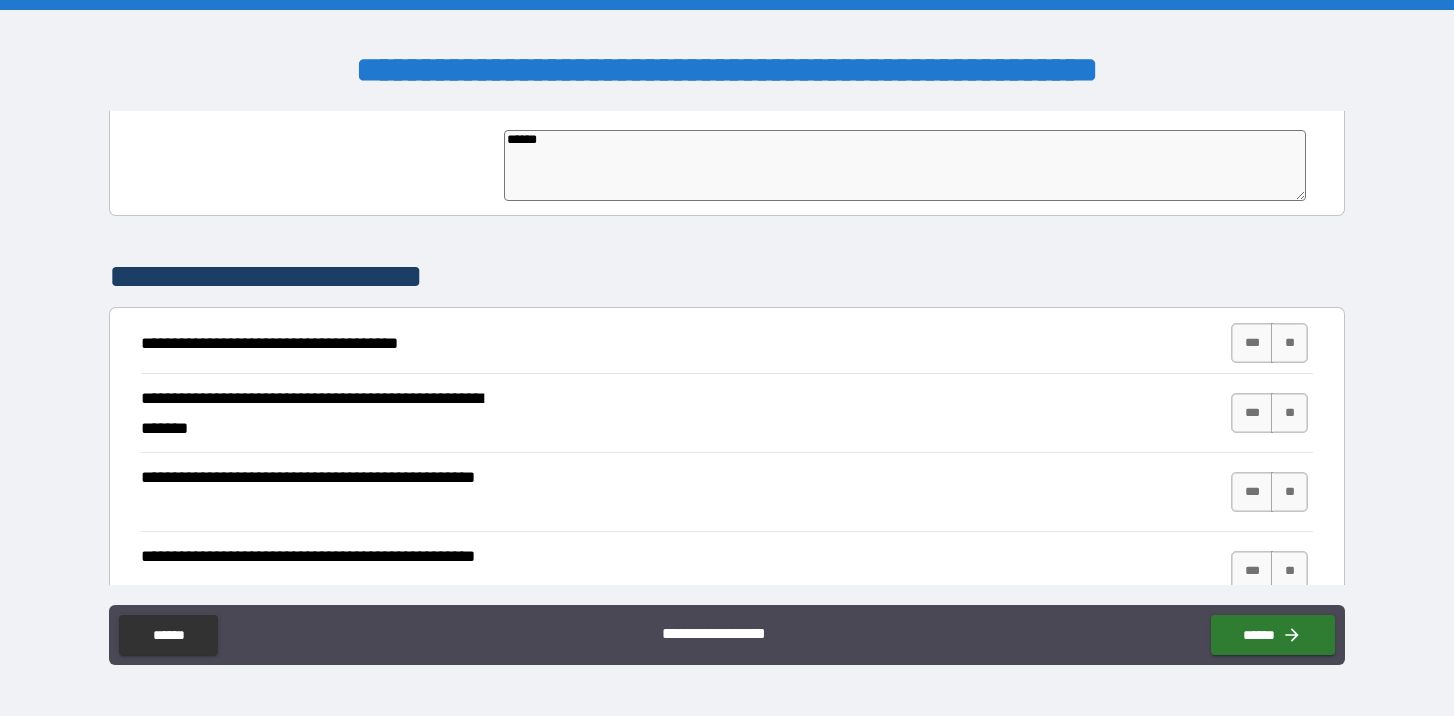 type on "*" 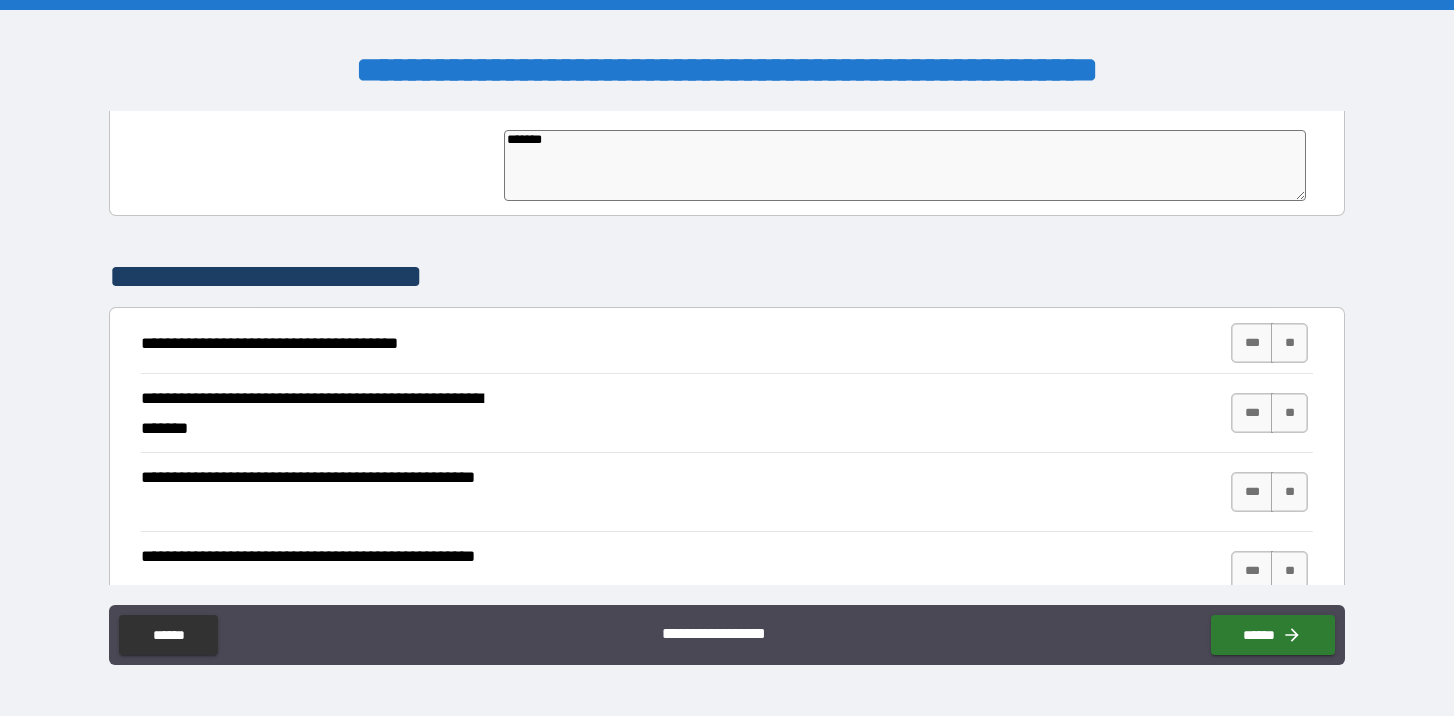 type on "*" 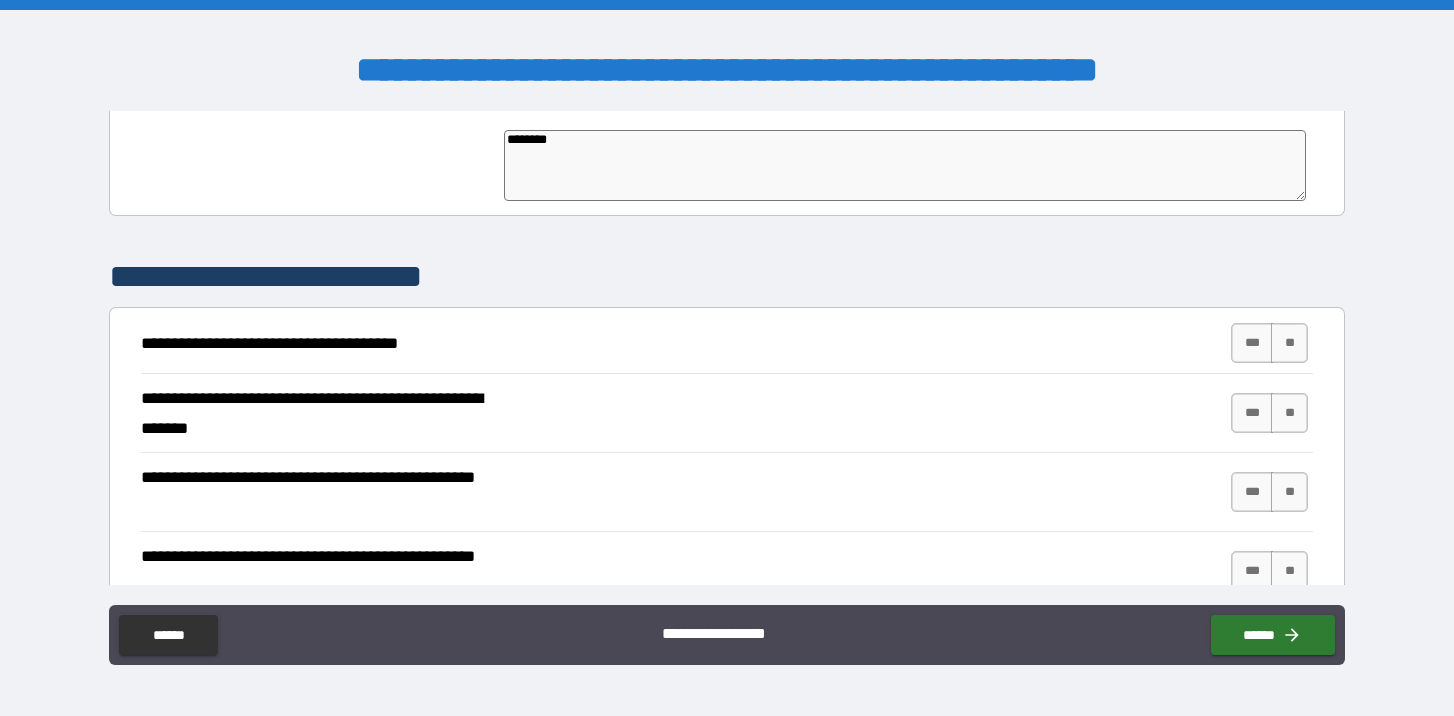 type on "*" 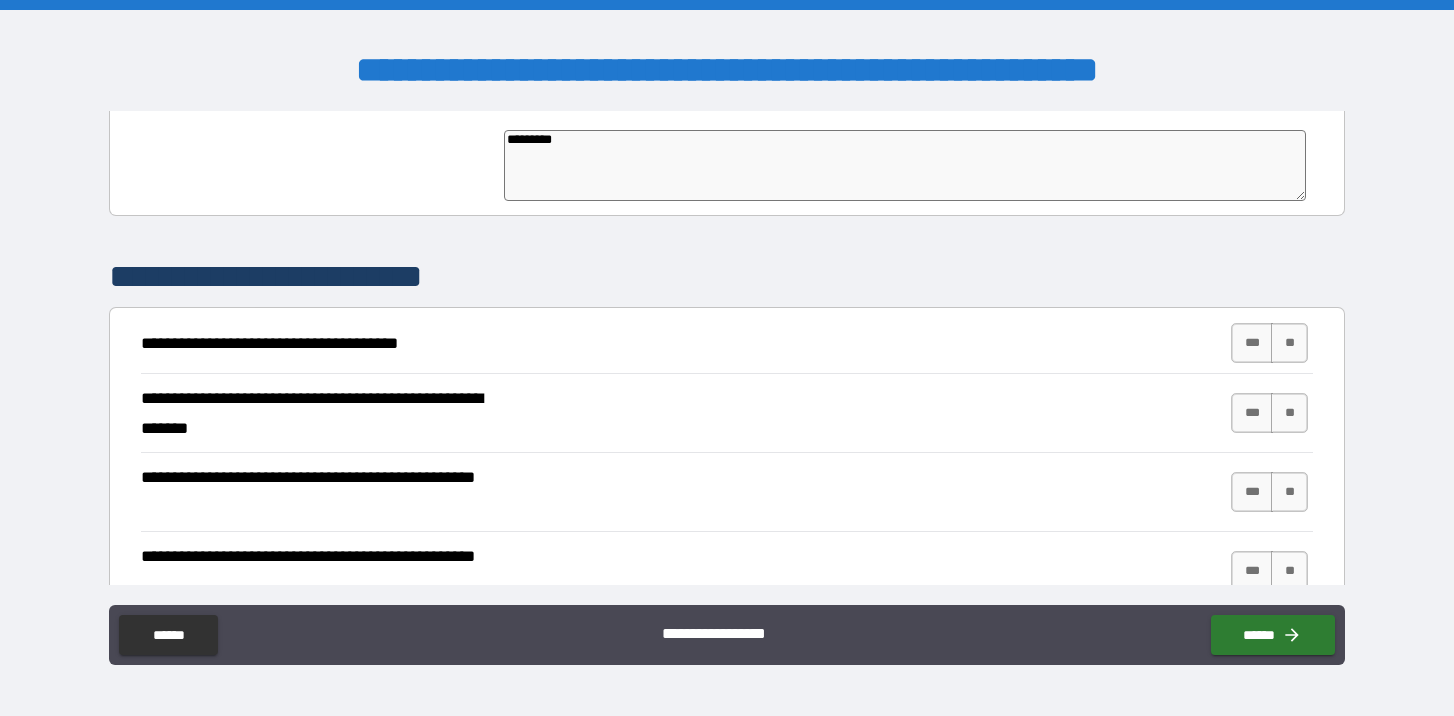 type on "*" 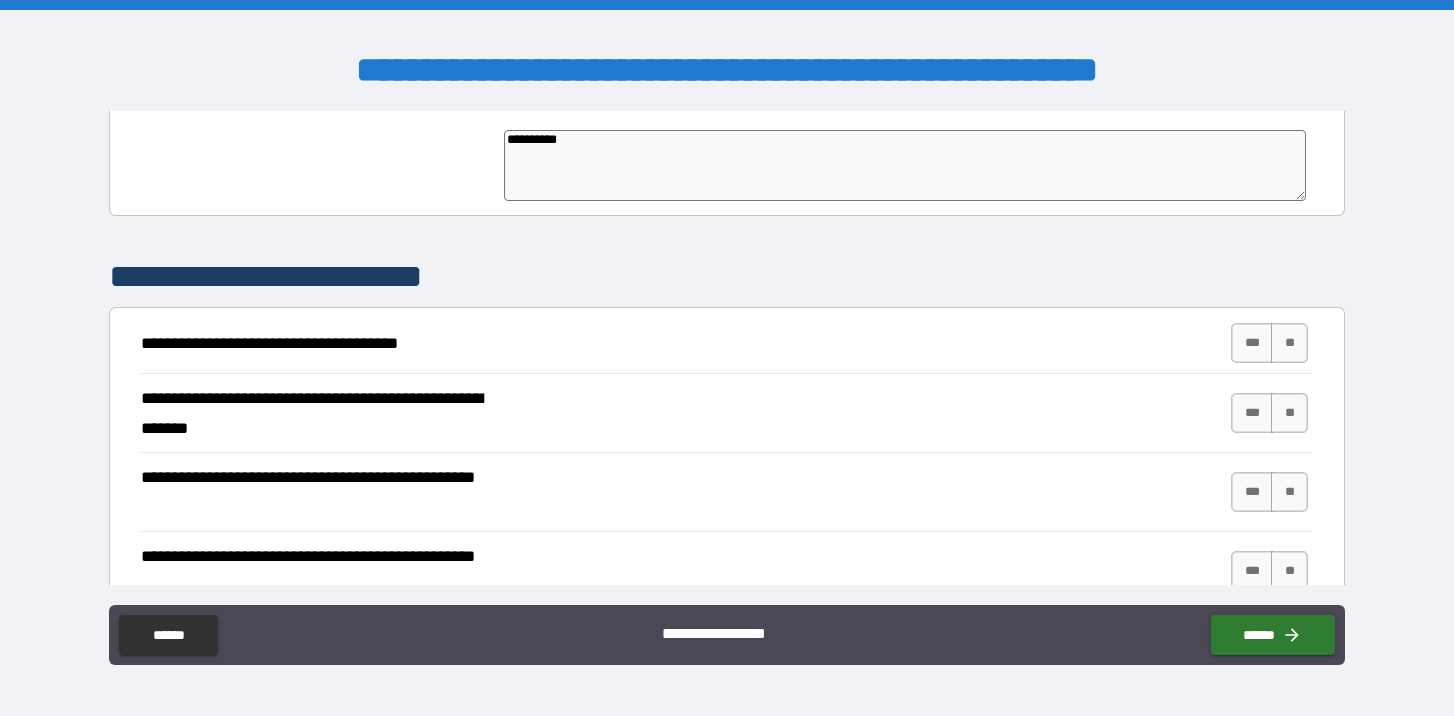 type on "*" 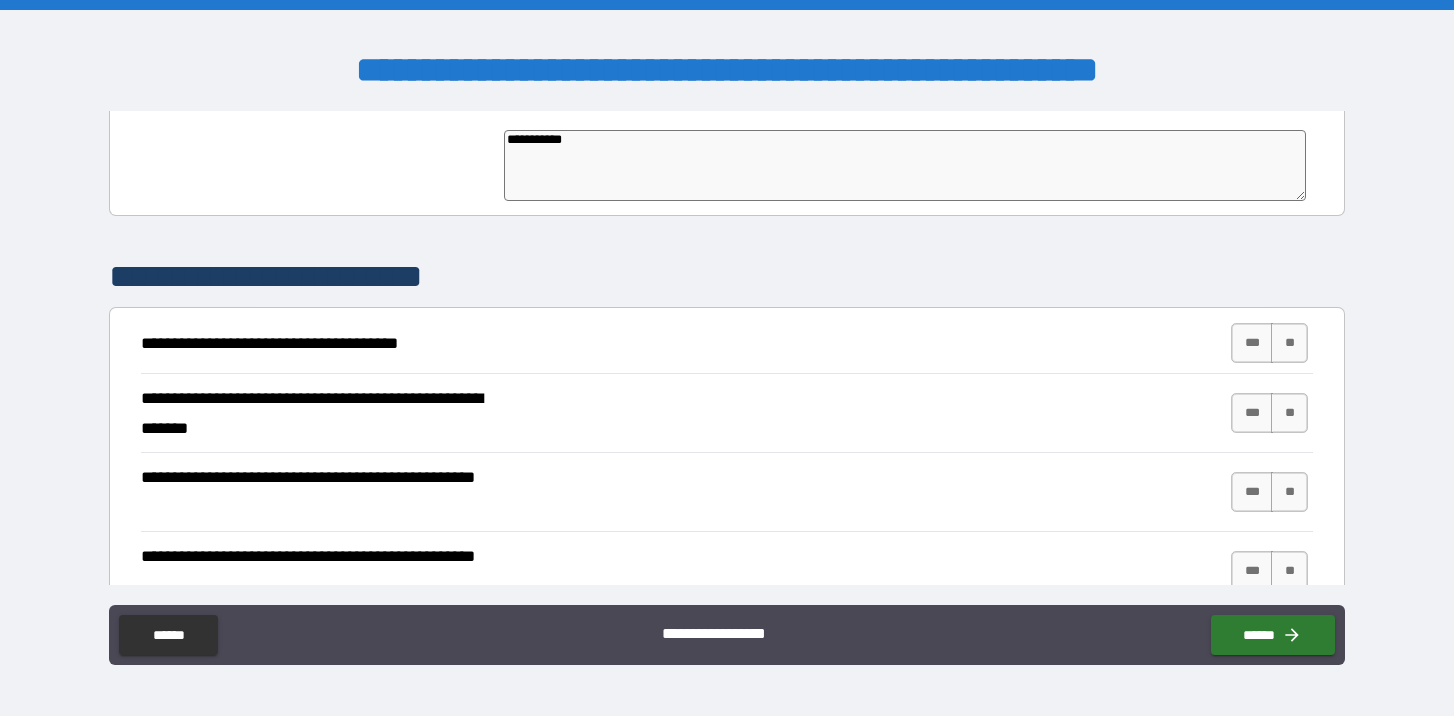 type on "*" 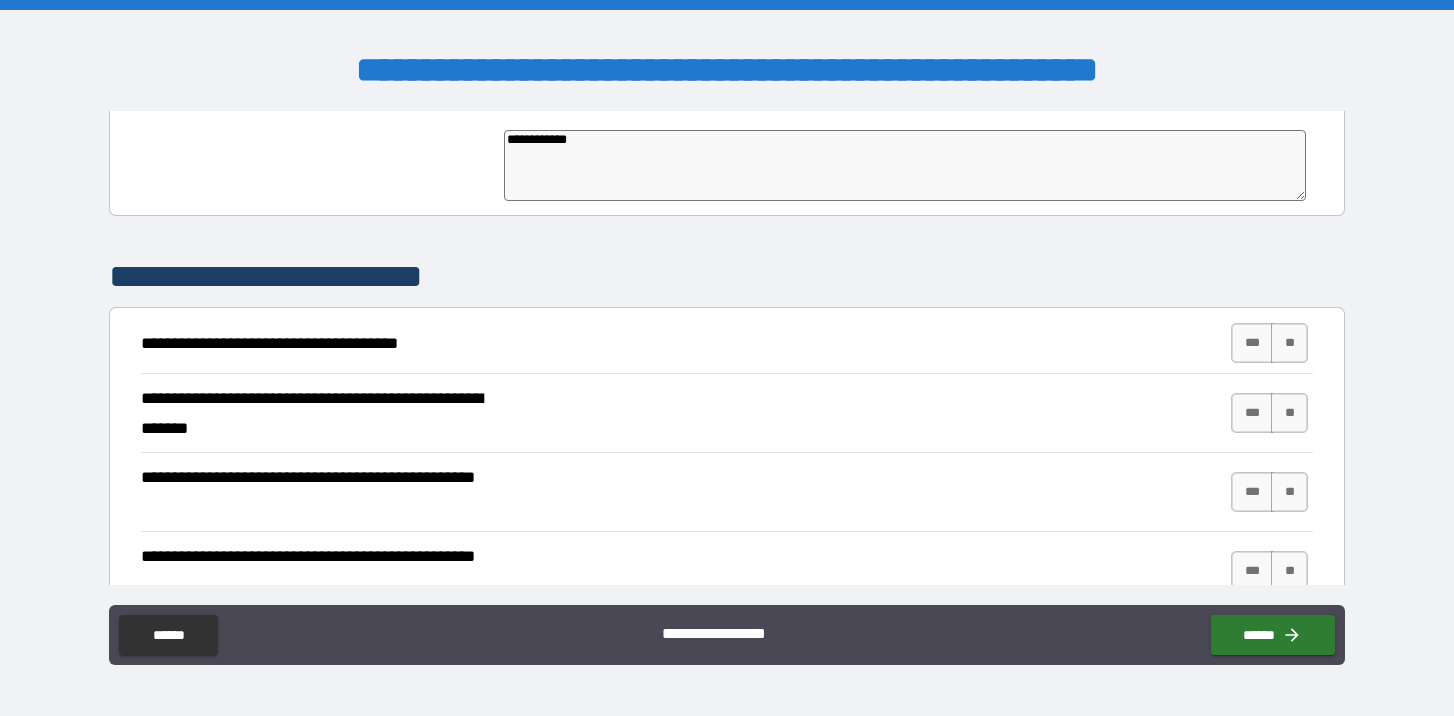 type on "*" 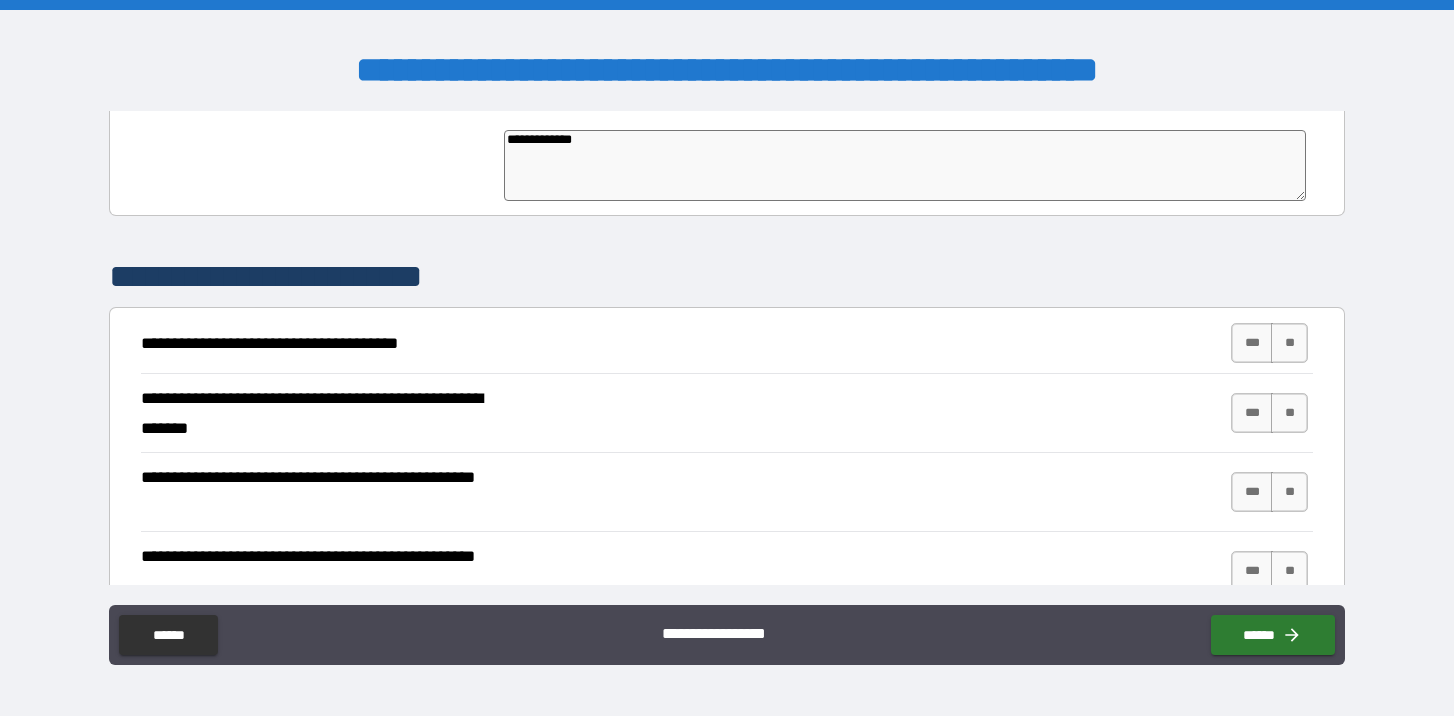 type on "*" 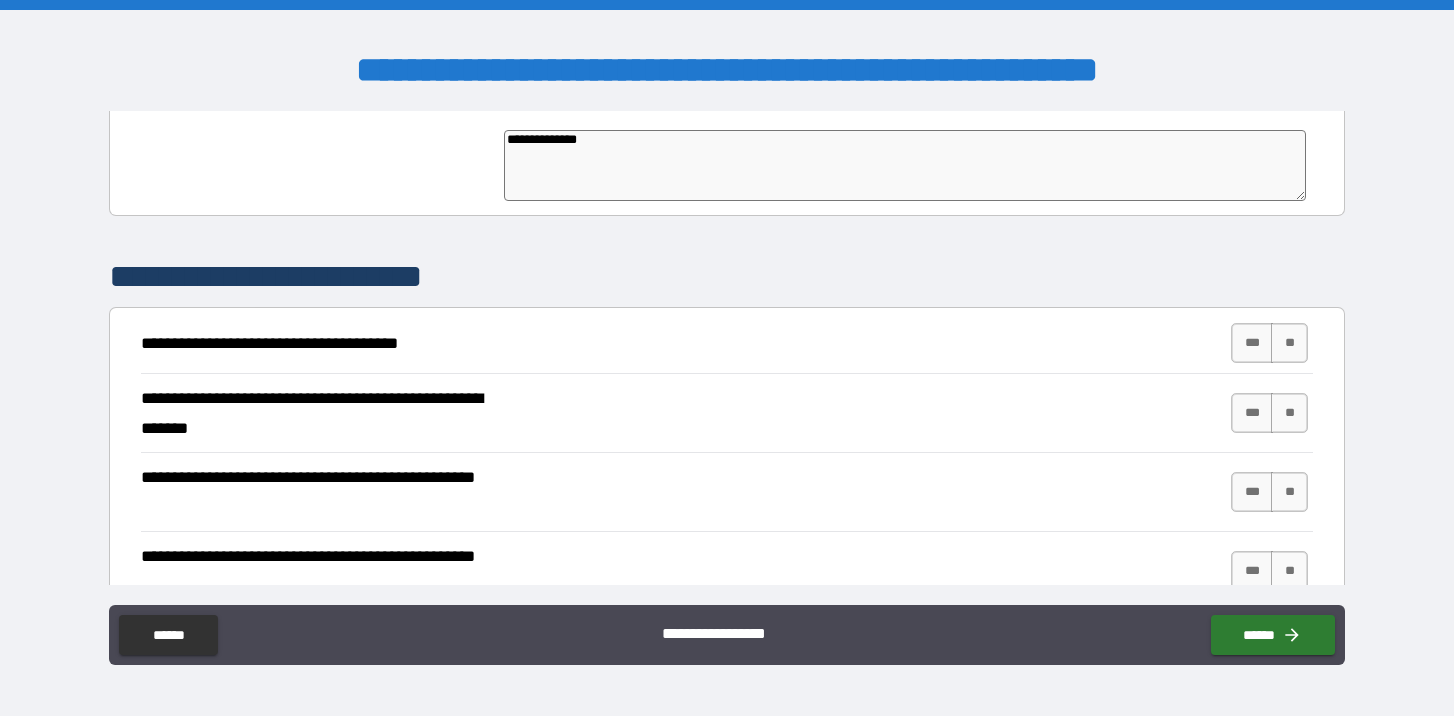 type on "*" 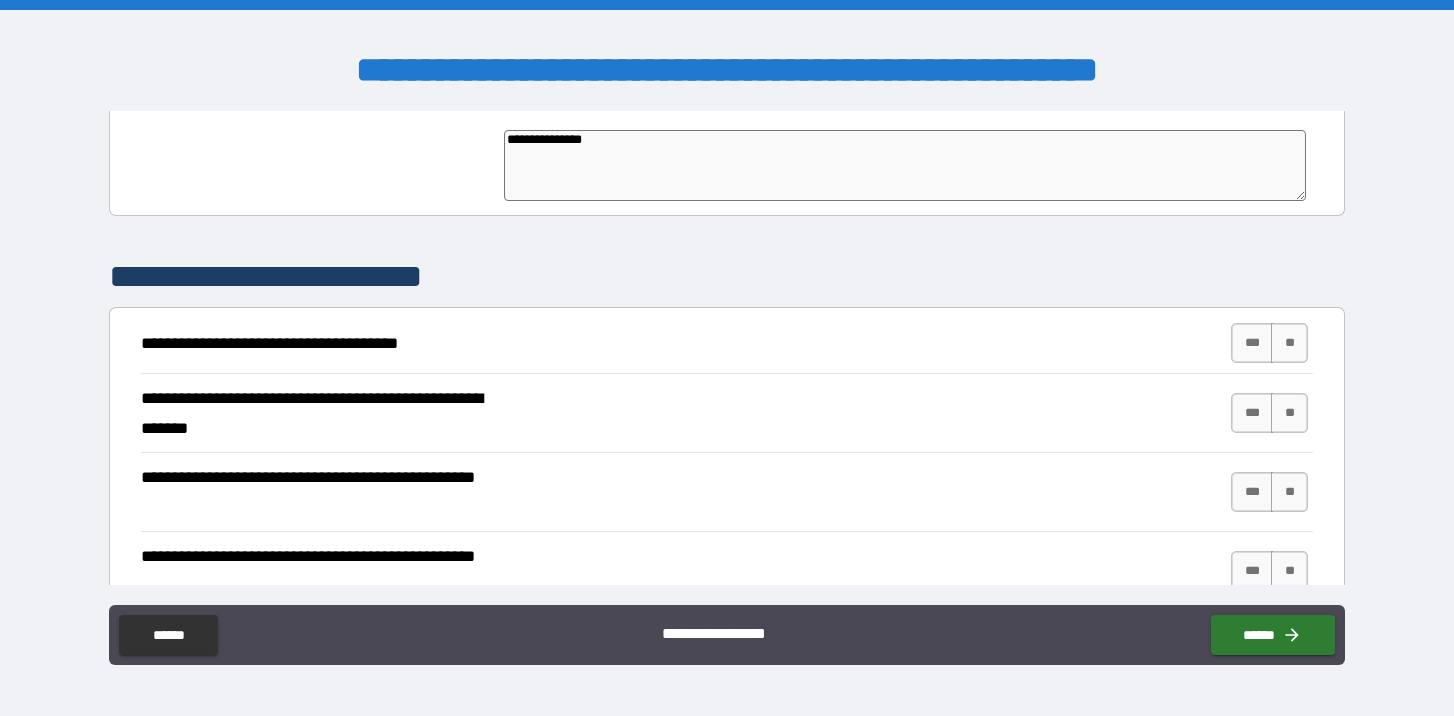 type on "*" 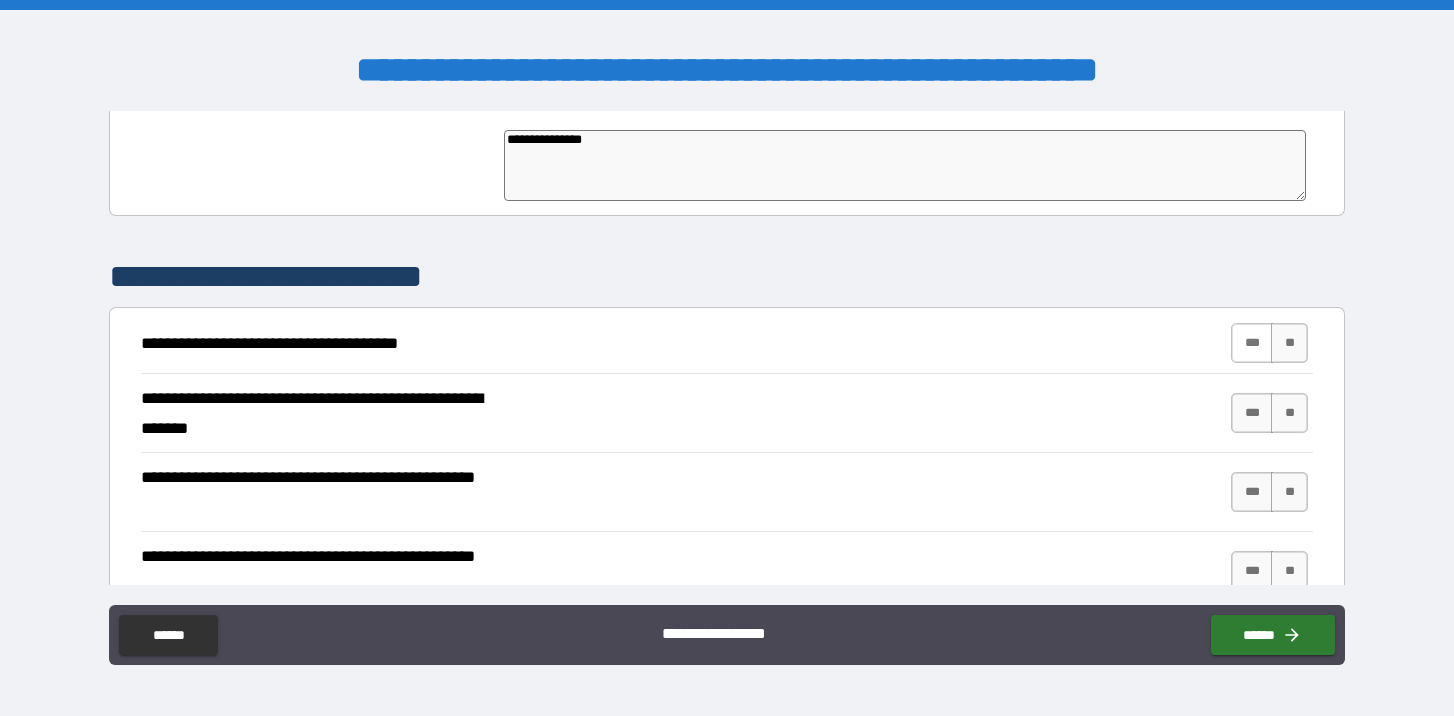 type on "**********" 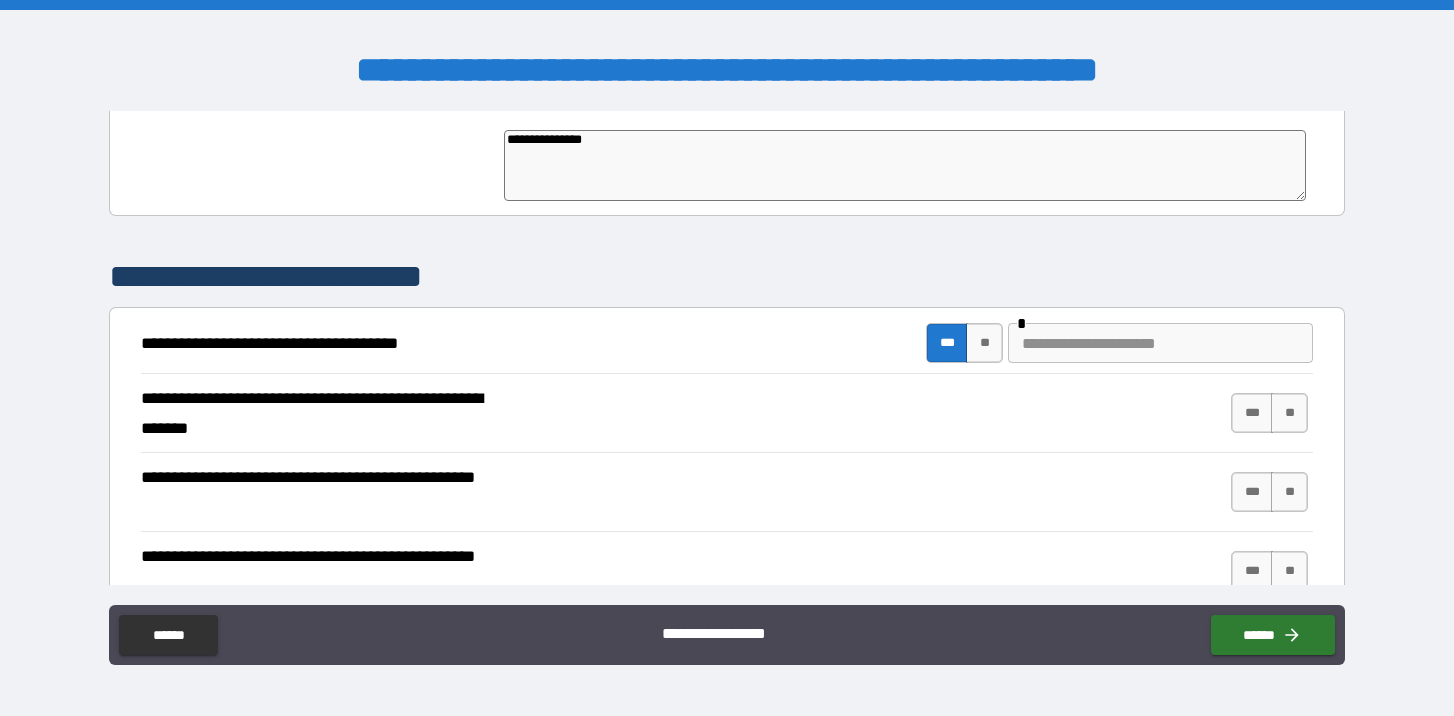 type on "*" 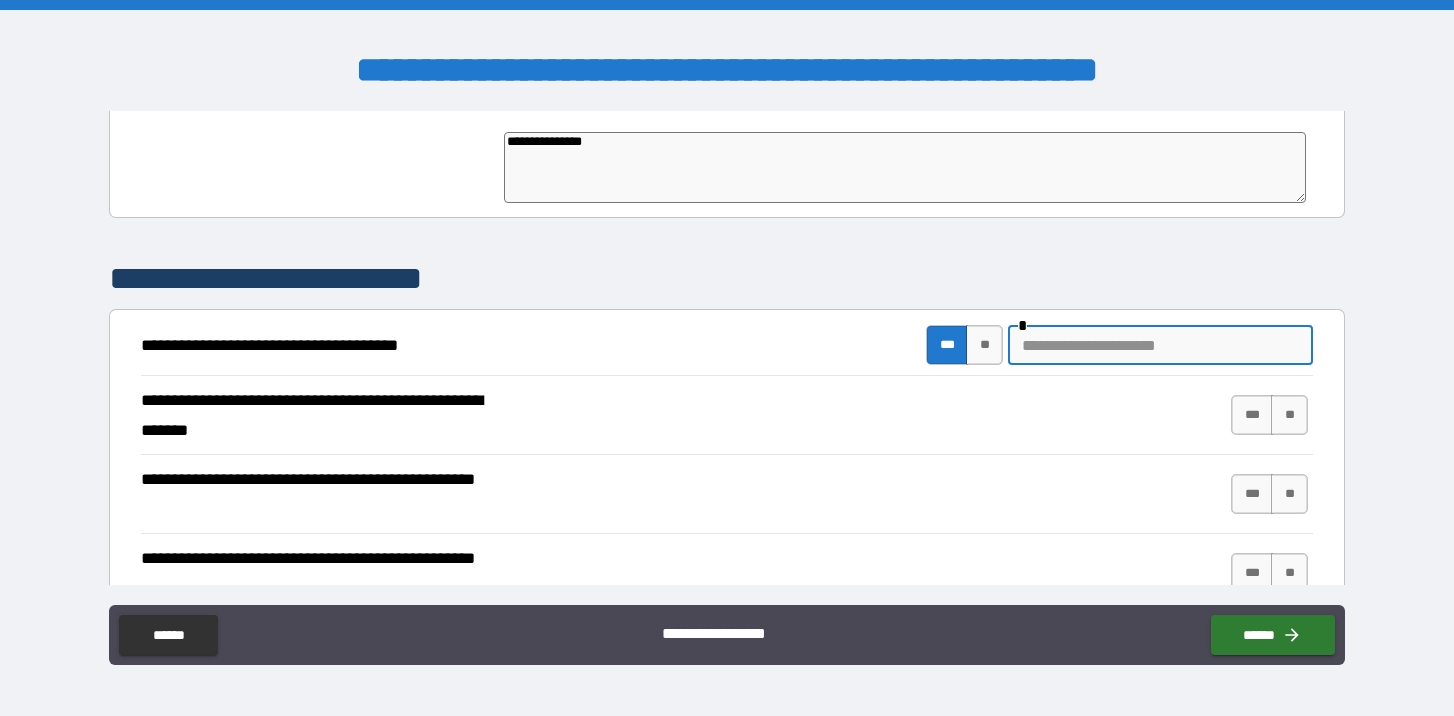 click at bounding box center (1160, 345) 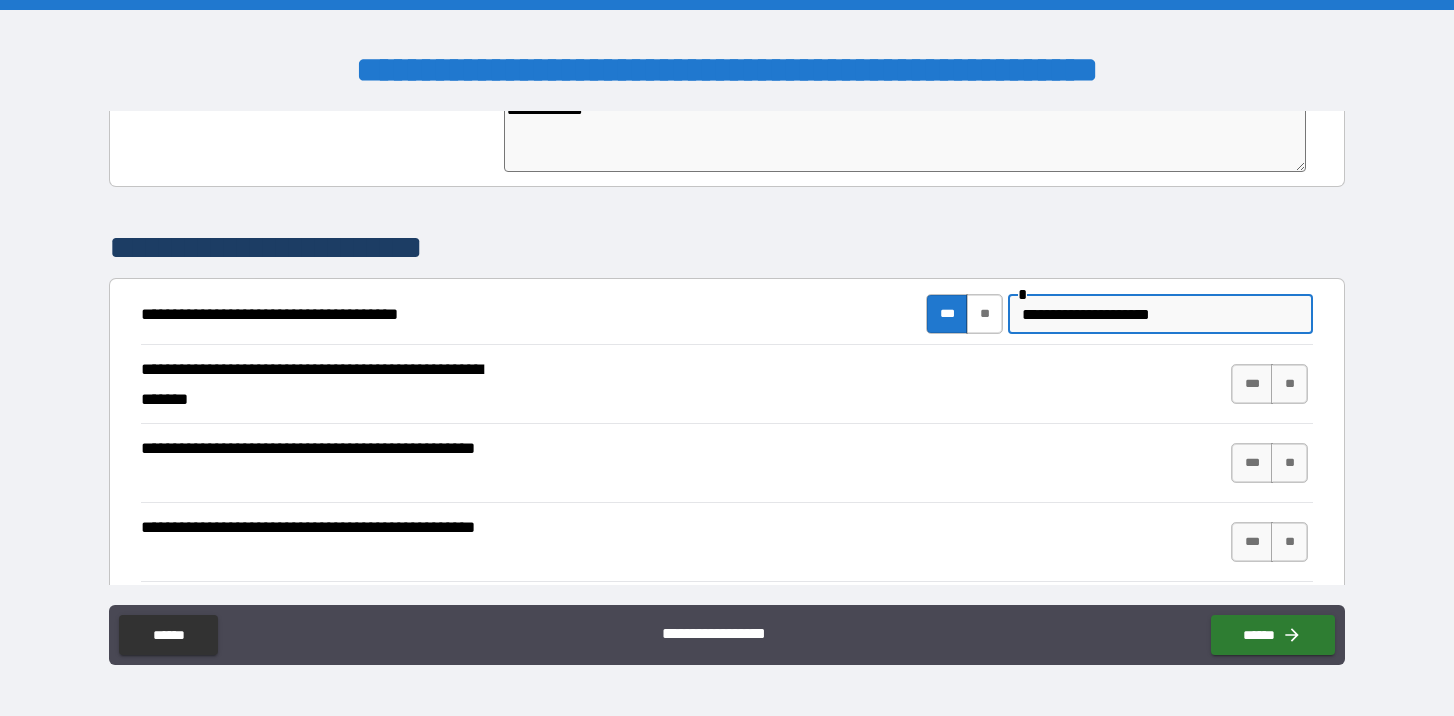 scroll, scrollTop: 543, scrollLeft: 0, axis: vertical 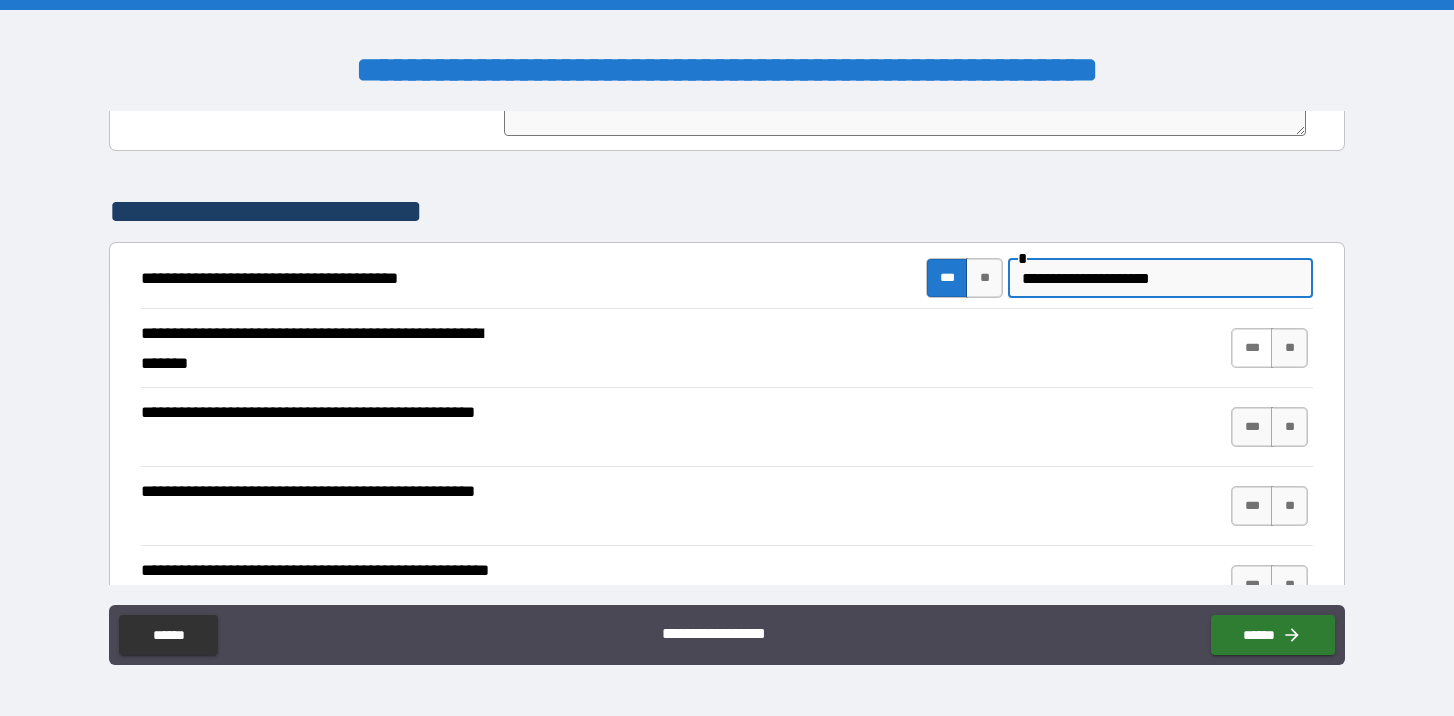 type on "**********" 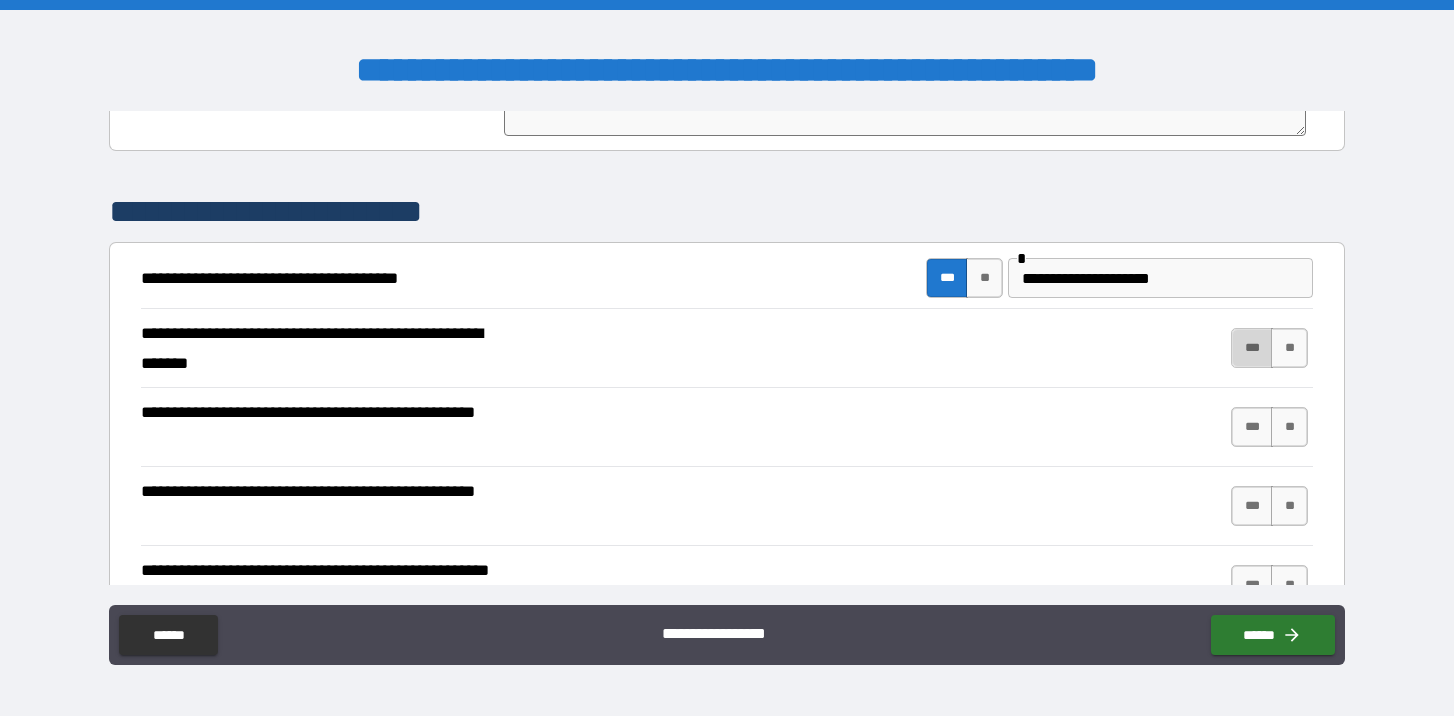 click on "***" at bounding box center (1252, 348) 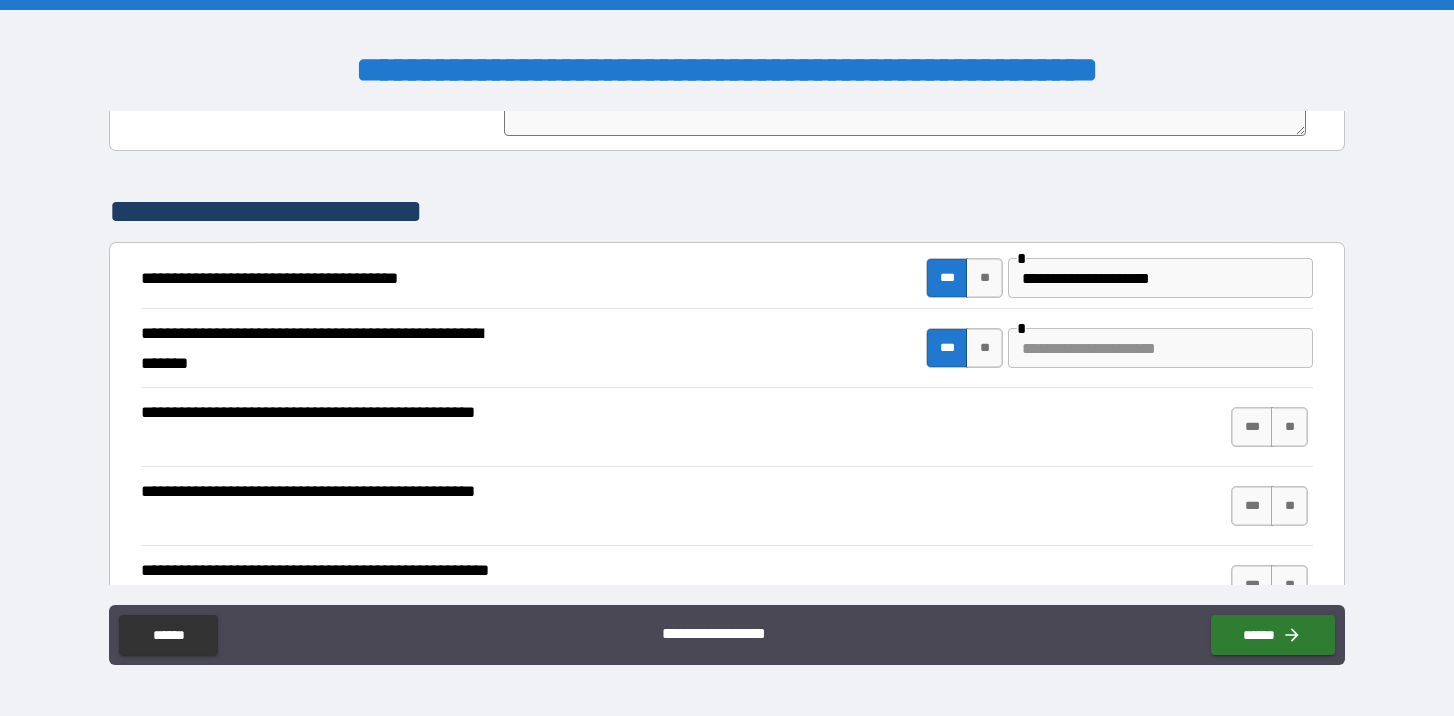 type on "*" 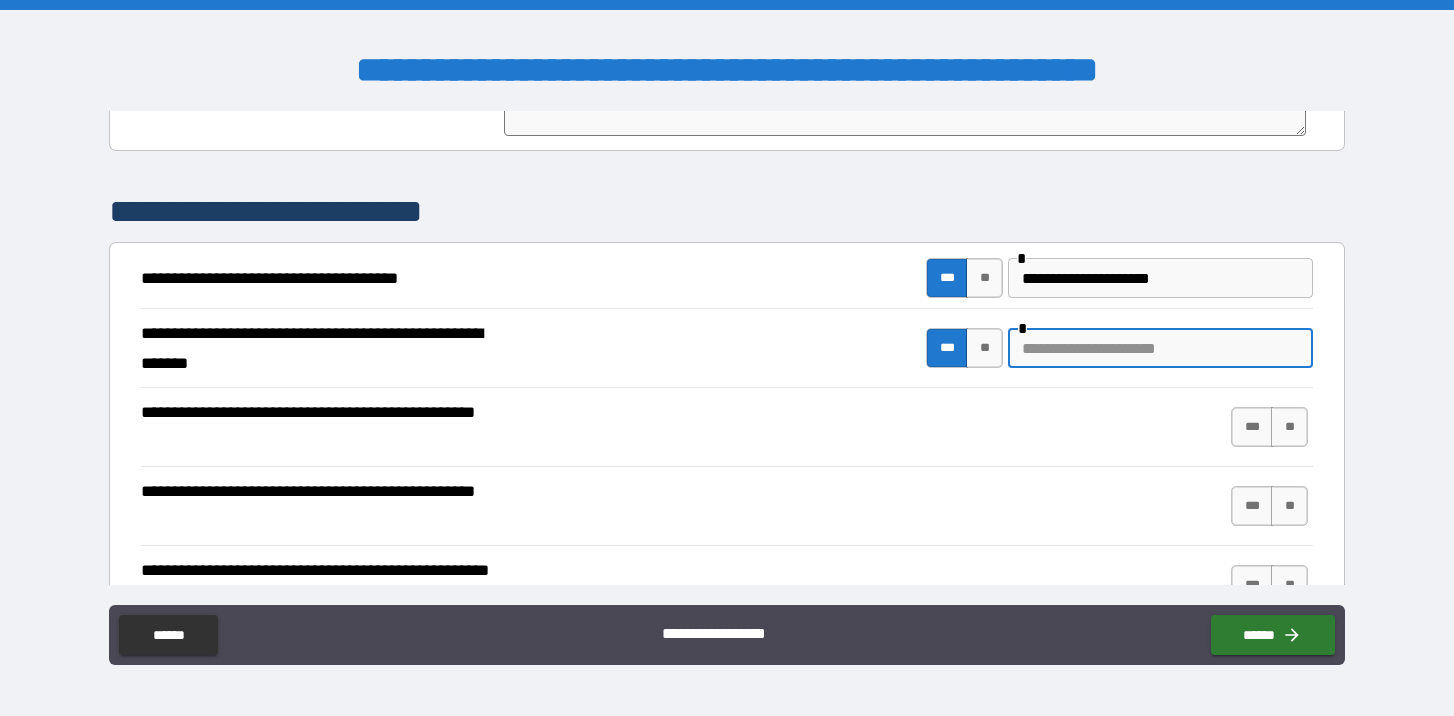 click at bounding box center [1160, 348] 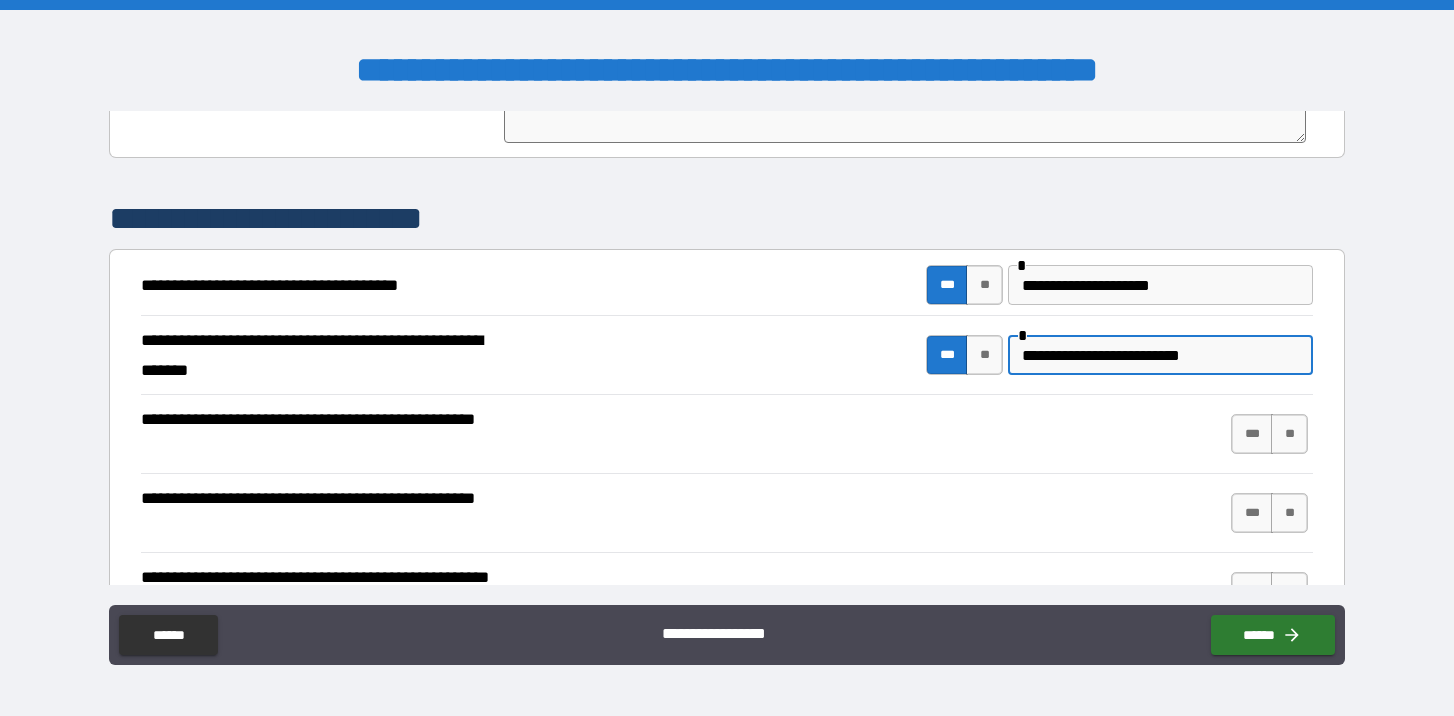 drag, startPoint x: 1154, startPoint y: 352, endPoint x: 1143, endPoint y: 353, distance: 11.045361 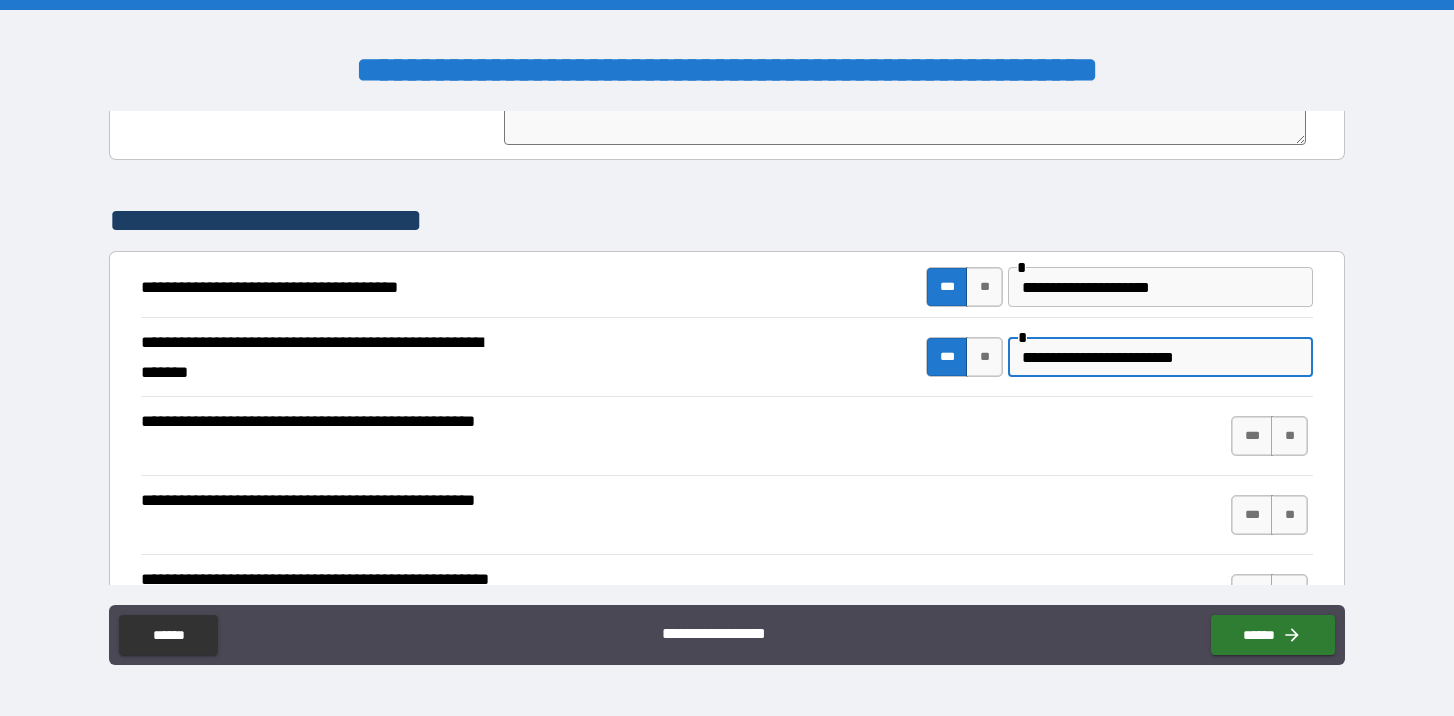 click on "**********" at bounding box center [1160, 357] 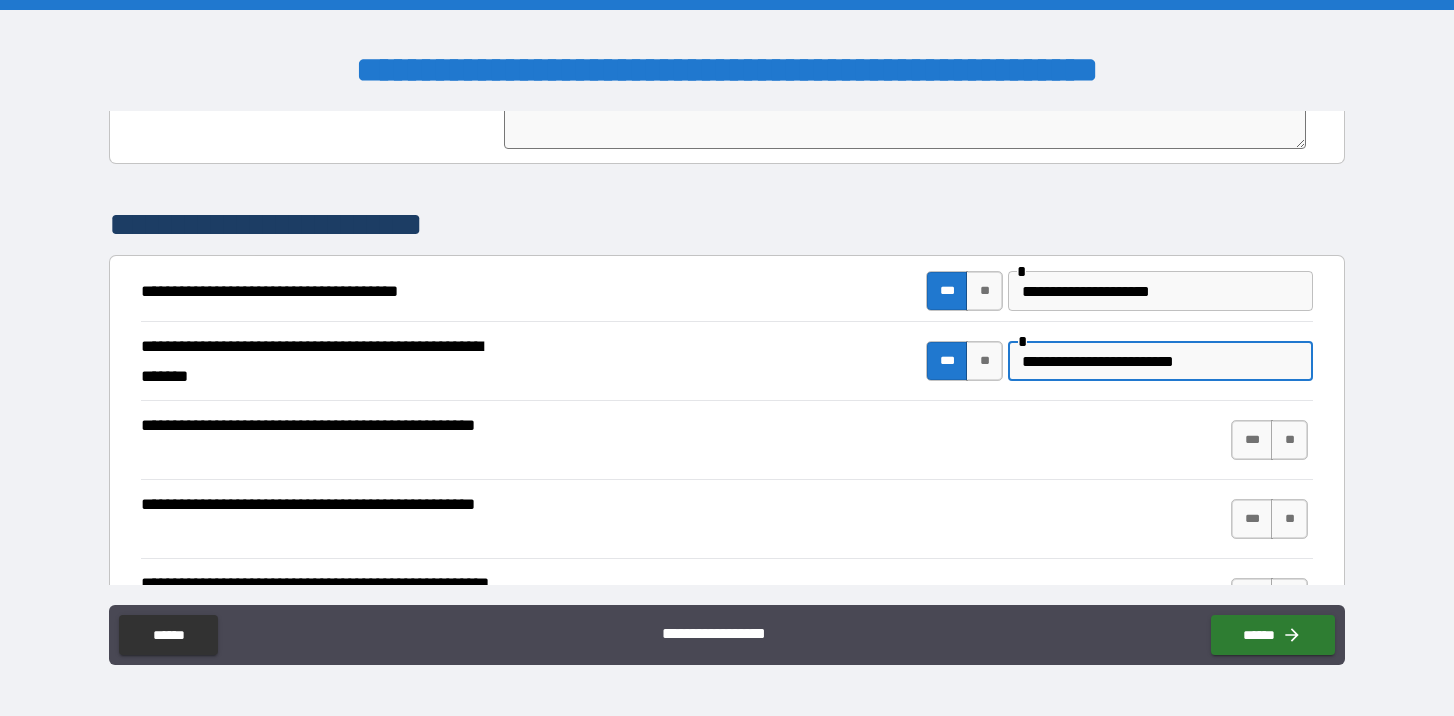 scroll, scrollTop: 529, scrollLeft: 0, axis: vertical 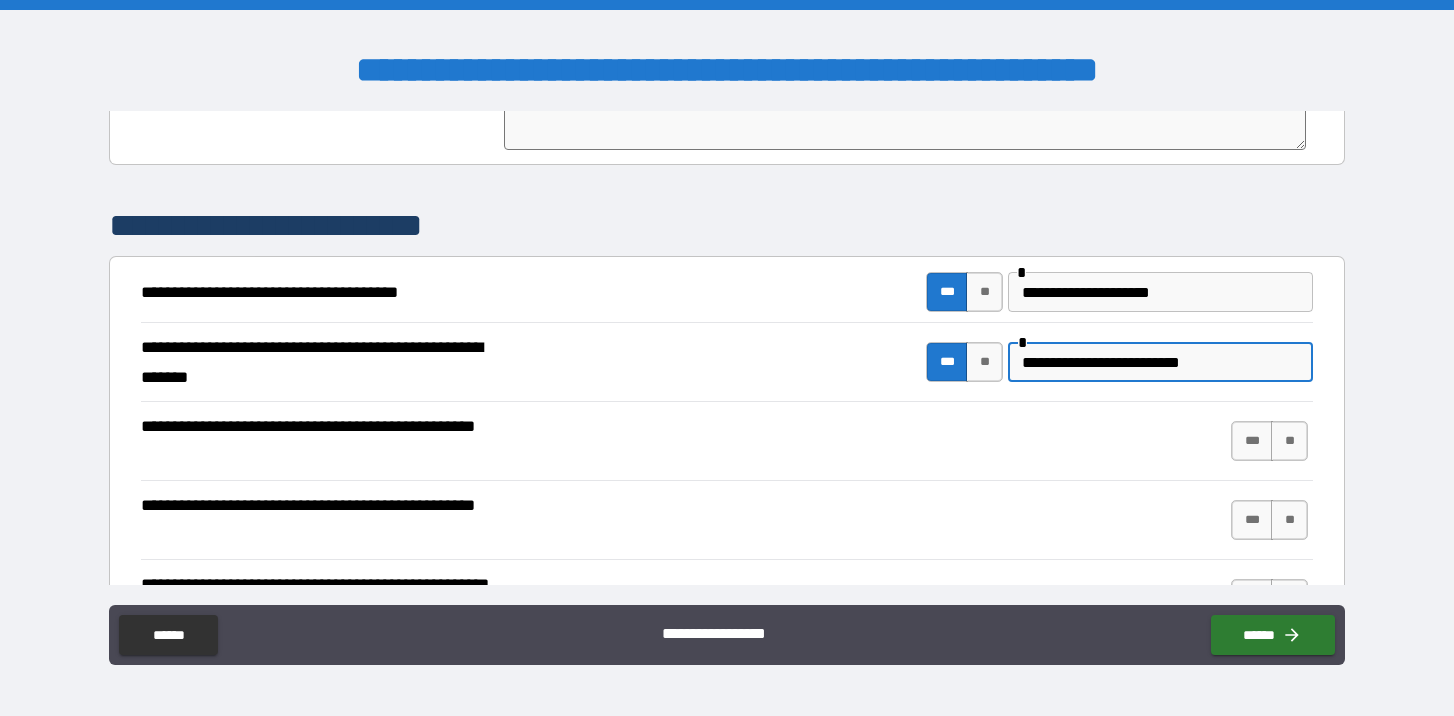 click on "**********" at bounding box center [1160, 362] 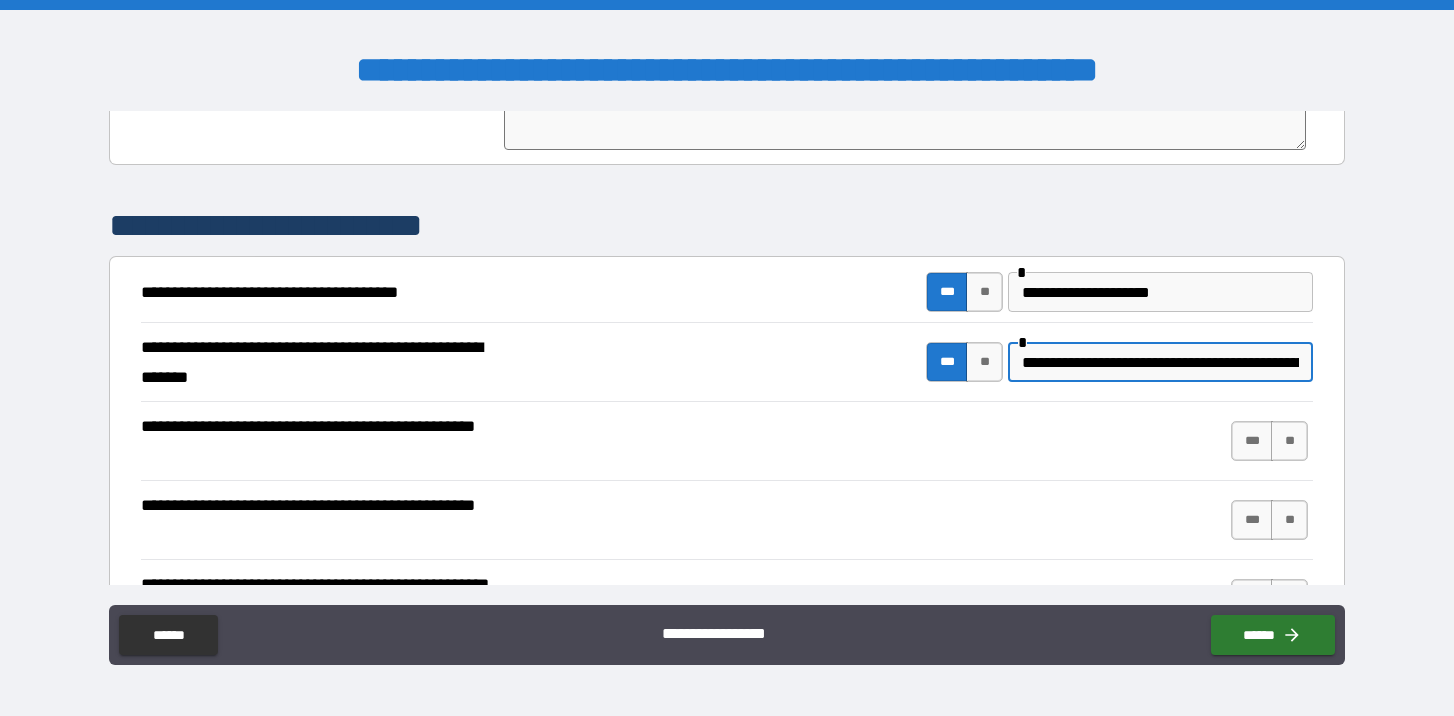 scroll, scrollTop: 524, scrollLeft: 0, axis: vertical 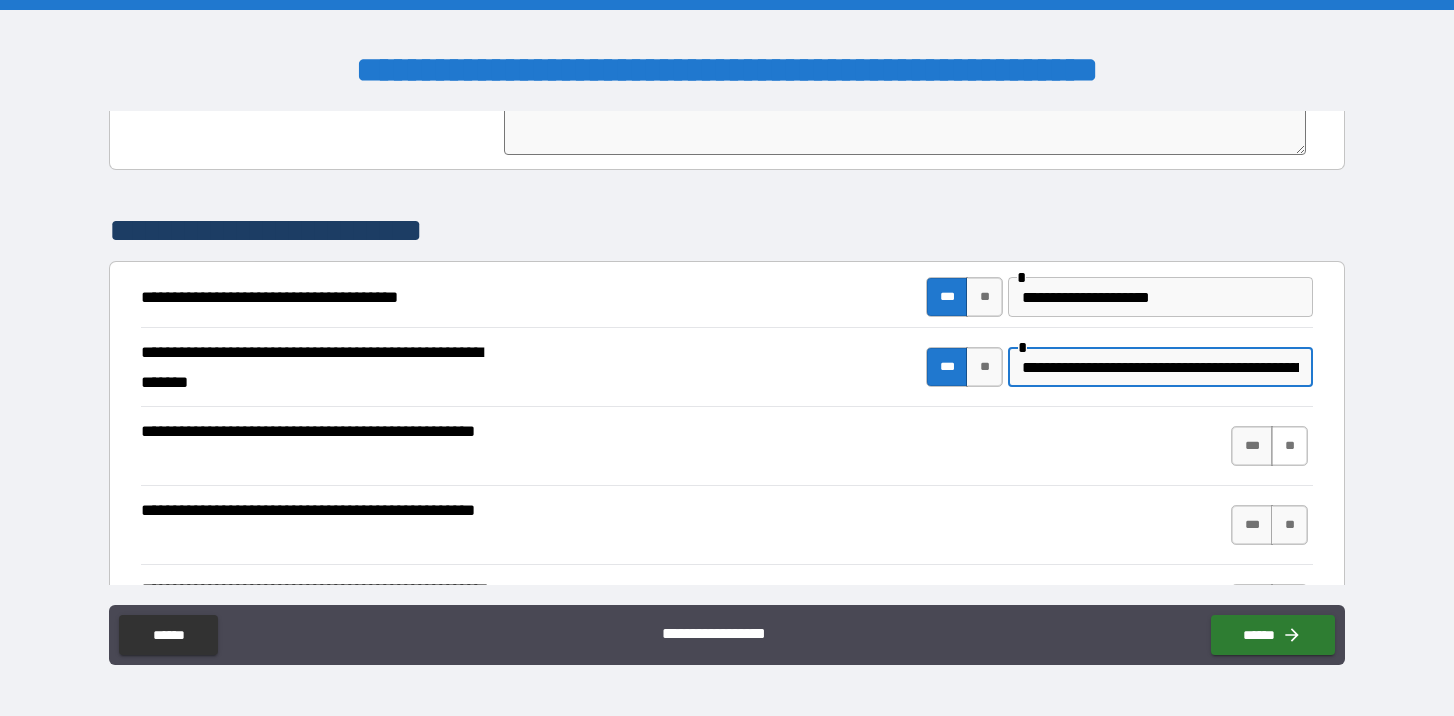 type on "**********" 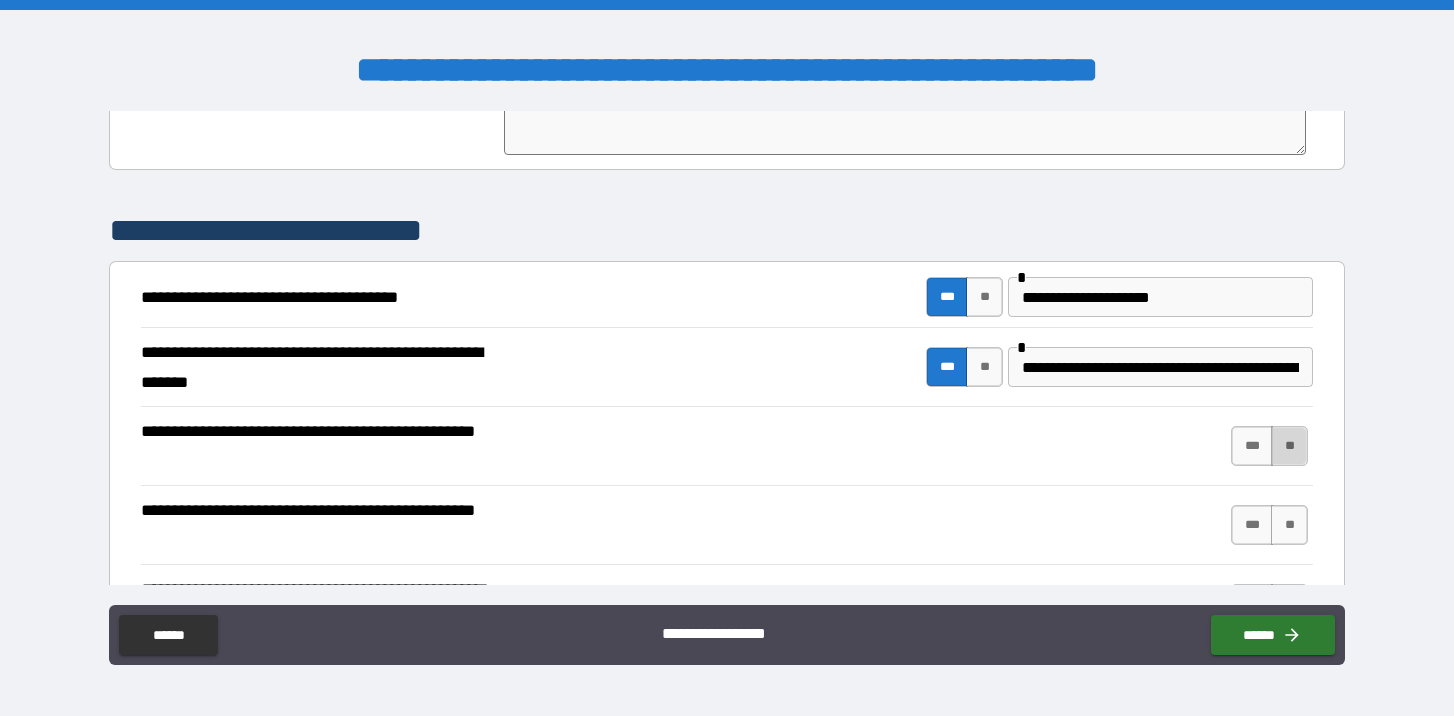 type on "*" 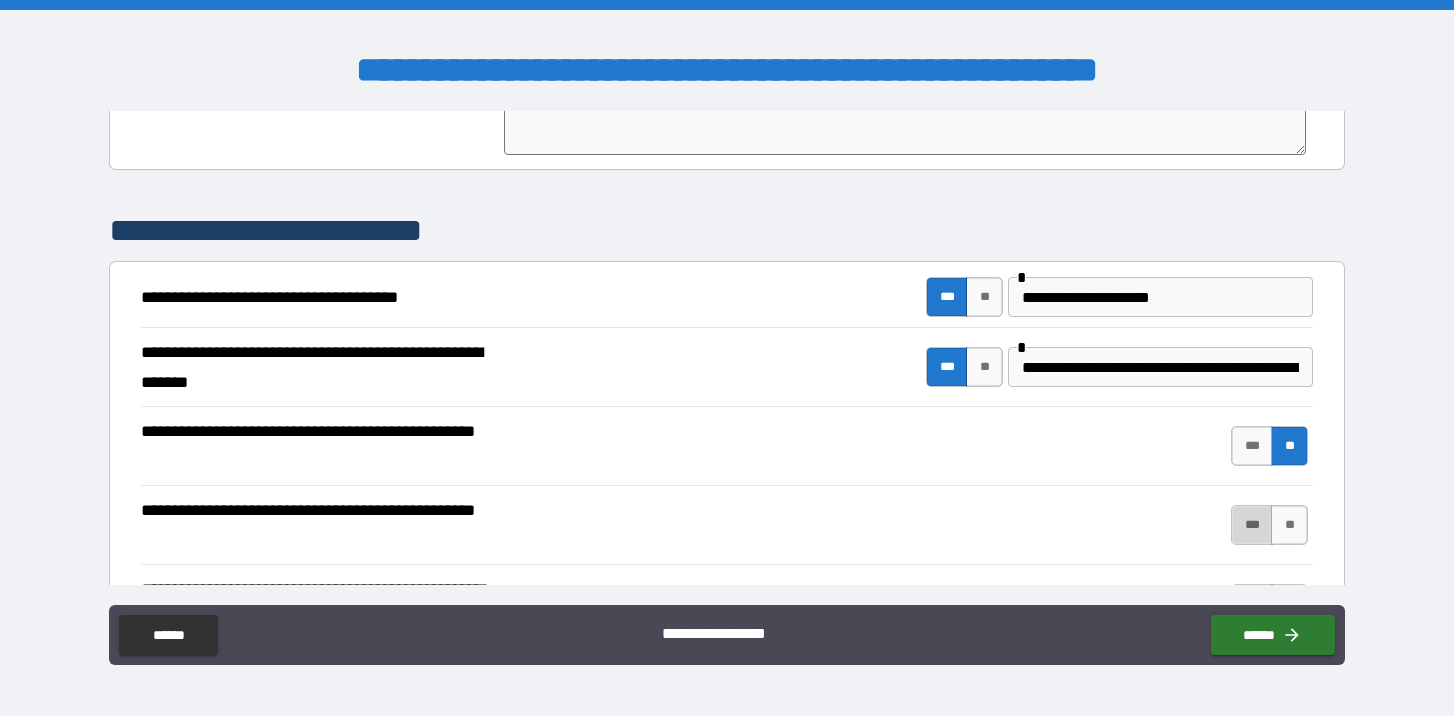 click on "***" at bounding box center (1252, 525) 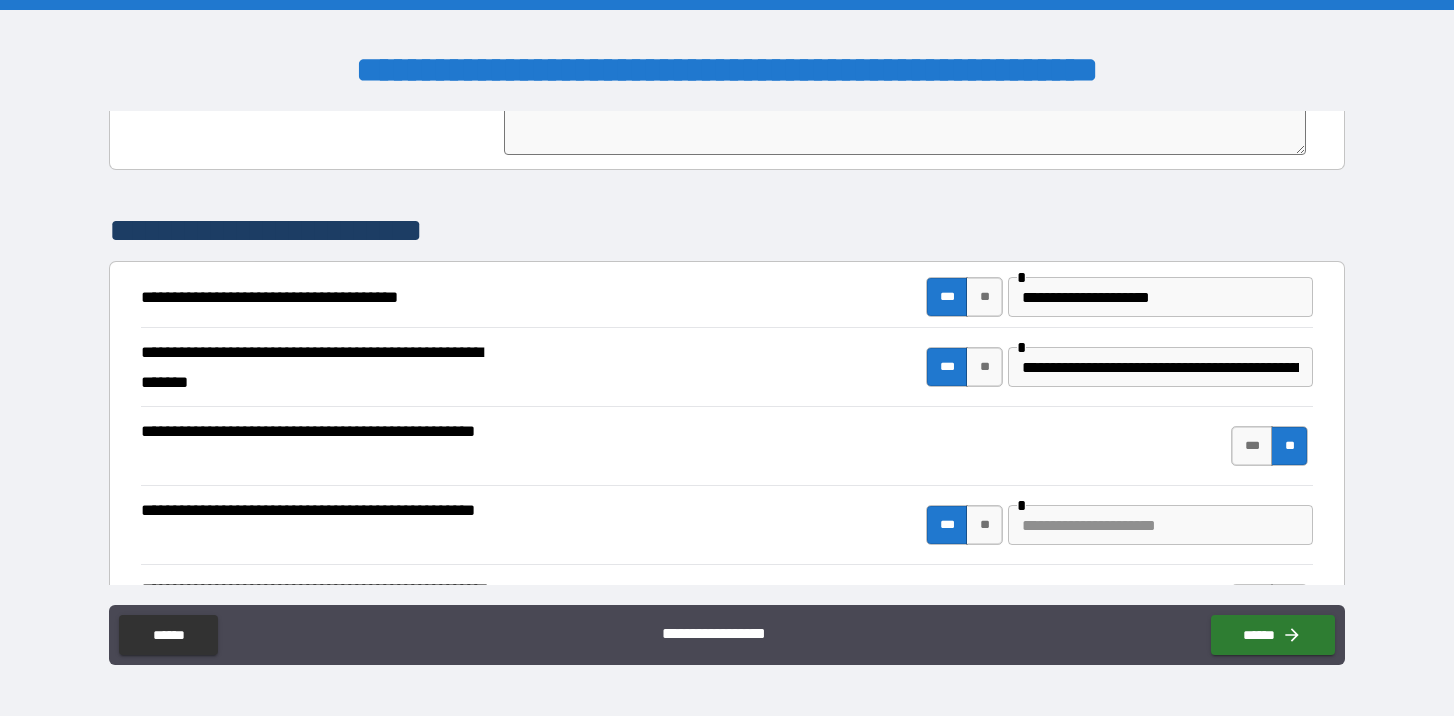 type on "*" 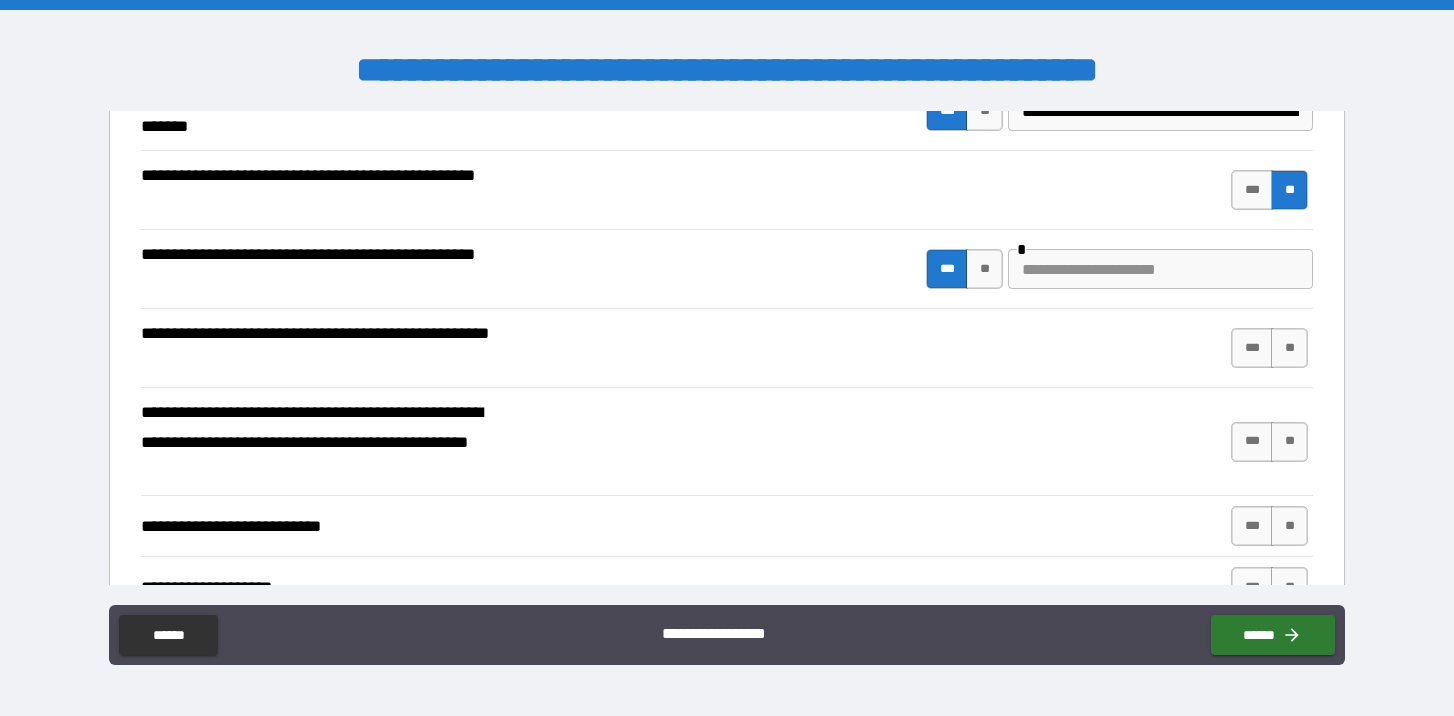scroll, scrollTop: 786, scrollLeft: 0, axis: vertical 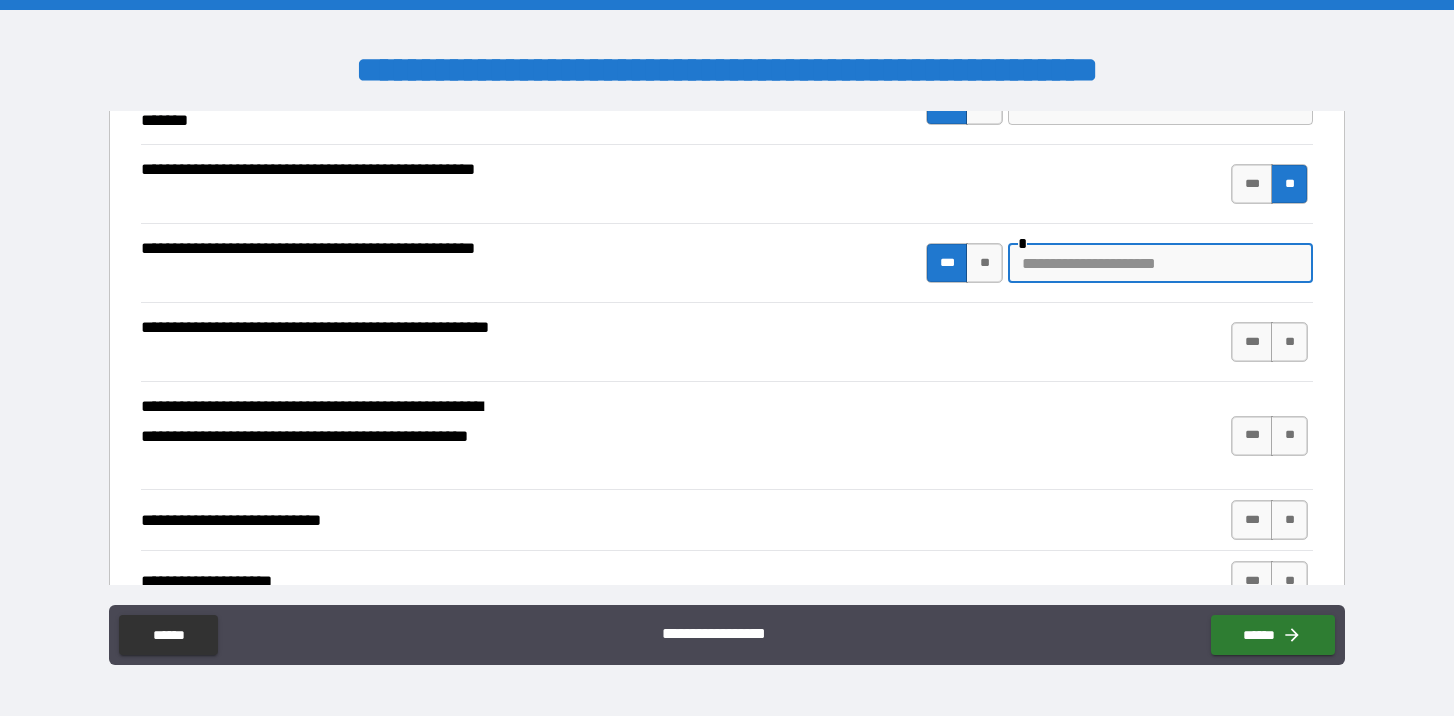 click at bounding box center [1160, 263] 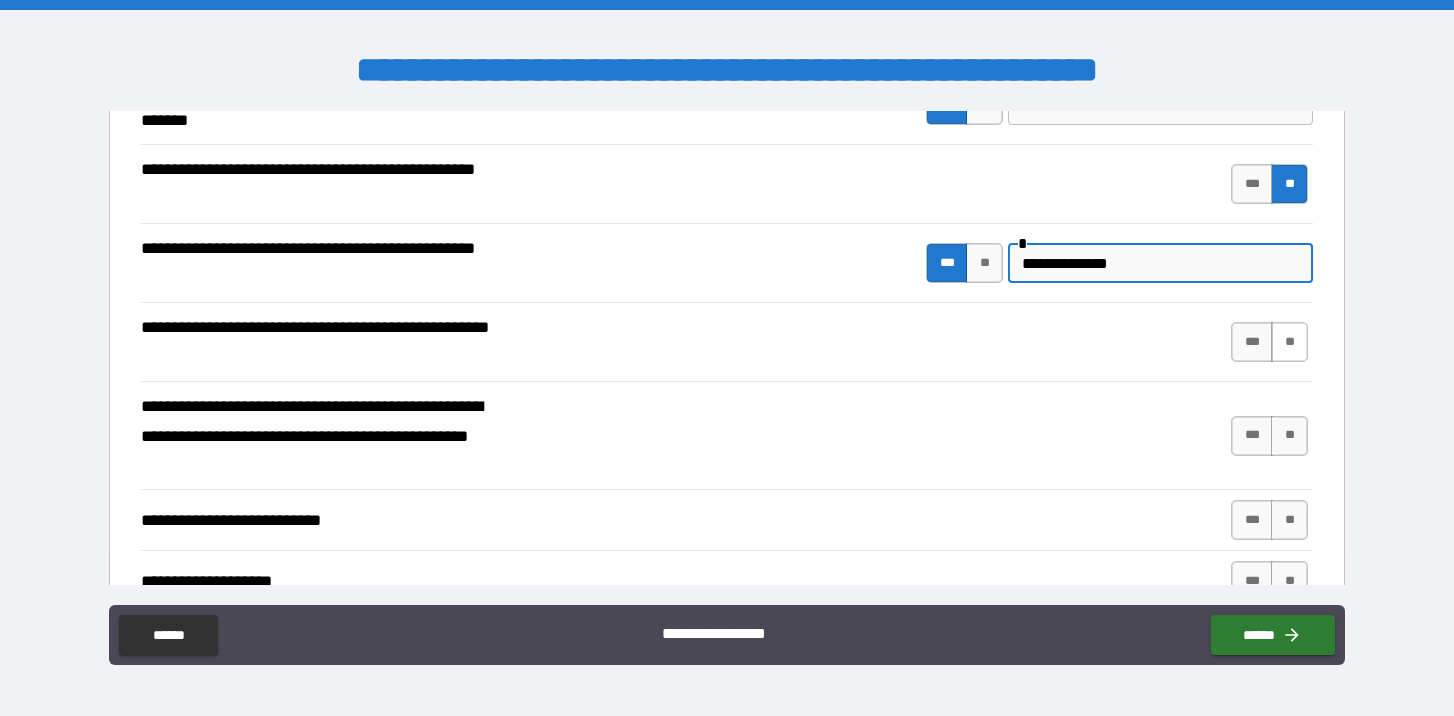 type on "**********" 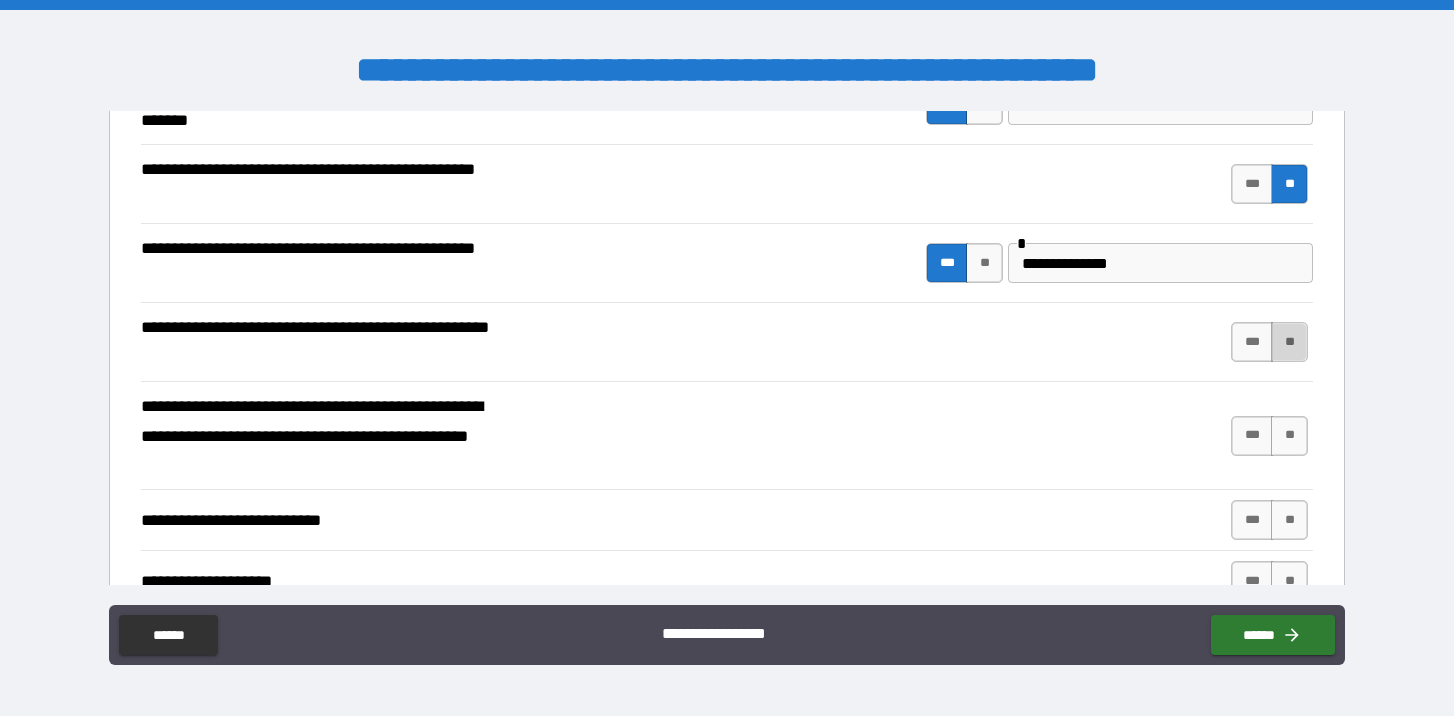 click on "**" at bounding box center (1289, 342) 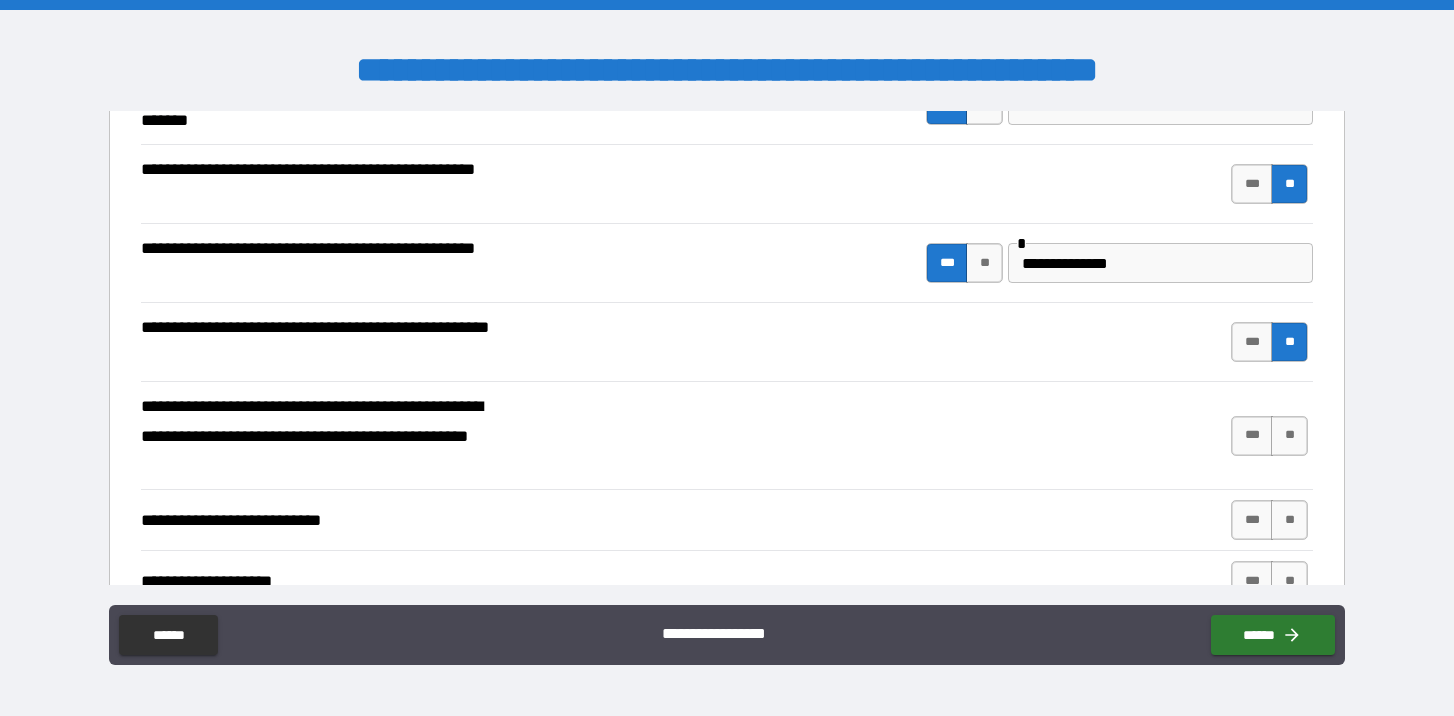 type on "*" 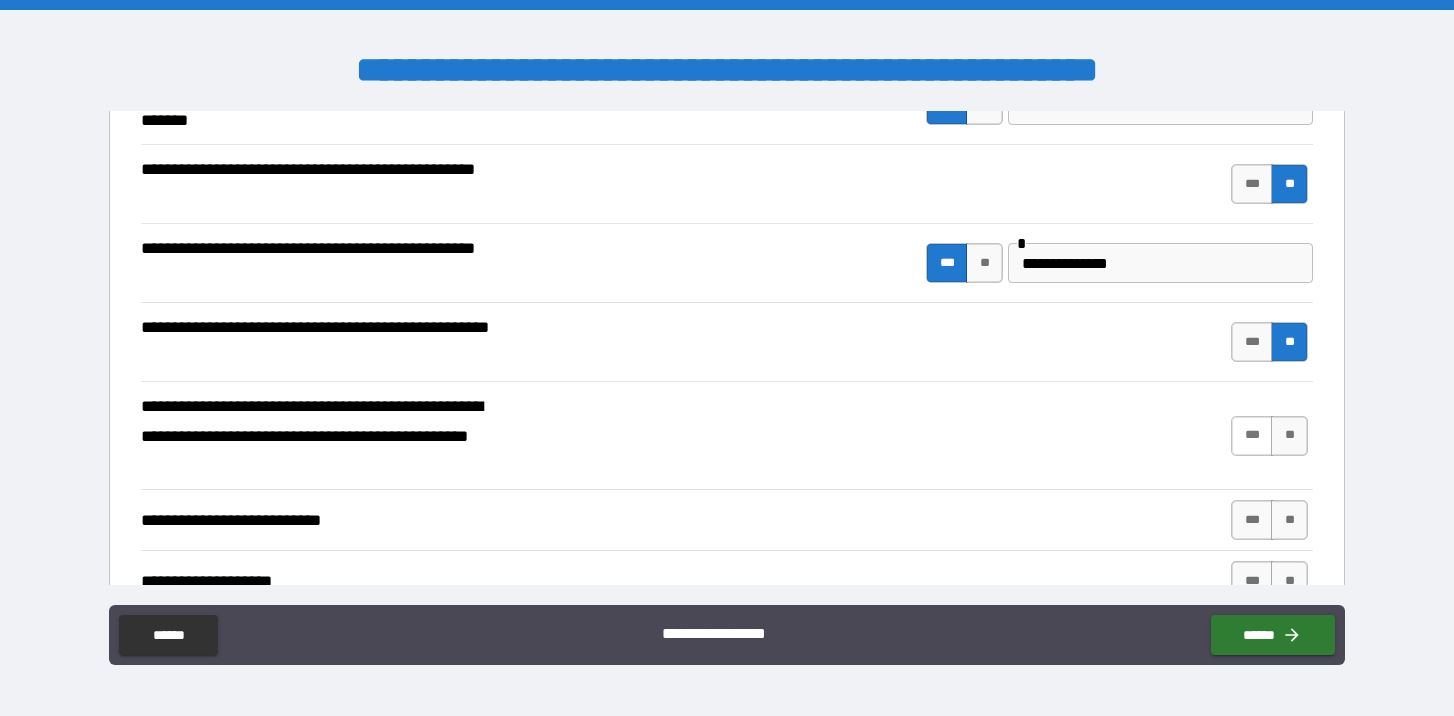 click on "***" at bounding box center (1252, 436) 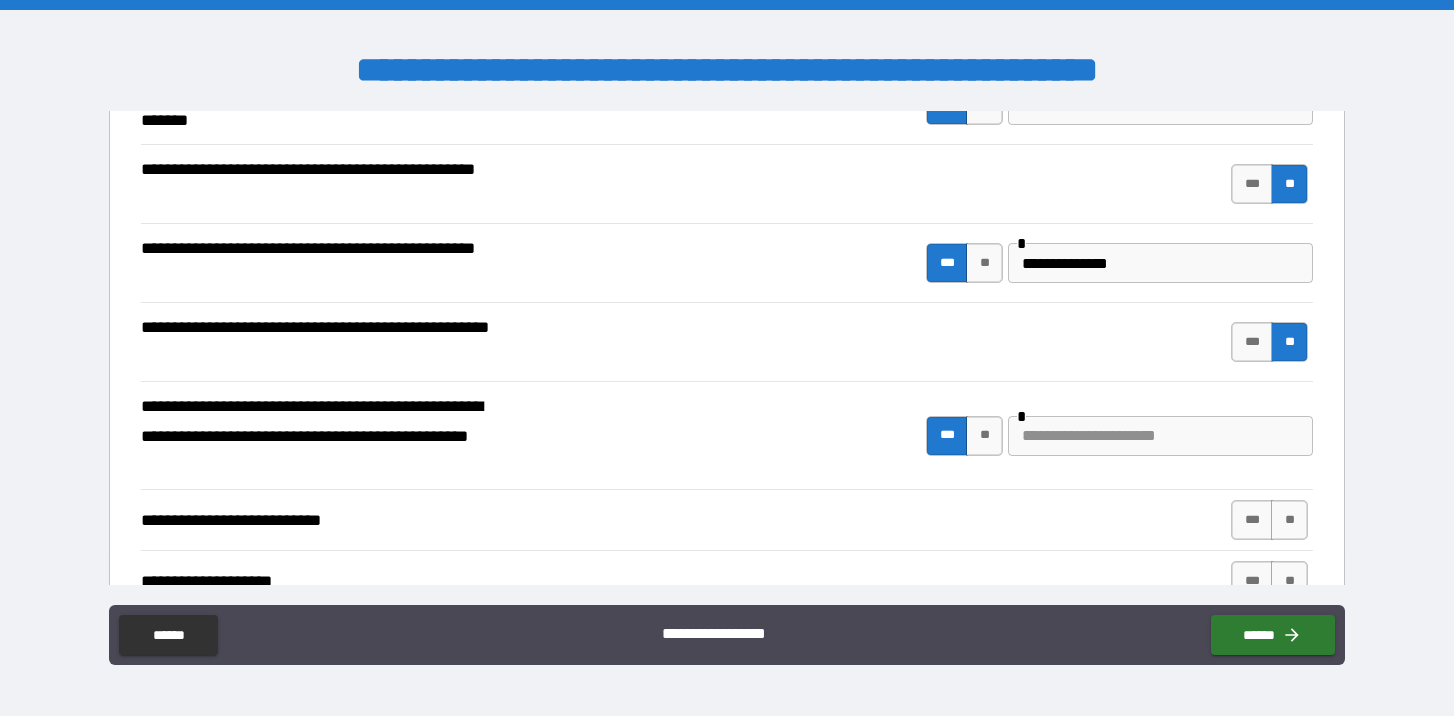 type on "*" 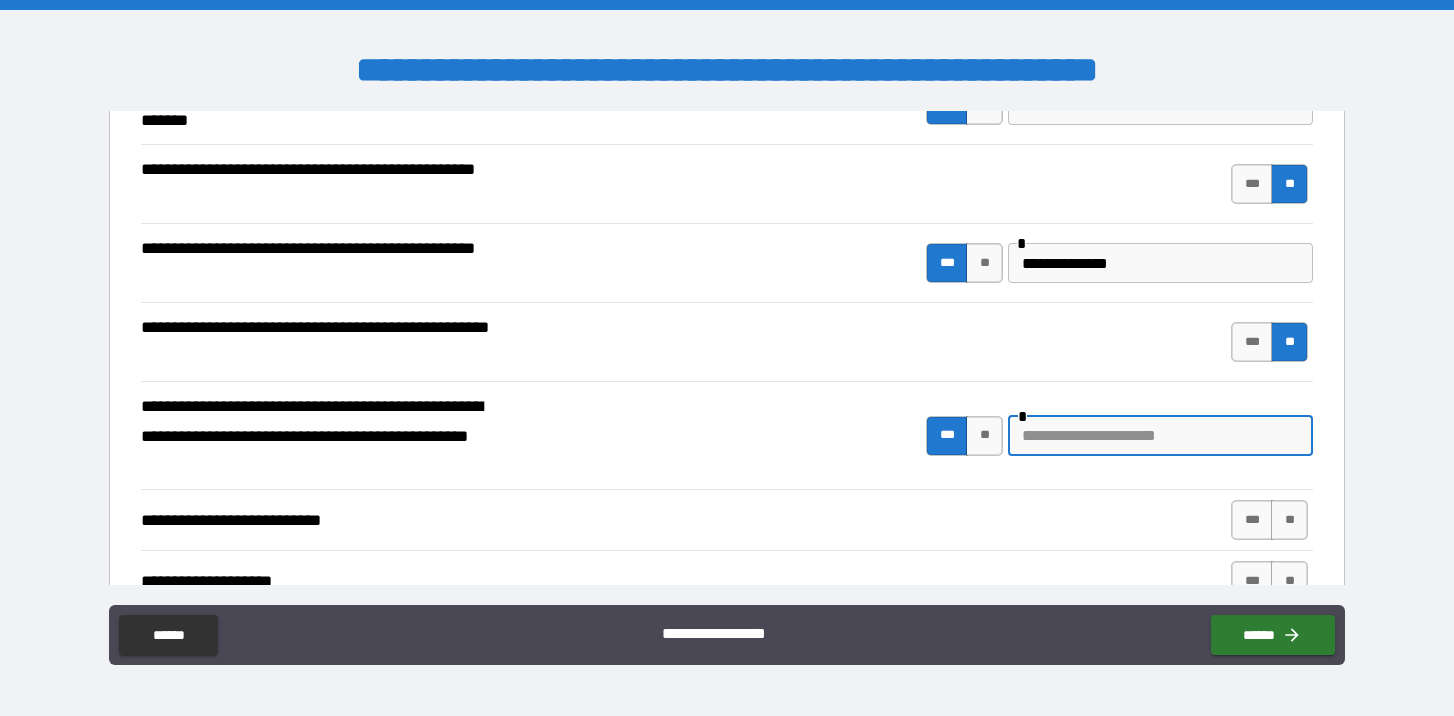 click at bounding box center [1160, 436] 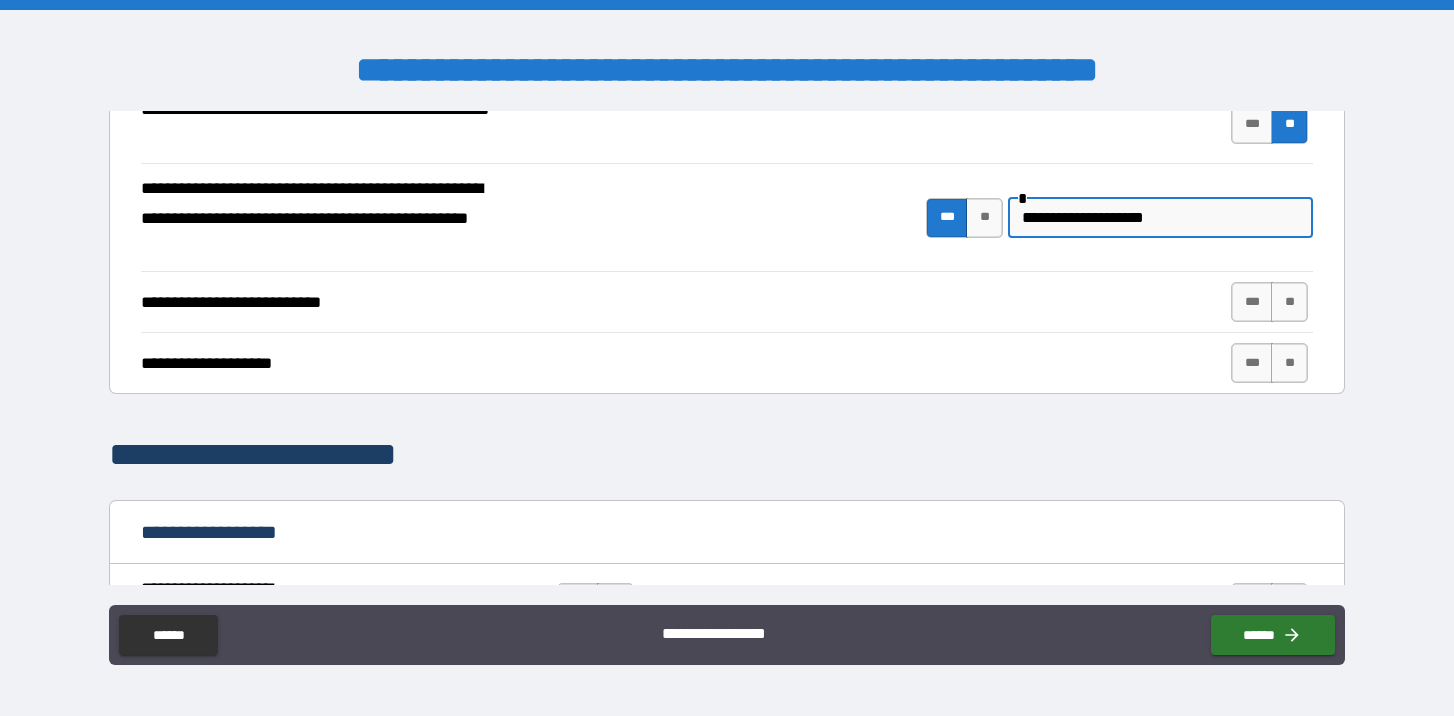 scroll, scrollTop: 1005, scrollLeft: 0, axis: vertical 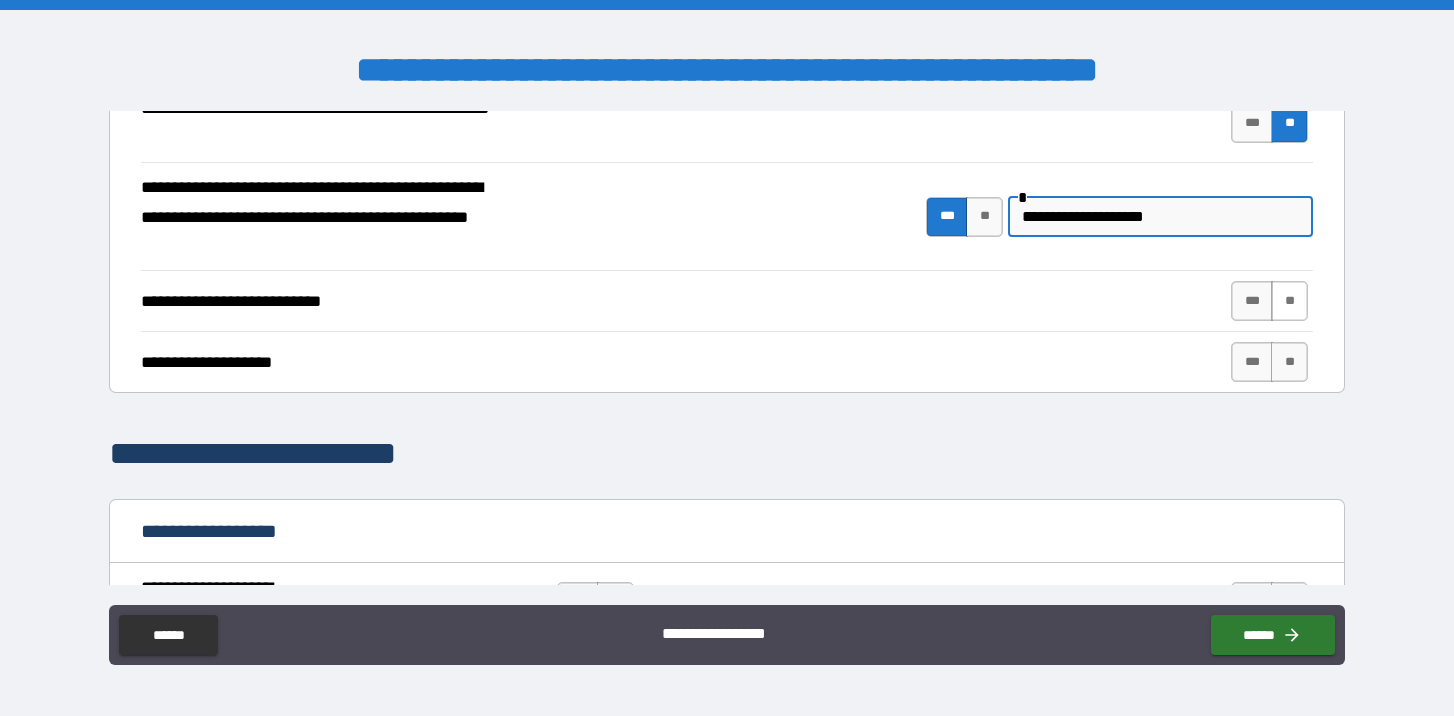 type on "**********" 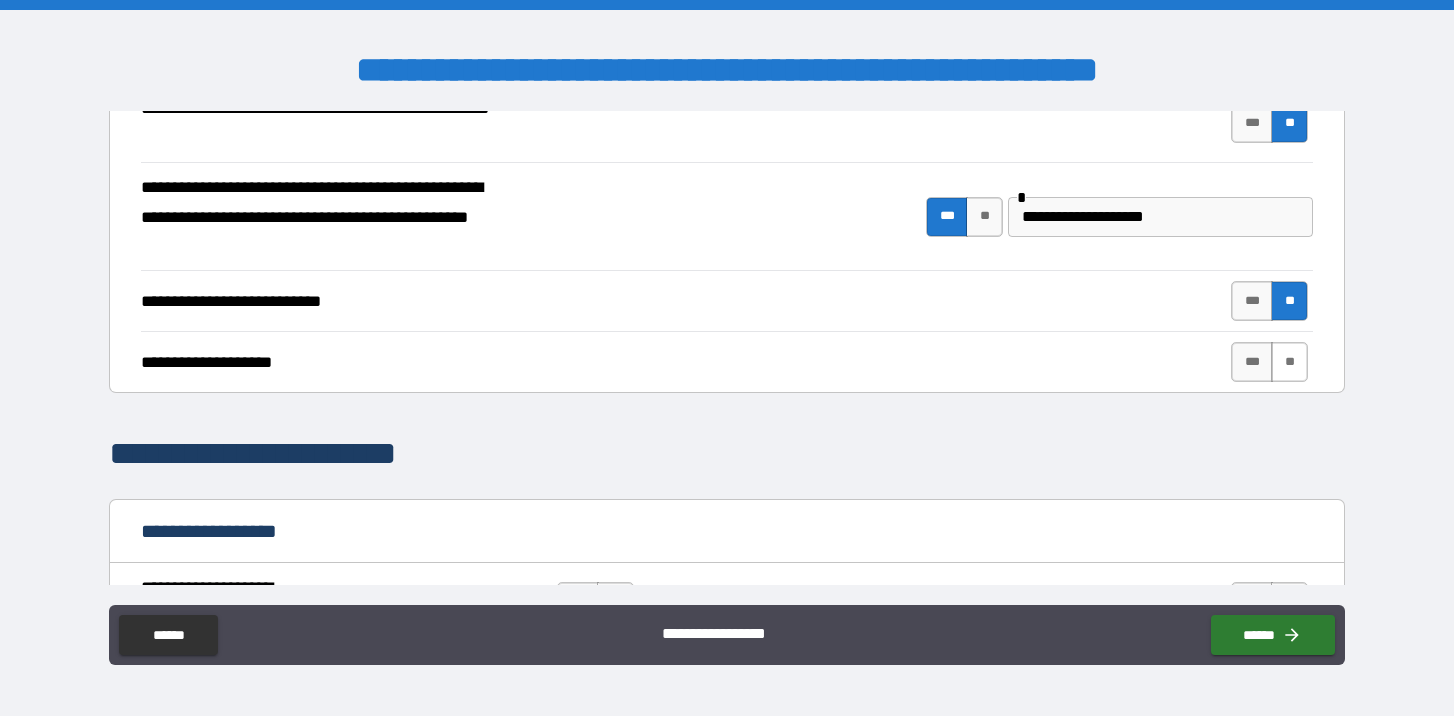 type on "*" 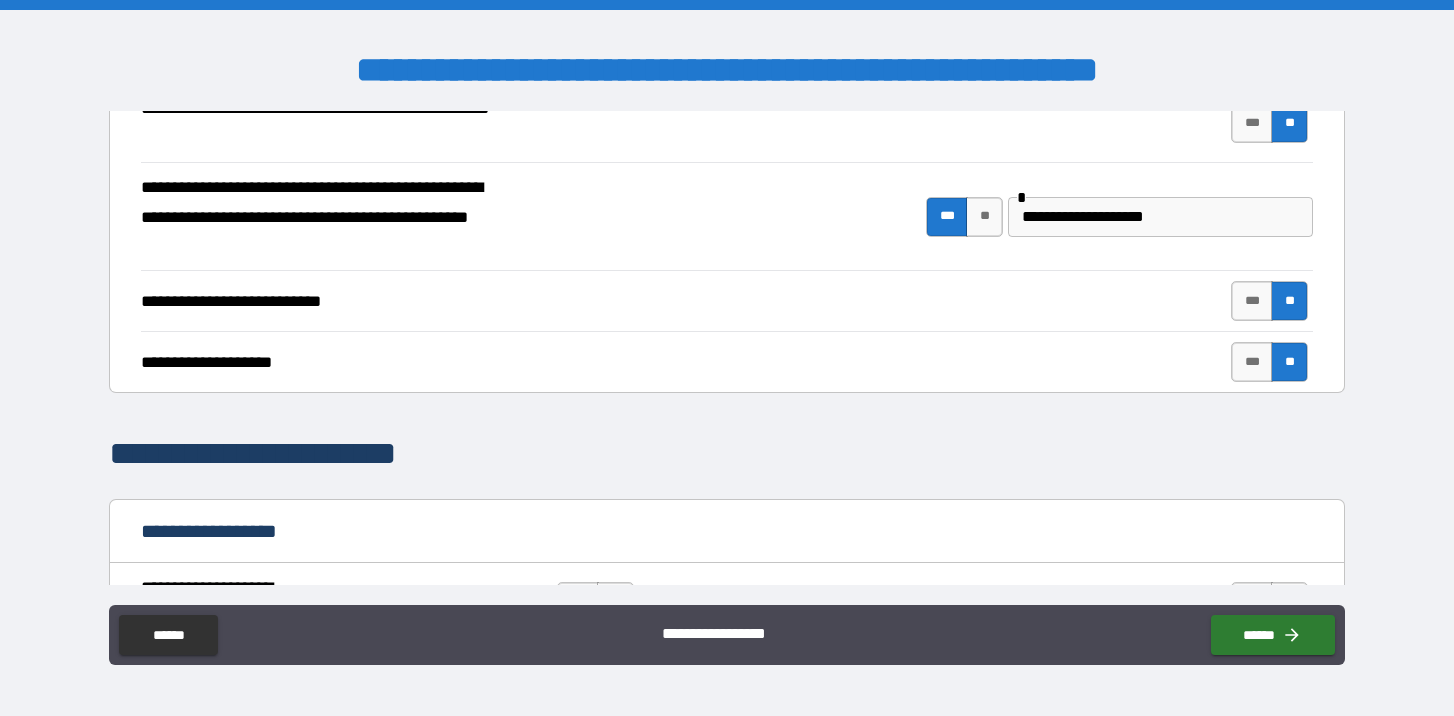 type on "*" 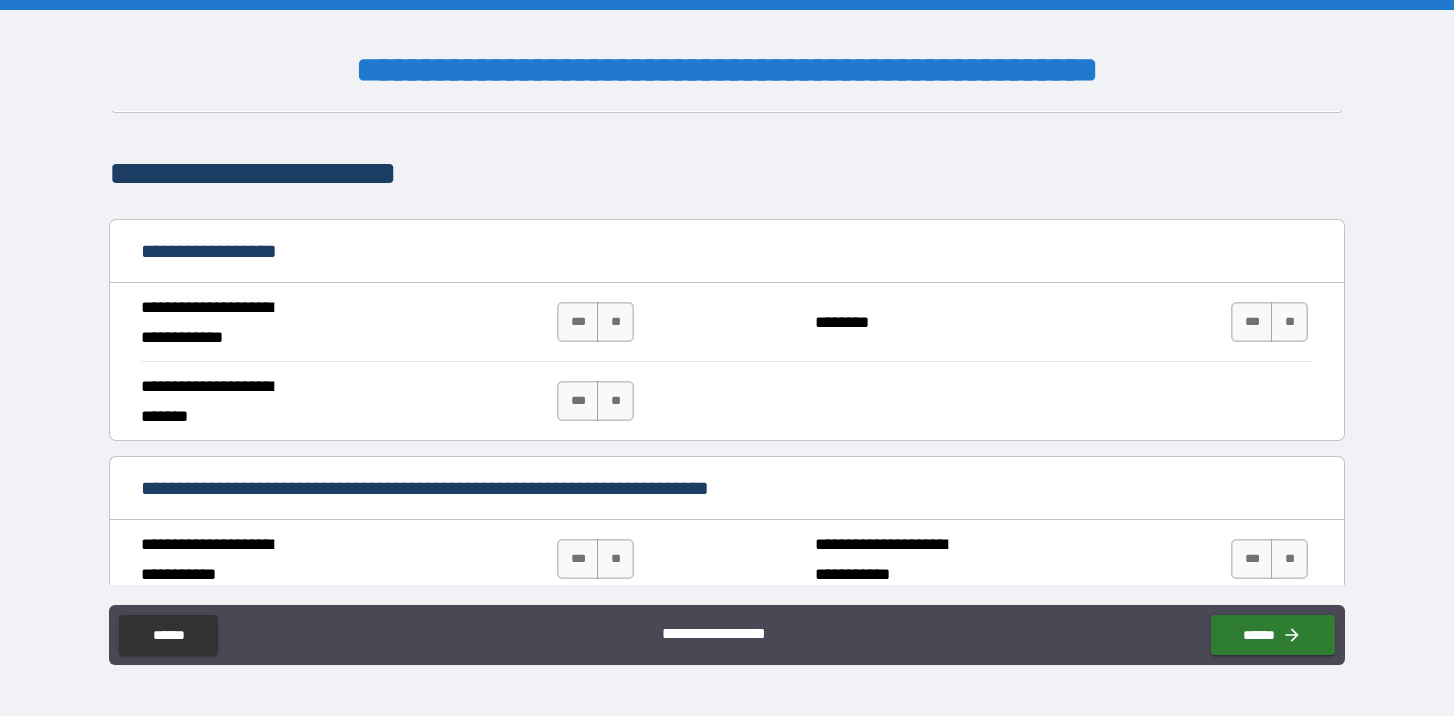 scroll, scrollTop: 1284, scrollLeft: 0, axis: vertical 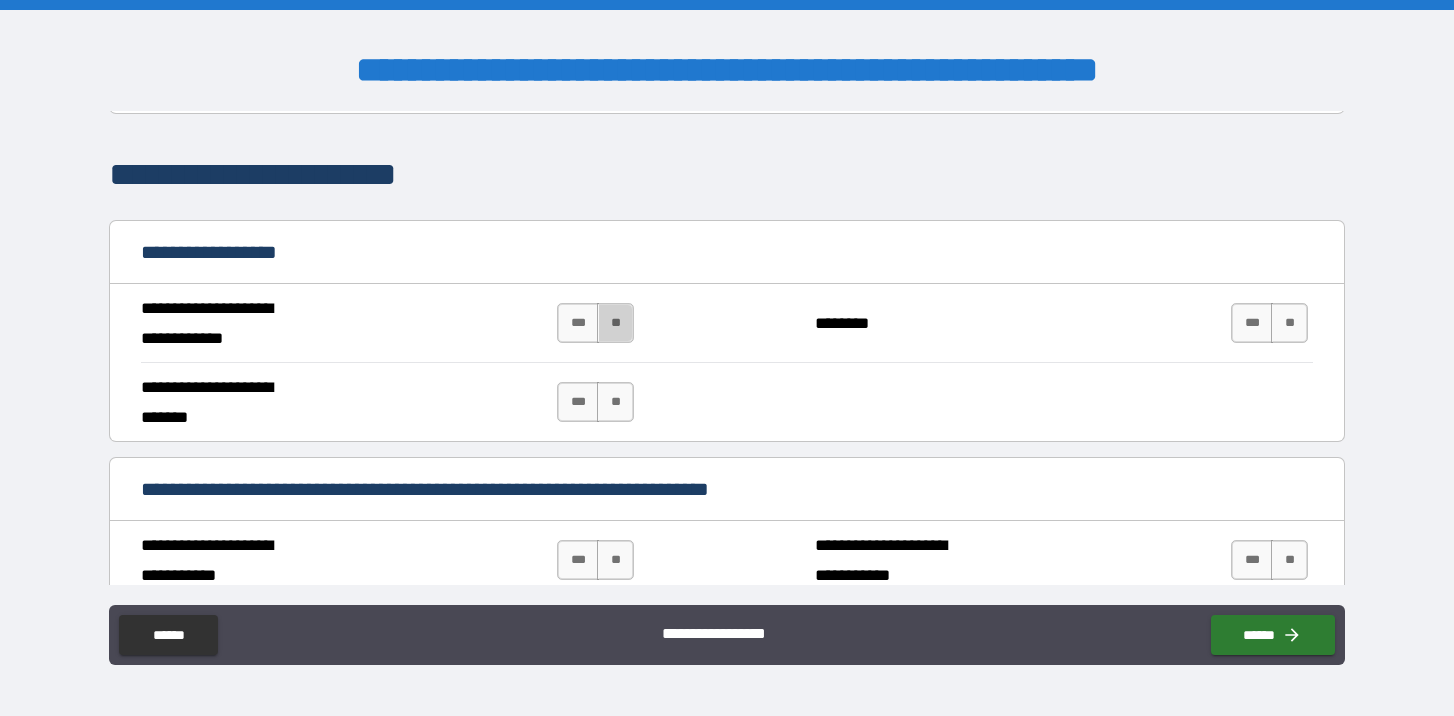 drag, startPoint x: 609, startPoint y: 319, endPoint x: 749, endPoint y: 317, distance: 140.01428 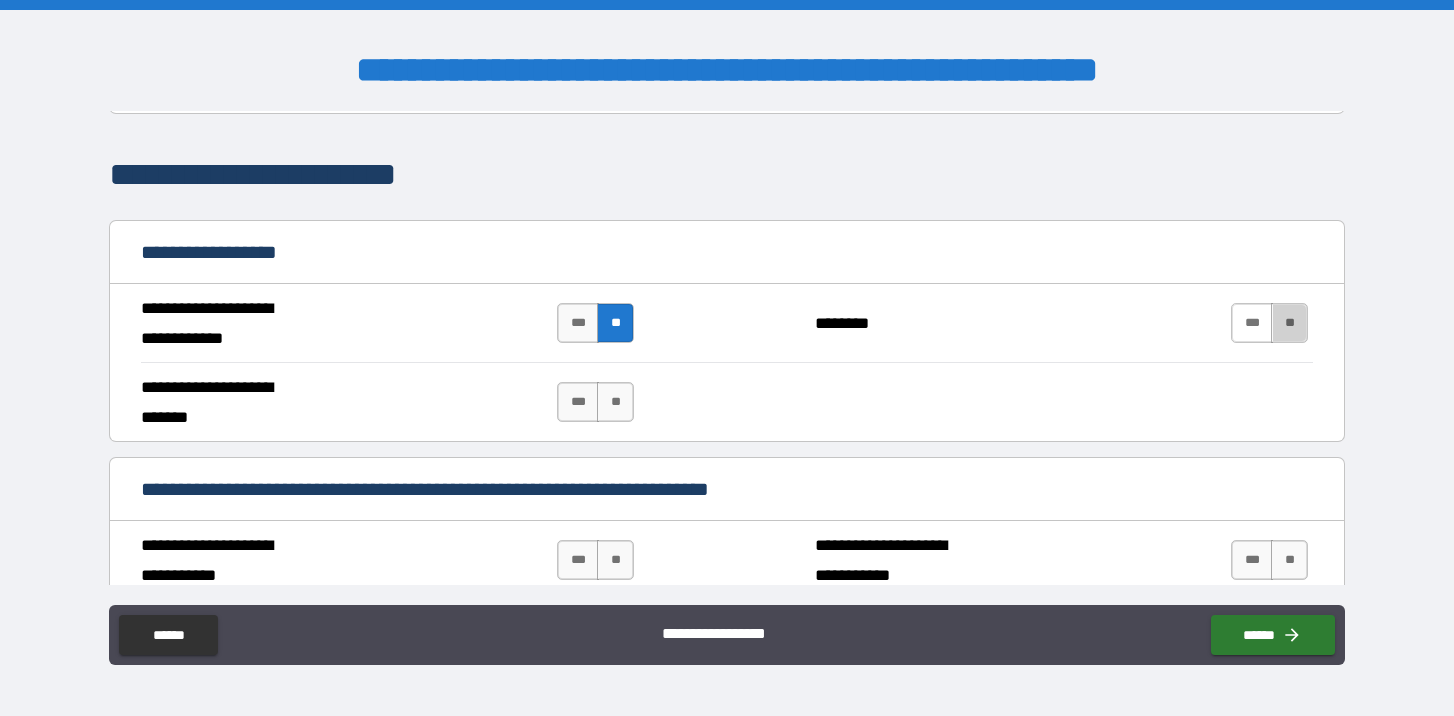 drag, startPoint x: 1285, startPoint y: 325, endPoint x: 1257, endPoint y: 324, distance: 28.01785 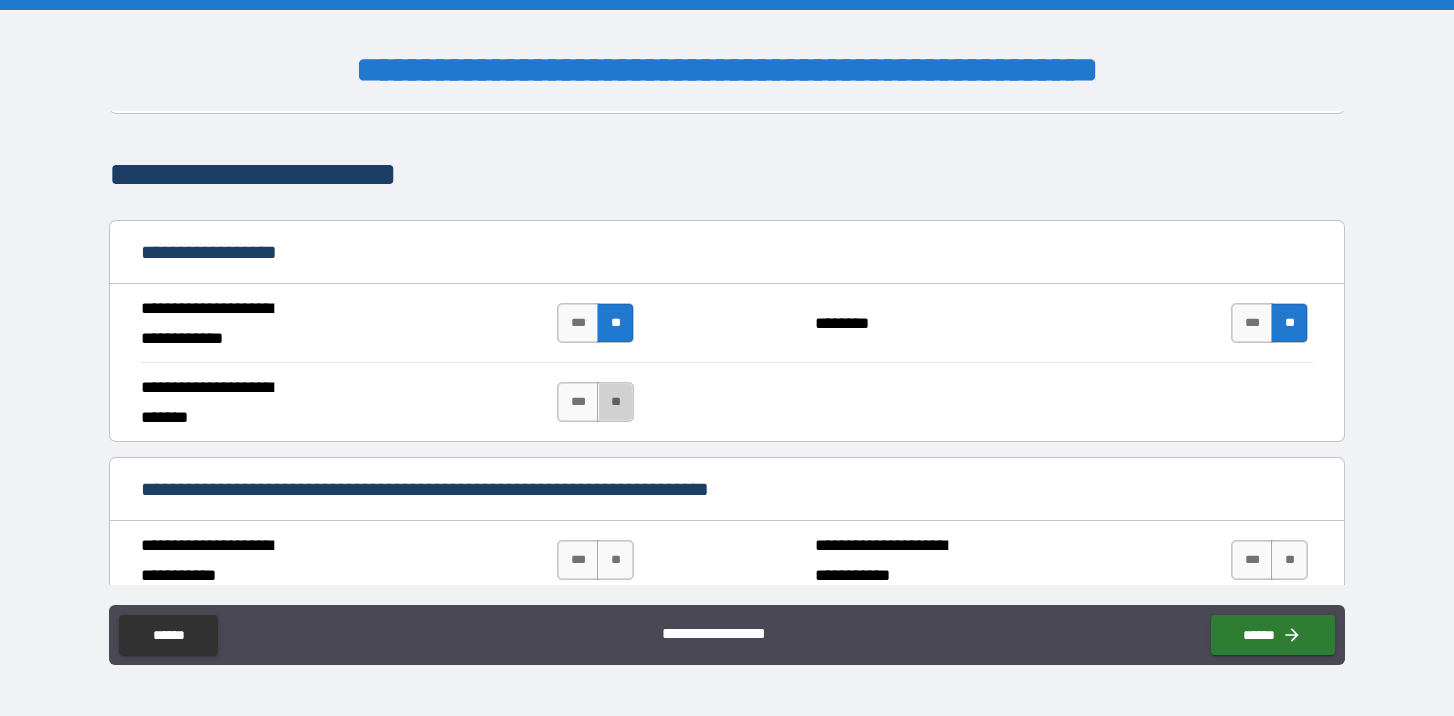 drag, startPoint x: 612, startPoint y: 398, endPoint x: 646, endPoint y: 393, distance: 34.36568 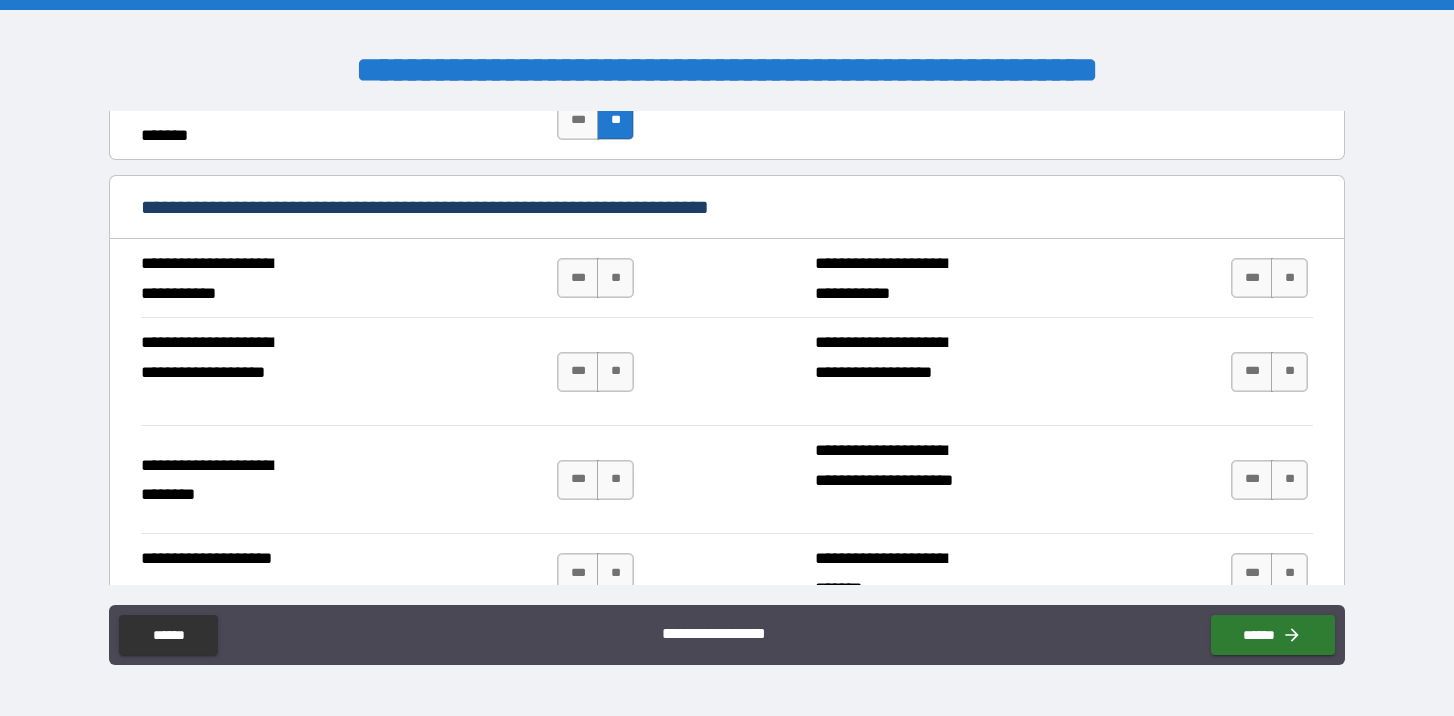 scroll, scrollTop: 1567, scrollLeft: 0, axis: vertical 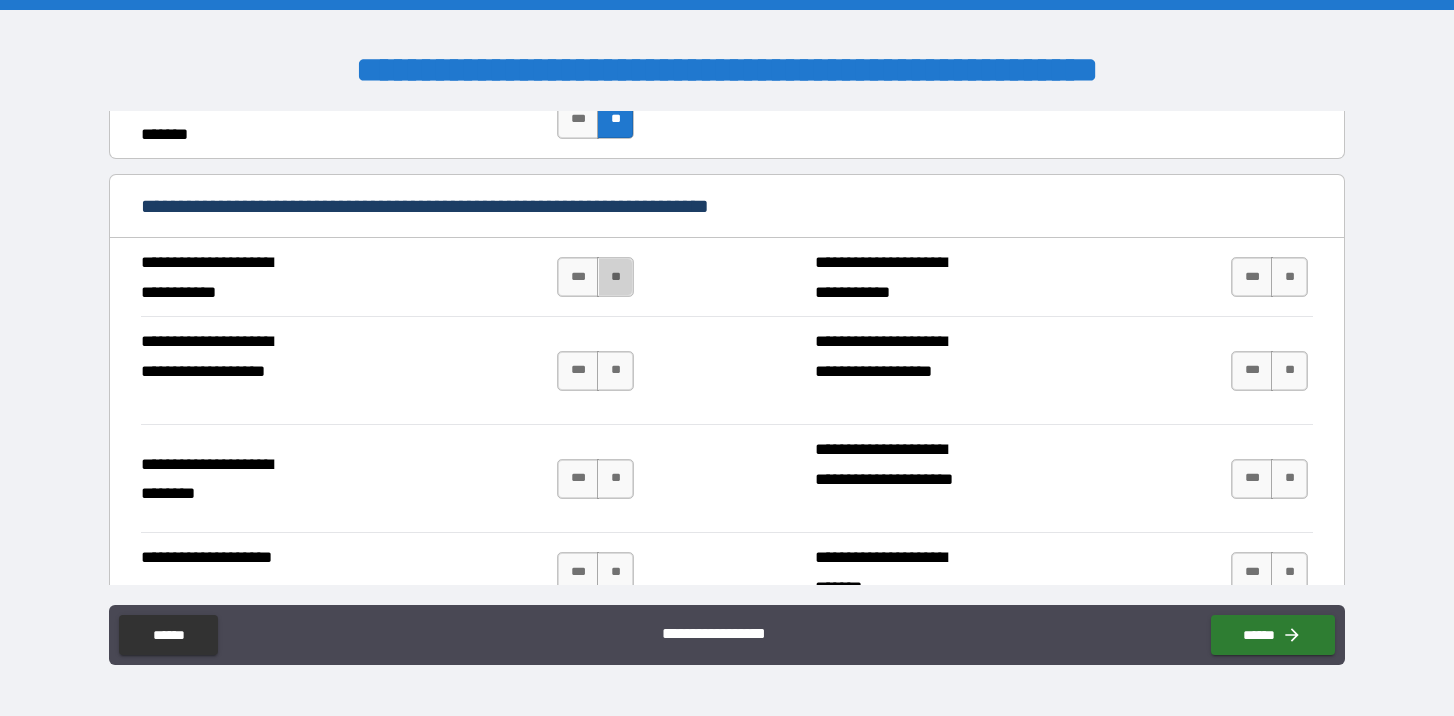 drag, startPoint x: 609, startPoint y: 274, endPoint x: 607, endPoint y: 302, distance: 28.071337 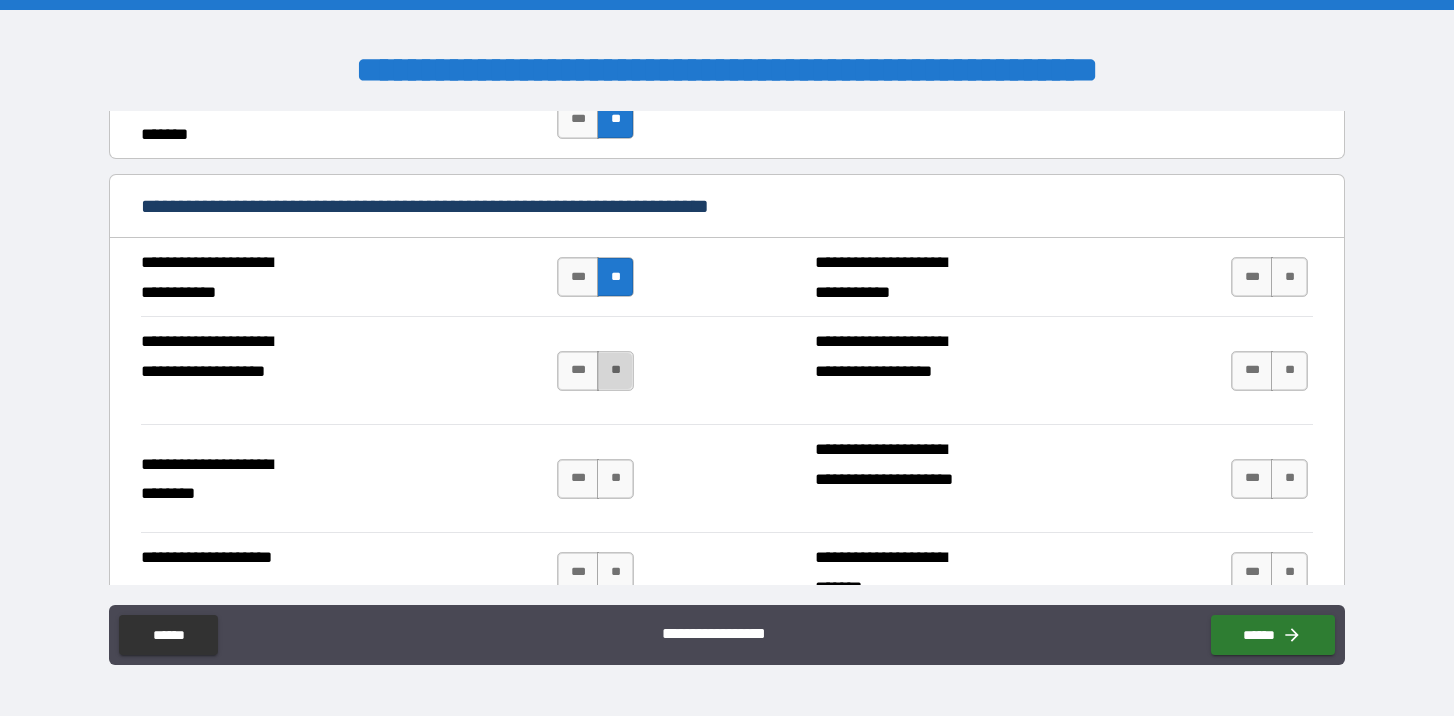 drag, startPoint x: 608, startPoint y: 369, endPoint x: 607, endPoint y: 387, distance: 18.027756 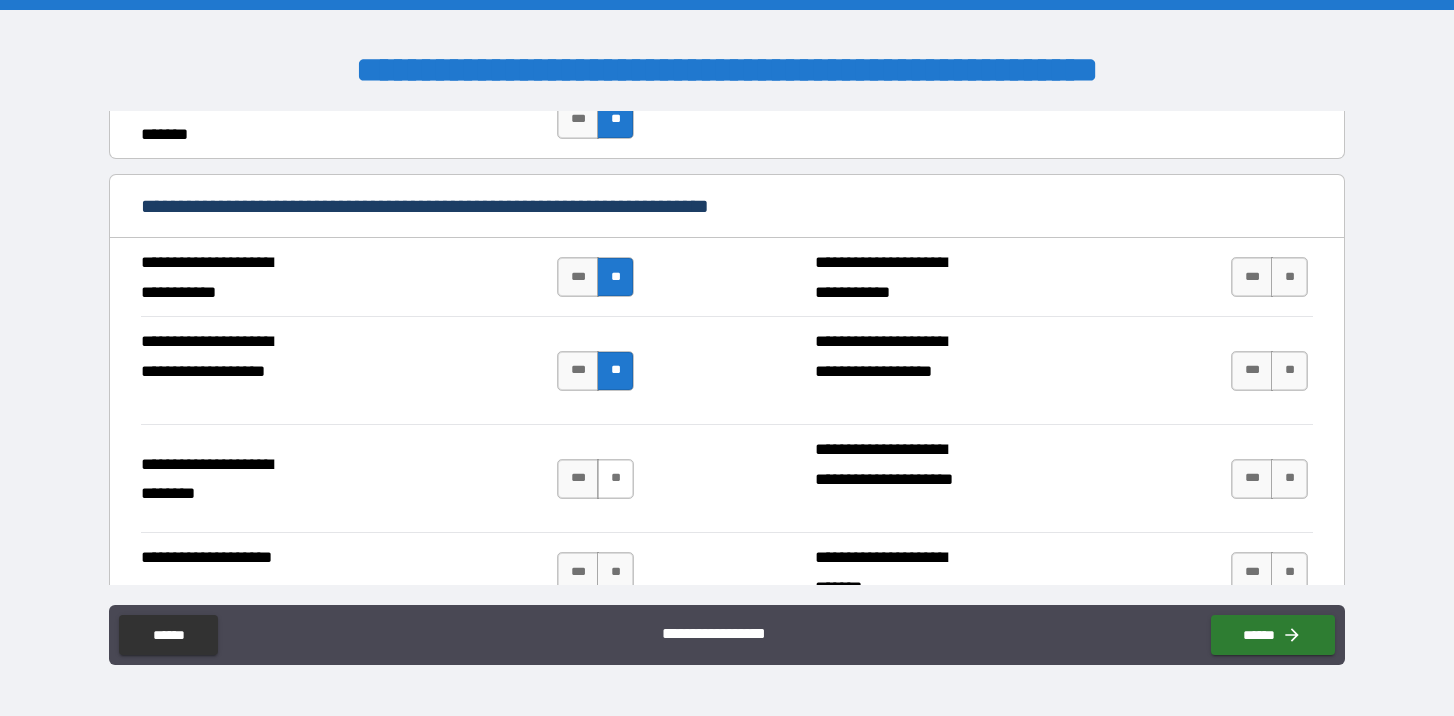 click on "**" at bounding box center [615, 479] 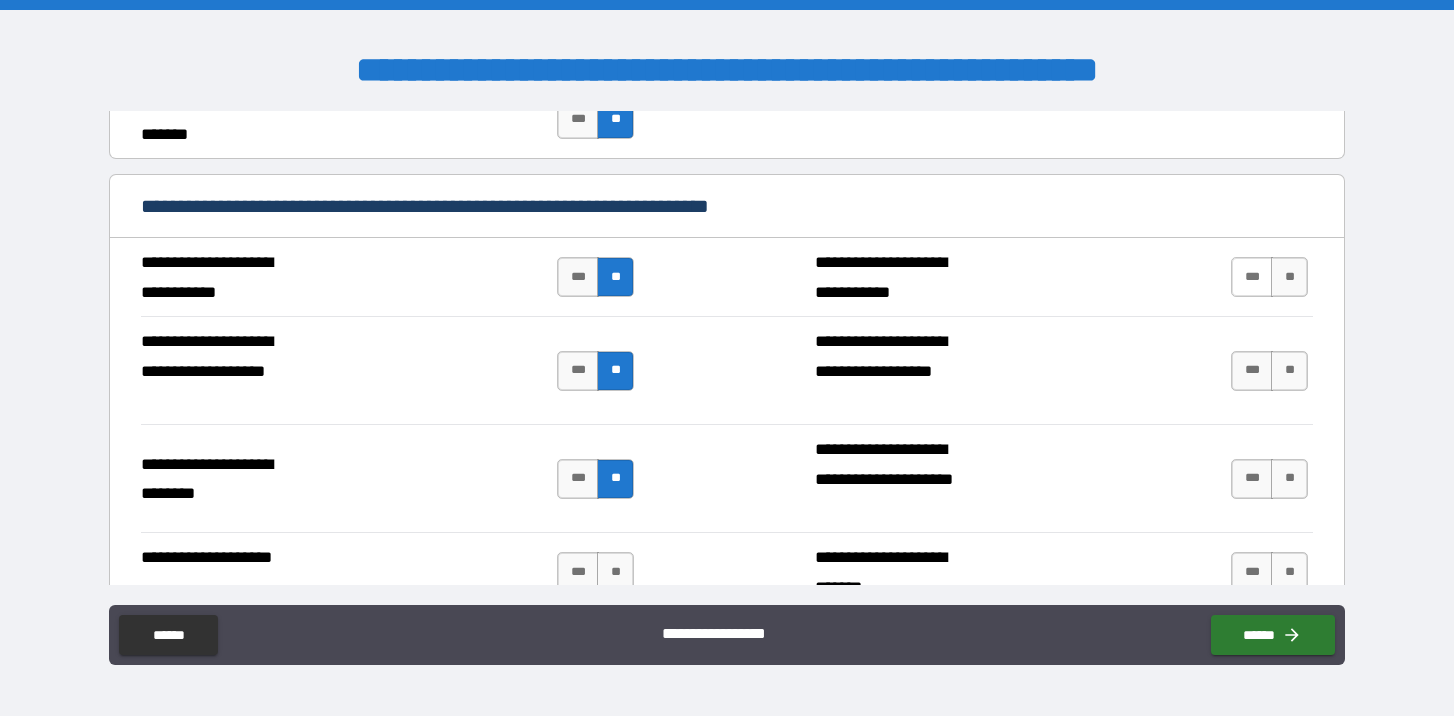 click on "***" at bounding box center (1252, 277) 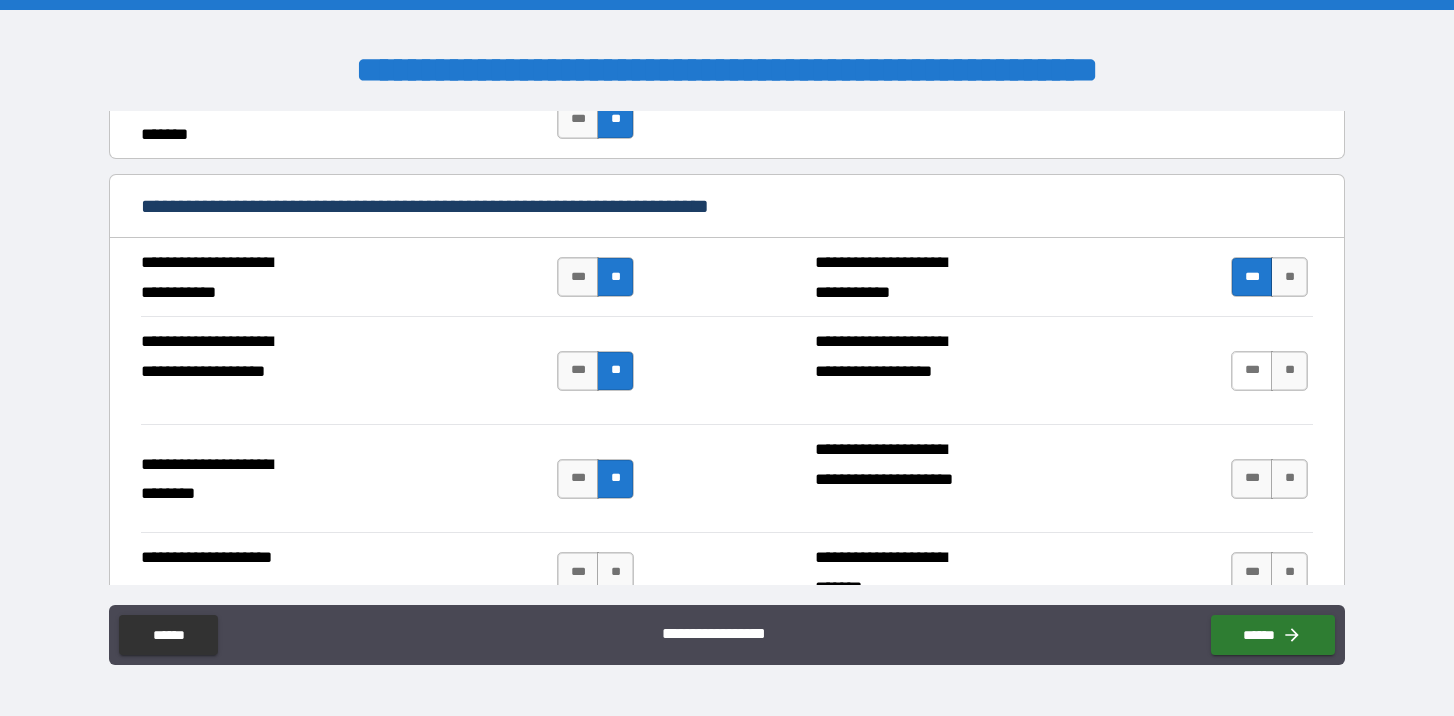 click on "***" at bounding box center [1252, 371] 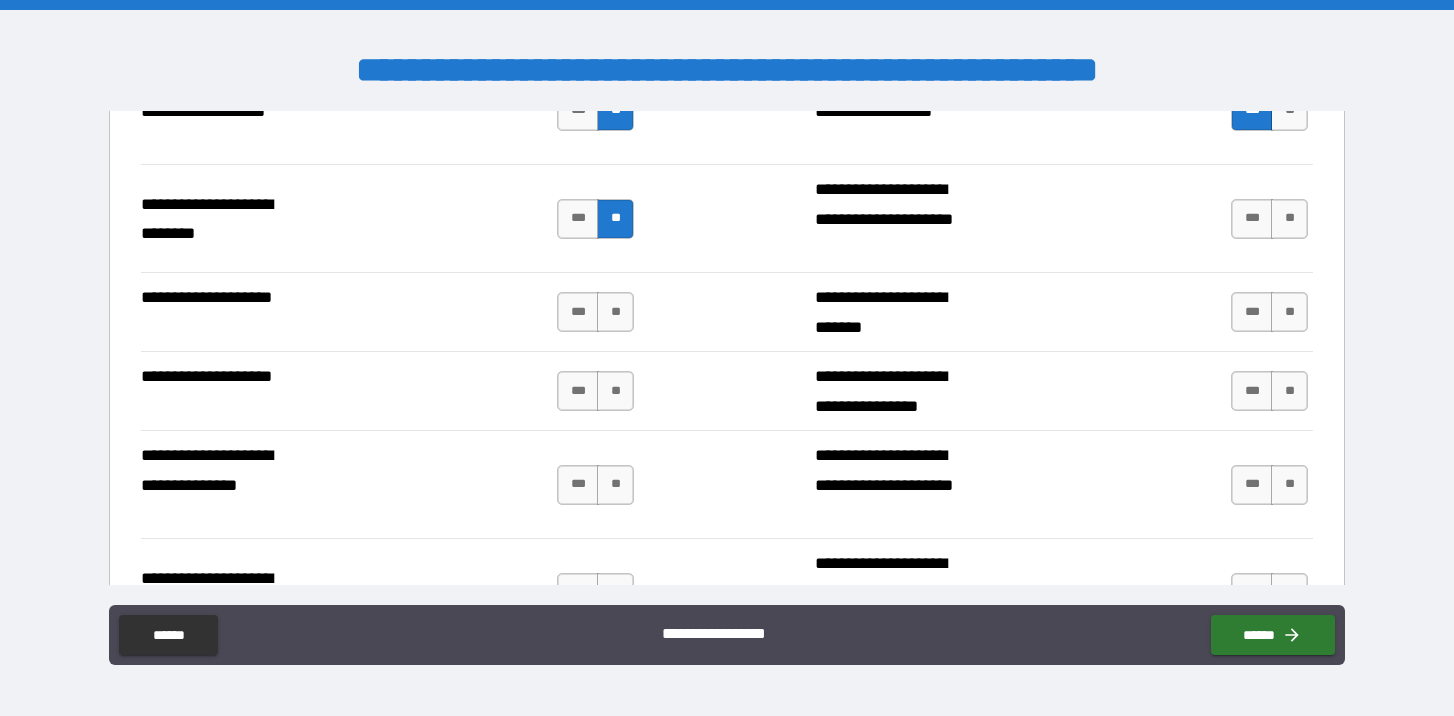scroll, scrollTop: 1823, scrollLeft: 0, axis: vertical 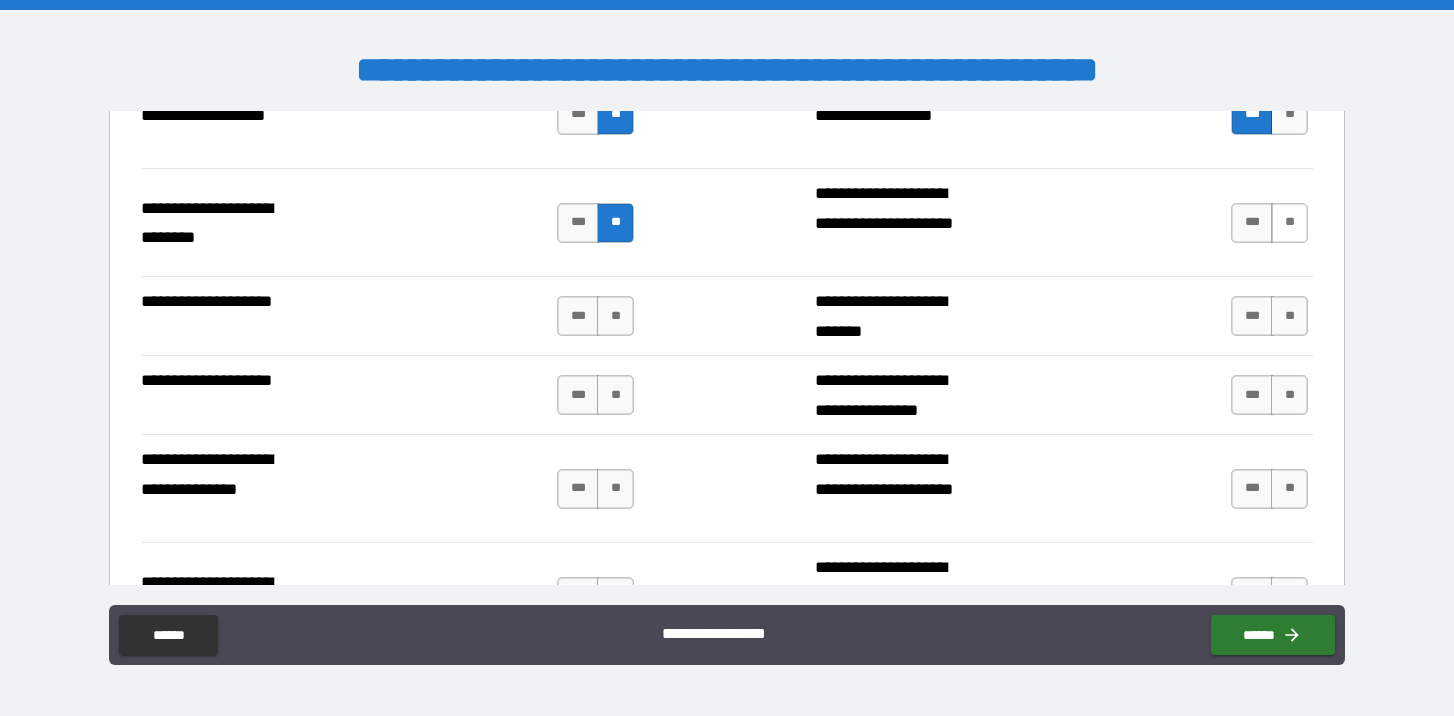 drag, startPoint x: 1276, startPoint y: 222, endPoint x: 1269, endPoint y: 231, distance: 11.401754 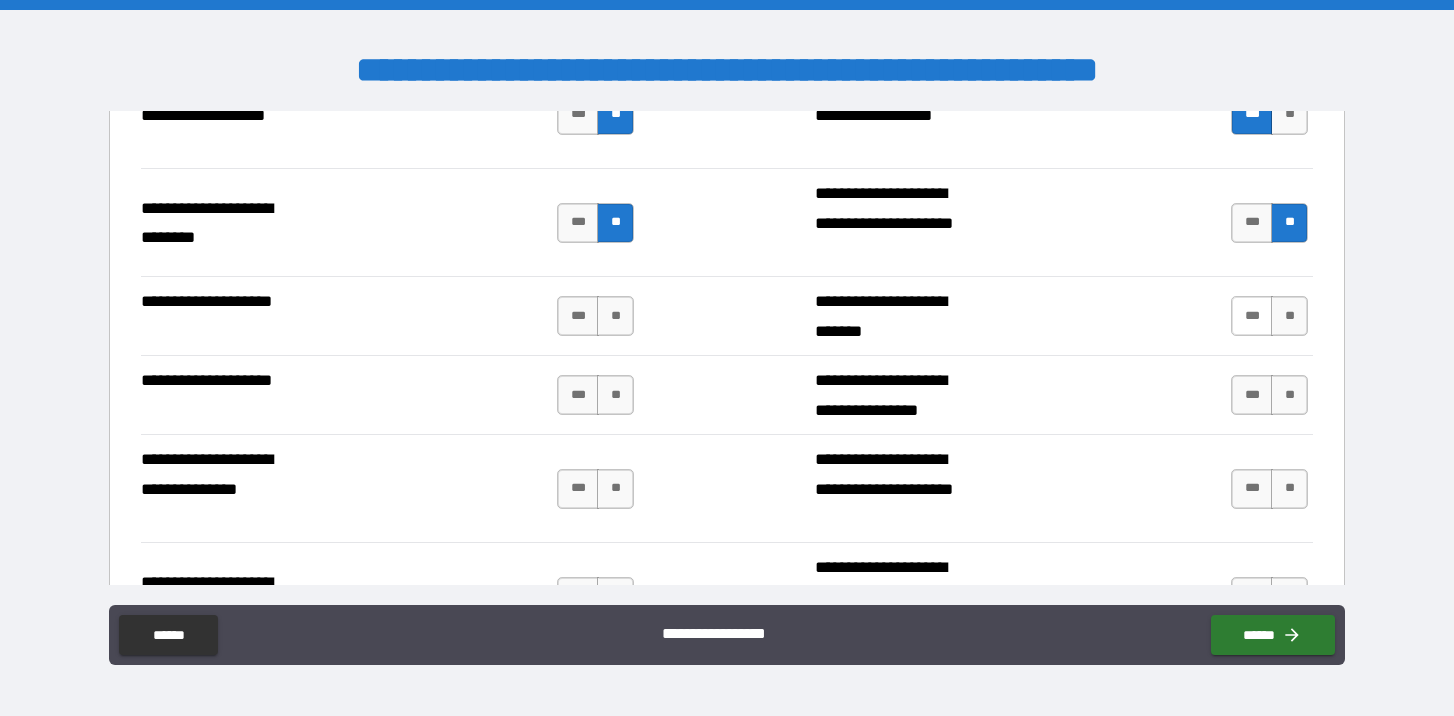 click on "***" at bounding box center (1252, 316) 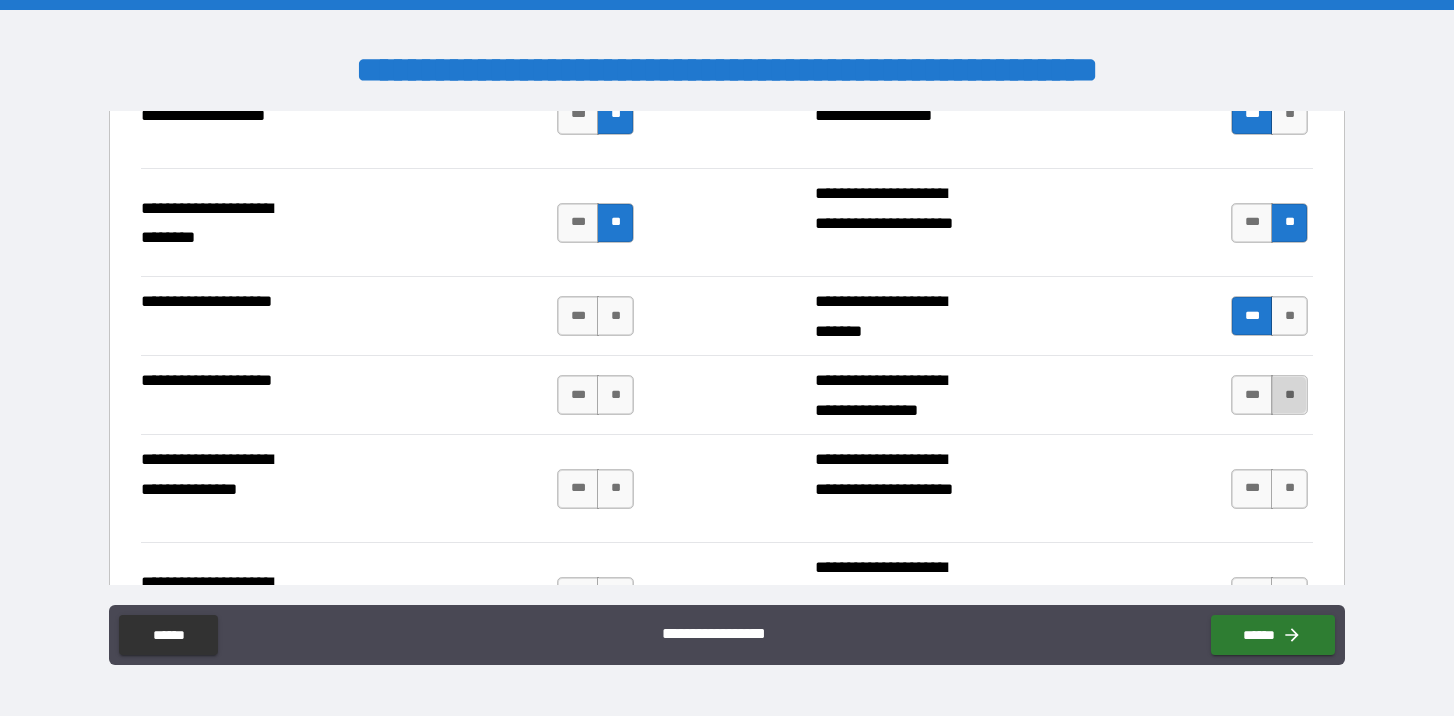 click on "**" at bounding box center (1289, 395) 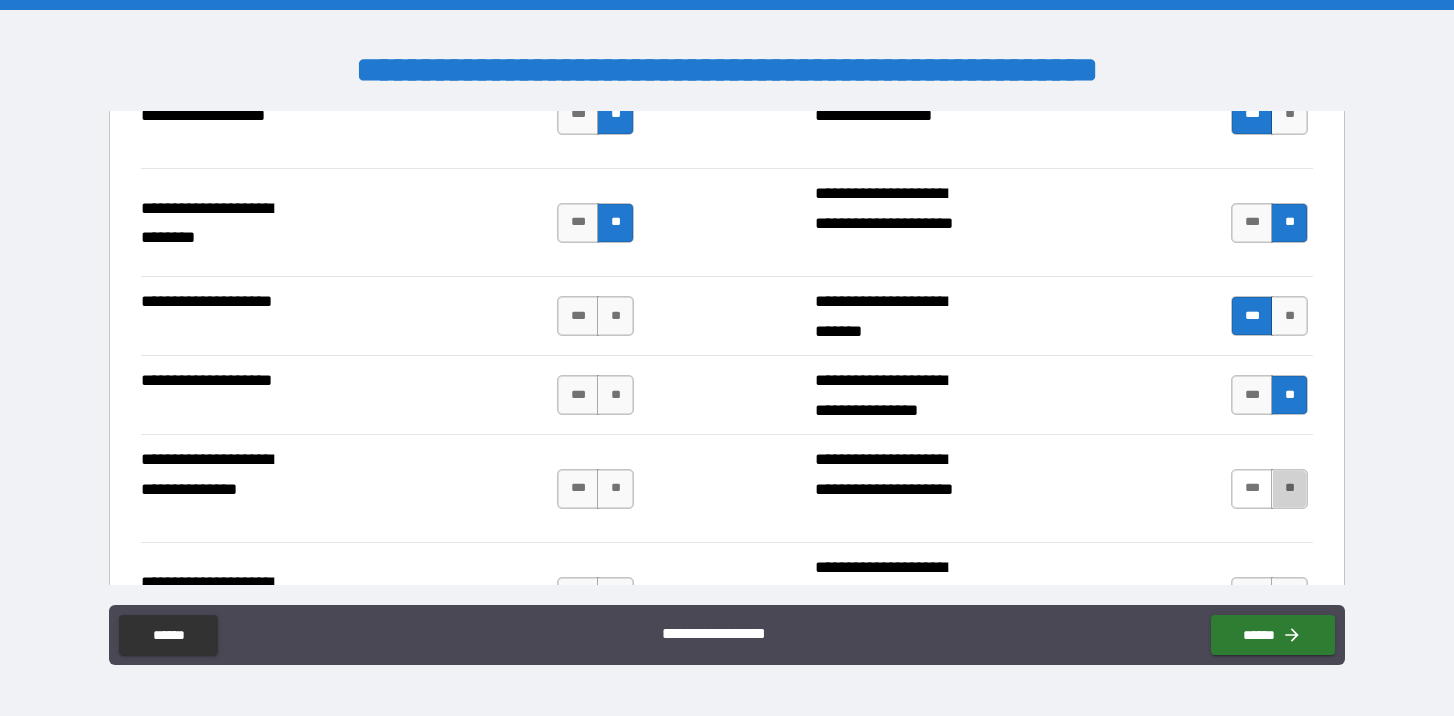 drag, startPoint x: 1279, startPoint y: 485, endPoint x: 1227, endPoint y: 475, distance: 52.95281 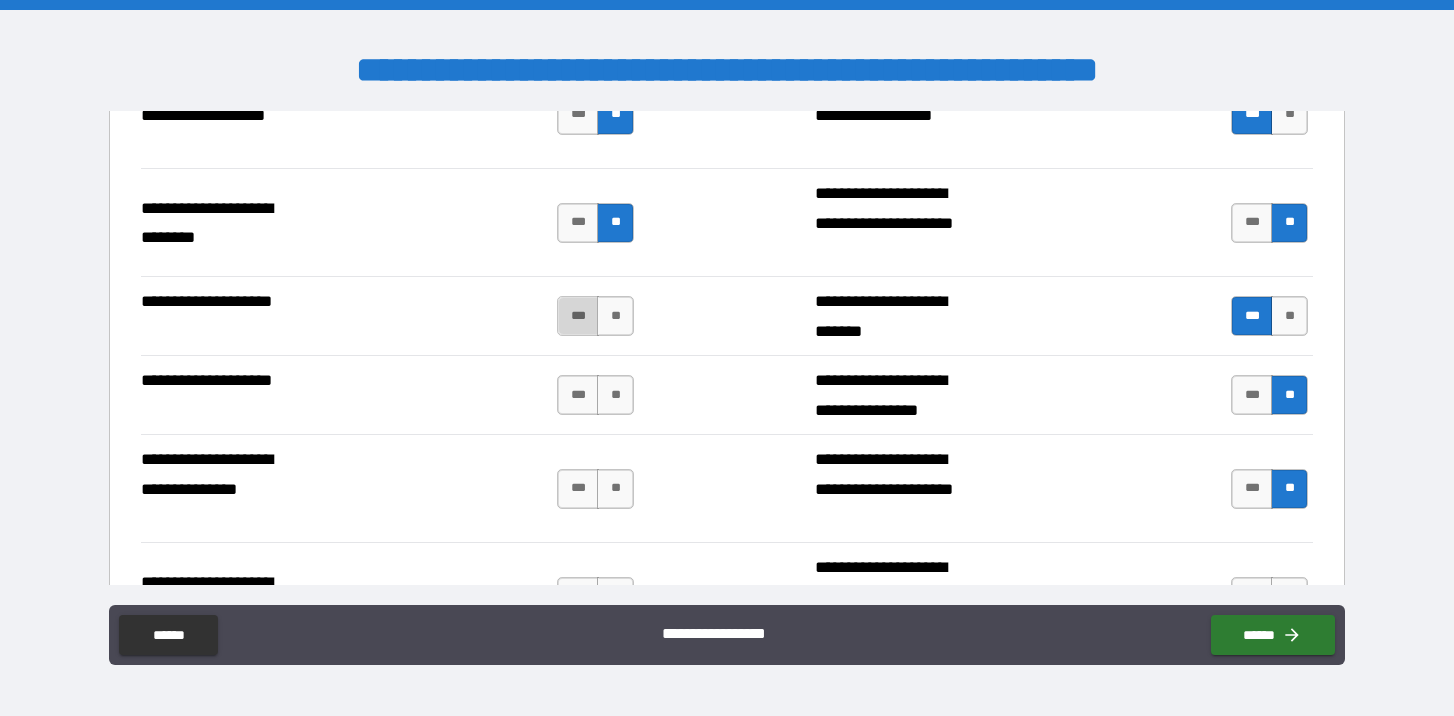 click on "***" at bounding box center (578, 316) 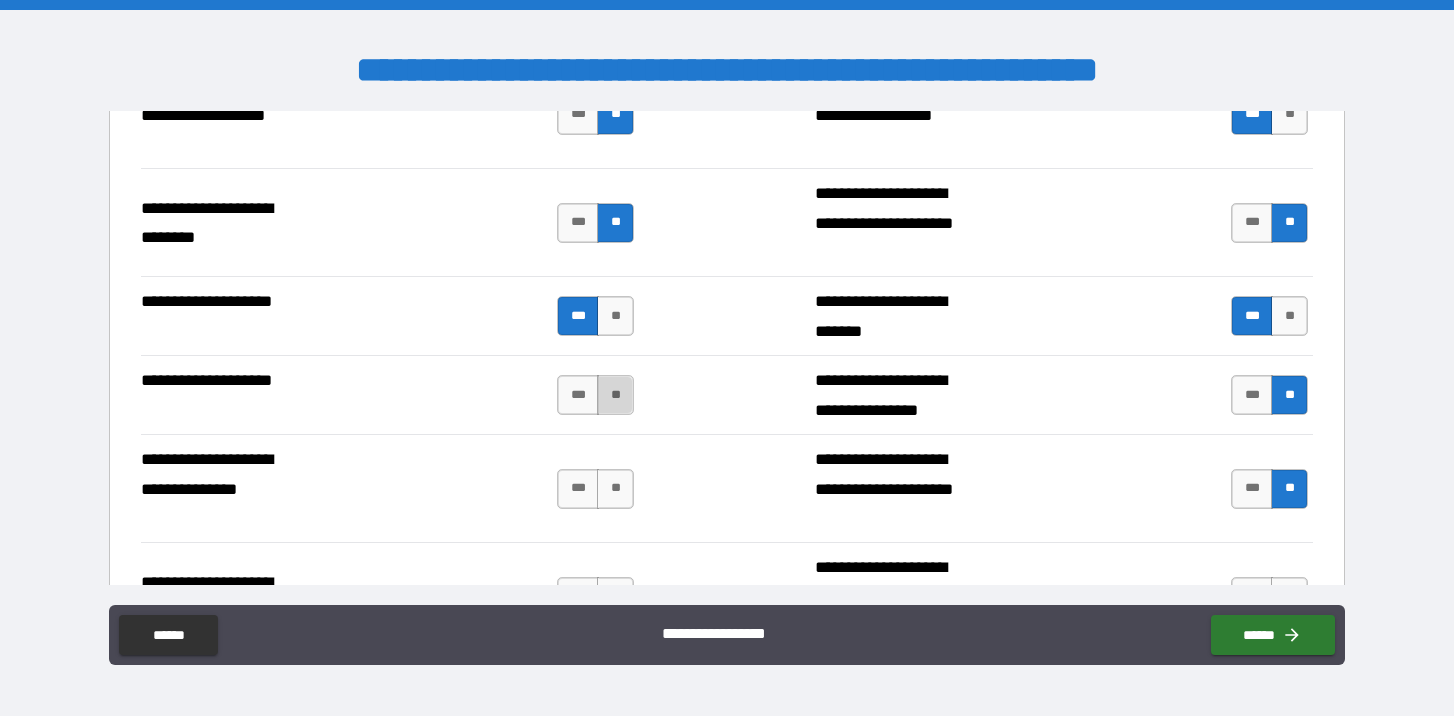 click on "**" at bounding box center [615, 395] 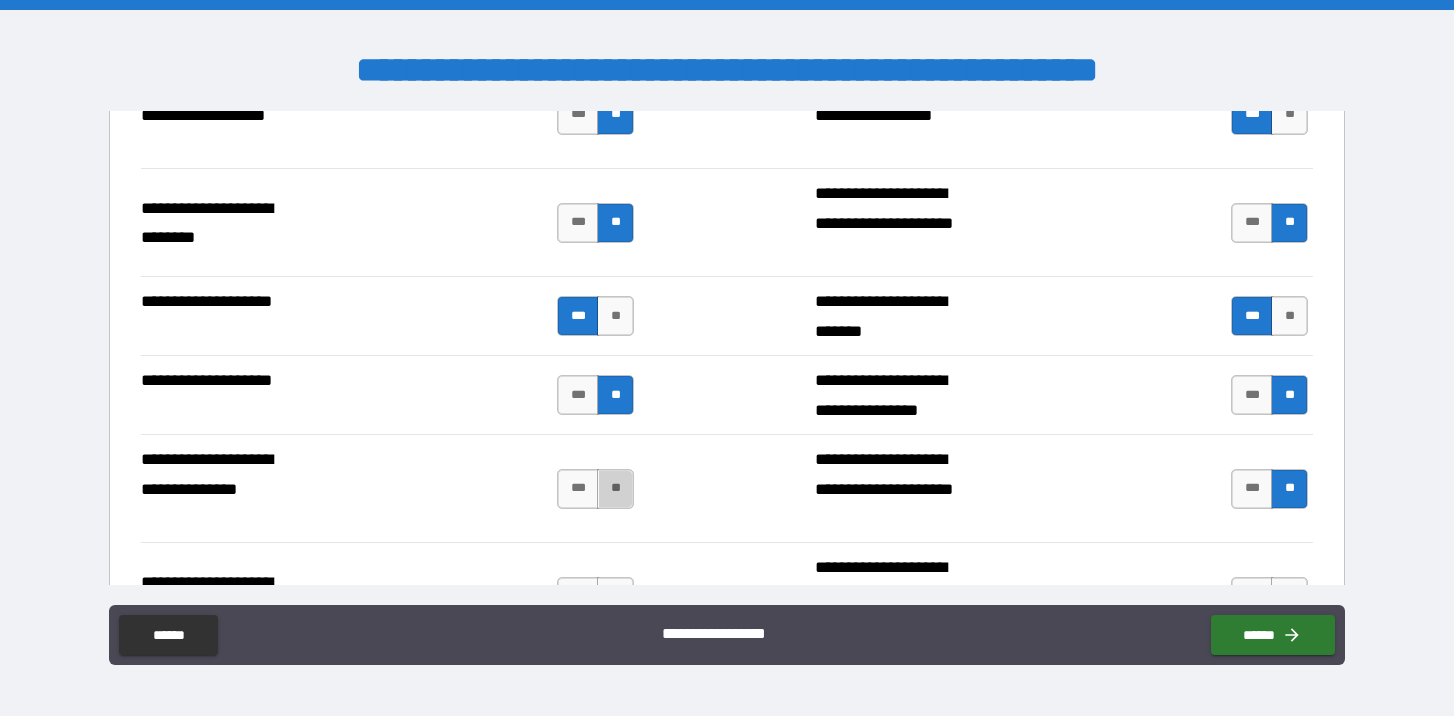 drag, startPoint x: 606, startPoint y: 485, endPoint x: 719, endPoint y: 439, distance: 122.0041 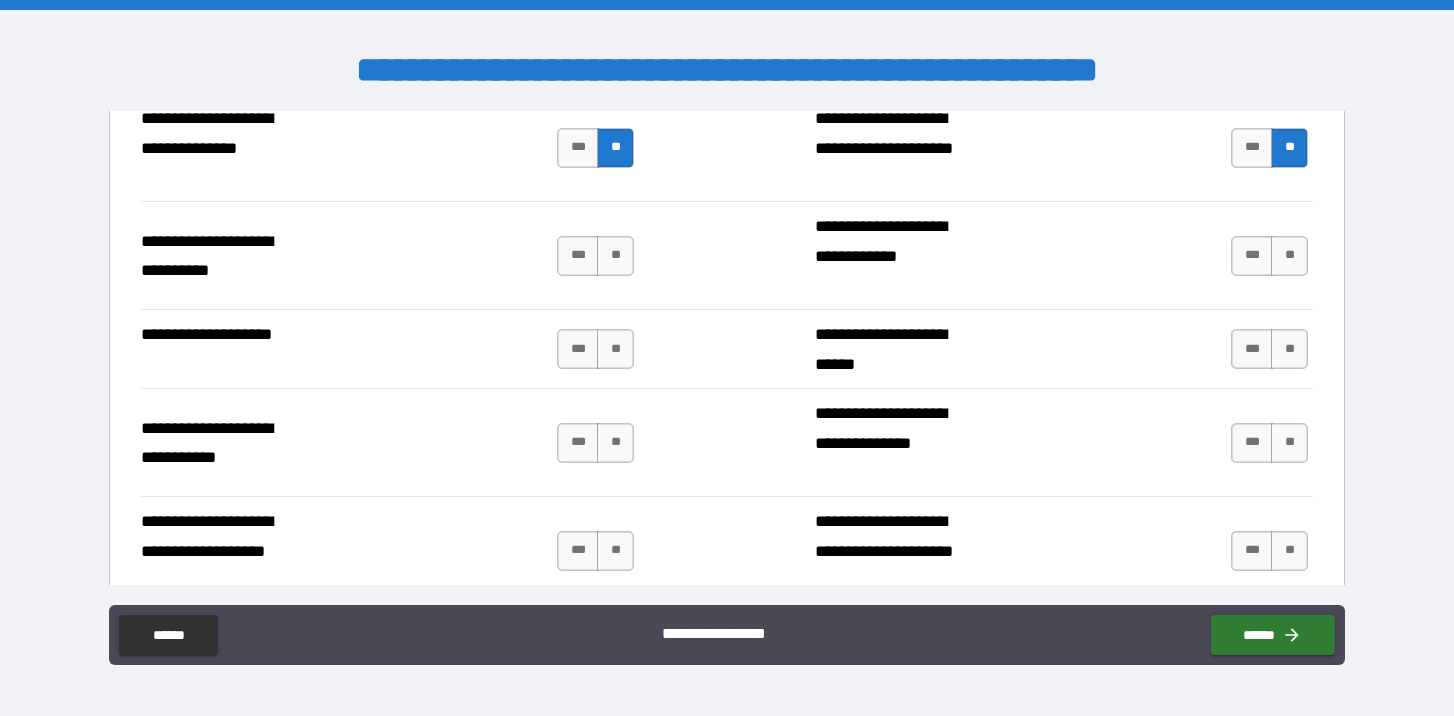 scroll, scrollTop: 2166, scrollLeft: 0, axis: vertical 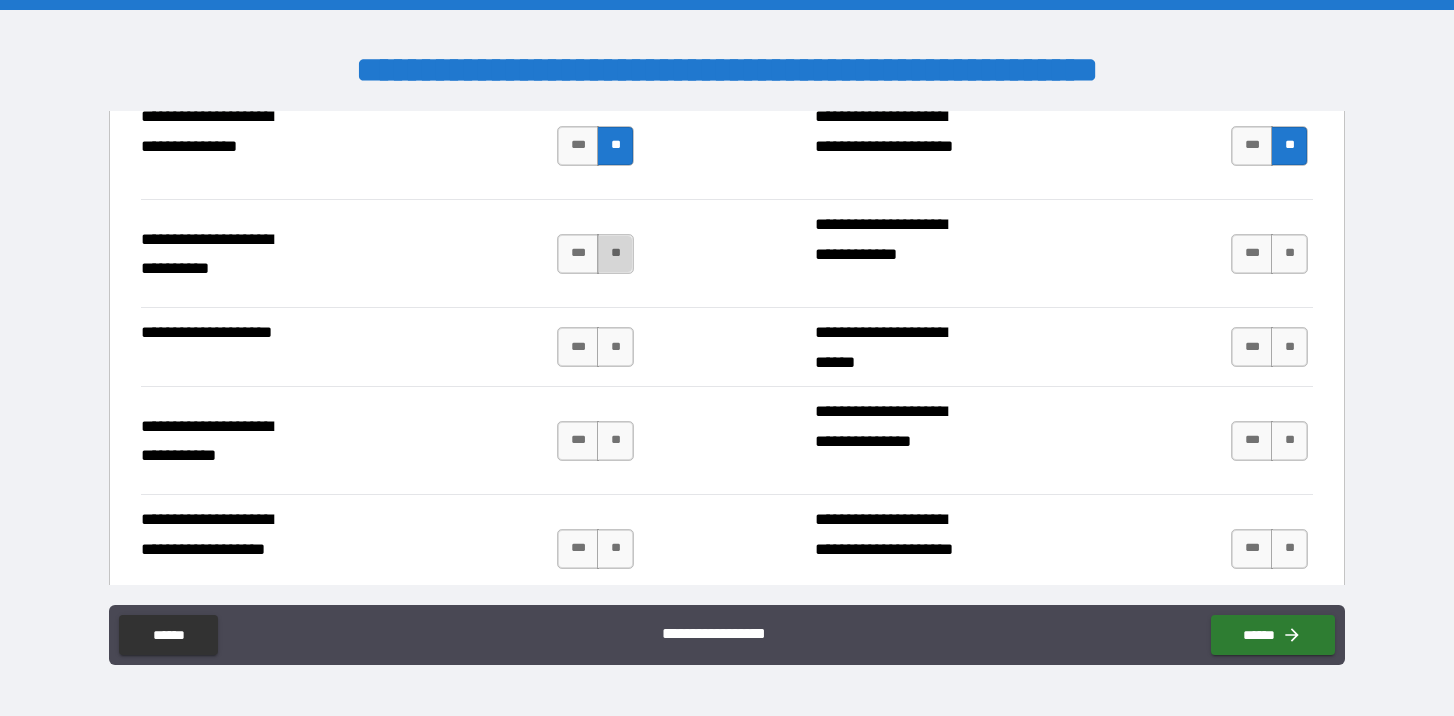 click on "**" at bounding box center [615, 254] 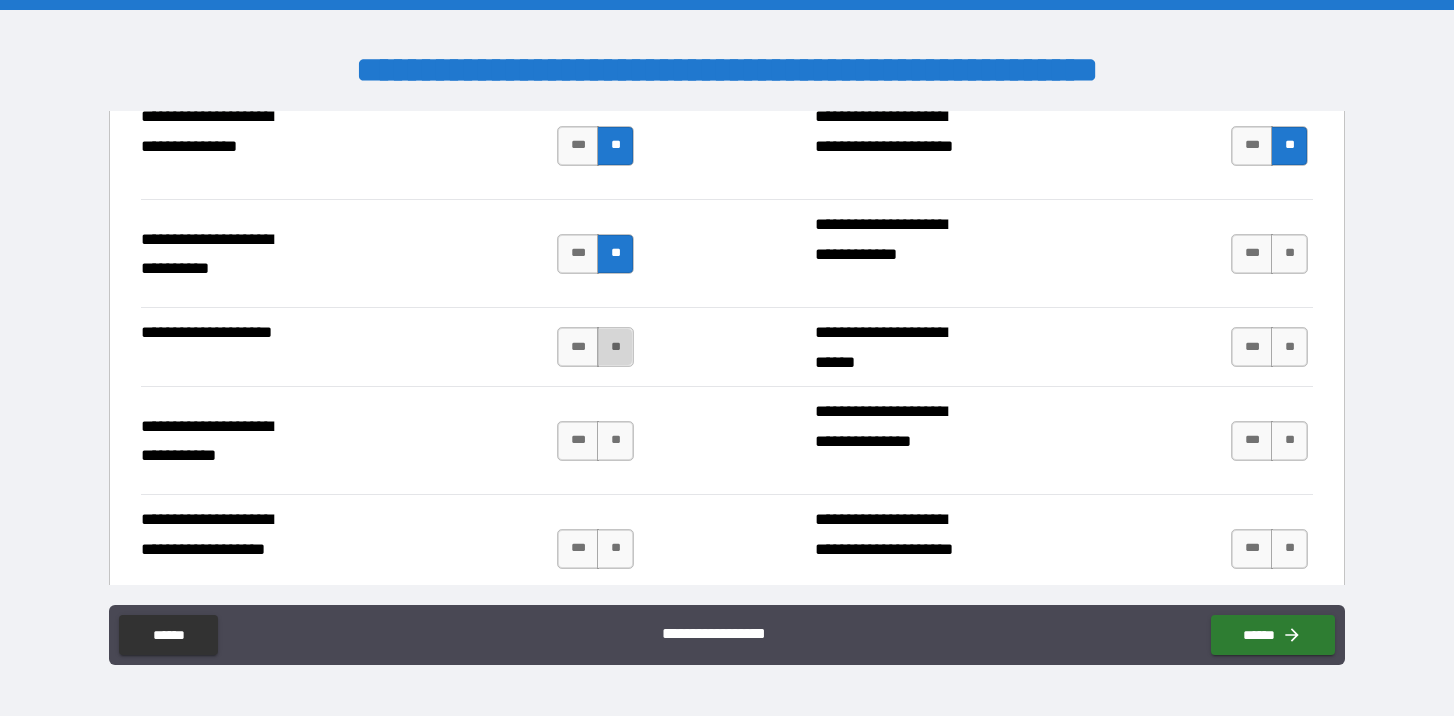 click on "**" at bounding box center [615, 347] 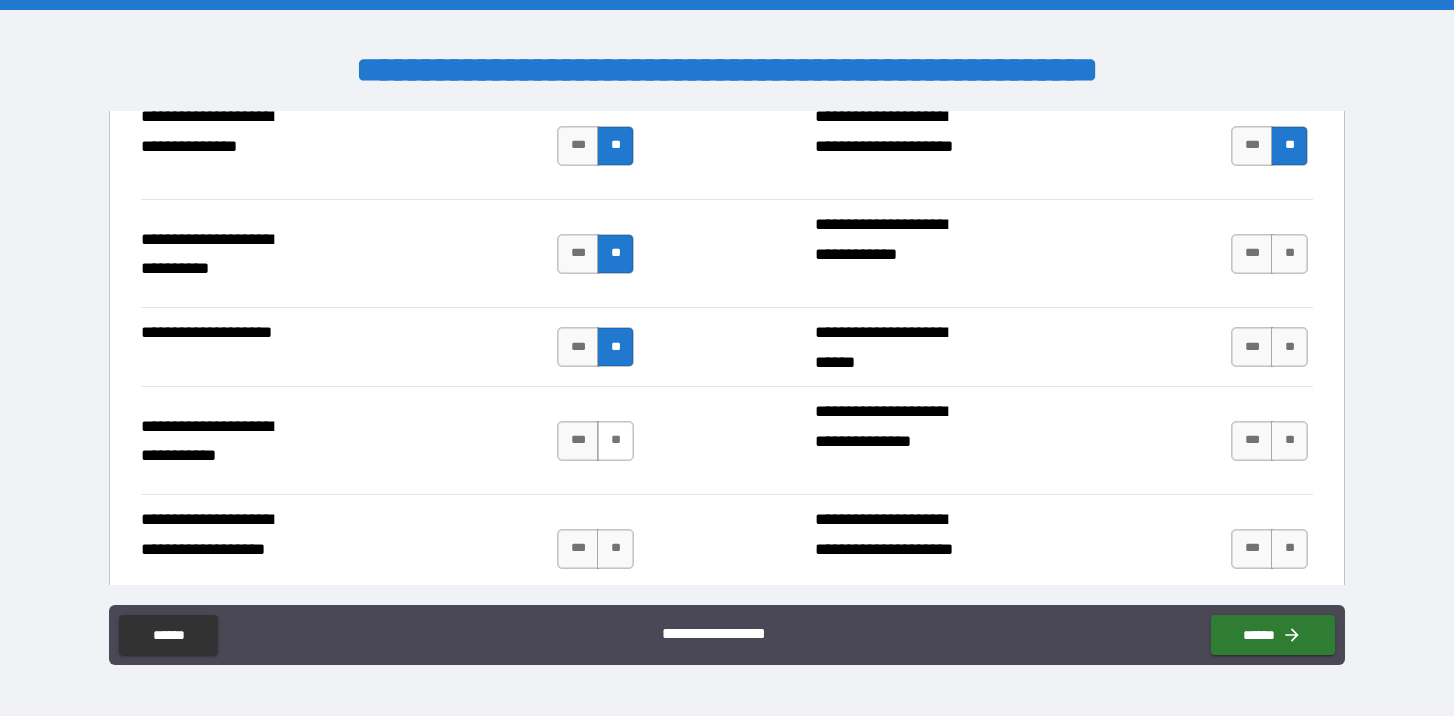 click on "**" at bounding box center [615, 441] 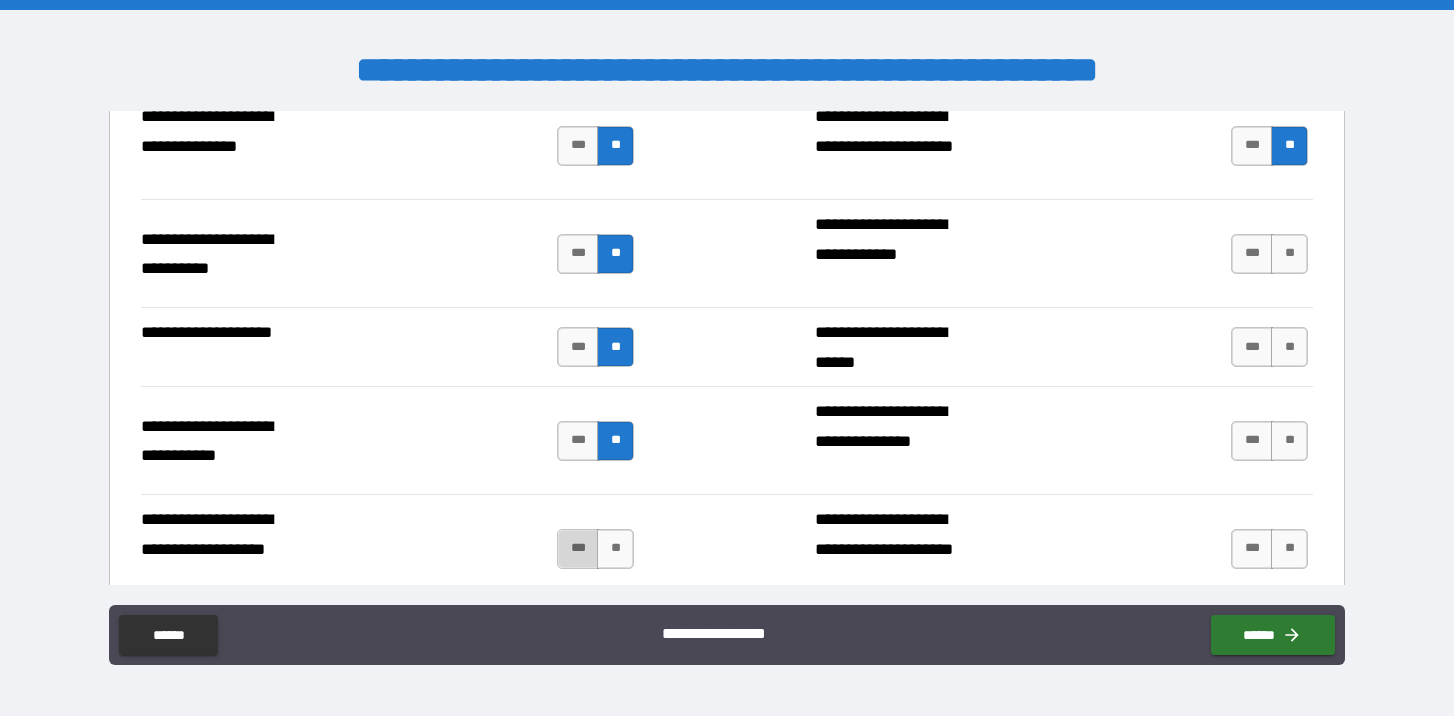 drag, startPoint x: 570, startPoint y: 543, endPoint x: 581, endPoint y: 542, distance: 11.045361 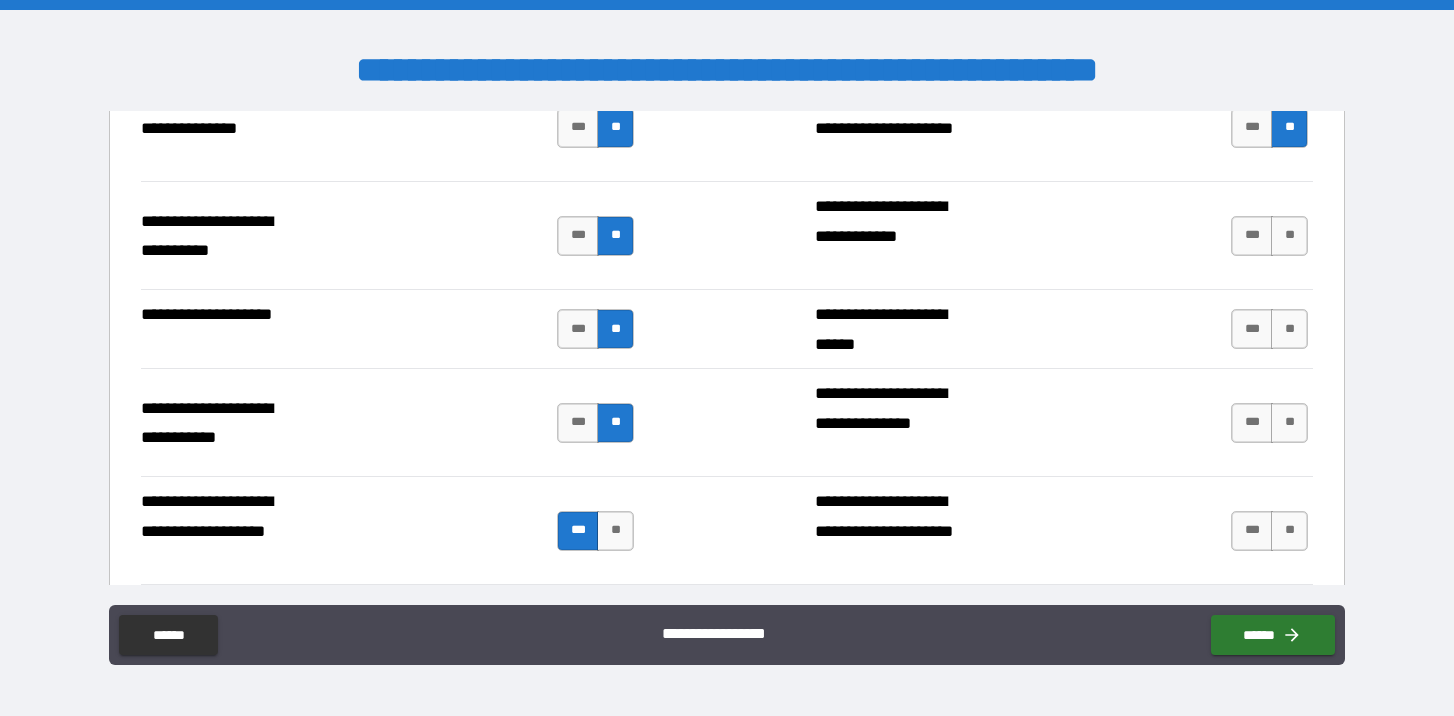 scroll, scrollTop: 2182, scrollLeft: 0, axis: vertical 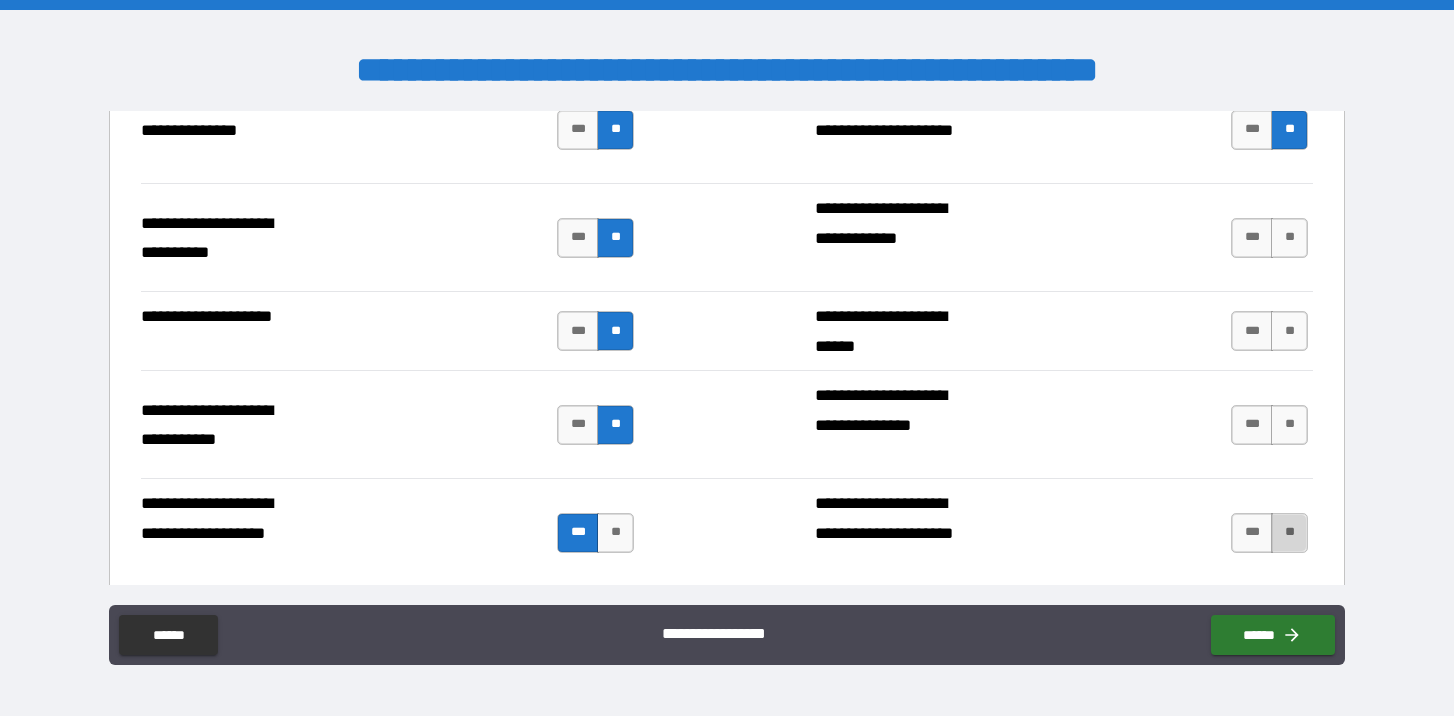 click on "**" at bounding box center (1289, 533) 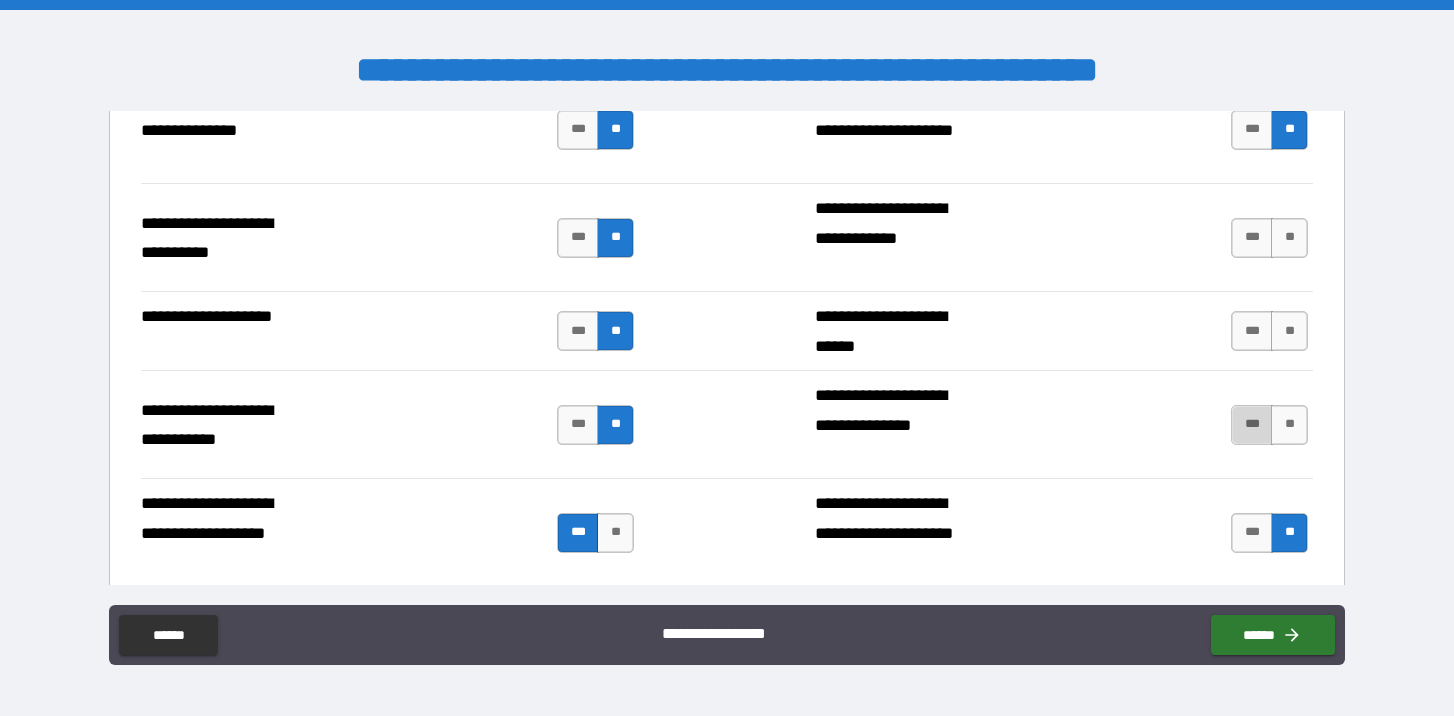 click on "***" at bounding box center (1252, 425) 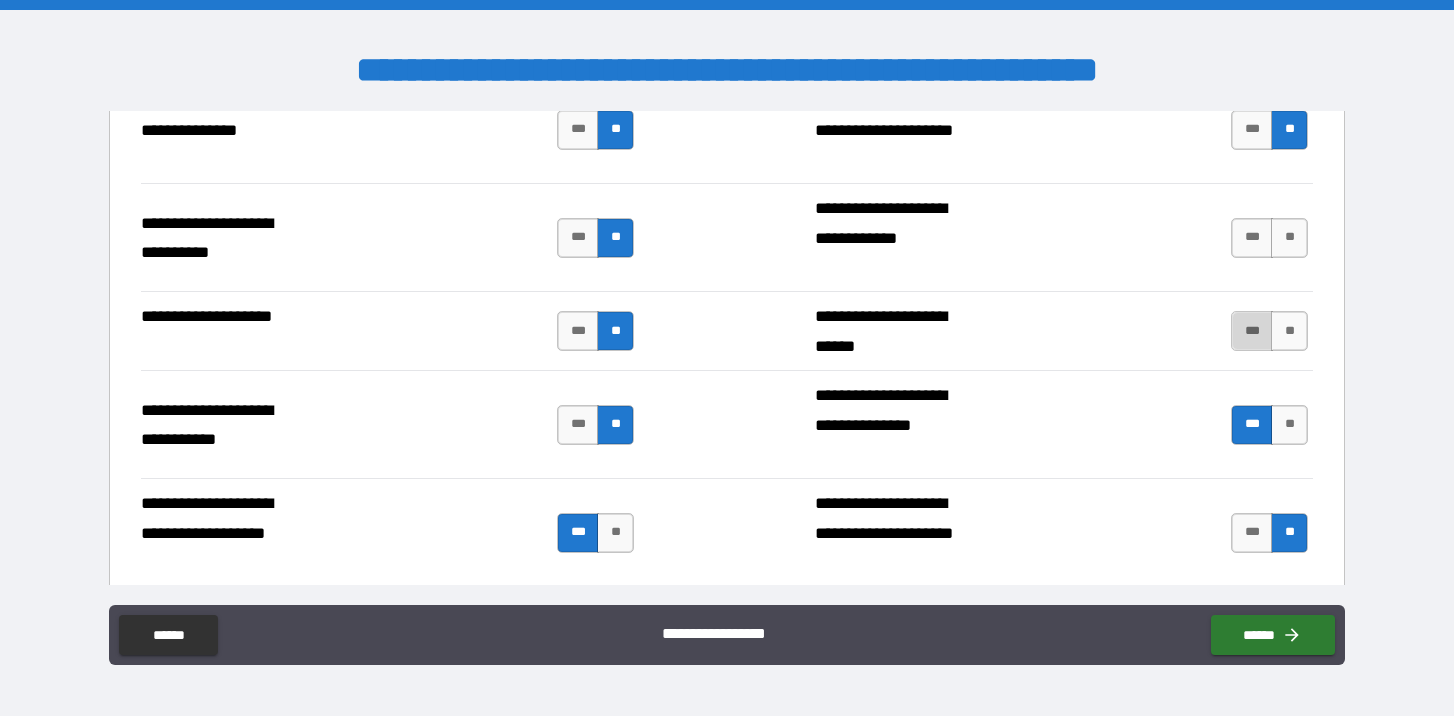 drag, startPoint x: 1241, startPoint y: 328, endPoint x: 1225, endPoint y: 316, distance: 20 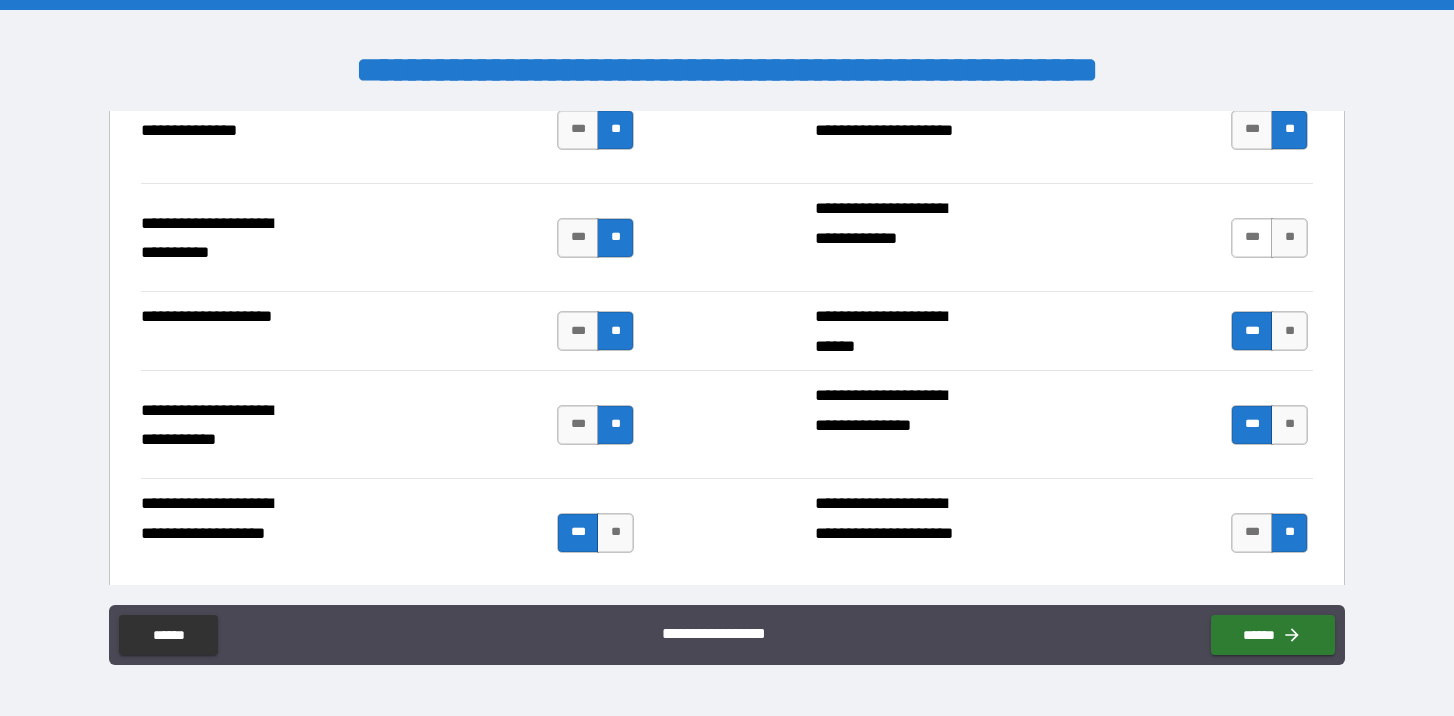 click on "***" at bounding box center [1252, 238] 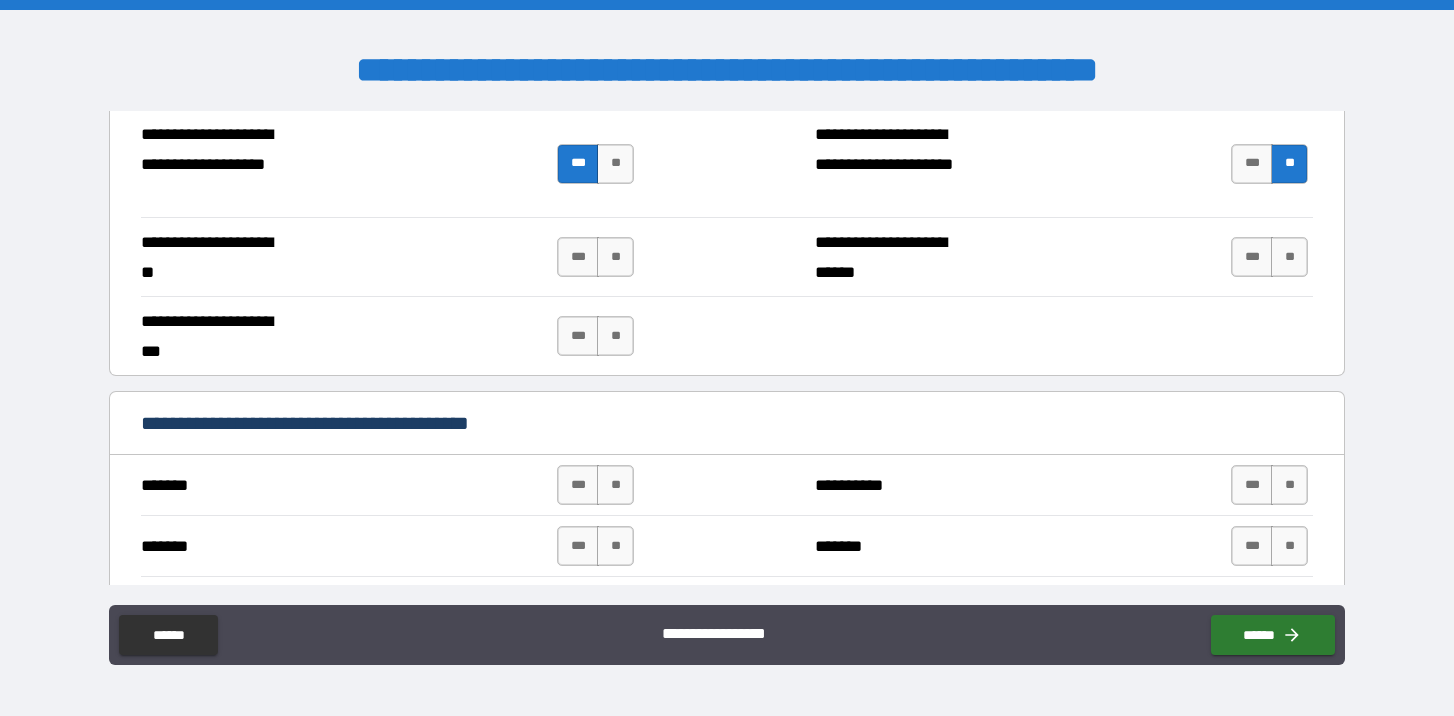 scroll, scrollTop: 2552, scrollLeft: 0, axis: vertical 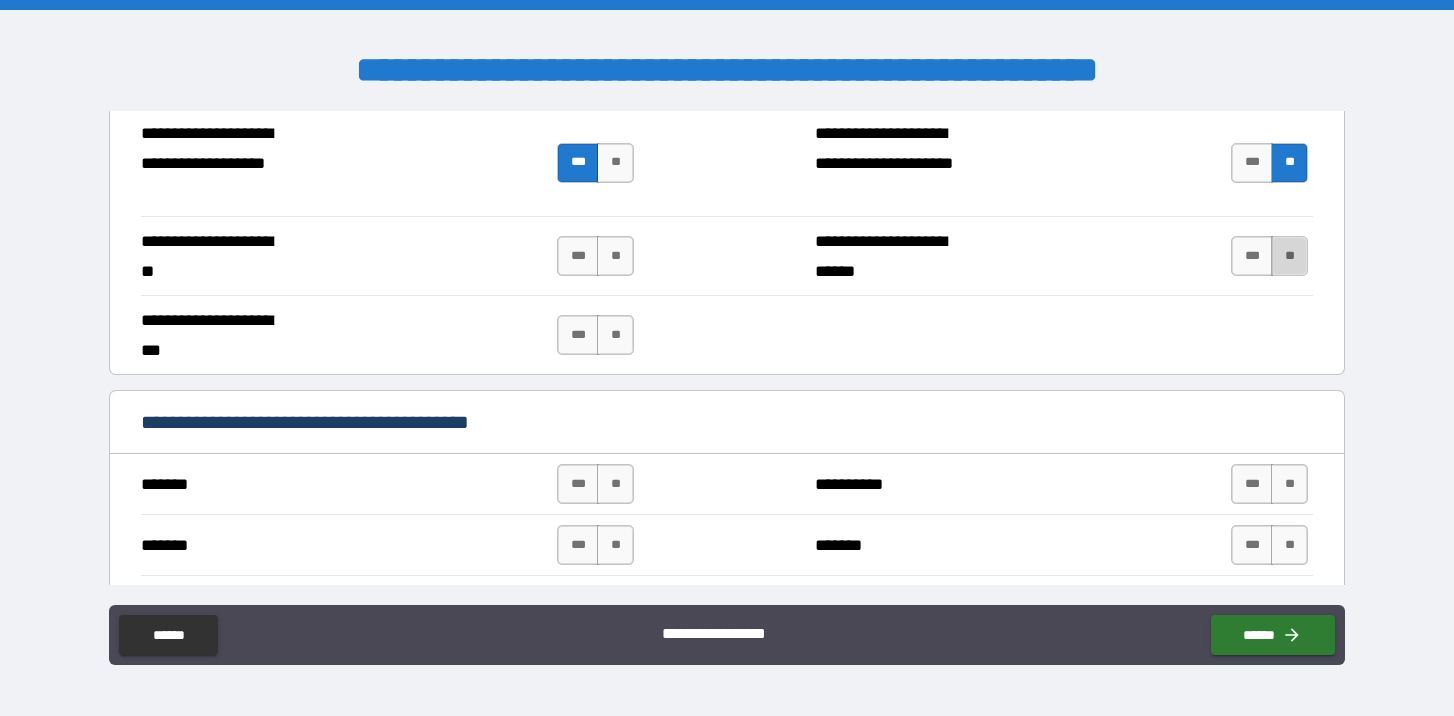 click on "**" at bounding box center (1289, 256) 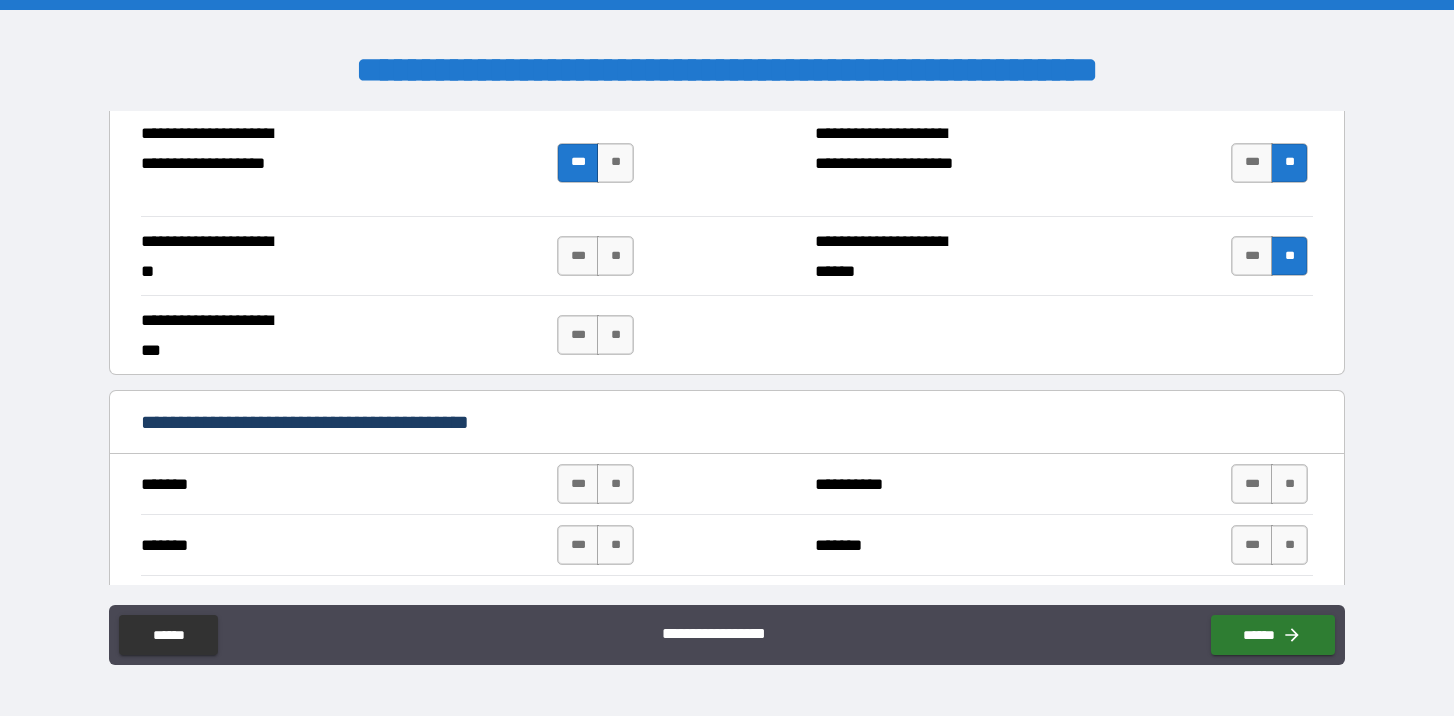 scroll, scrollTop: 2554, scrollLeft: 0, axis: vertical 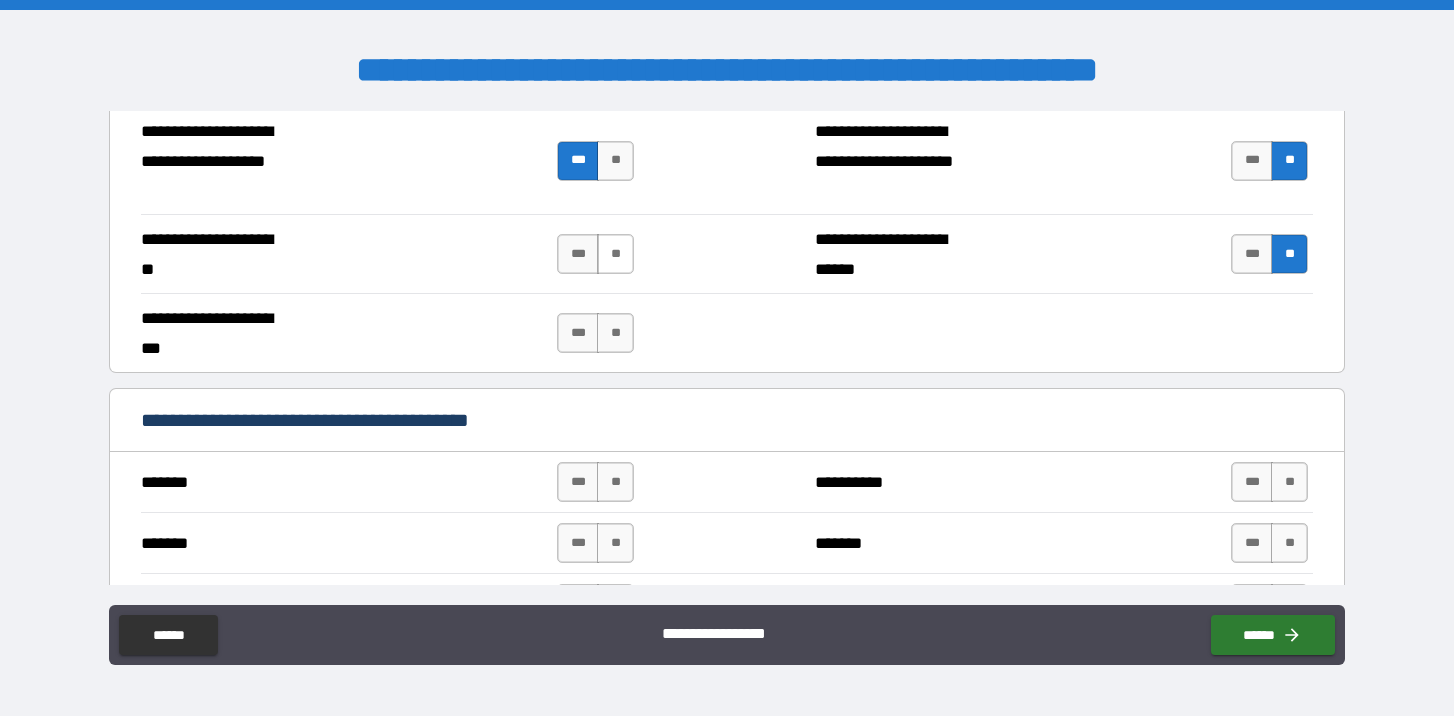 click on "**" at bounding box center [615, 254] 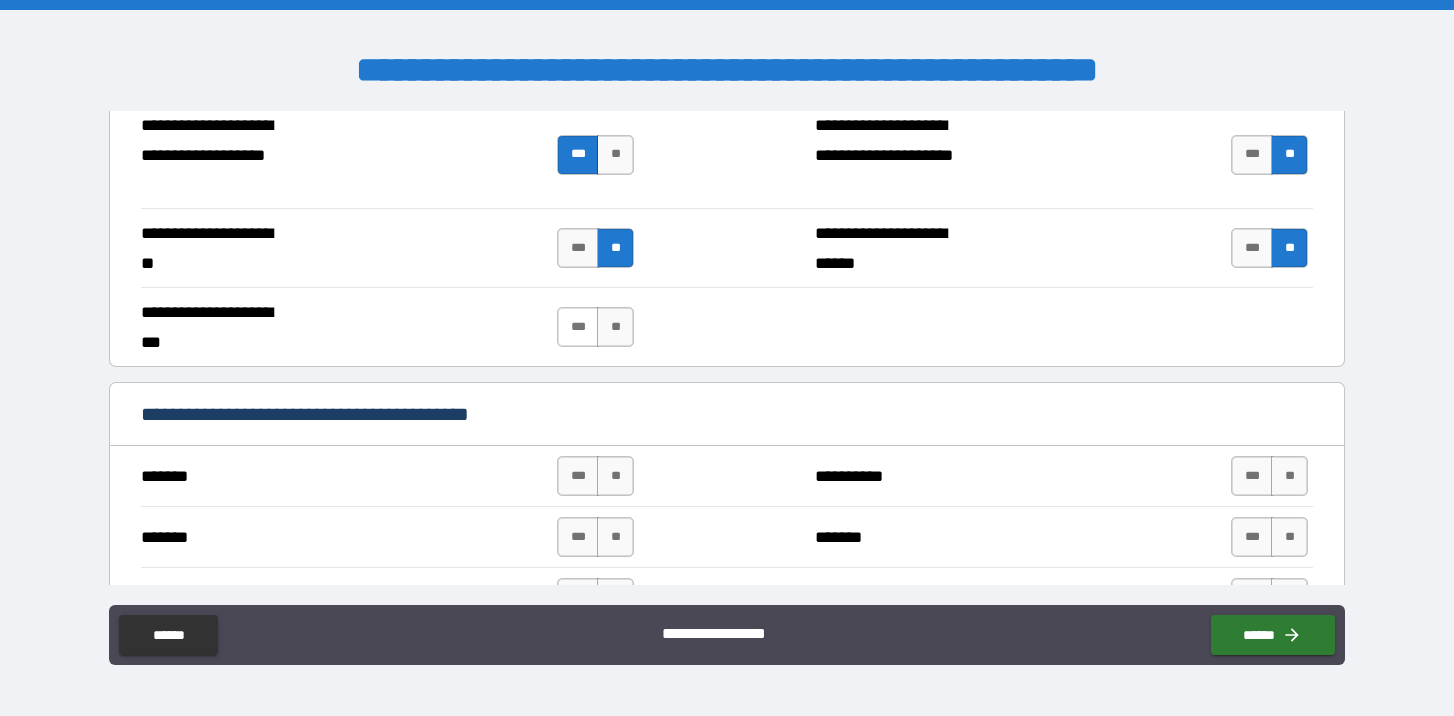 click on "***" at bounding box center [578, 327] 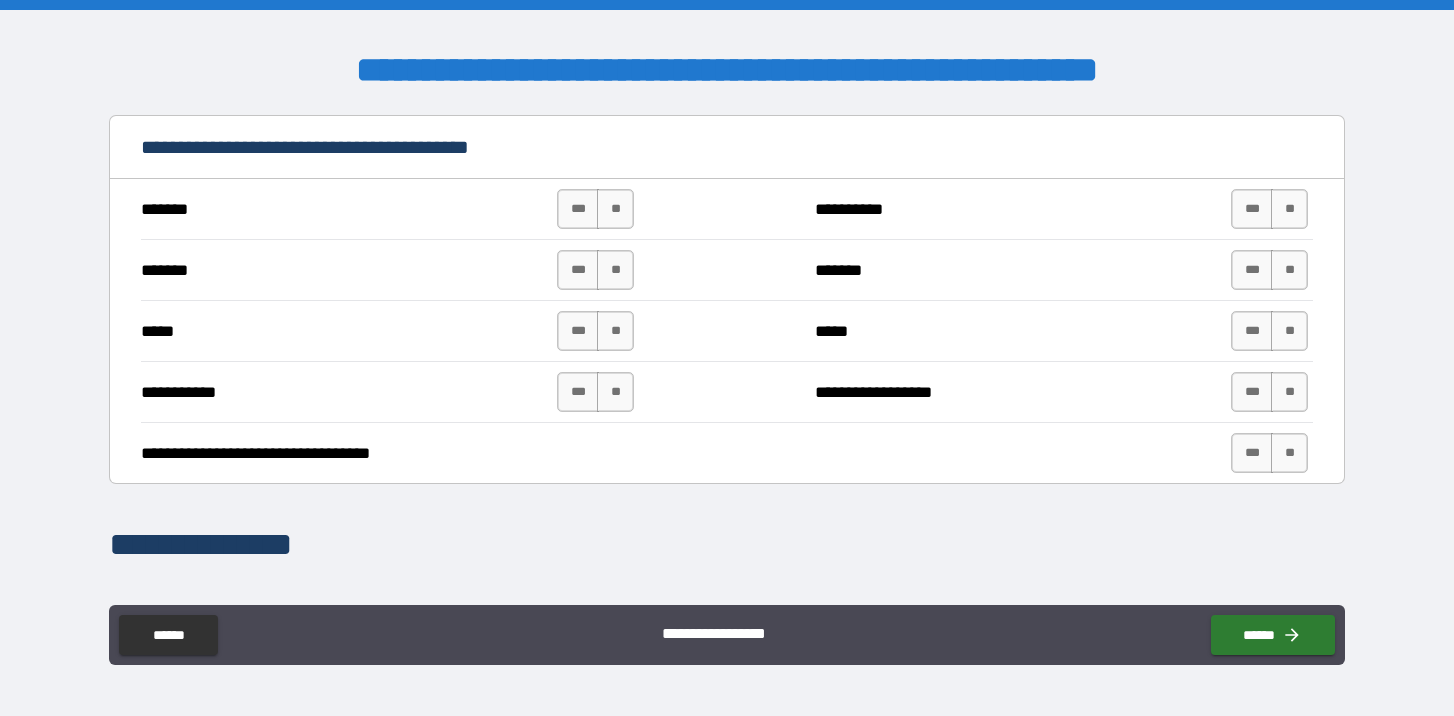 scroll, scrollTop: 2830, scrollLeft: 0, axis: vertical 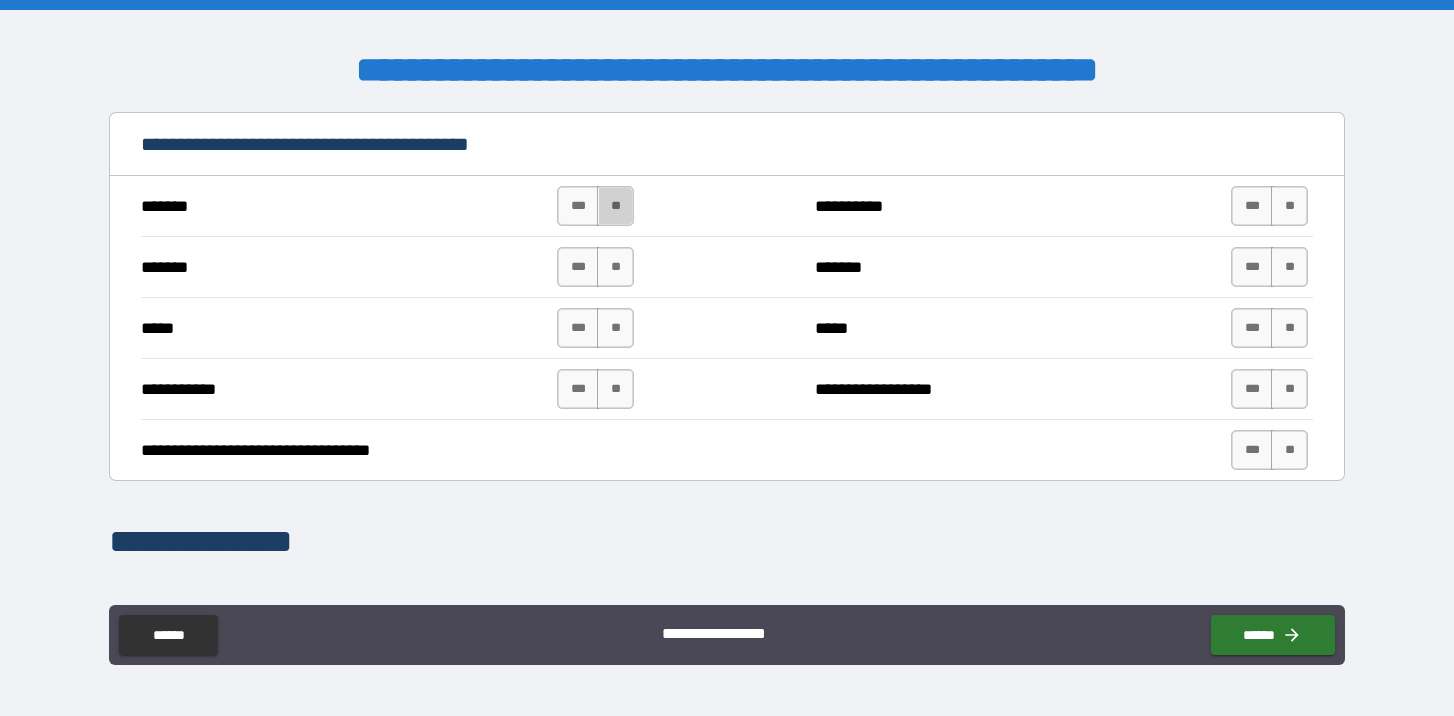 drag, startPoint x: 612, startPoint y: 207, endPoint x: 582, endPoint y: 227, distance: 36.05551 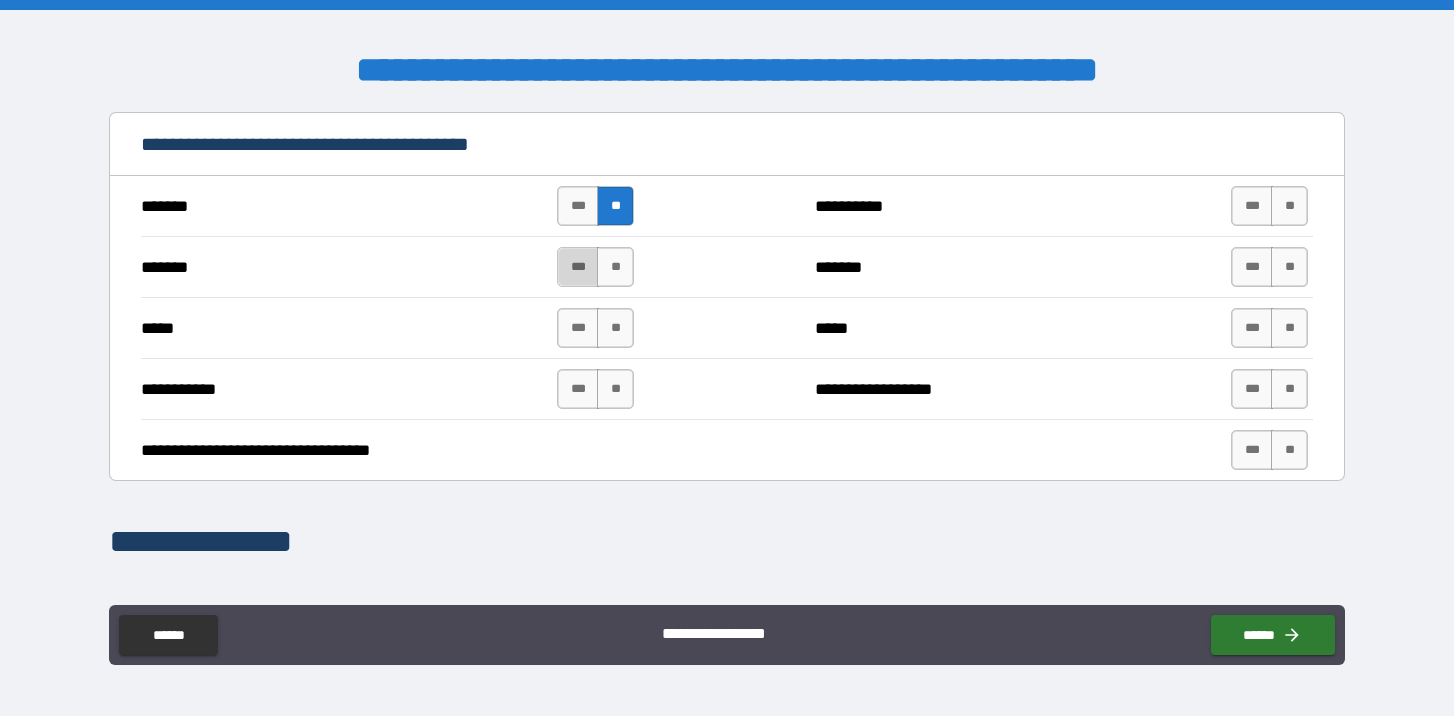 click on "***" at bounding box center (578, 267) 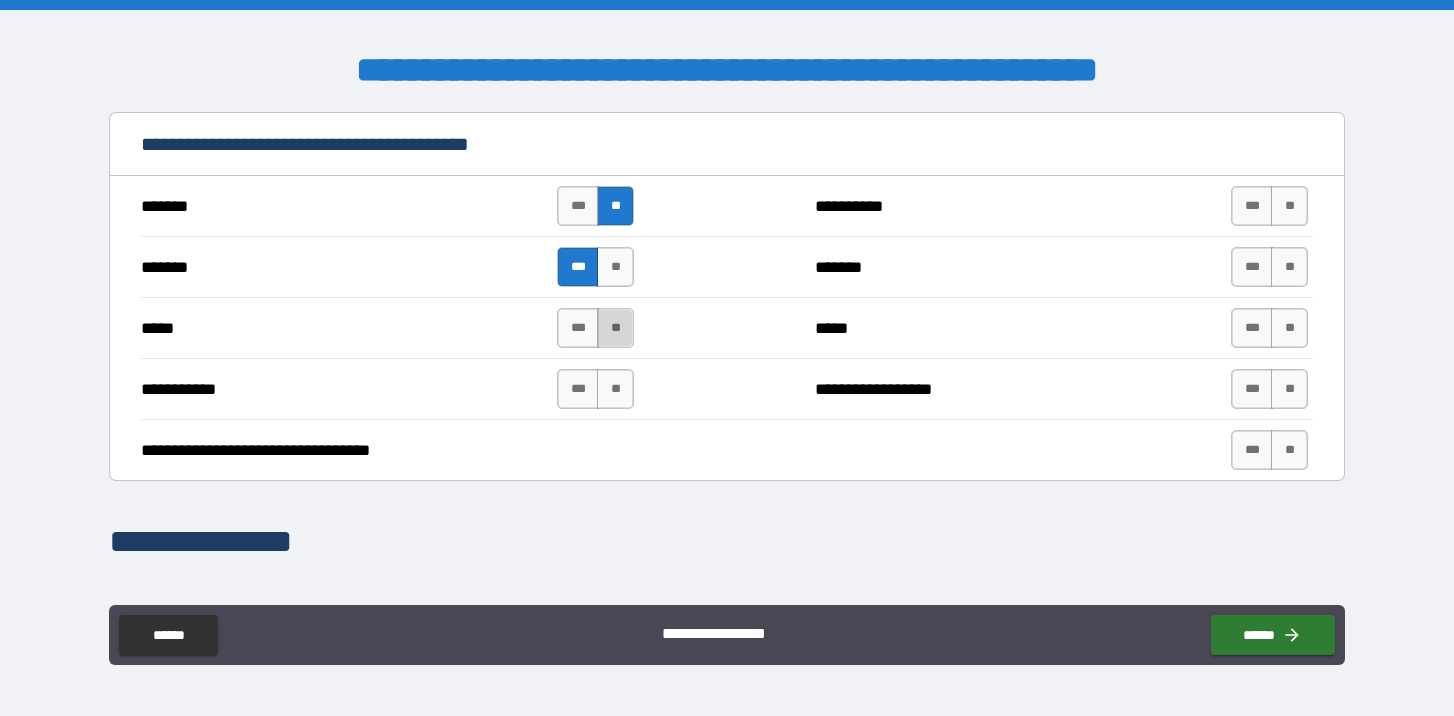 click on "**" at bounding box center [615, 328] 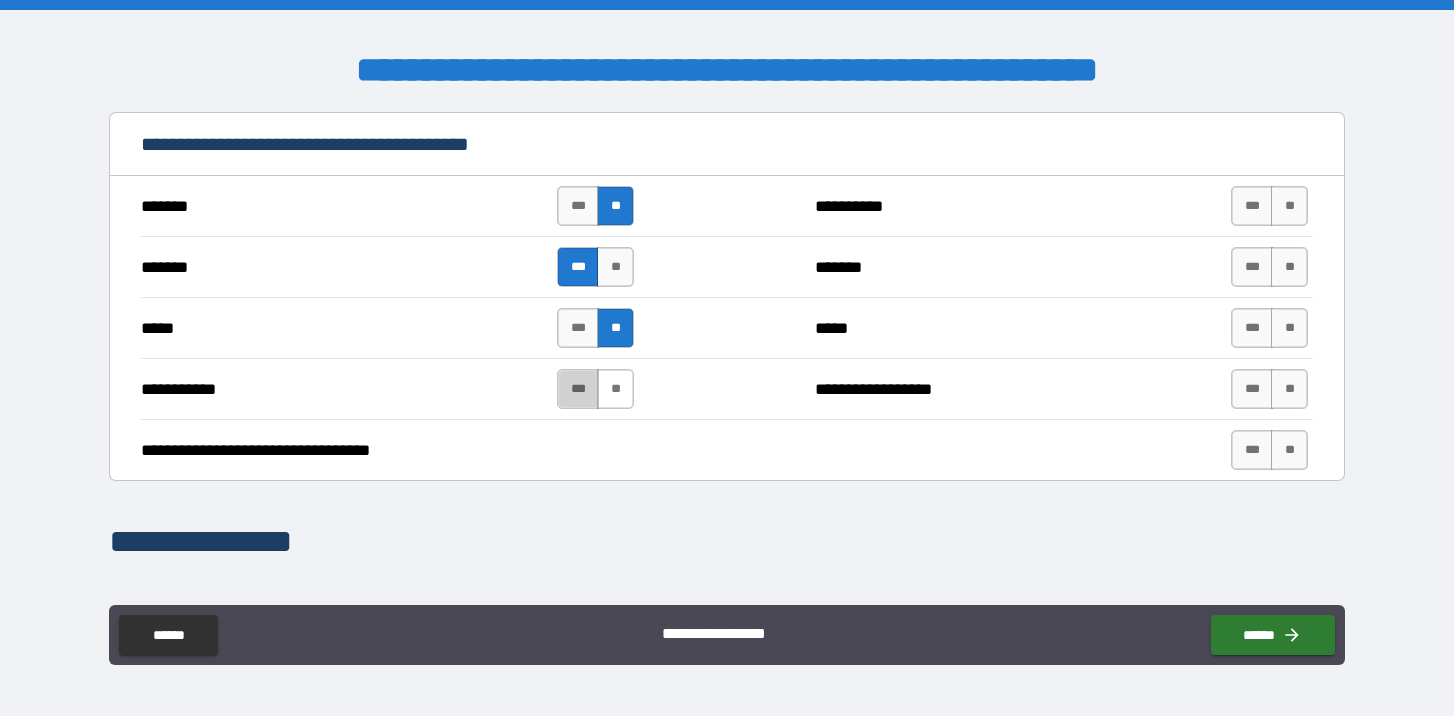drag, startPoint x: 571, startPoint y: 386, endPoint x: 619, endPoint y: 394, distance: 48.6621 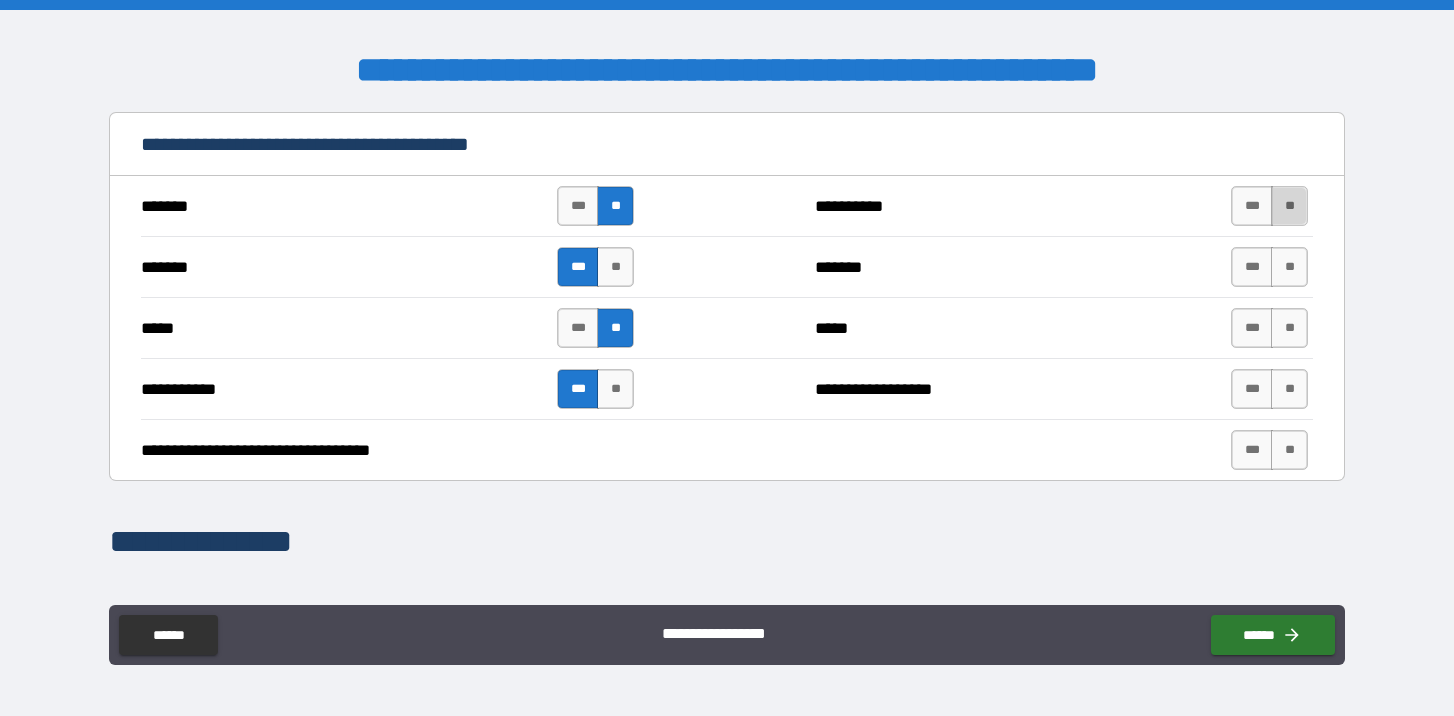 click on "**" at bounding box center [1289, 206] 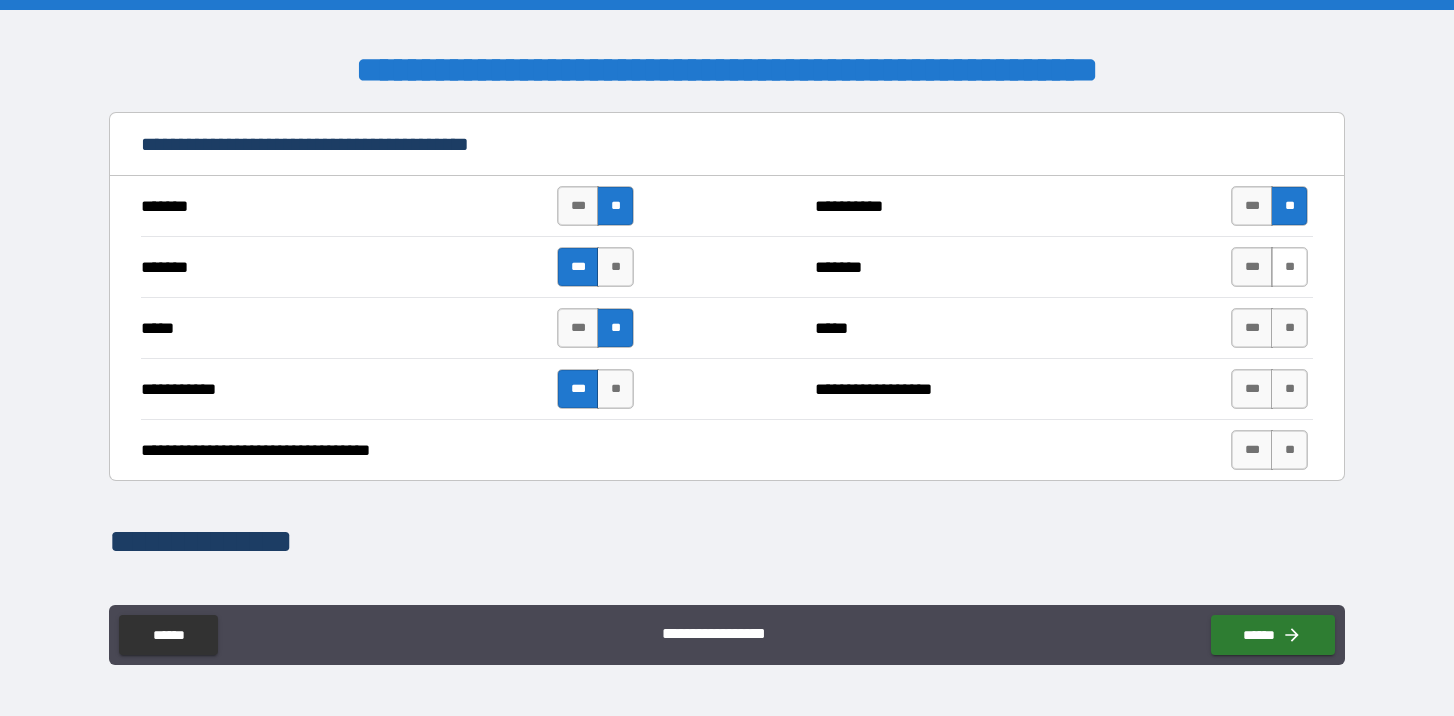 click on "**" at bounding box center (1289, 267) 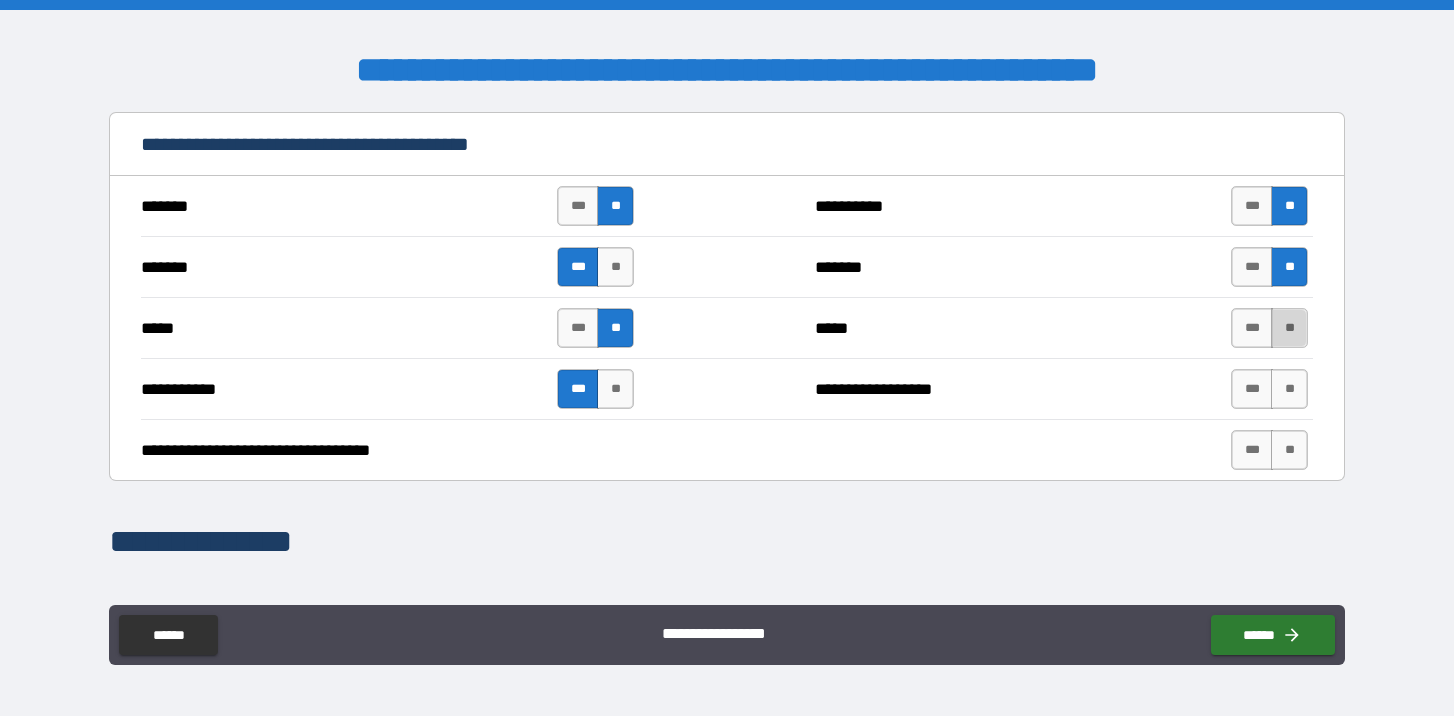 click on "**" at bounding box center (1289, 328) 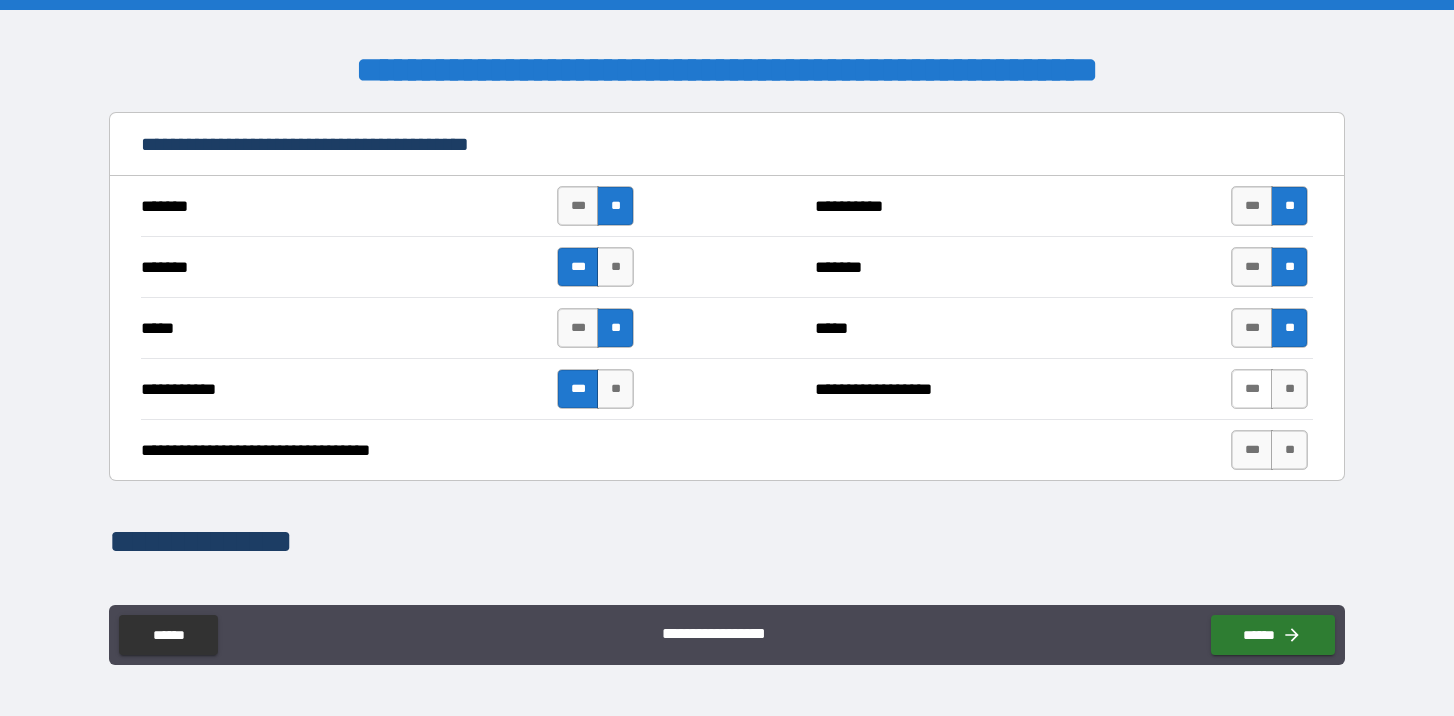 click on "***" at bounding box center (1252, 389) 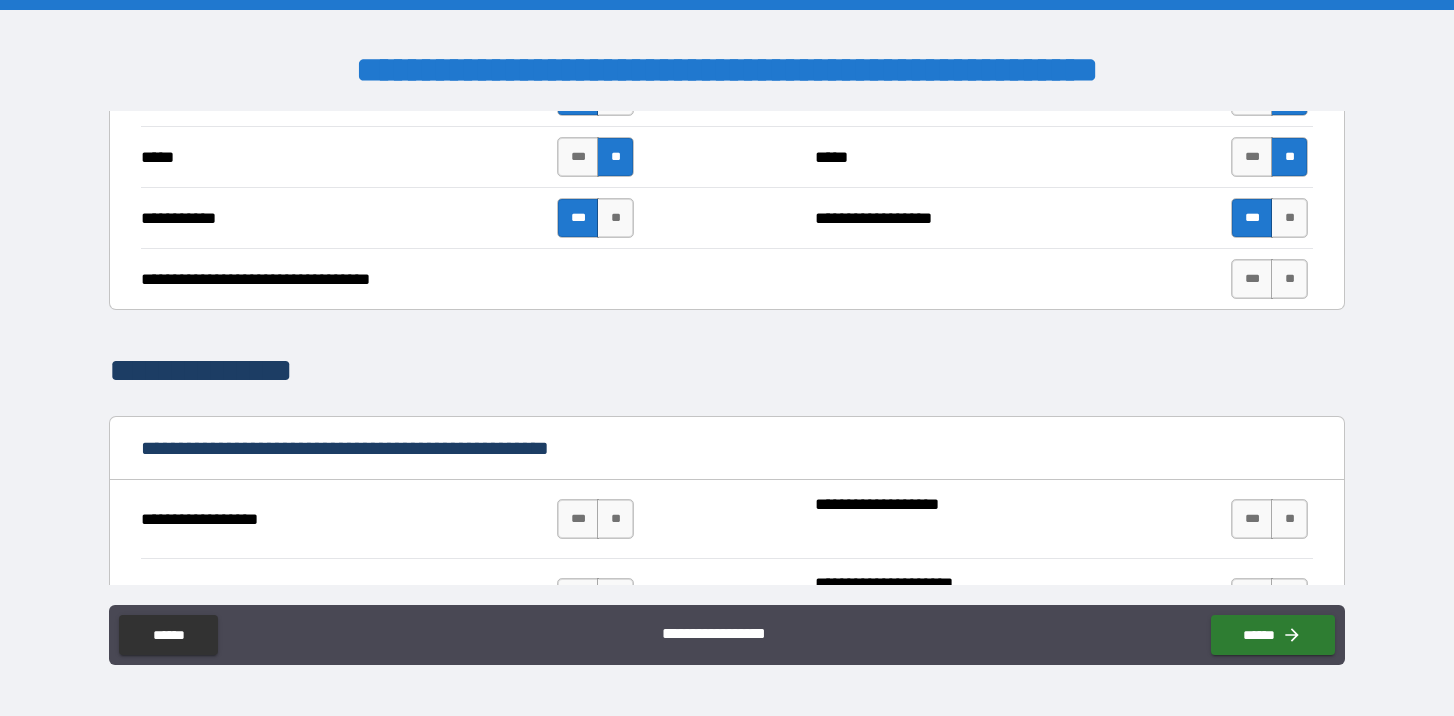 scroll, scrollTop: 2975, scrollLeft: 0, axis: vertical 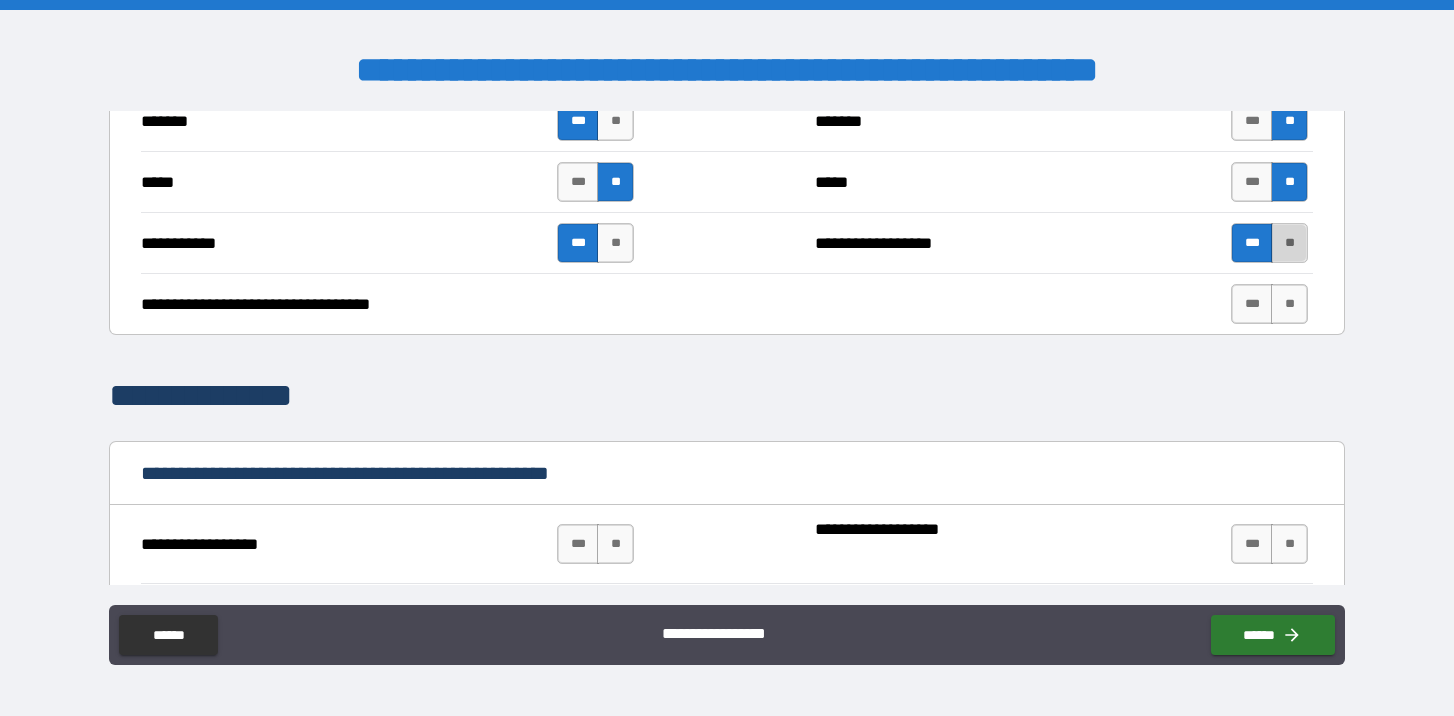 click on "**" at bounding box center (1289, 243) 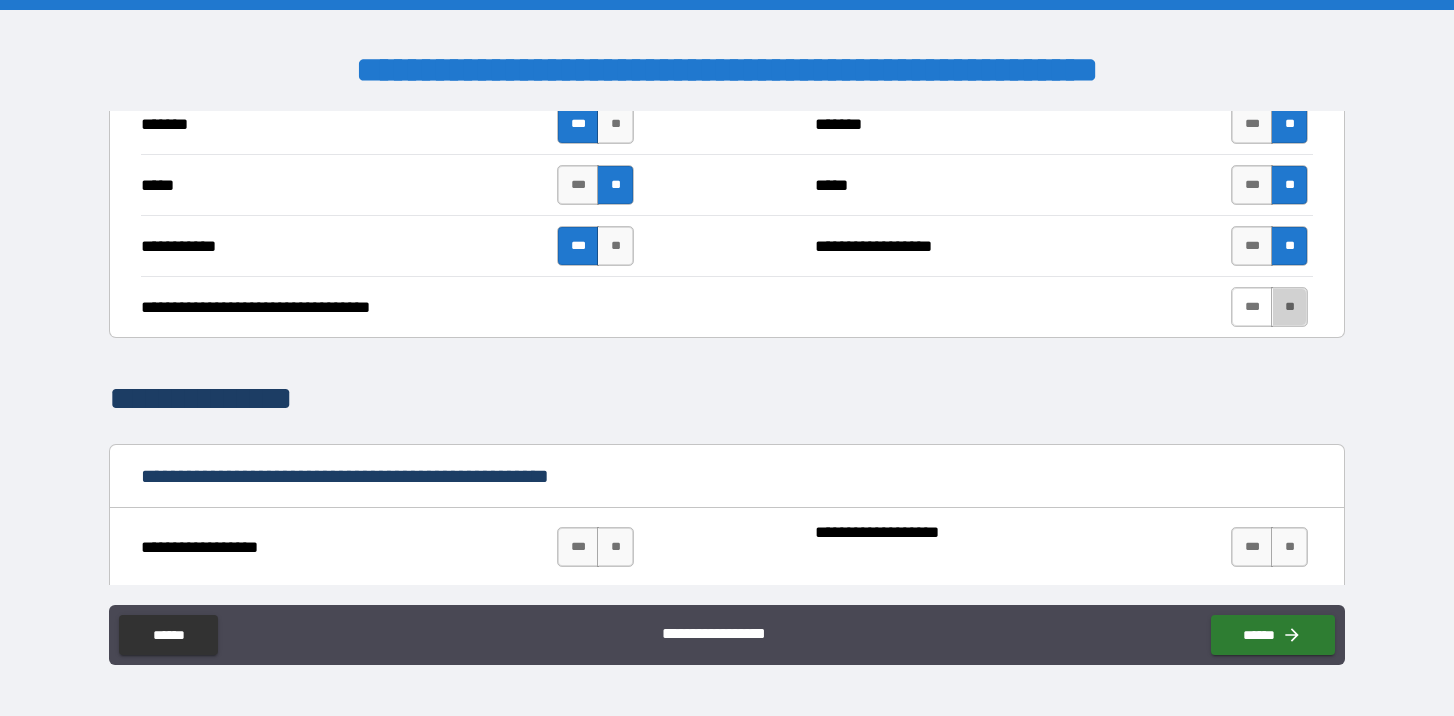 drag, startPoint x: 1283, startPoint y: 299, endPoint x: 1229, endPoint y: 292, distance: 54.451813 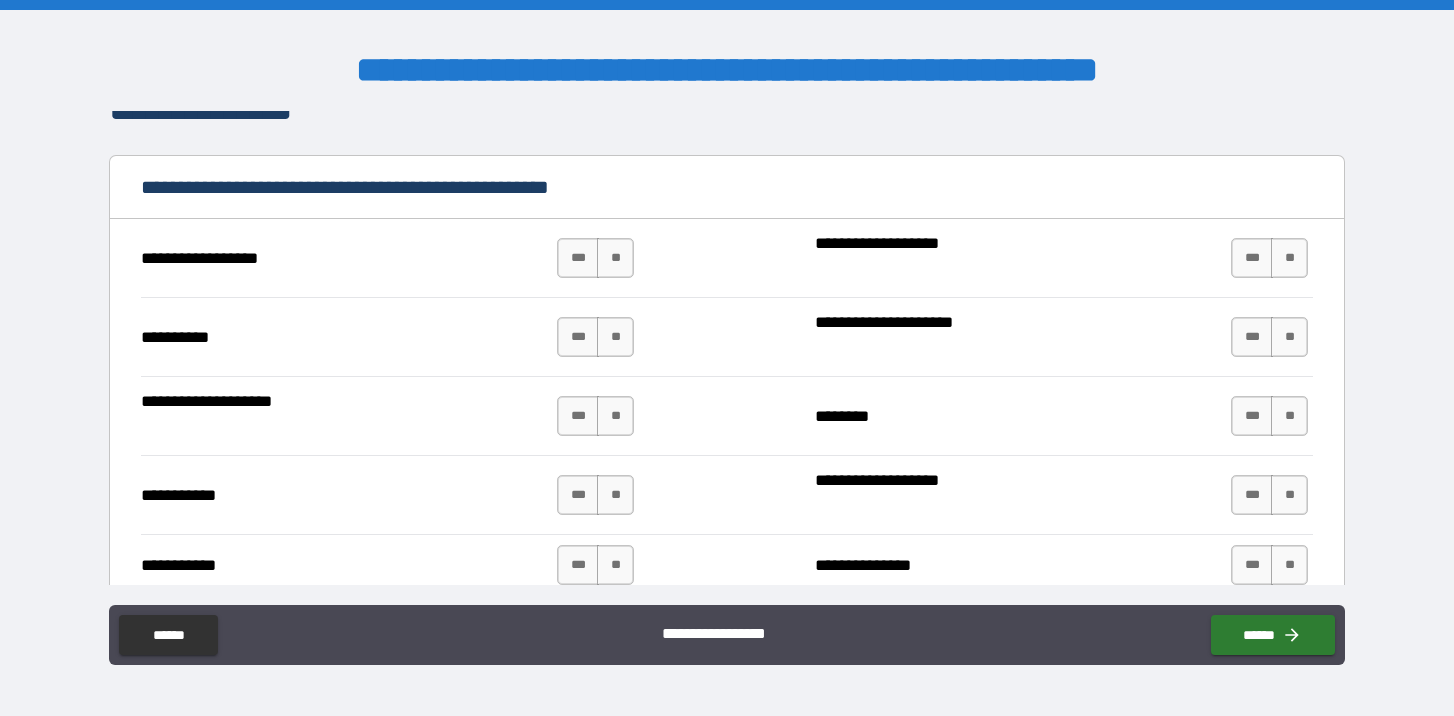 scroll, scrollTop: 3263, scrollLeft: 0, axis: vertical 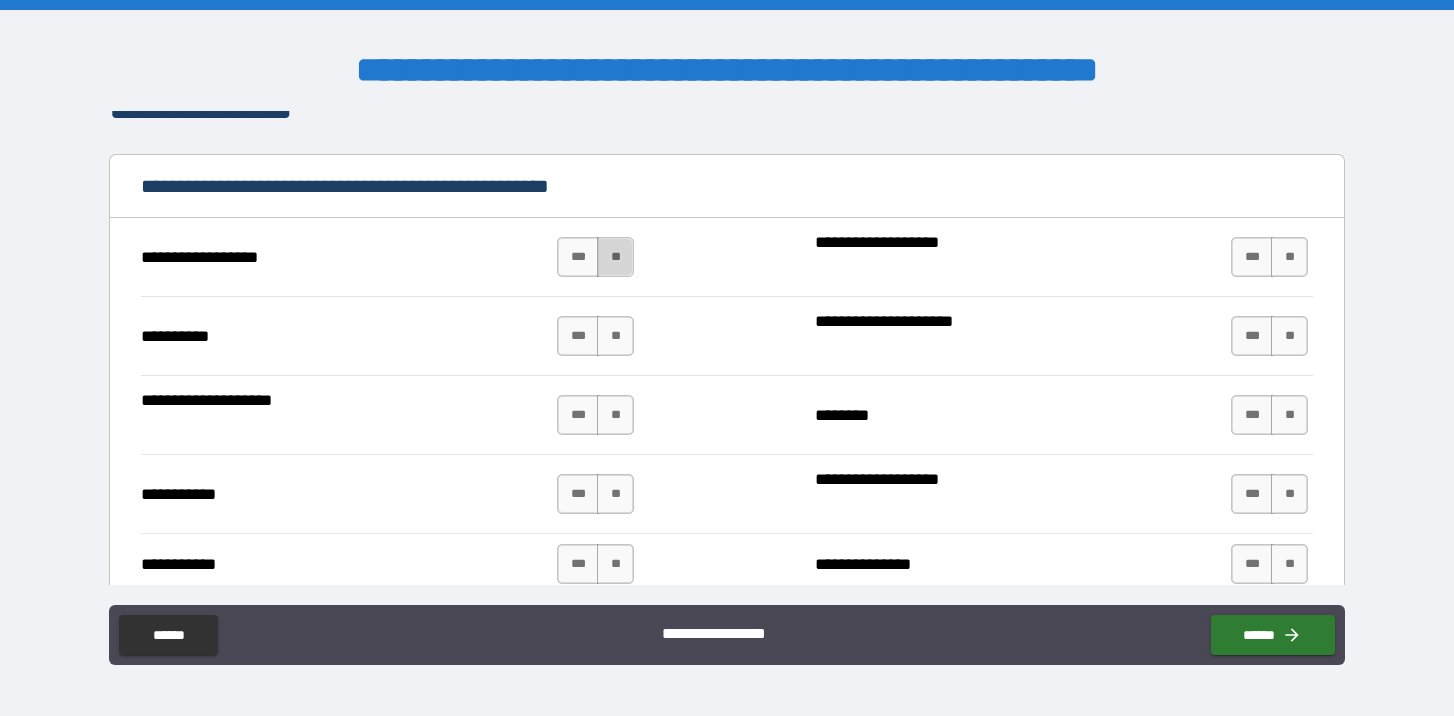 drag, startPoint x: 615, startPoint y: 257, endPoint x: 617, endPoint y: 275, distance: 18.110771 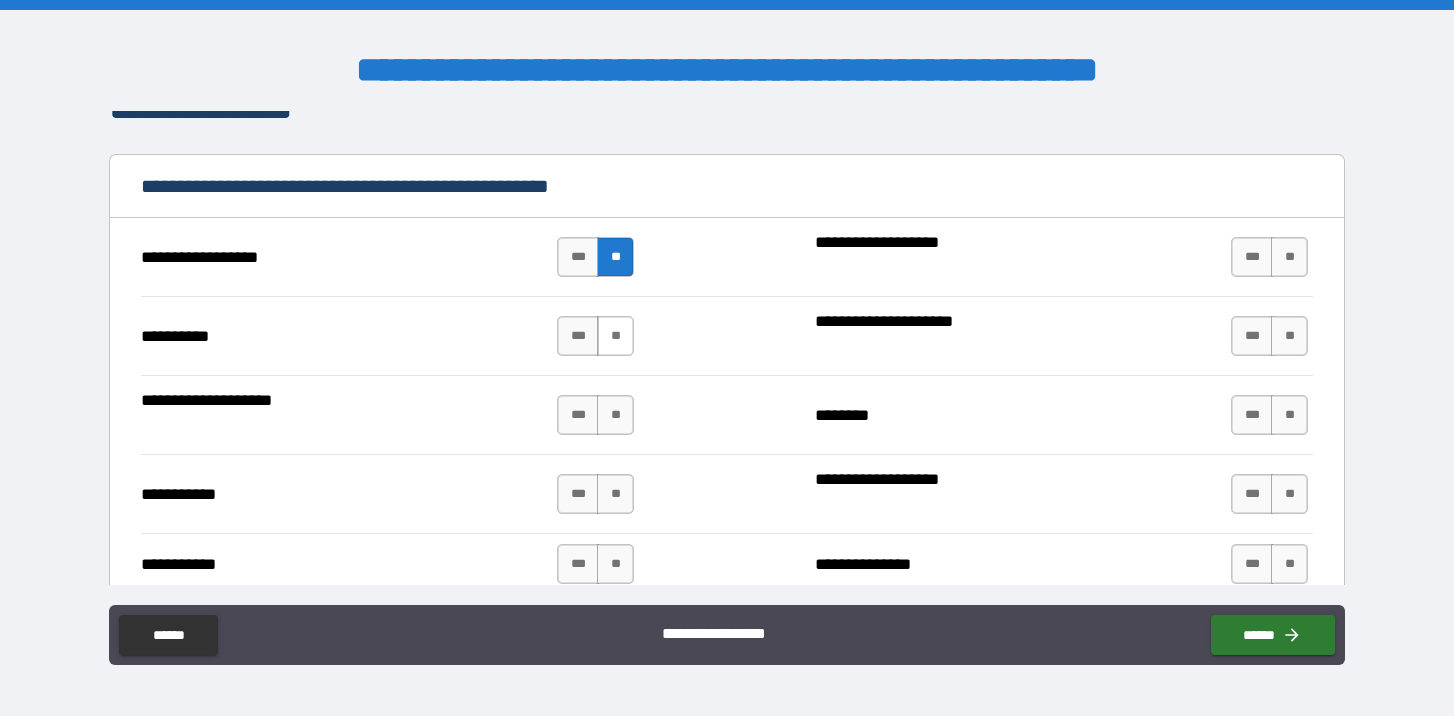 click on "**" at bounding box center [615, 336] 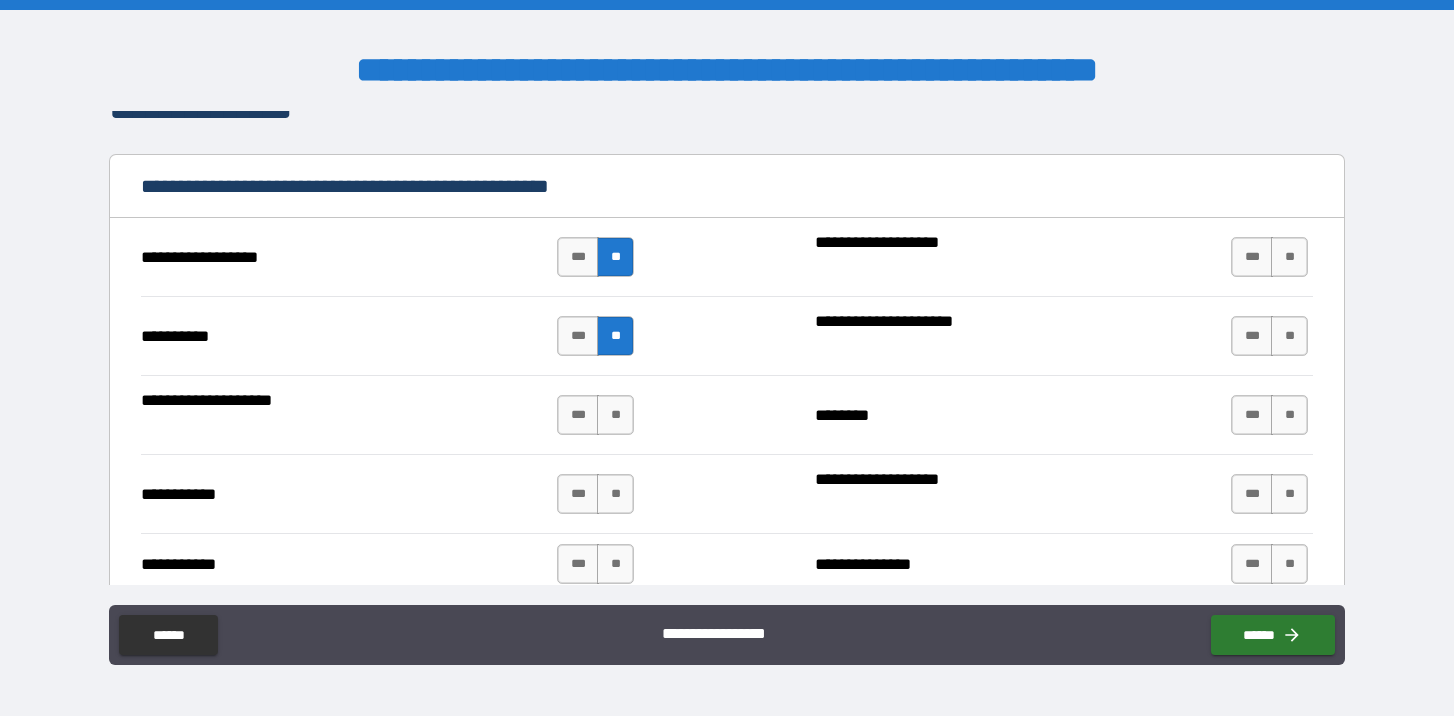 drag, startPoint x: 610, startPoint y: 412, endPoint x: 636, endPoint y: 408, distance: 26.305893 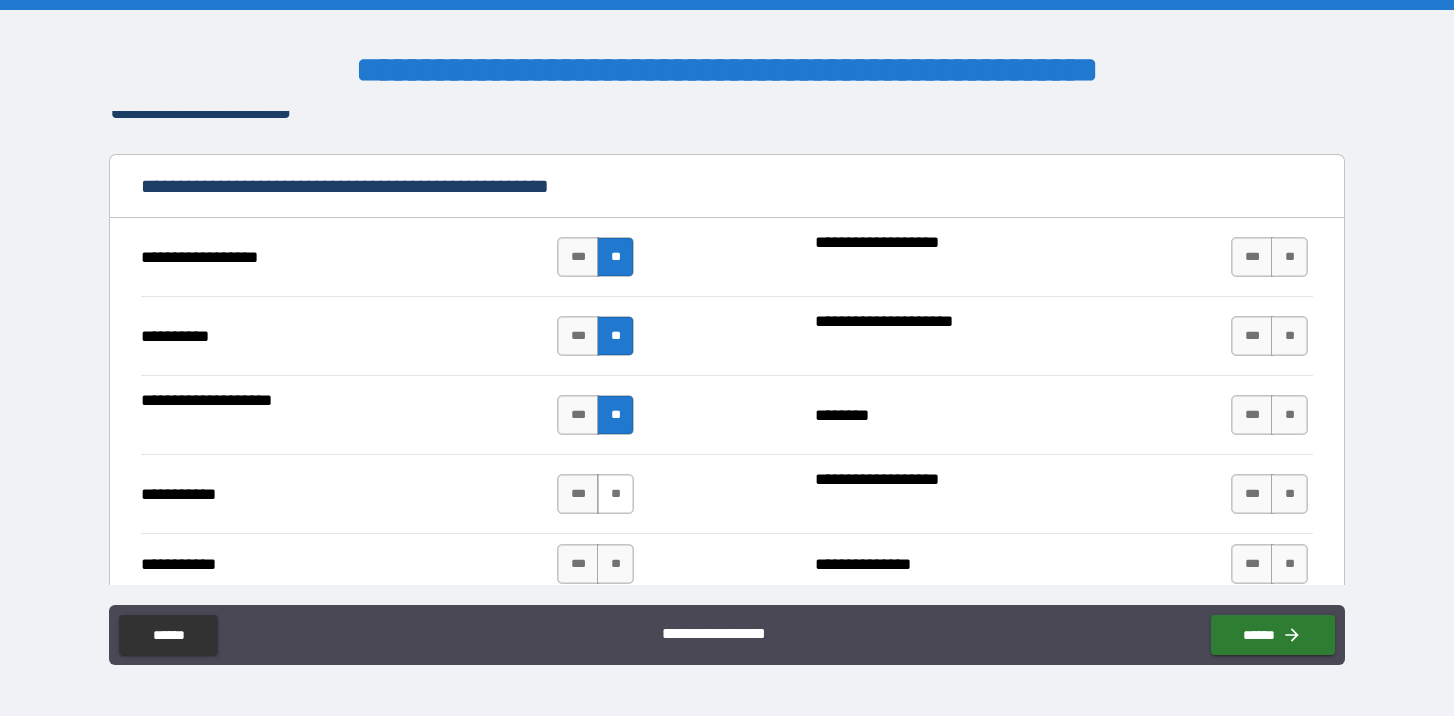 drag, startPoint x: 608, startPoint y: 492, endPoint x: 604, endPoint y: 507, distance: 15.524175 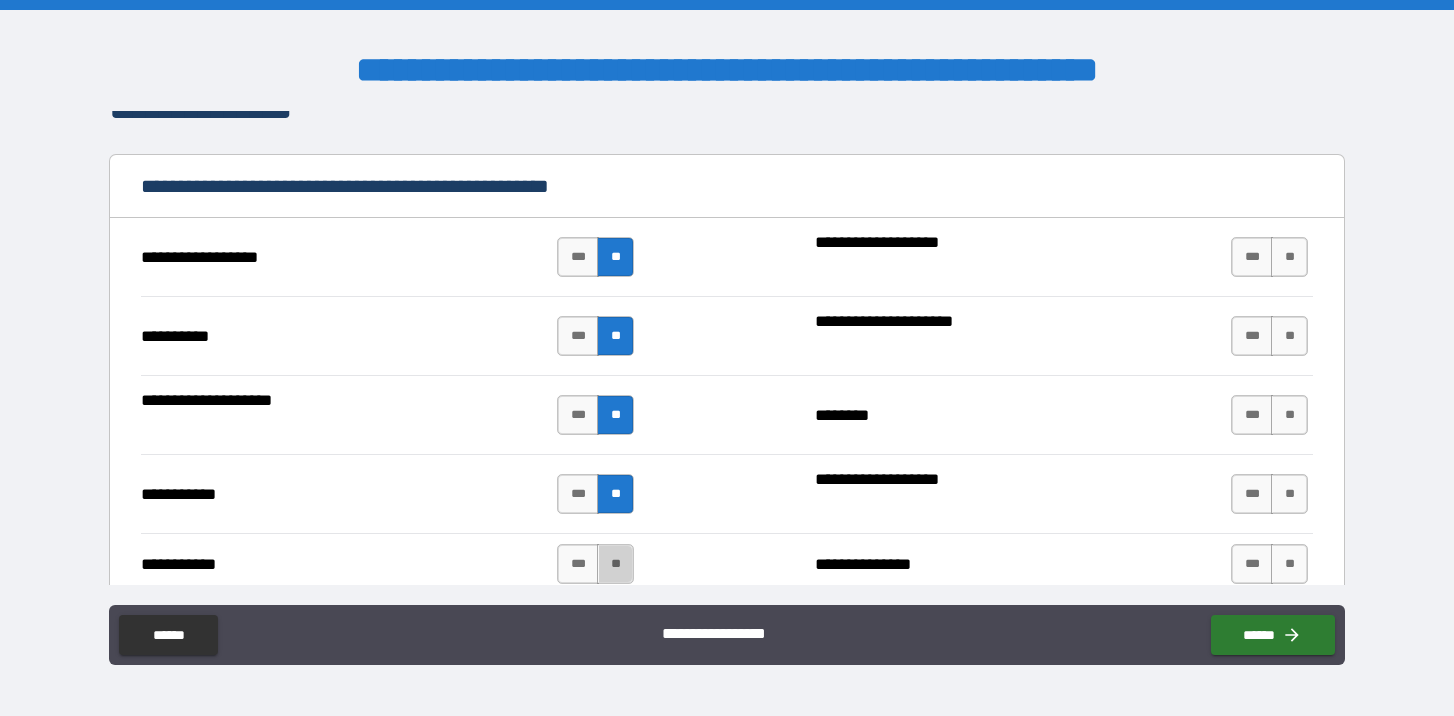 drag, startPoint x: 608, startPoint y: 562, endPoint x: 690, endPoint y: 521, distance: 91.67879 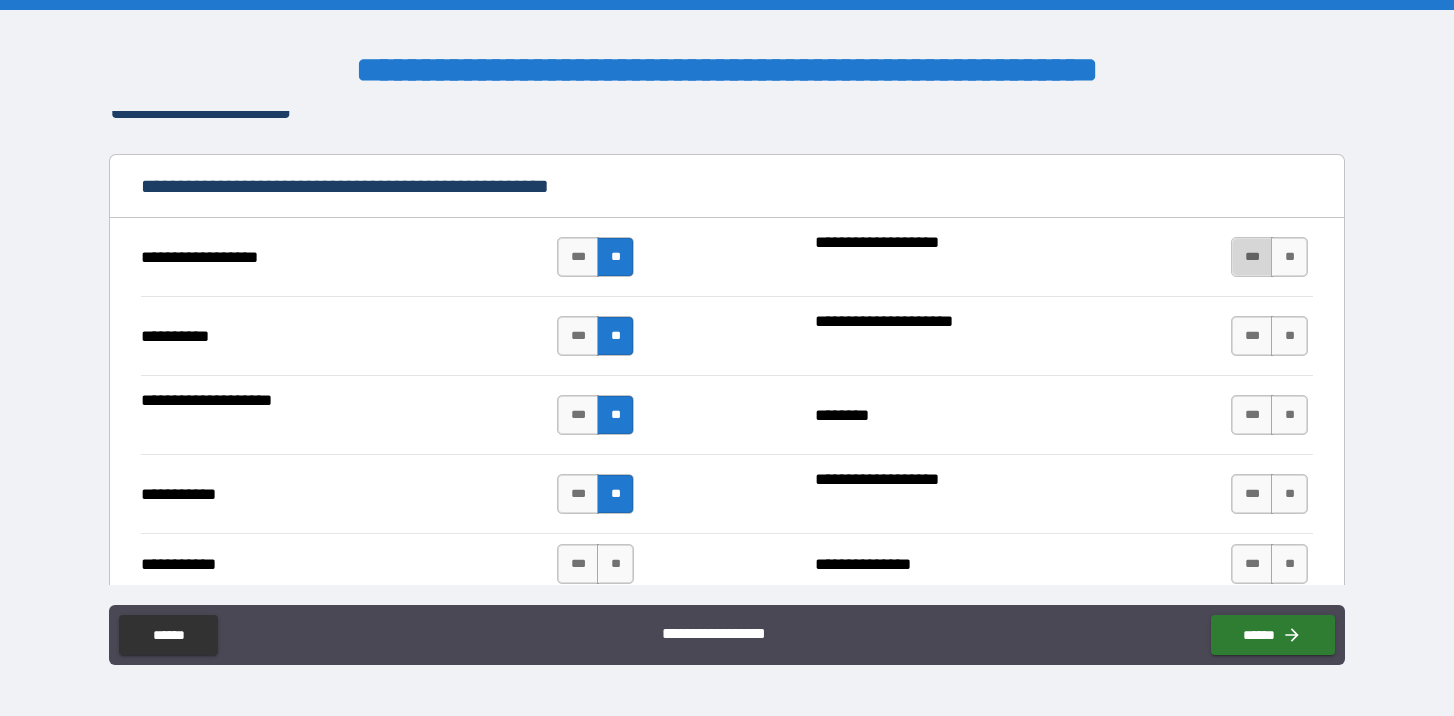 click on "***" at bounding box center (1252, 257) 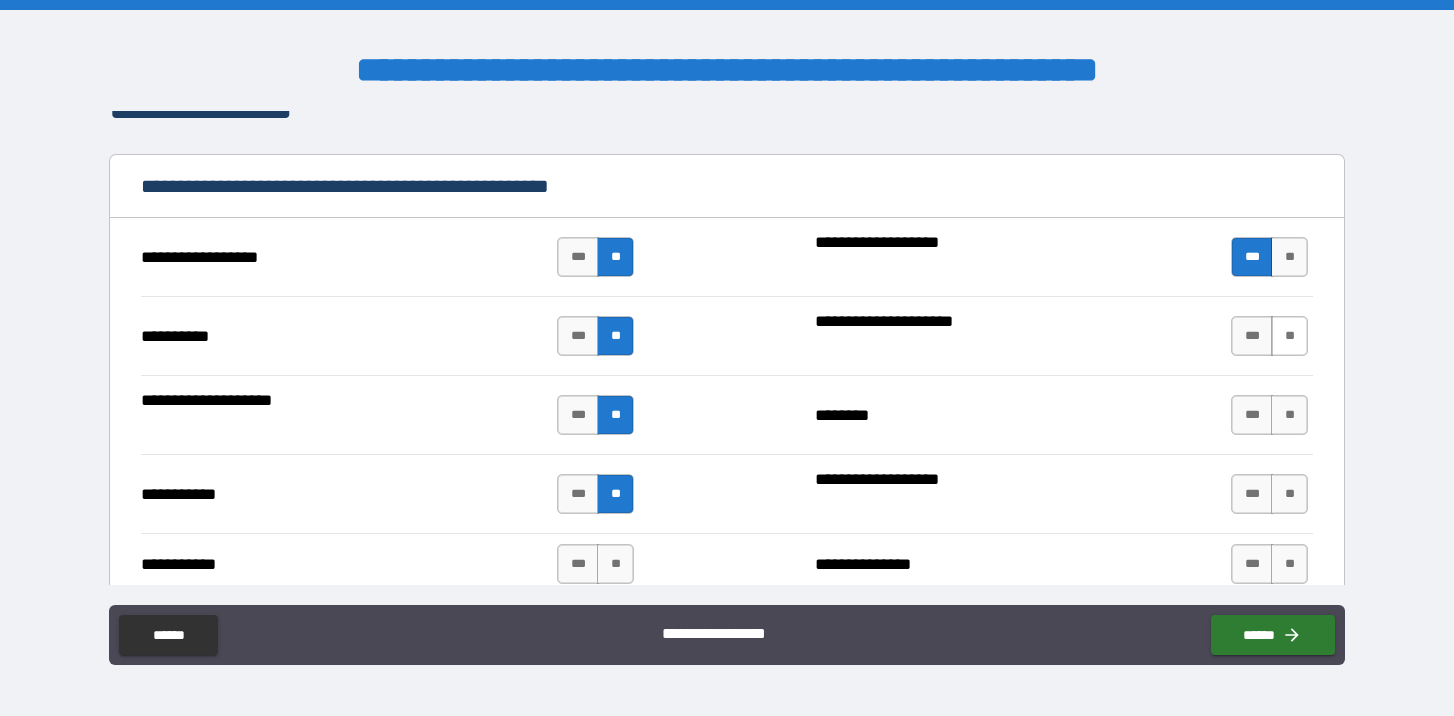 click on "**" at bounding box center (1289, 336) 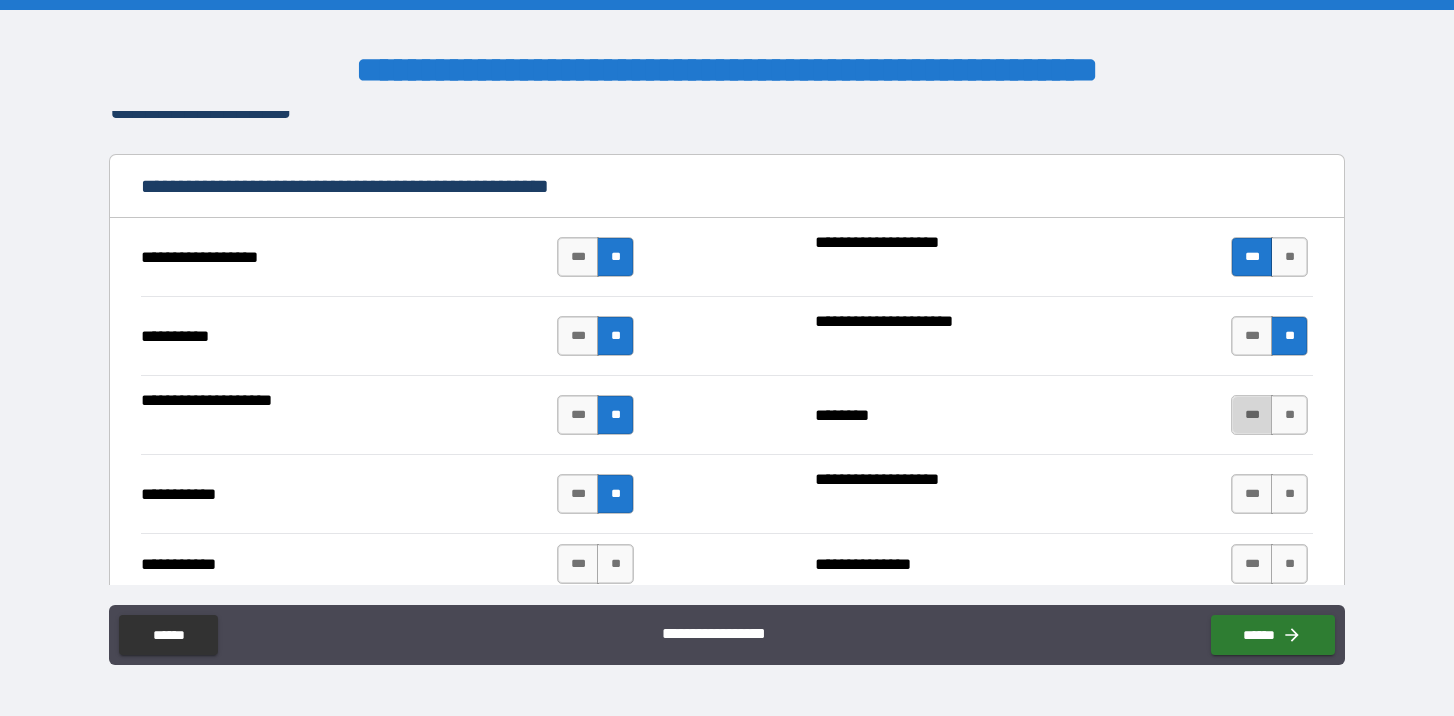 click on "***" at bounding box center (1252, 415) 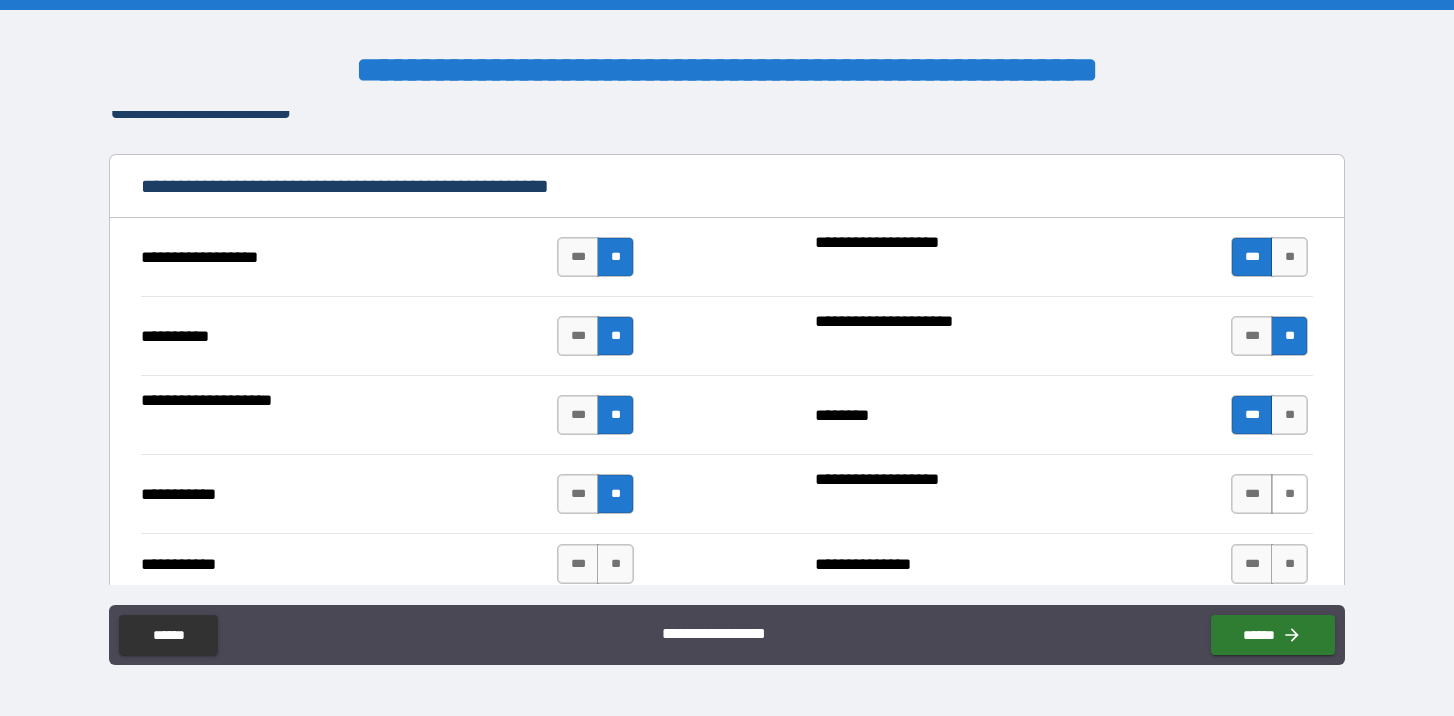 click on "**" at bounding box center [1289, 494] 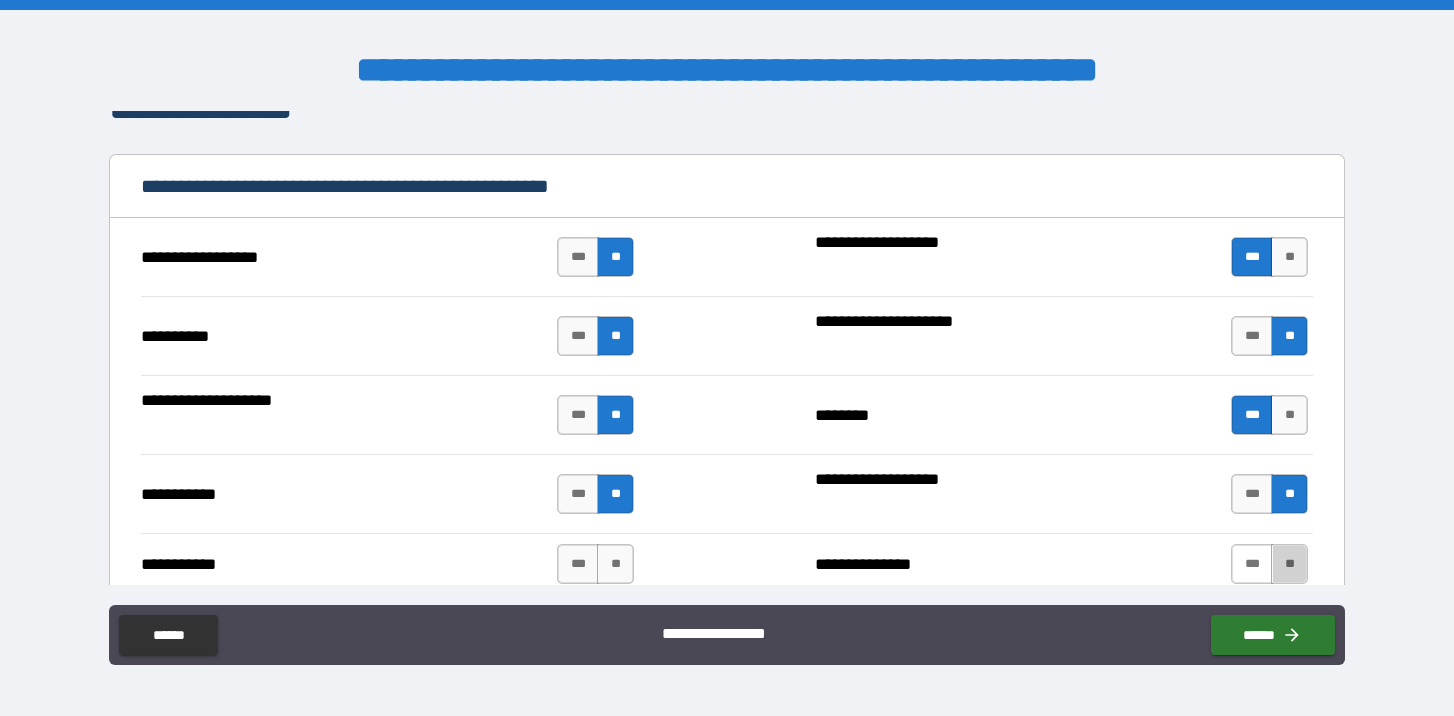drag, startPoint x: 1272, startPoint y: 565, endPoint x: 1226, endPoint y: 552, distance: 47.801674 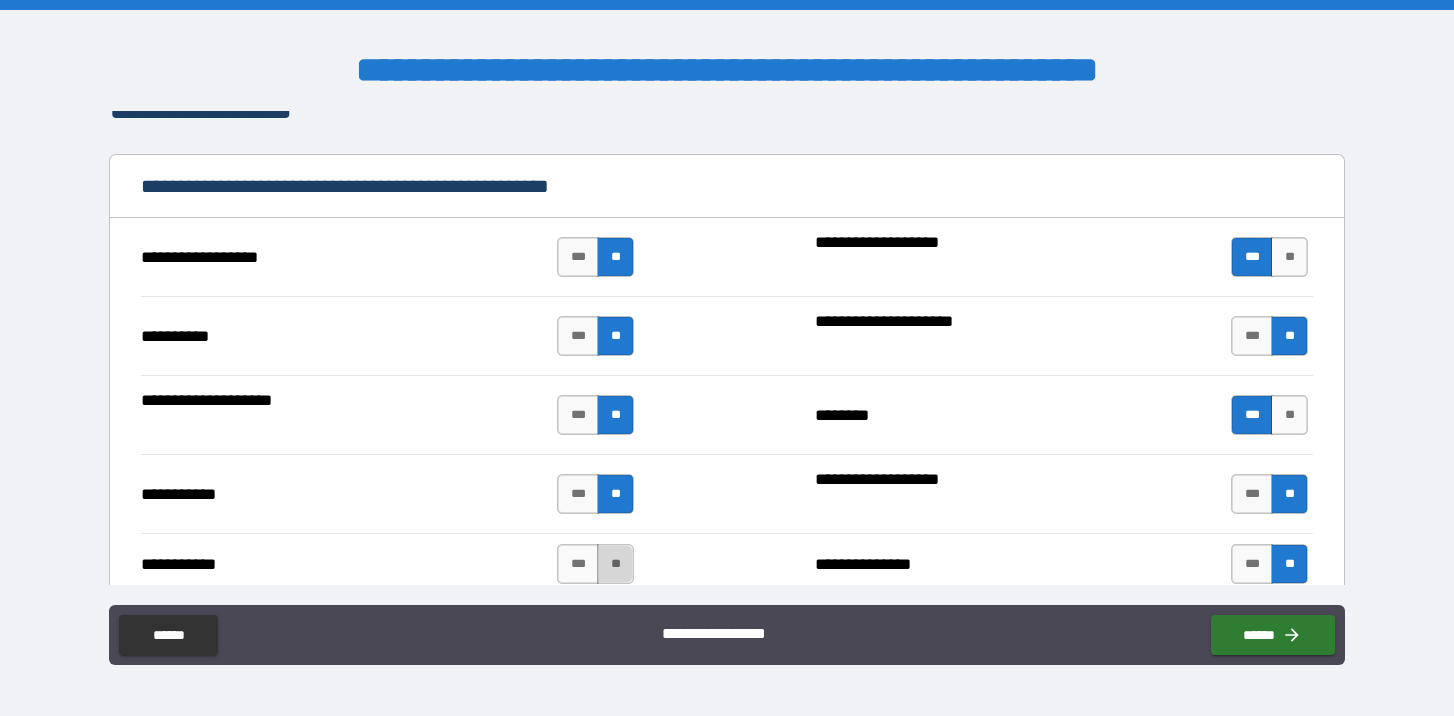 click on "**" at bounding box center (615, 564) 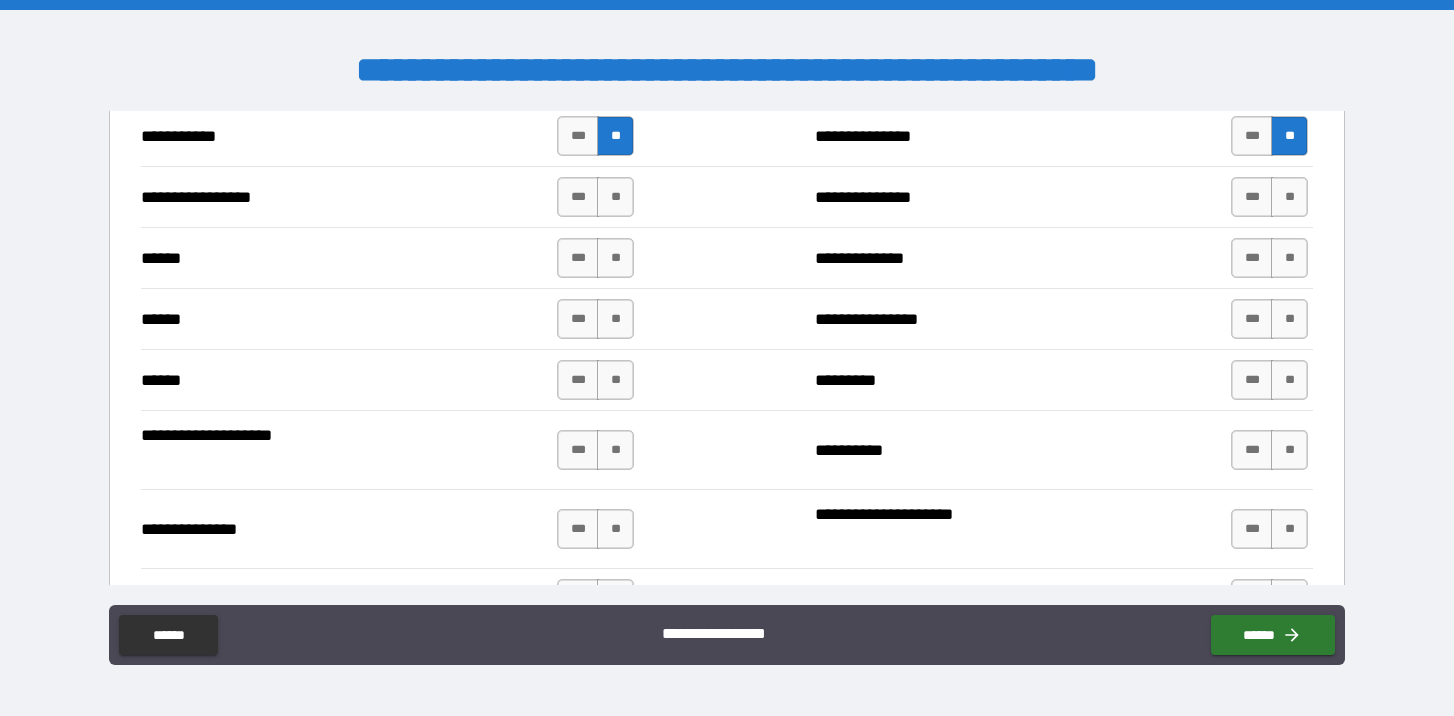 scroll, scrollTop: 3703, scrollLeft: 0, axis: vertical 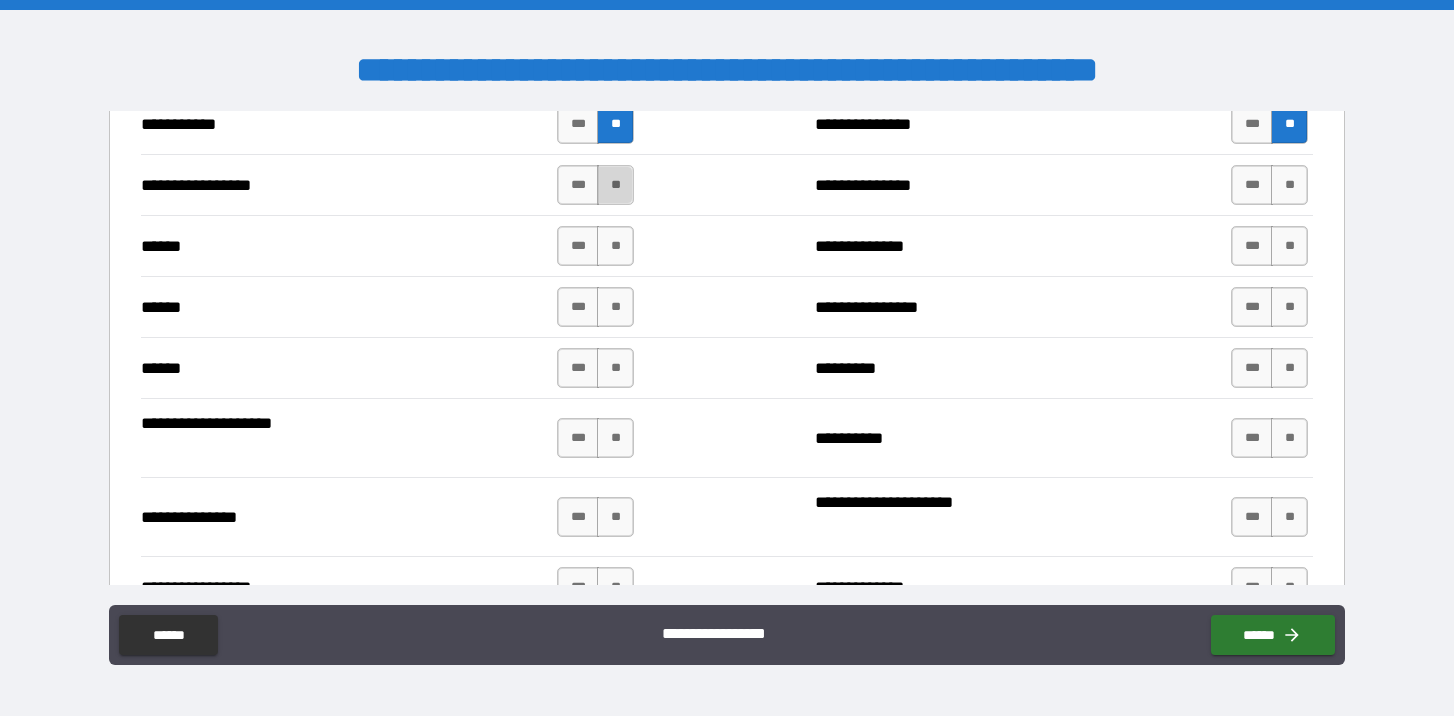 drag, startPoint x: 610, startPoint y: 180, endPoint x: 602, endPoint y: 190, distance: 12.806249 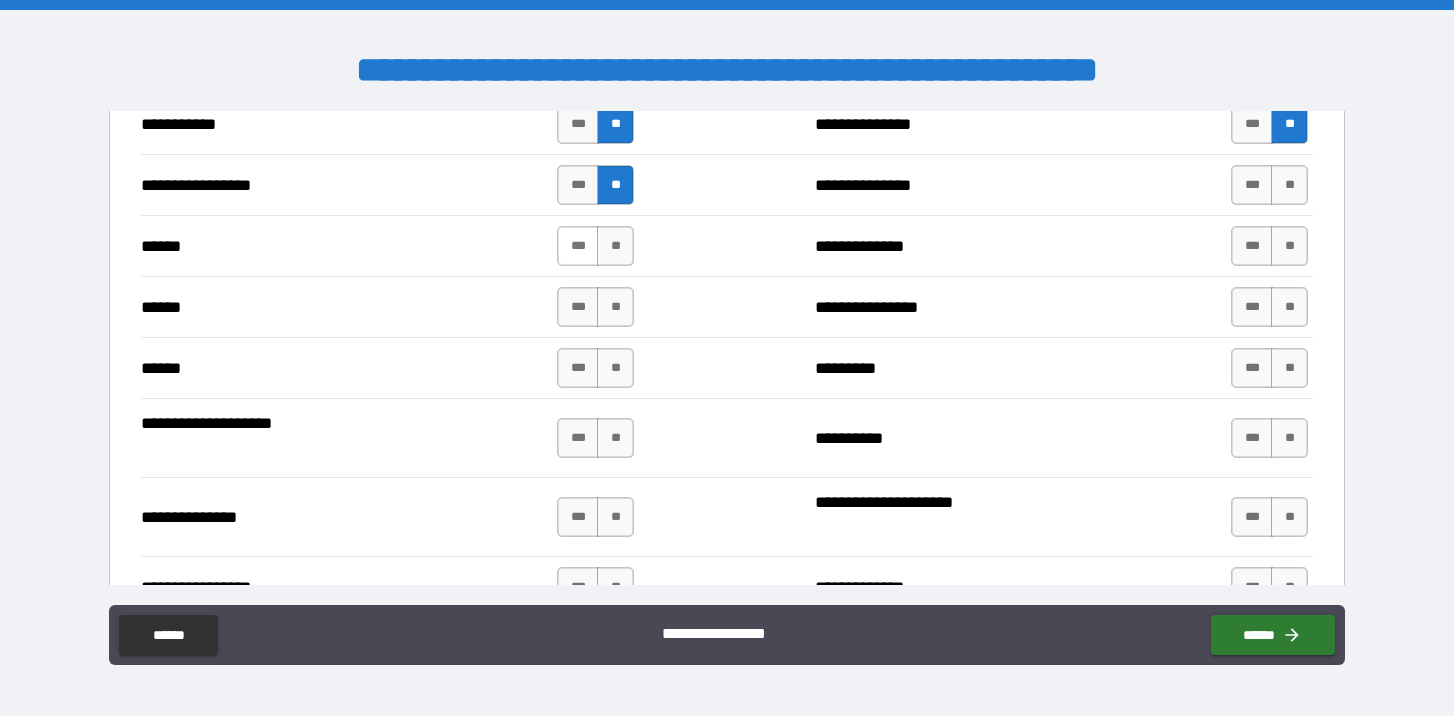 click on "***" at bounding box center (578, 246) 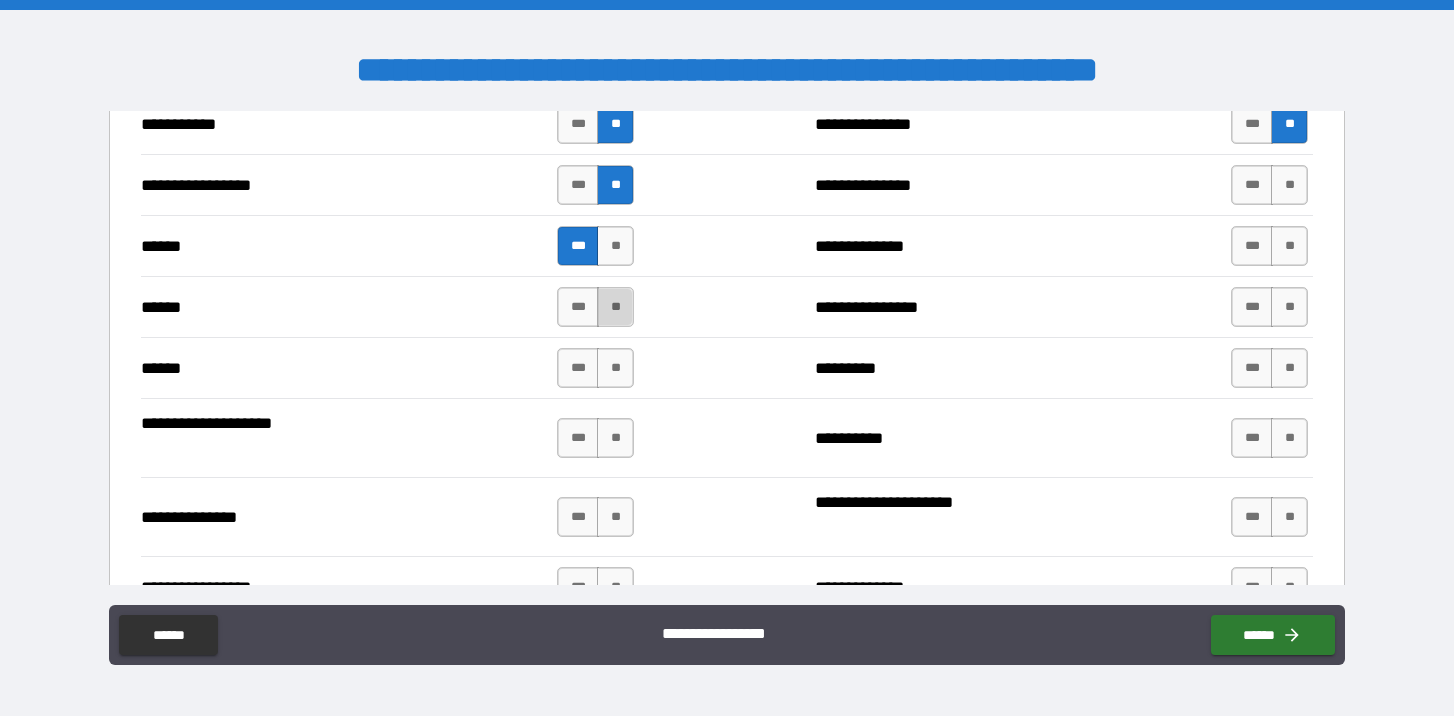 drag, startPoint x: 616, startPoint y: 308, endPoint x: 613, endPoint y: 322, distance: 14.3178215 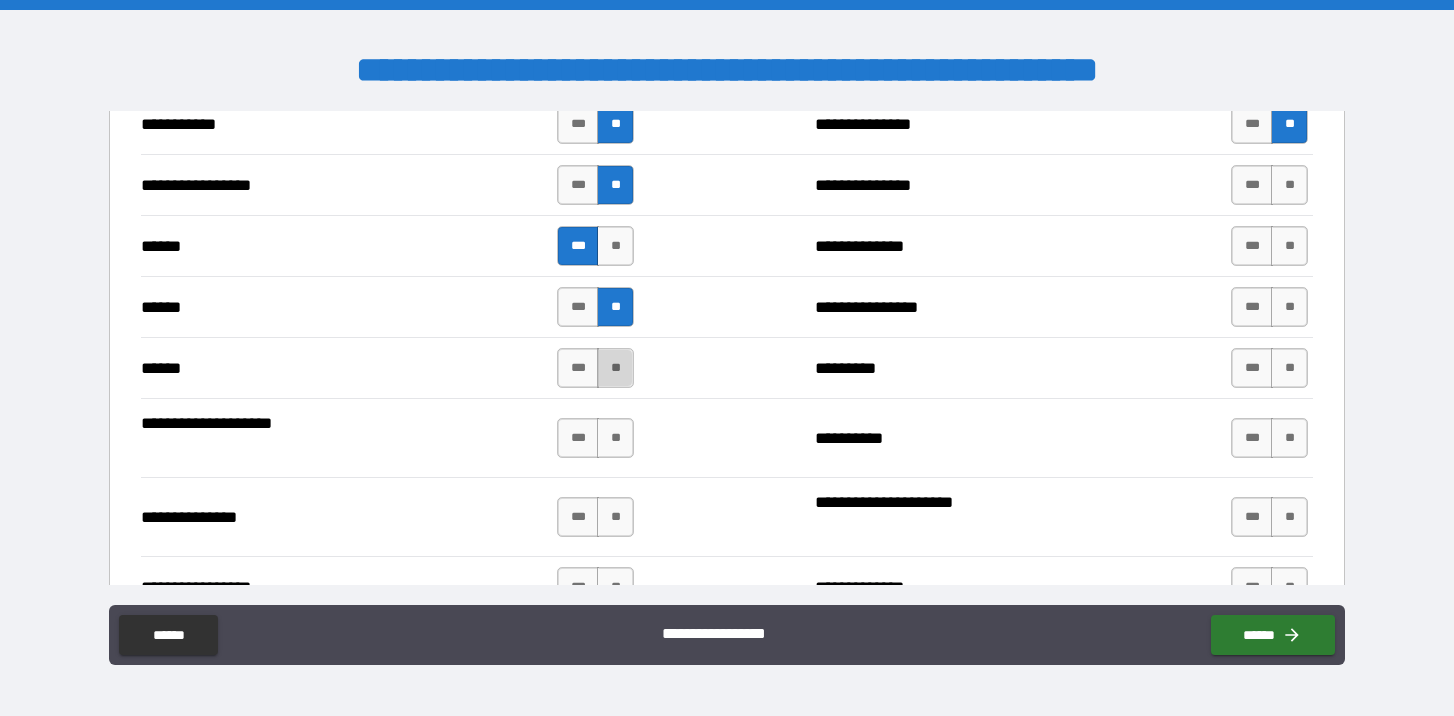 click on "**" at bounding box center (615, 368) 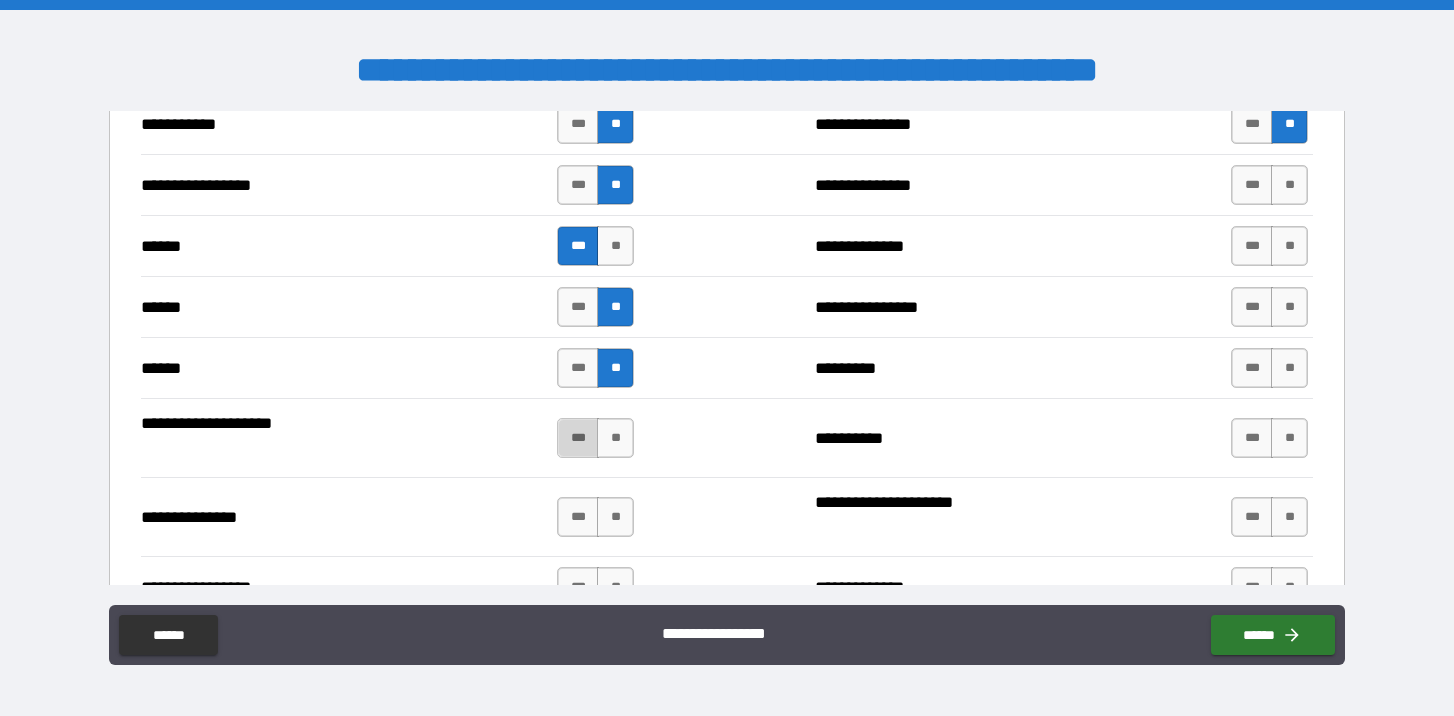 click on "***" at bounding box center [578, 438] 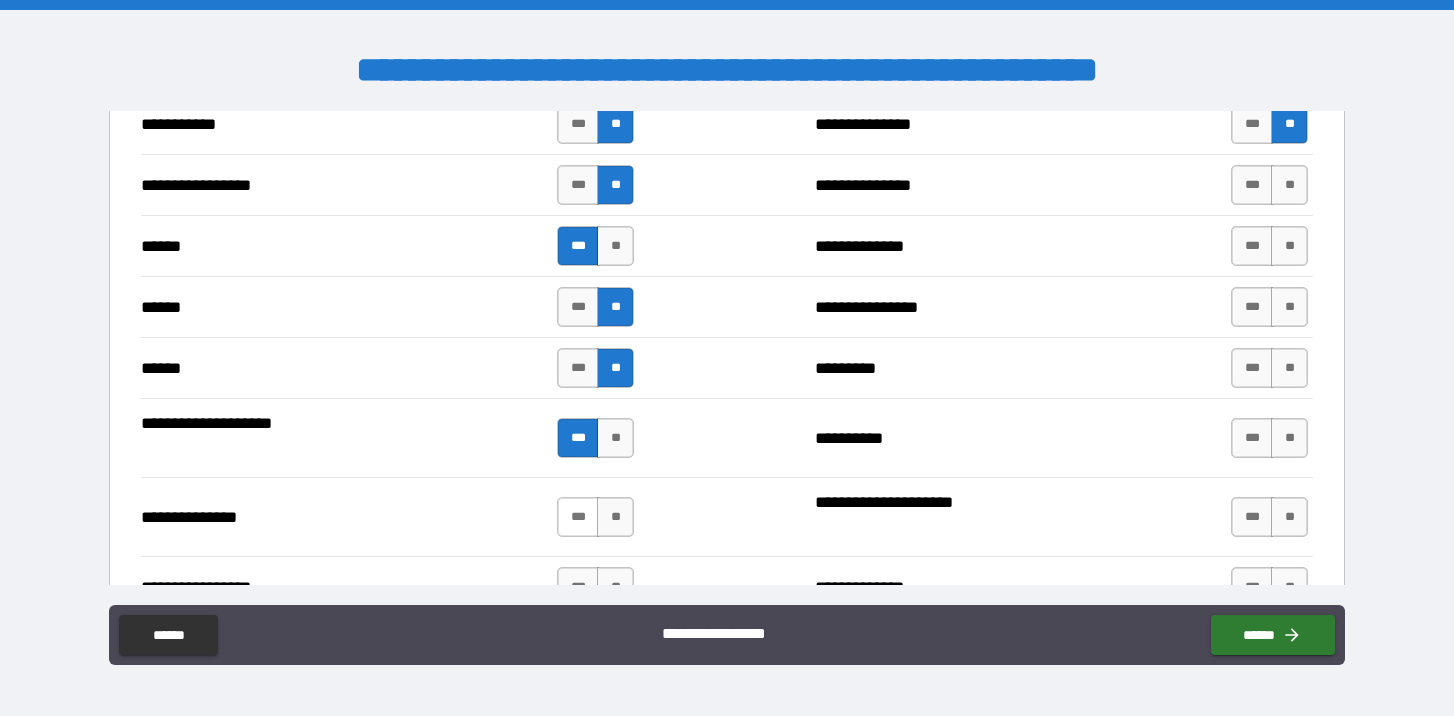 click on "***" at bounding box center (578, 517) 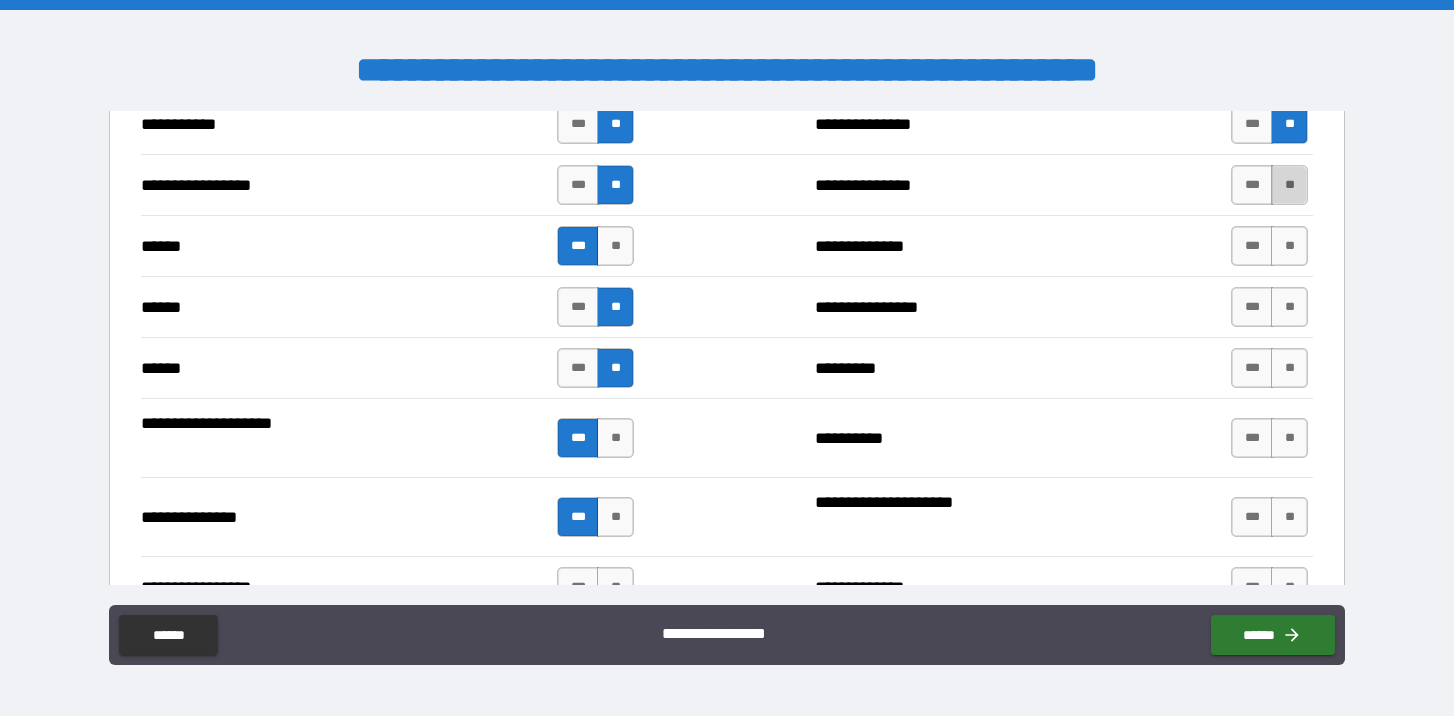 click on "**" at bounding box center [1289, 185] 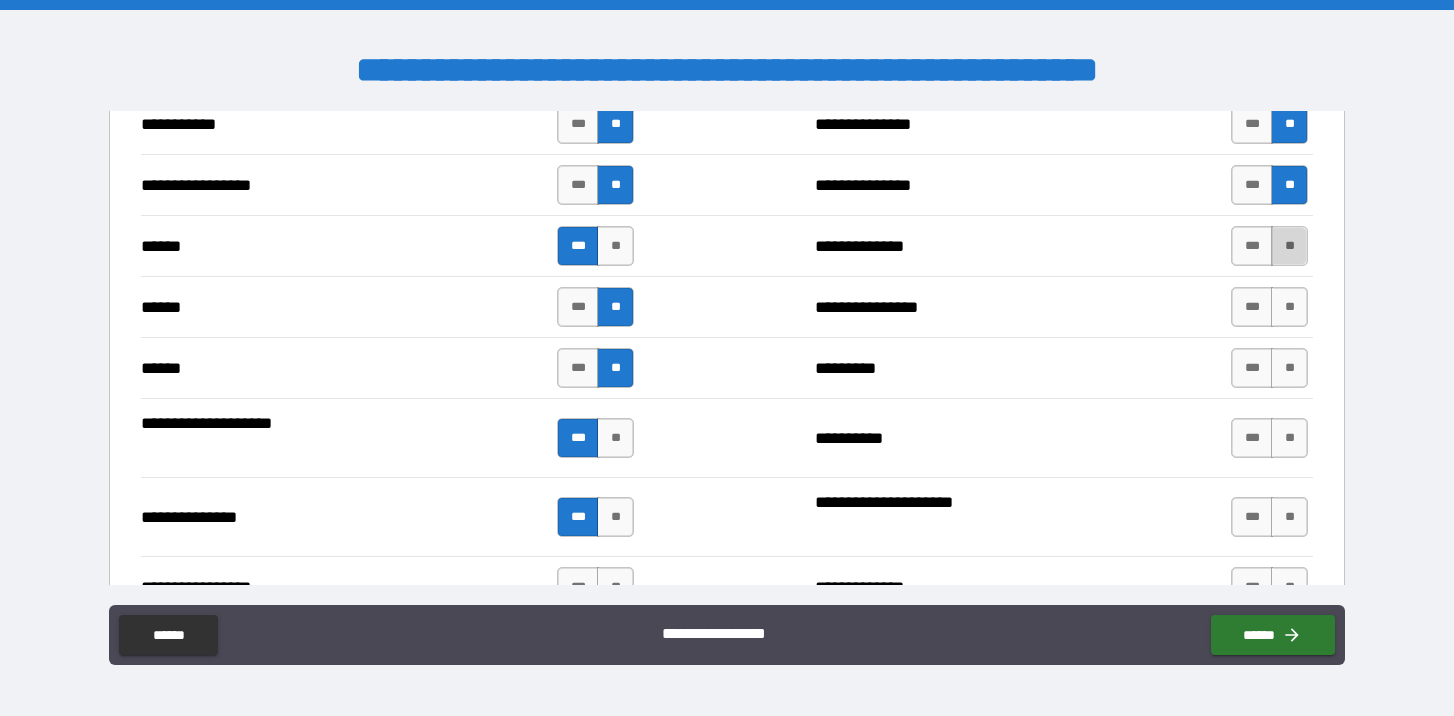 drag, startPoint x: 1284, startPoint y: 242, endPoint x: 1281, endPoint y: 263, distance: 21.213203 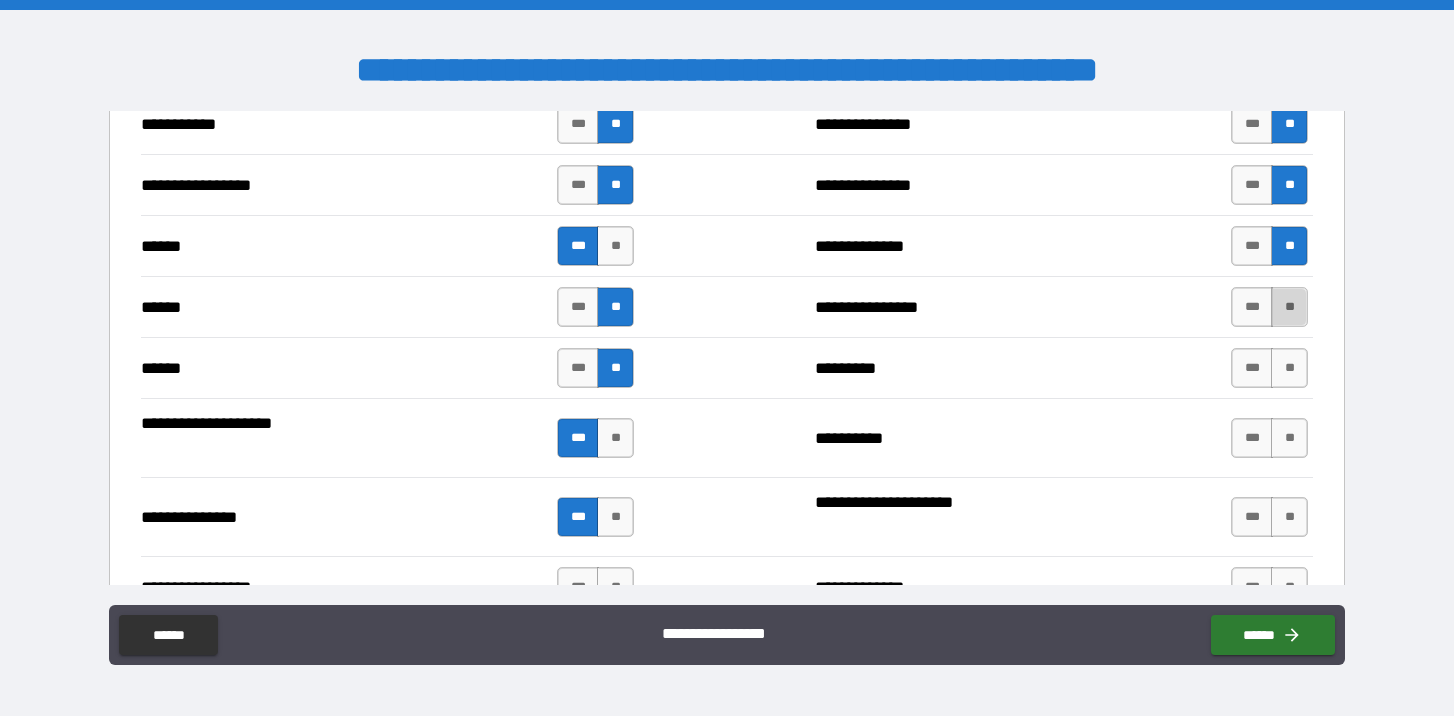 click on "**" at bounding box center (1289, 307) 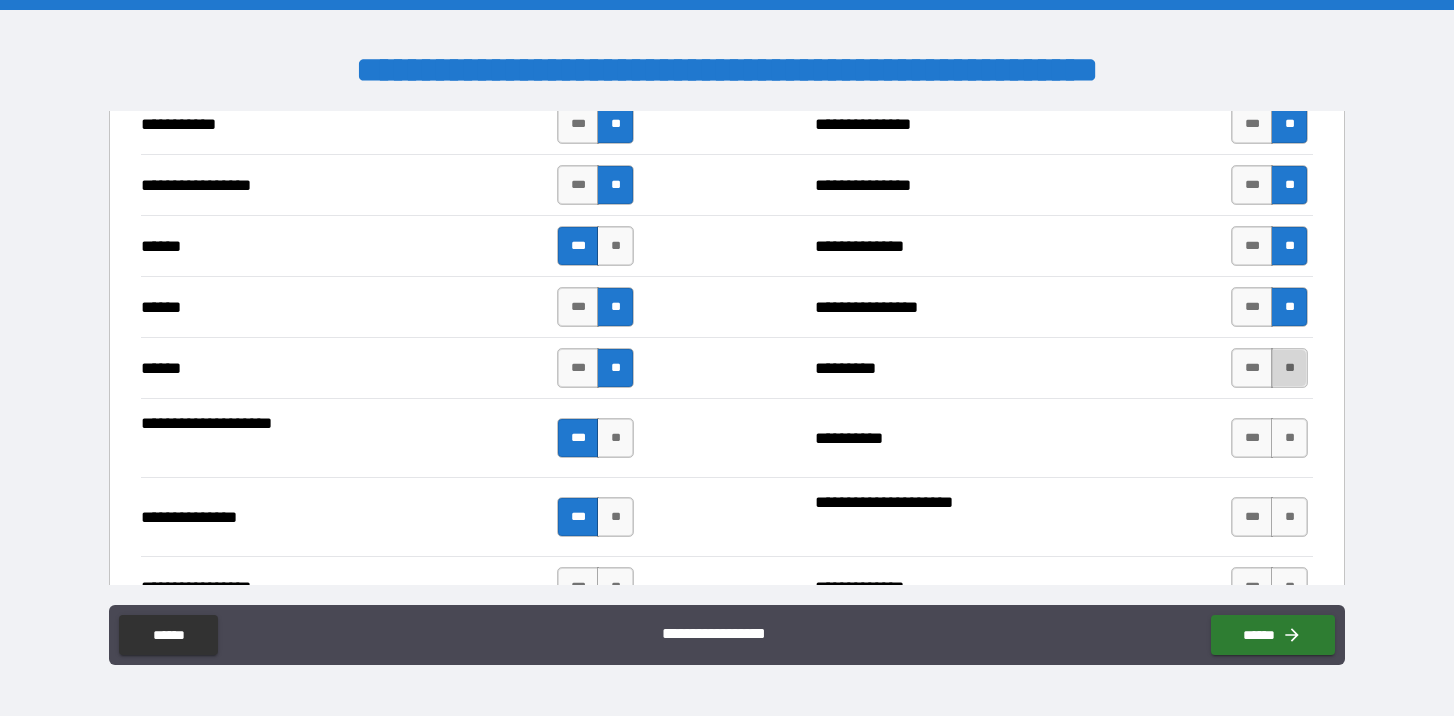 click on "**" at bounding box center [1289, 368] 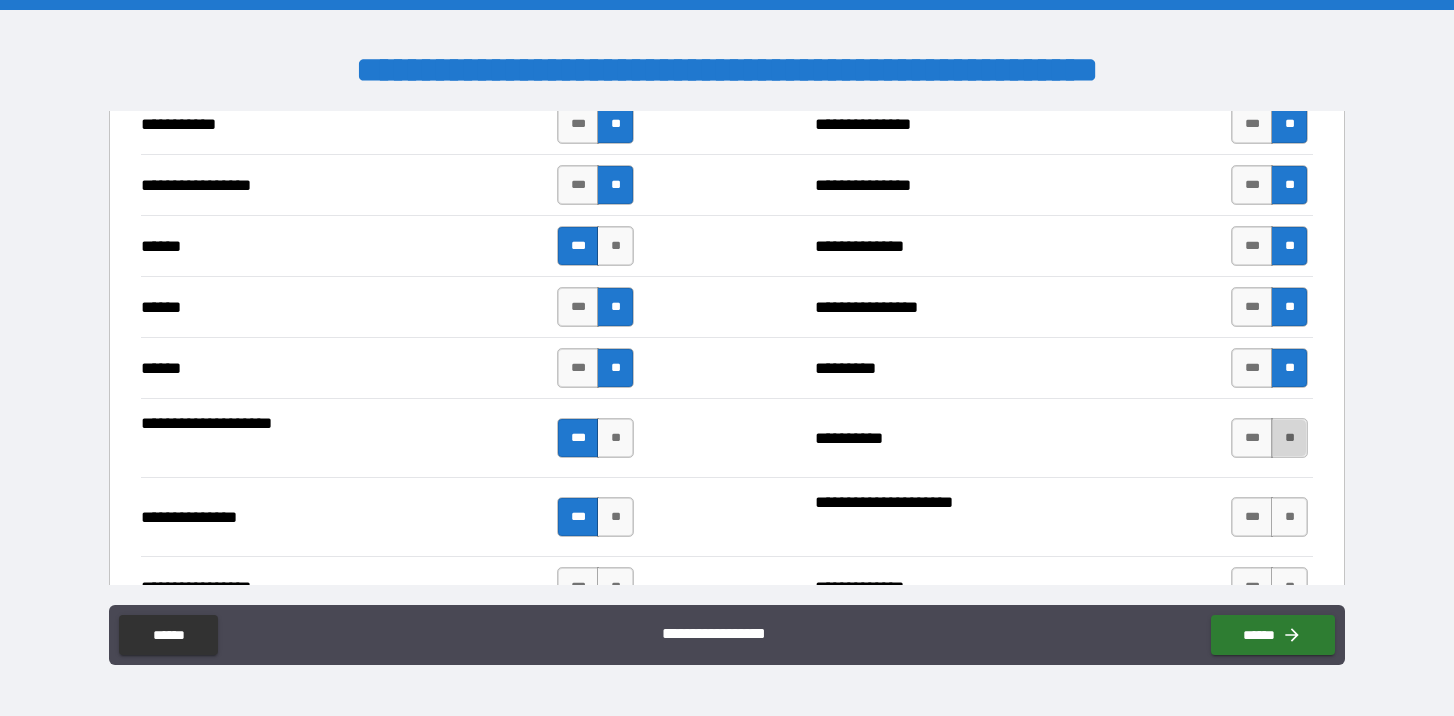 drag, startPoint x: 1279, startPoint y: 432, endPoint x: 1268, endPoint y: 449, distance: 20.248457 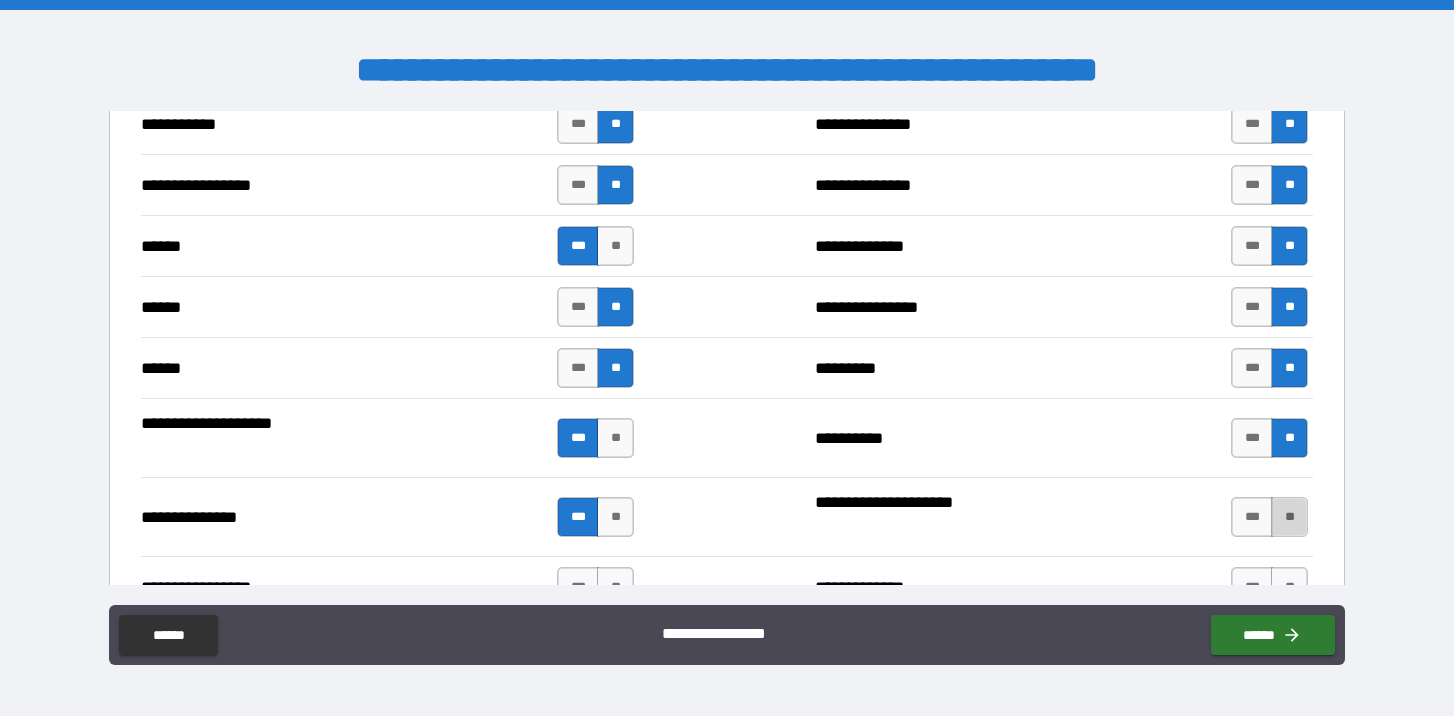 click on "**" at bounding box center [1289, 517] 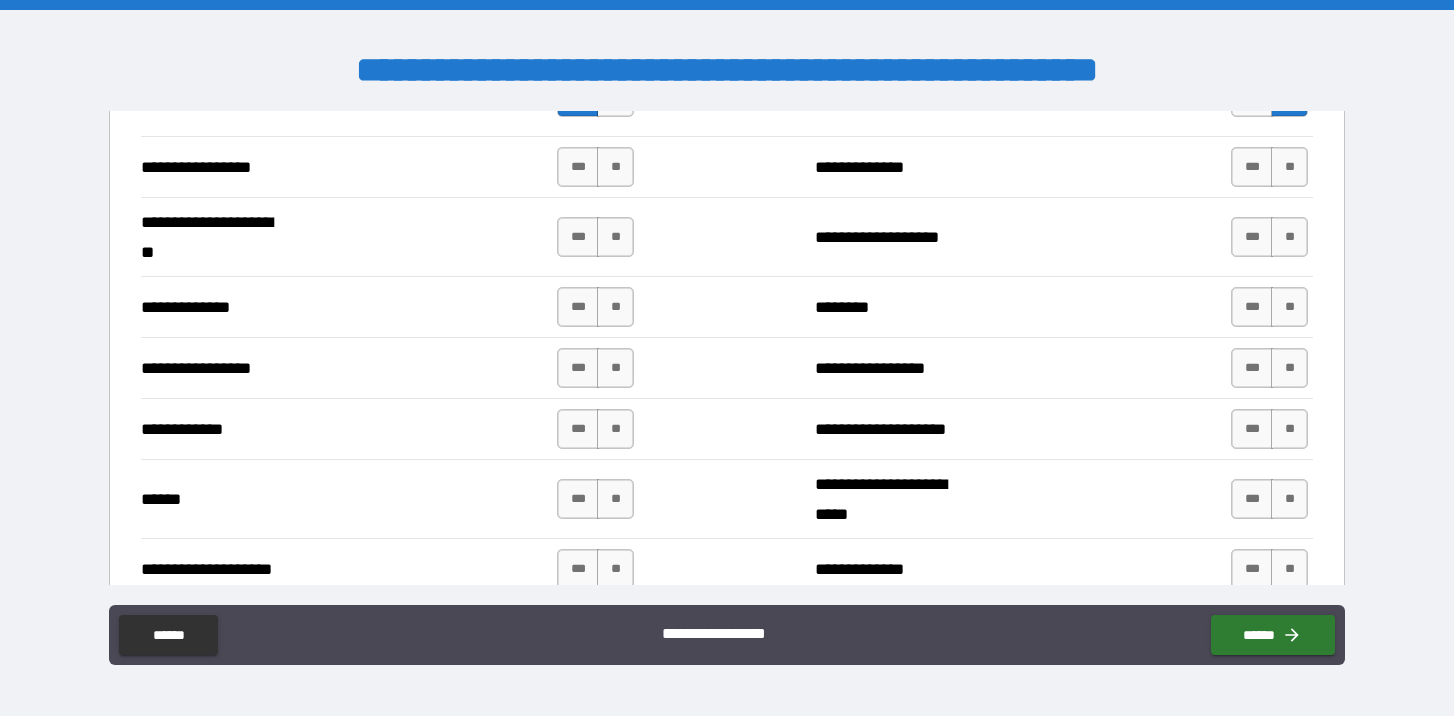 scroll, scrollTop: 4121, scrollLeft: 0, axis: vertical 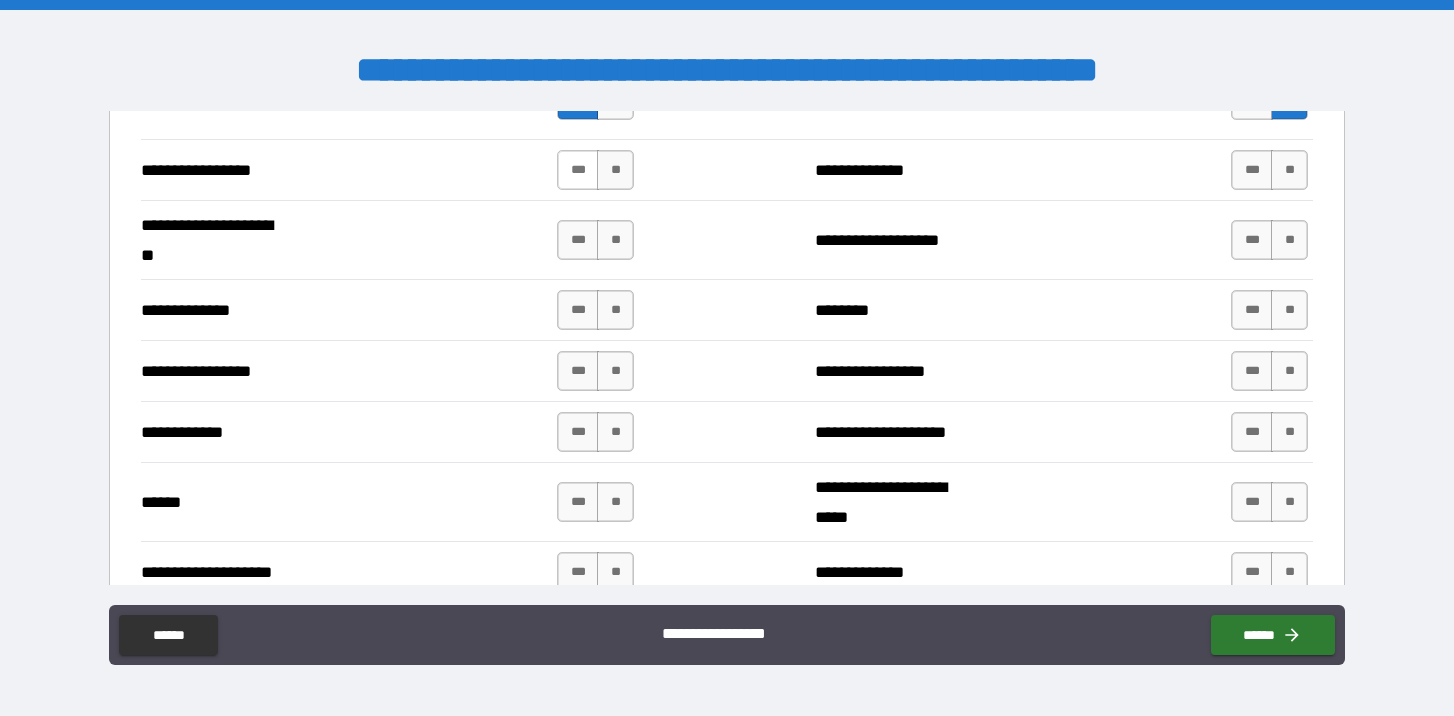 click on "***" at bounding box center (578, 170) 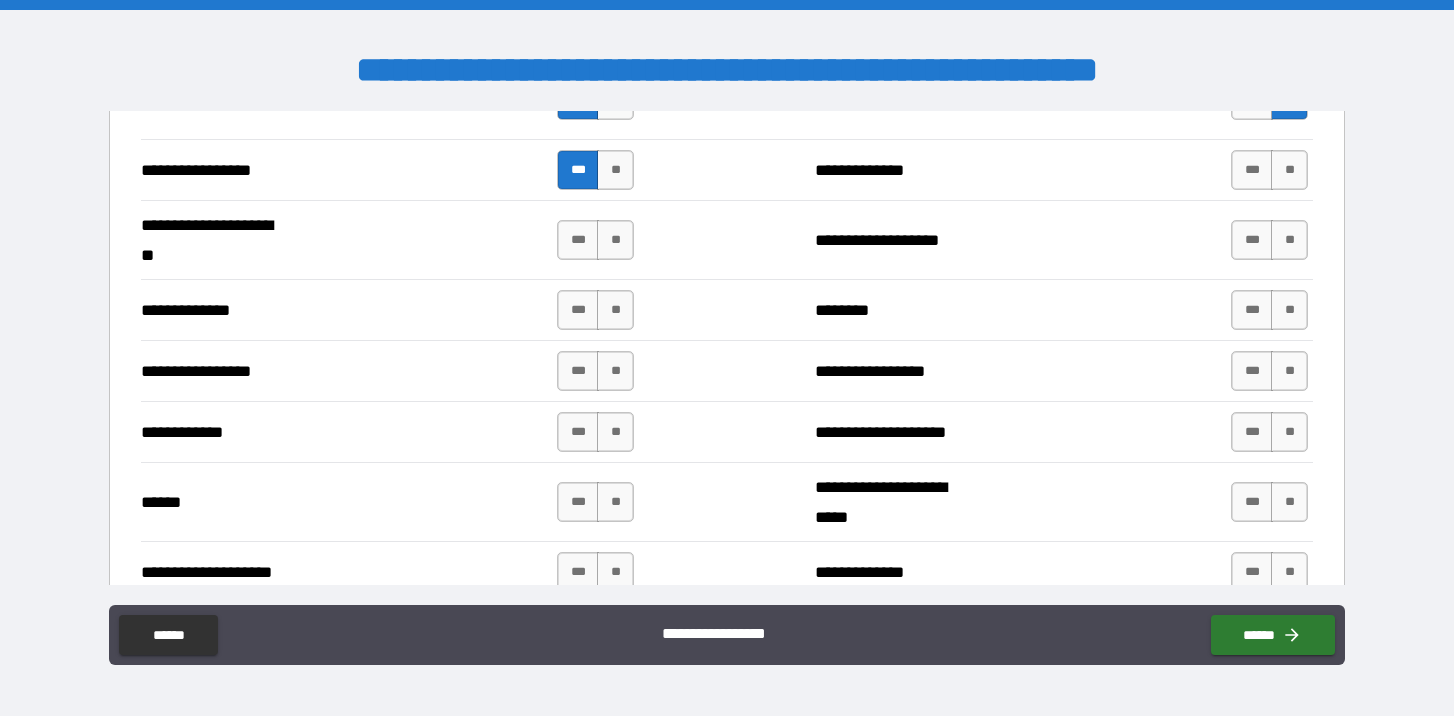scroll, scrollTop: 4113, scrollLeft: 0, axis: vertical 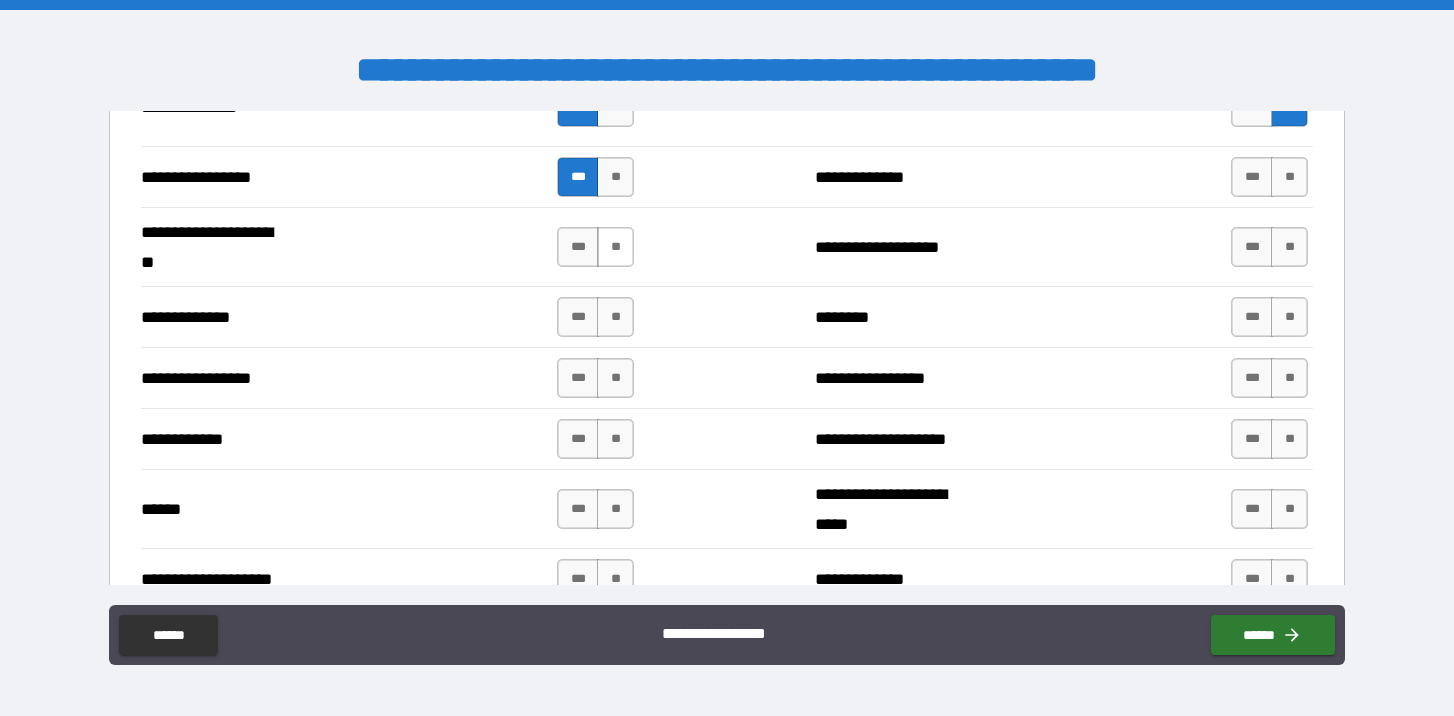 click on "**" at bounding box center [615, 247] 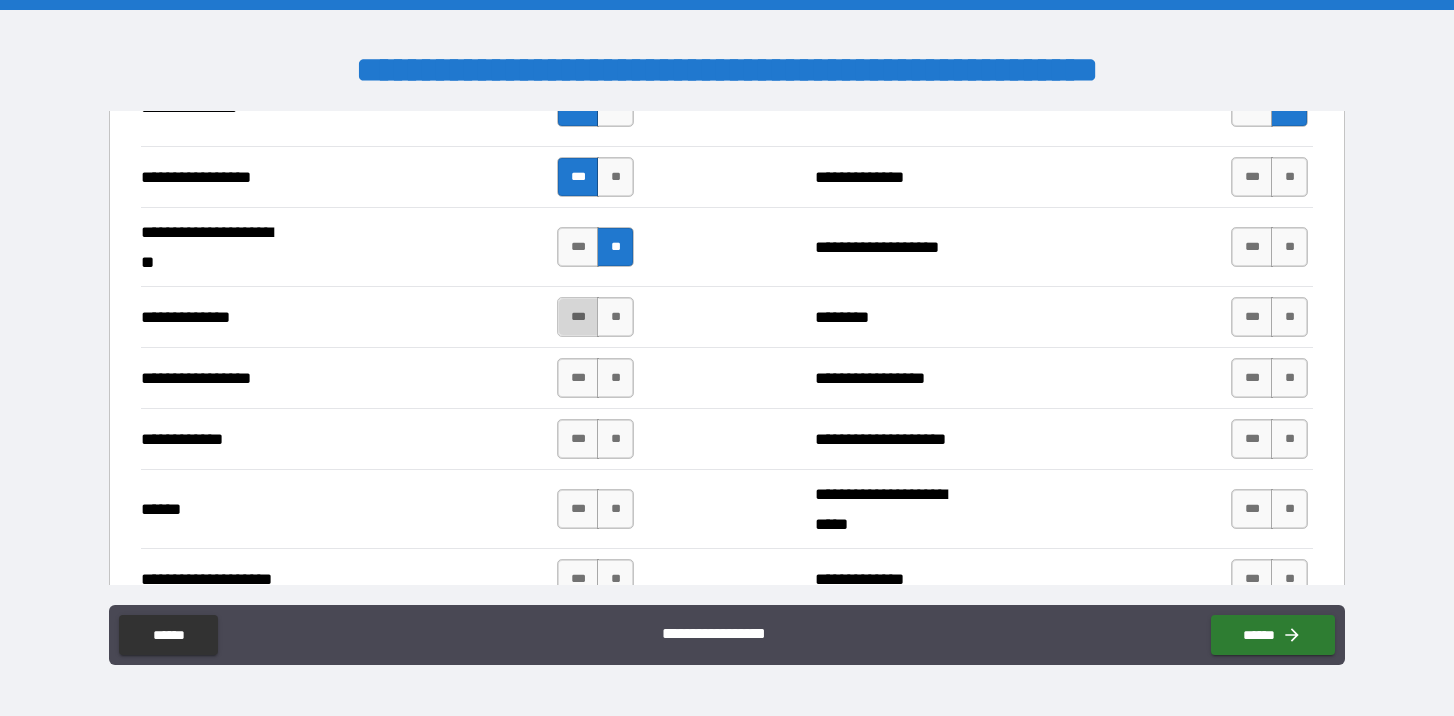 click on "***" at bounding box center (578, 317) 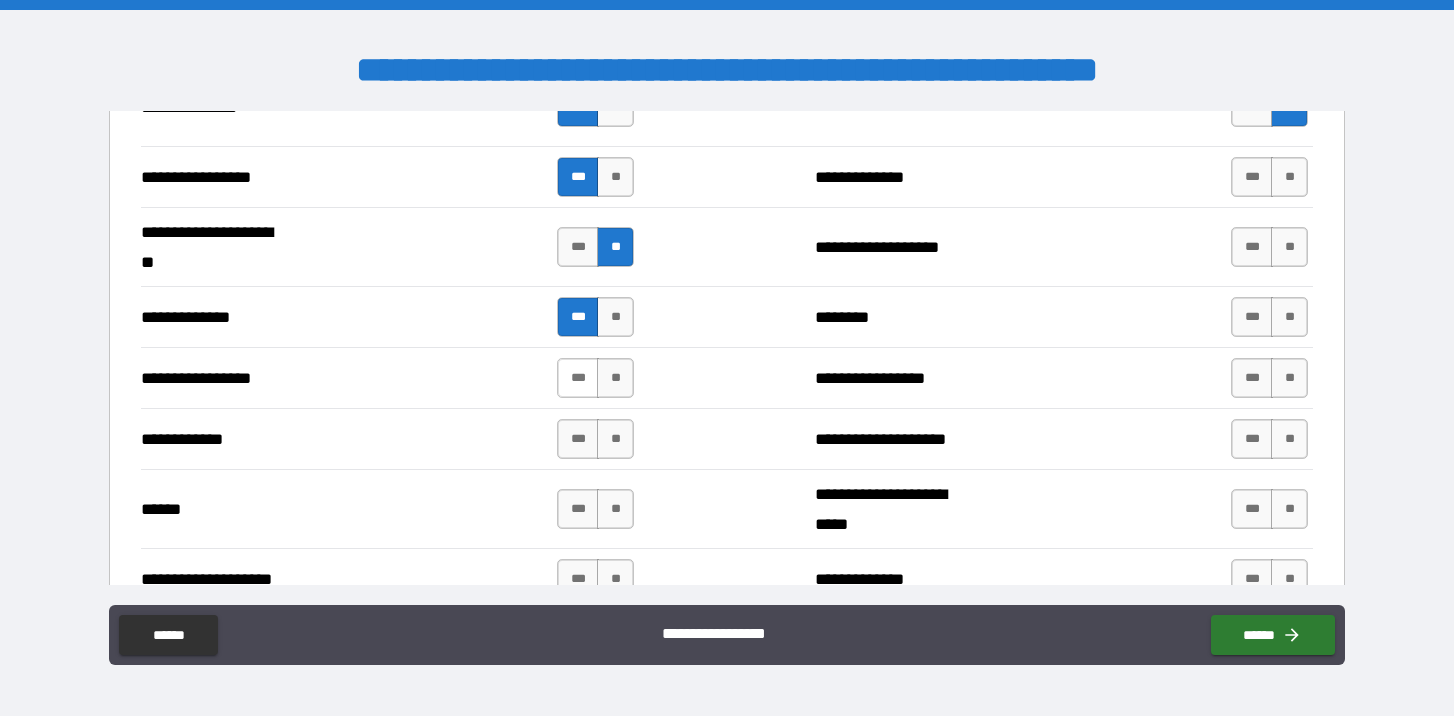 click on "***" at bounding box center [578, 378] 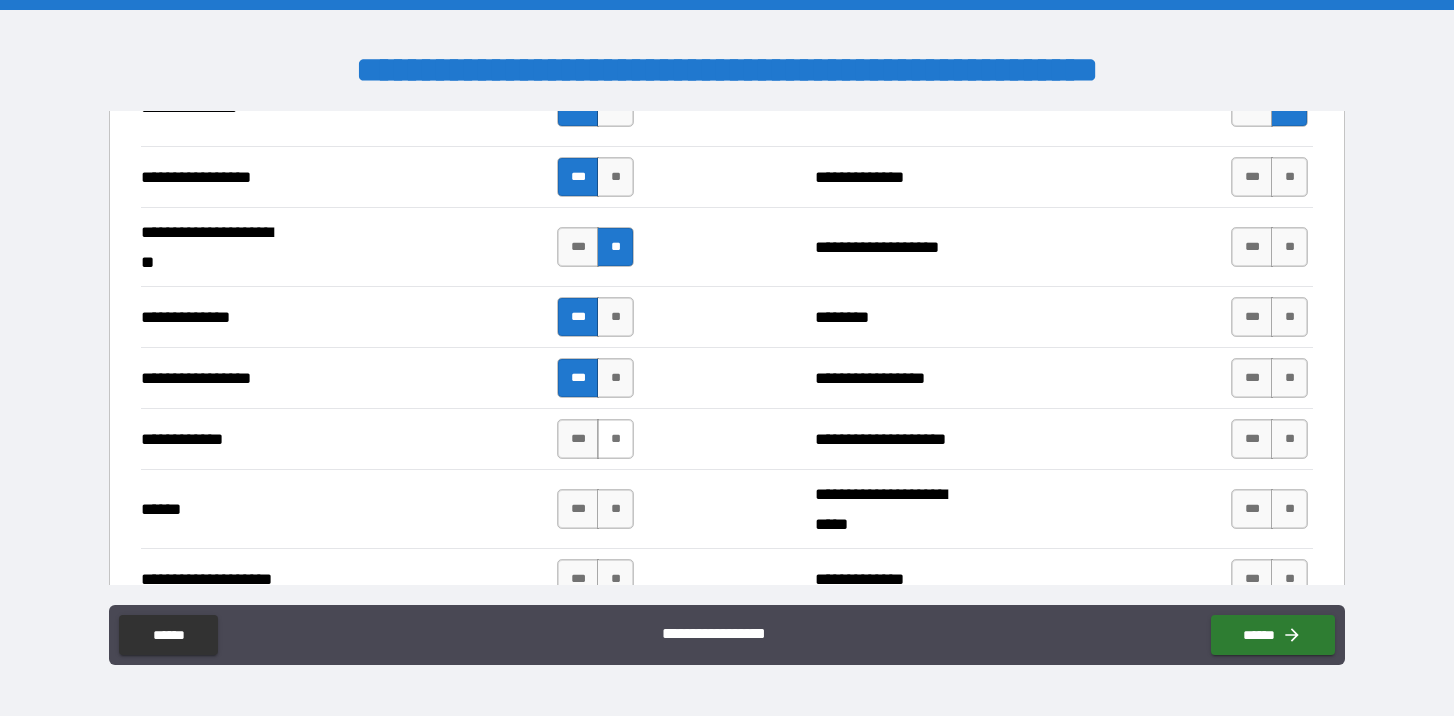 click on "**" at bounding box center [615, 439] 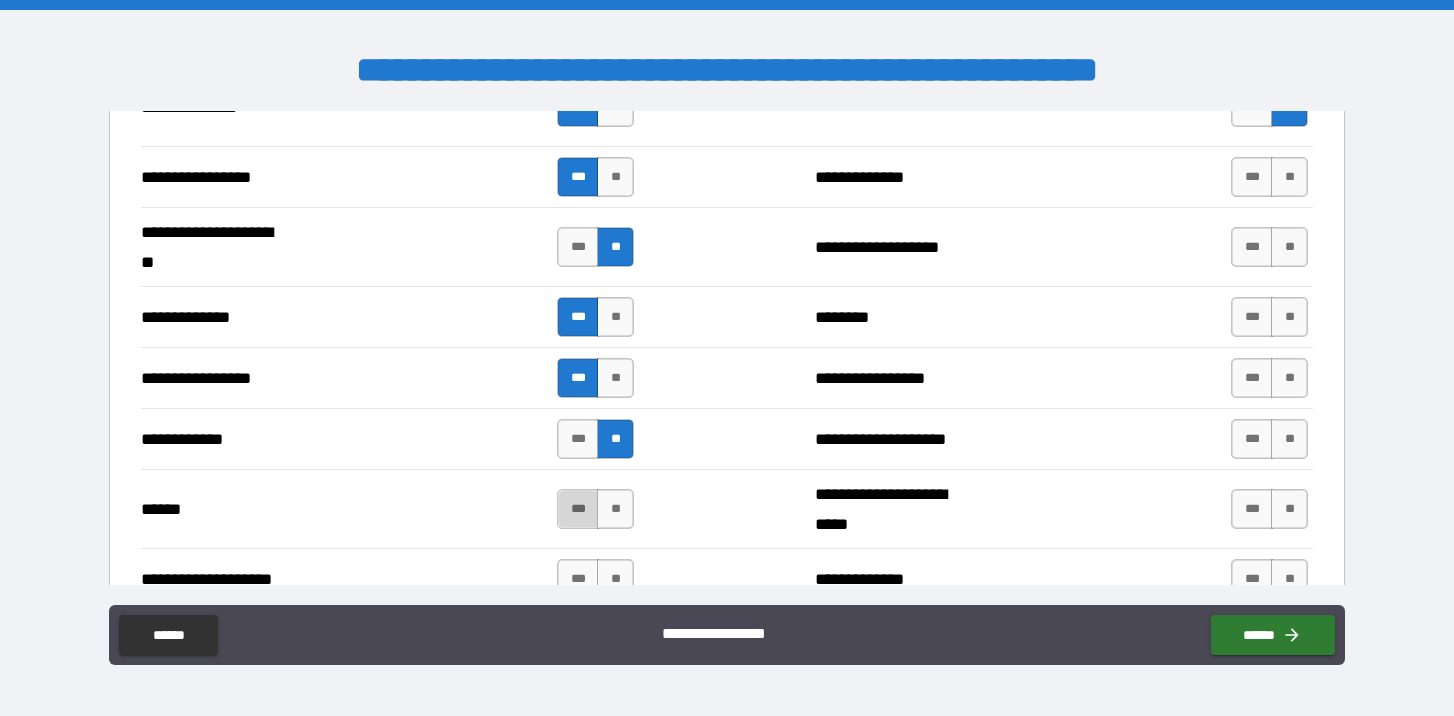click on "***" at bounding box center (578, 509) 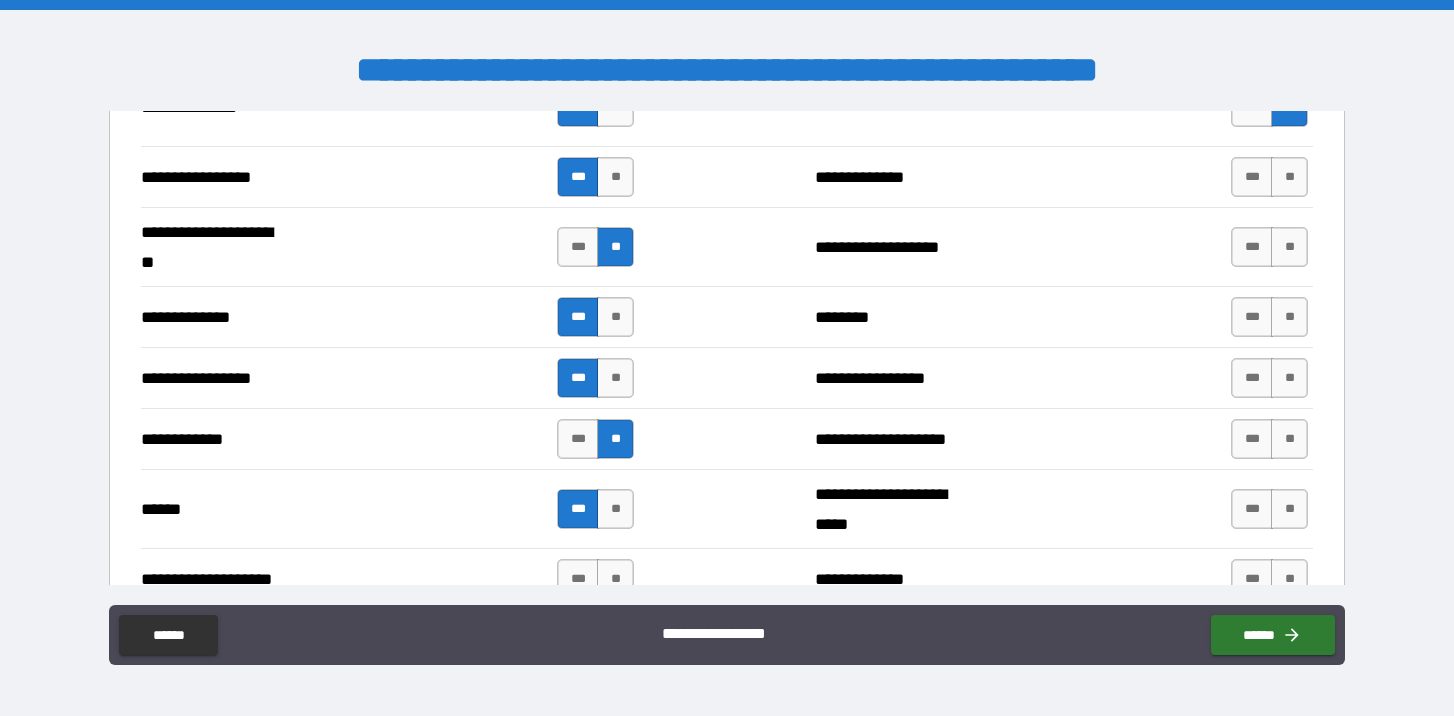 drag, startPoint x: 609, startPoint y: 564, endPoint x: 621, endPoint y: 553, distance: 16.27882 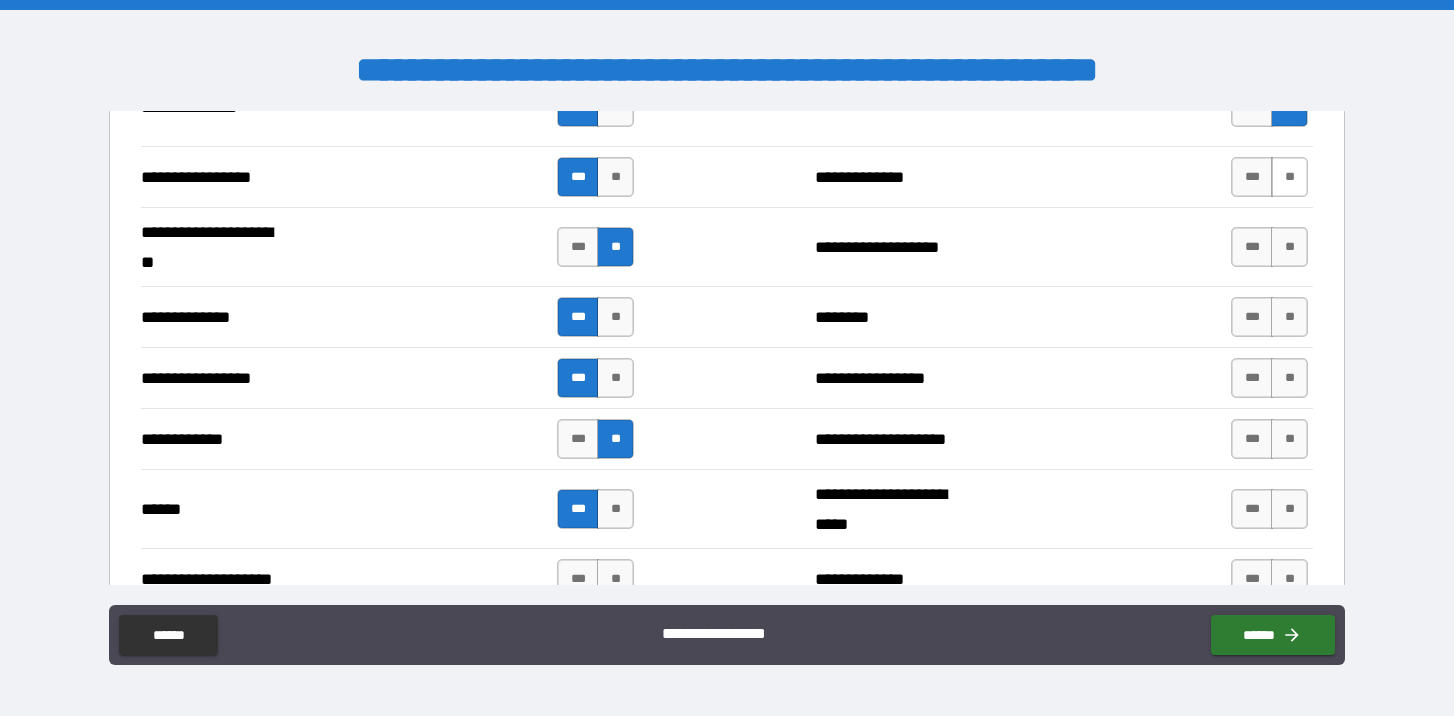 click on "**" at bounding box center (1289, 177) 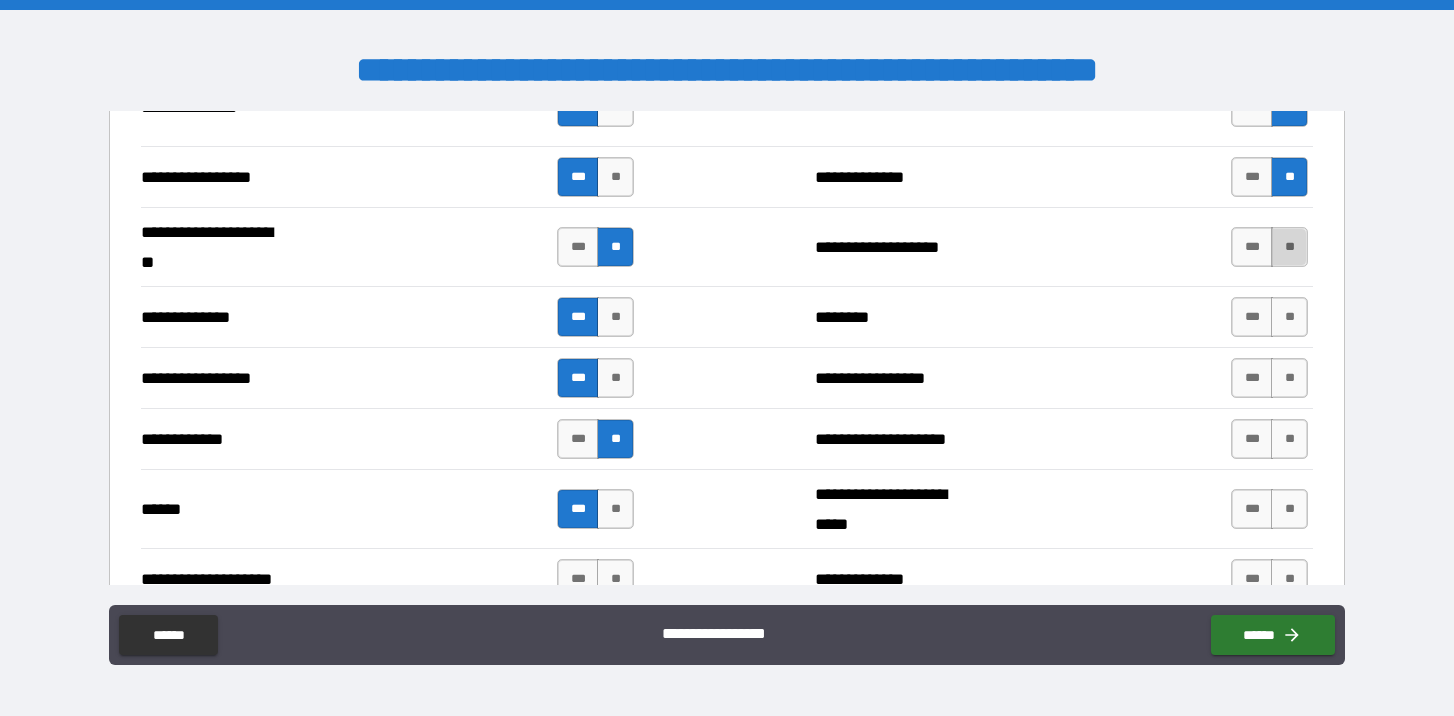 click on "**" at bounding box center [1289, 247] 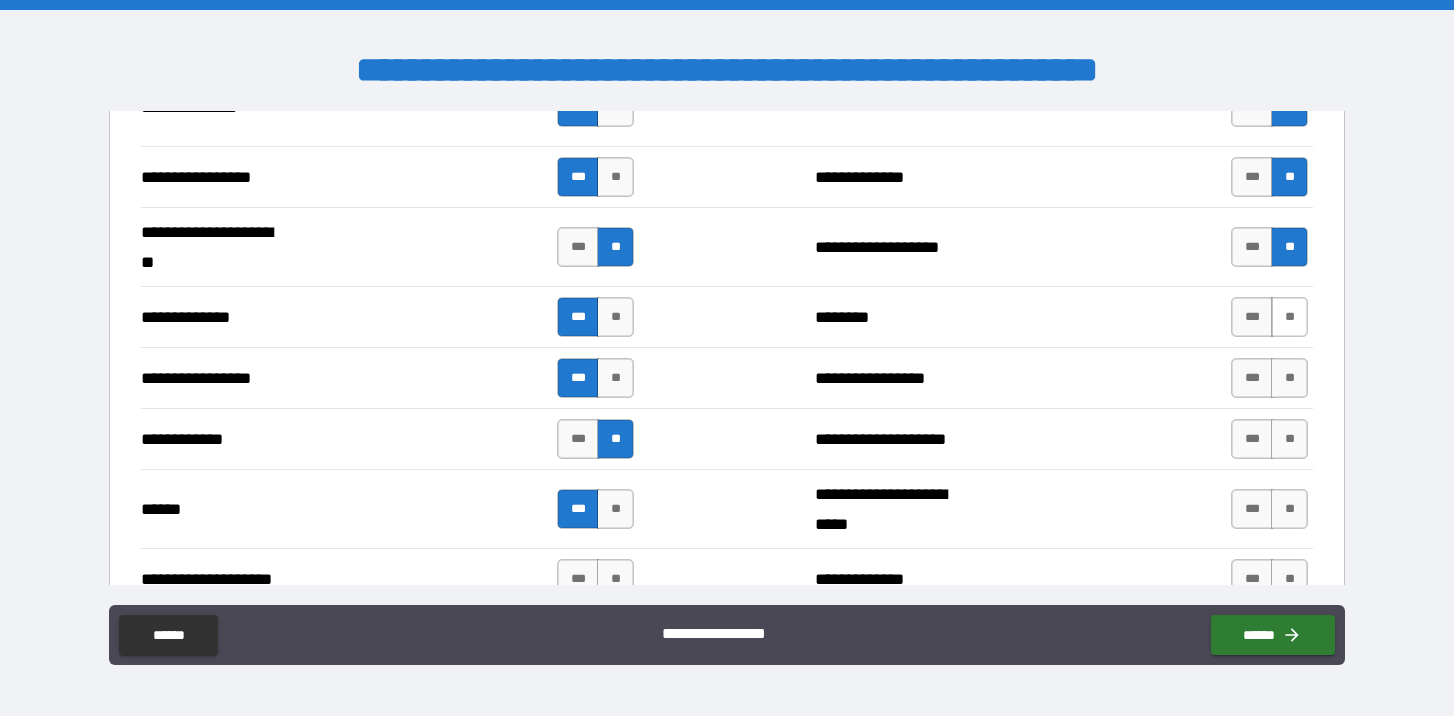 click on "**" at bounding box center [1289, 317] 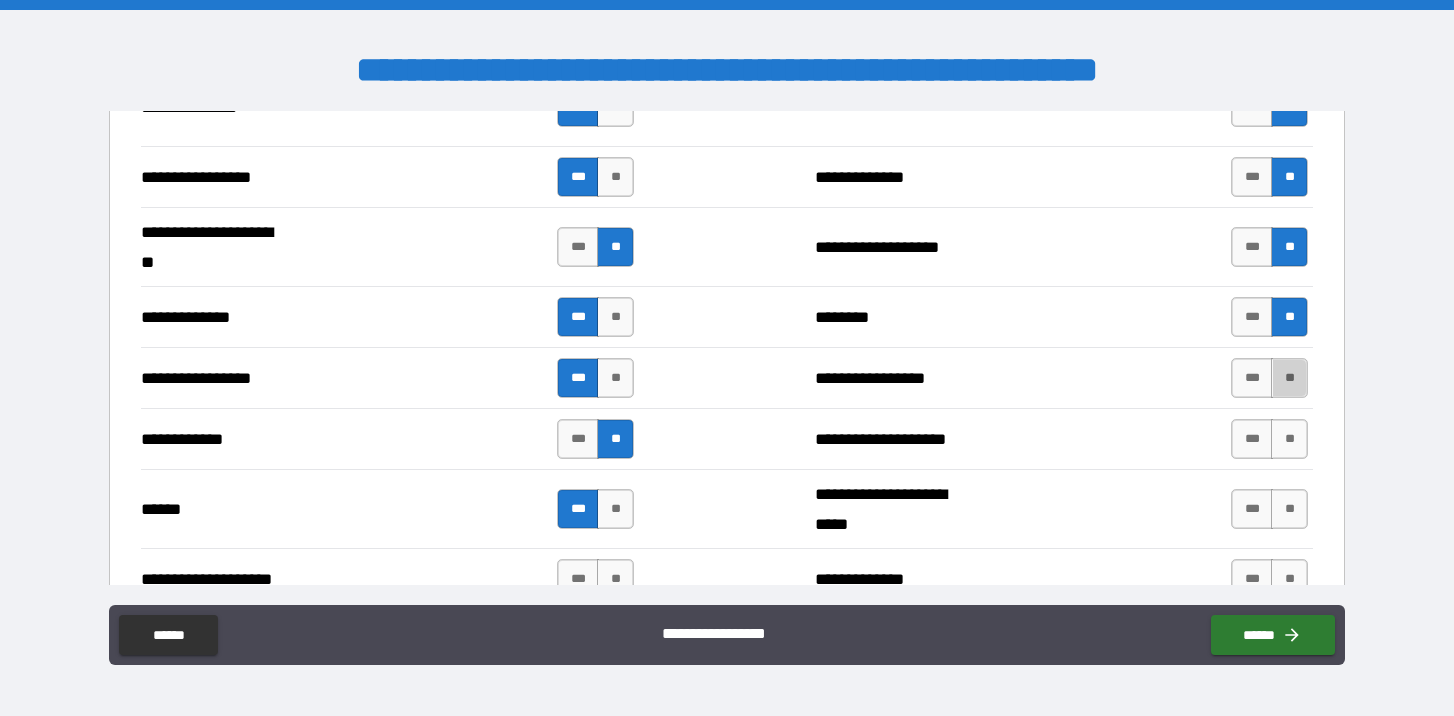 drag, startPoint x: 1279, startPoint y: 385, endPoint x: 1267, endPoint y: 348, distance: 38.8973 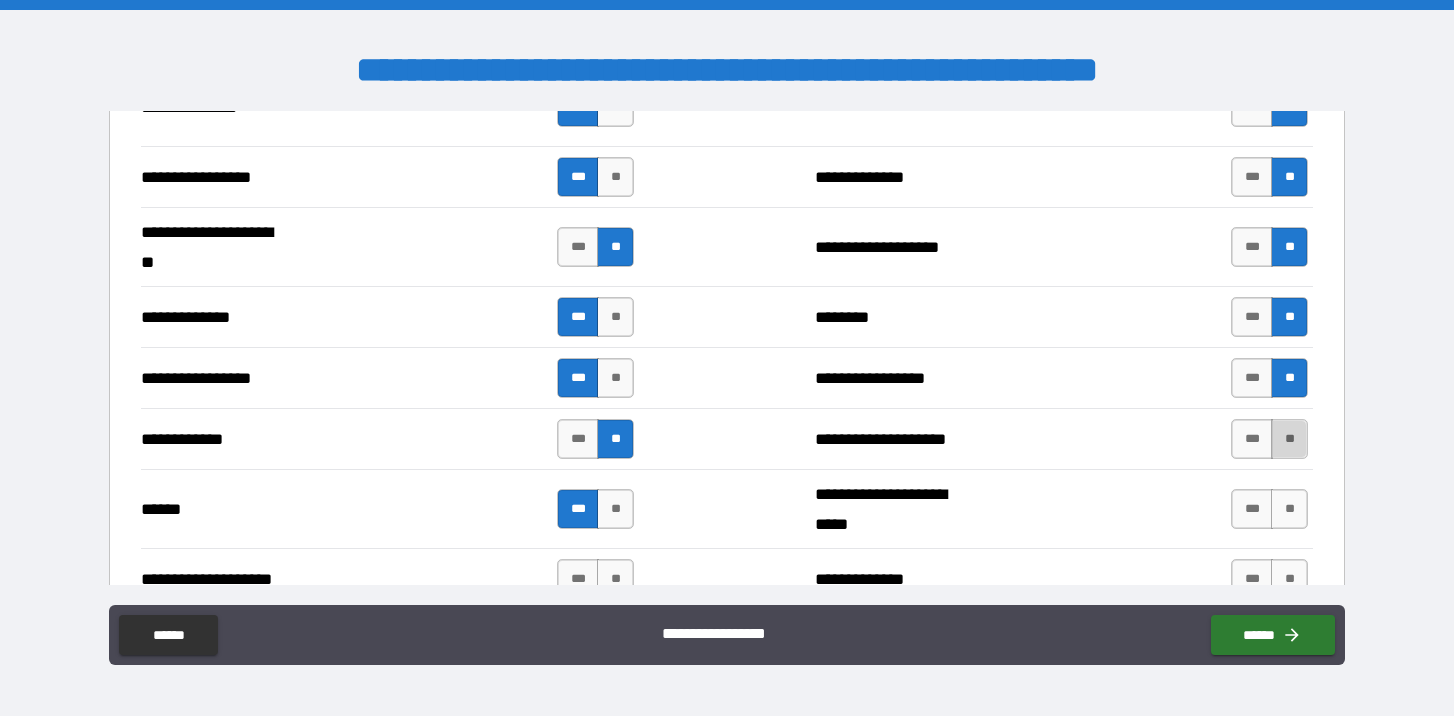 click on "**" at bounding box center (1289, 439) 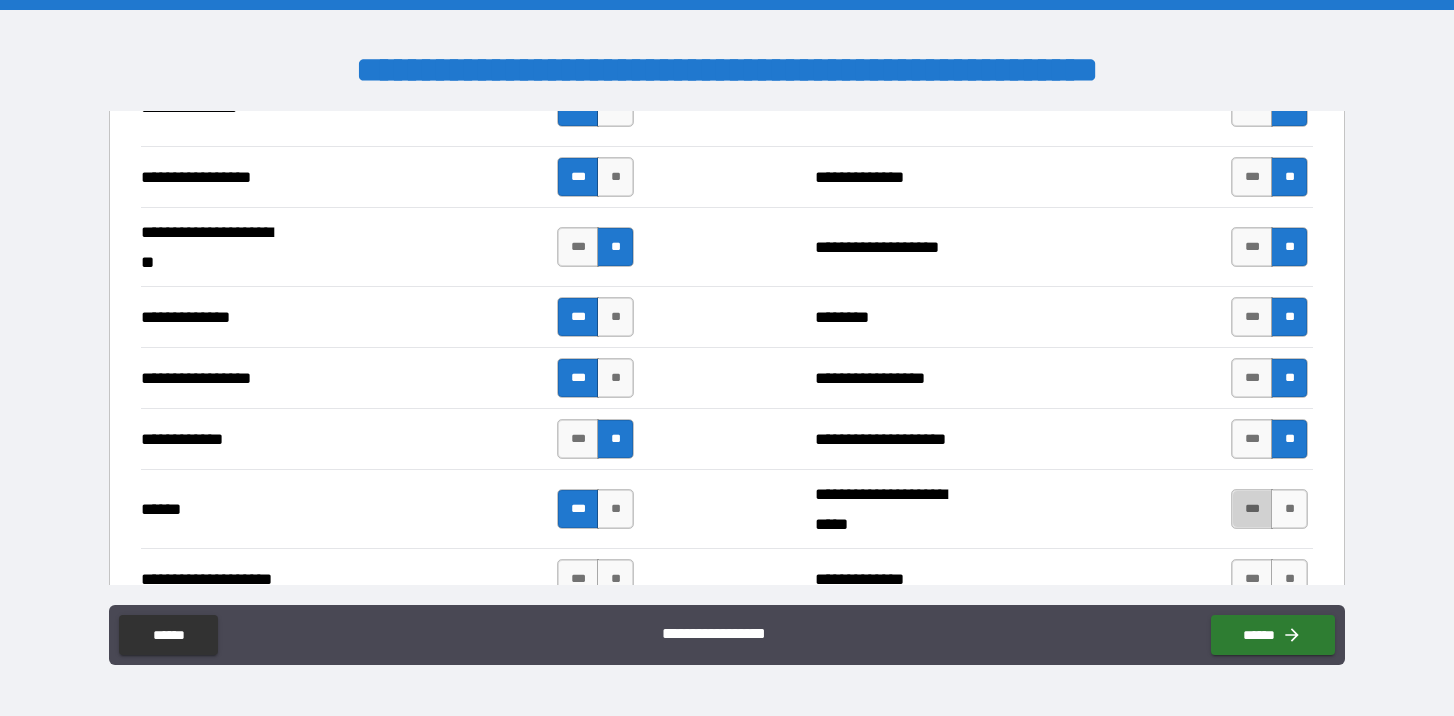 drag, startPoint x: 1241, startPoint y: 506, endPoint x: 1208, endPoint y: 505, distance: 33.01515 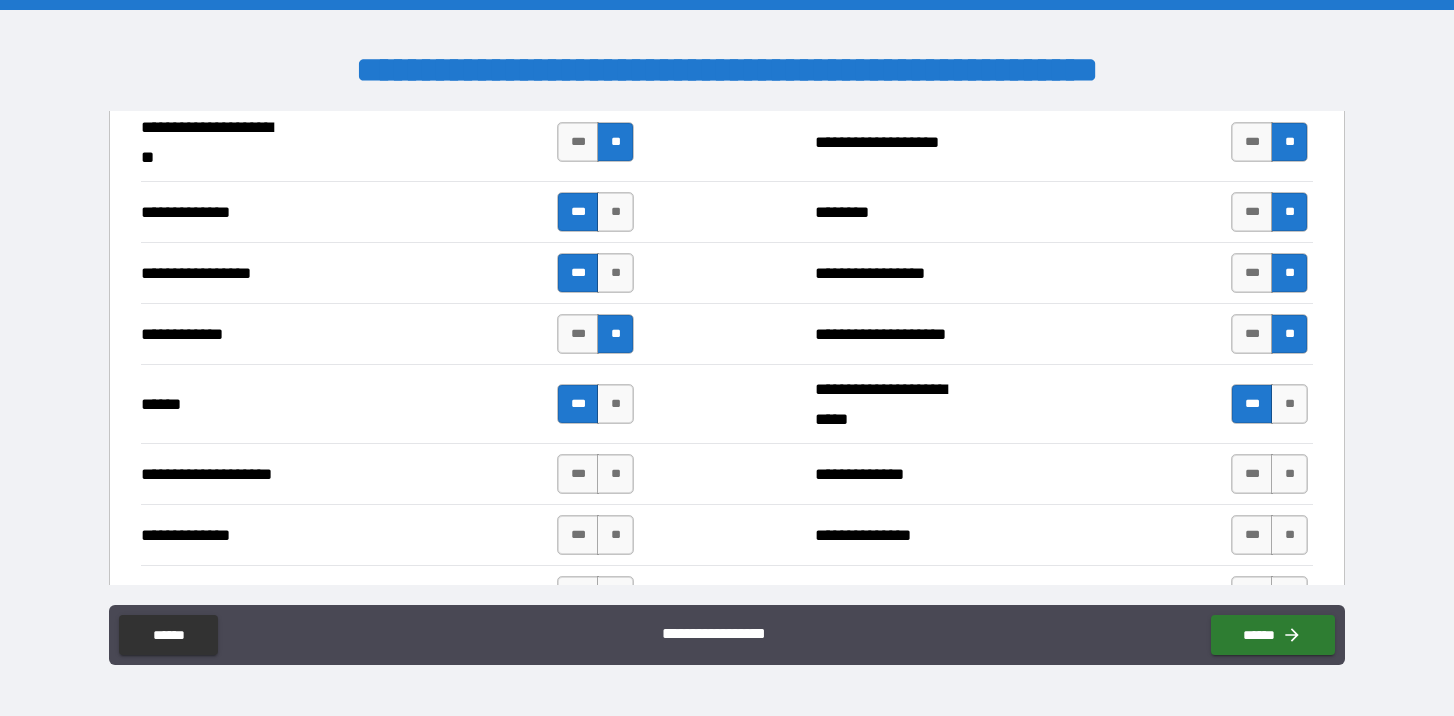 scroll, scrollTop: 4251, scrollLeft: 0, axis: vertical 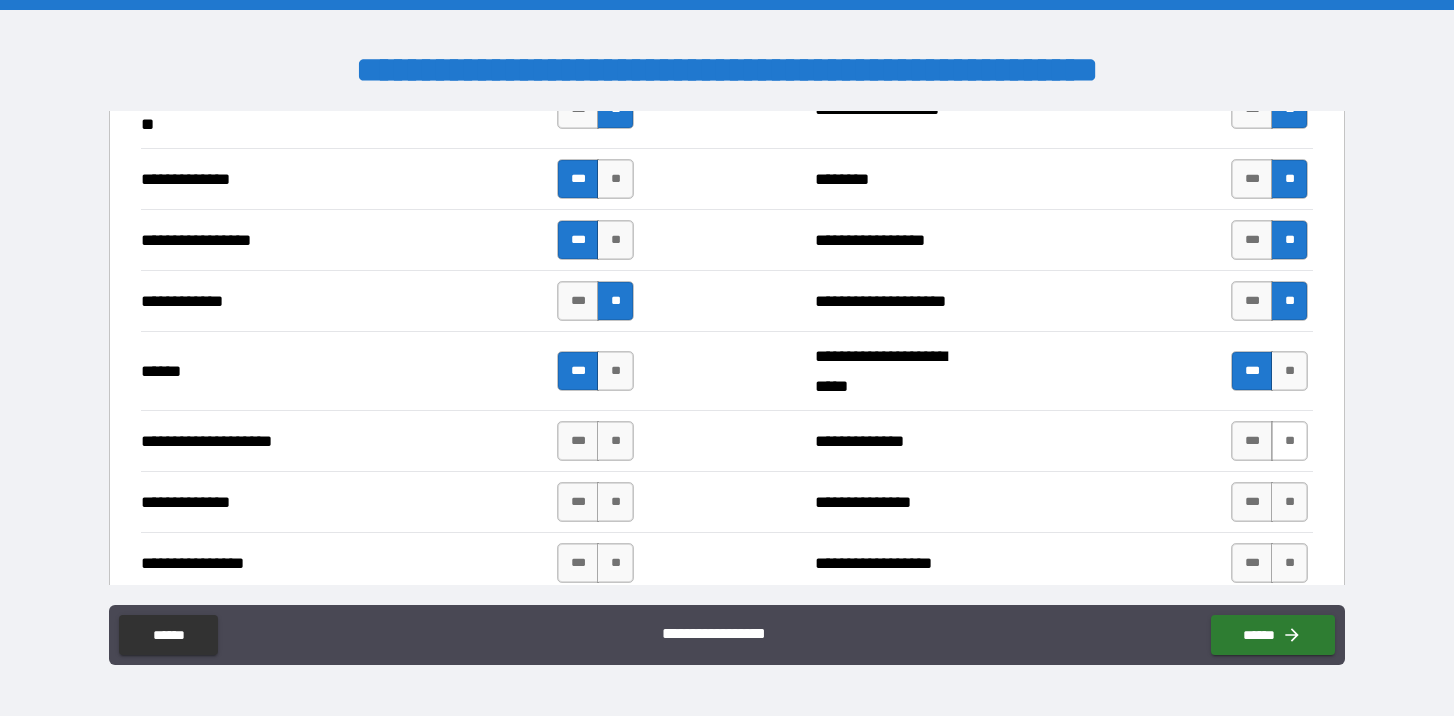 click on "**" at bounding box center (1289, 441) 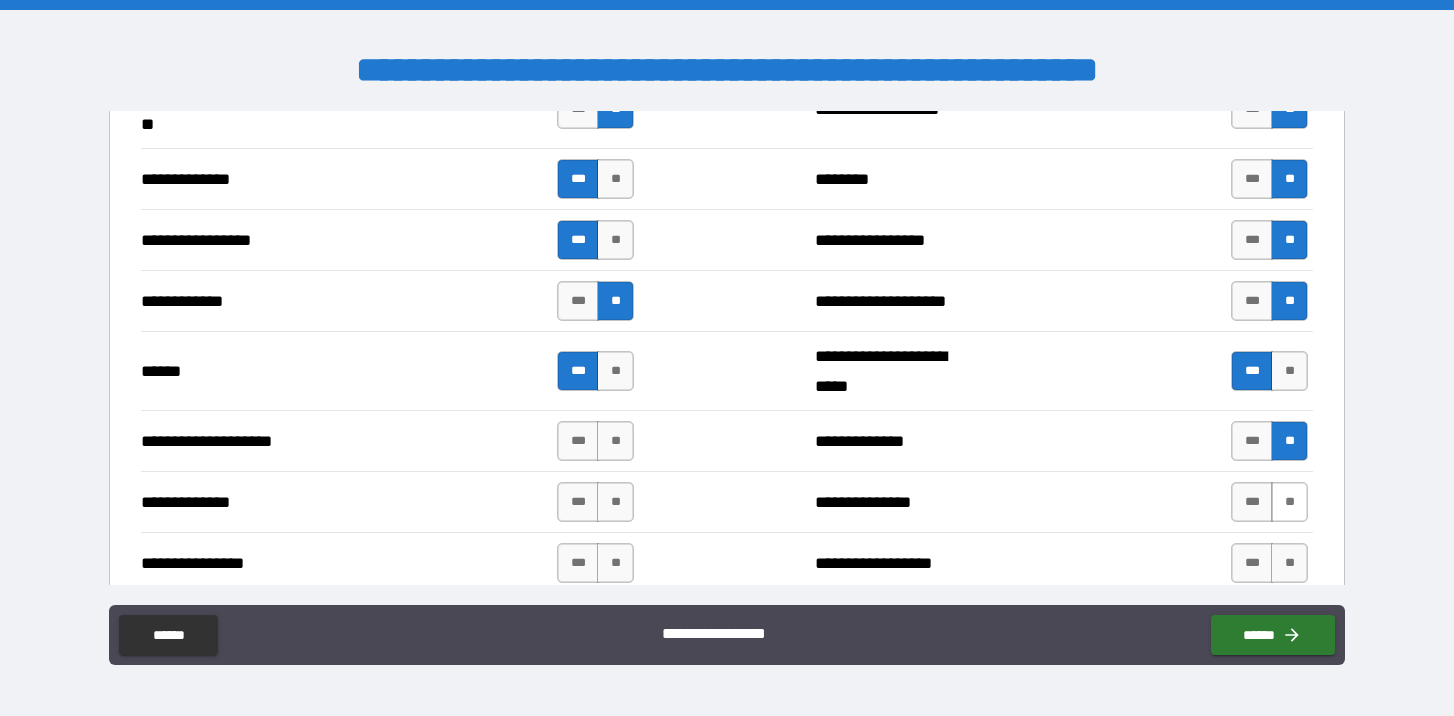 click on "**" at bounding box center (1289, 502) 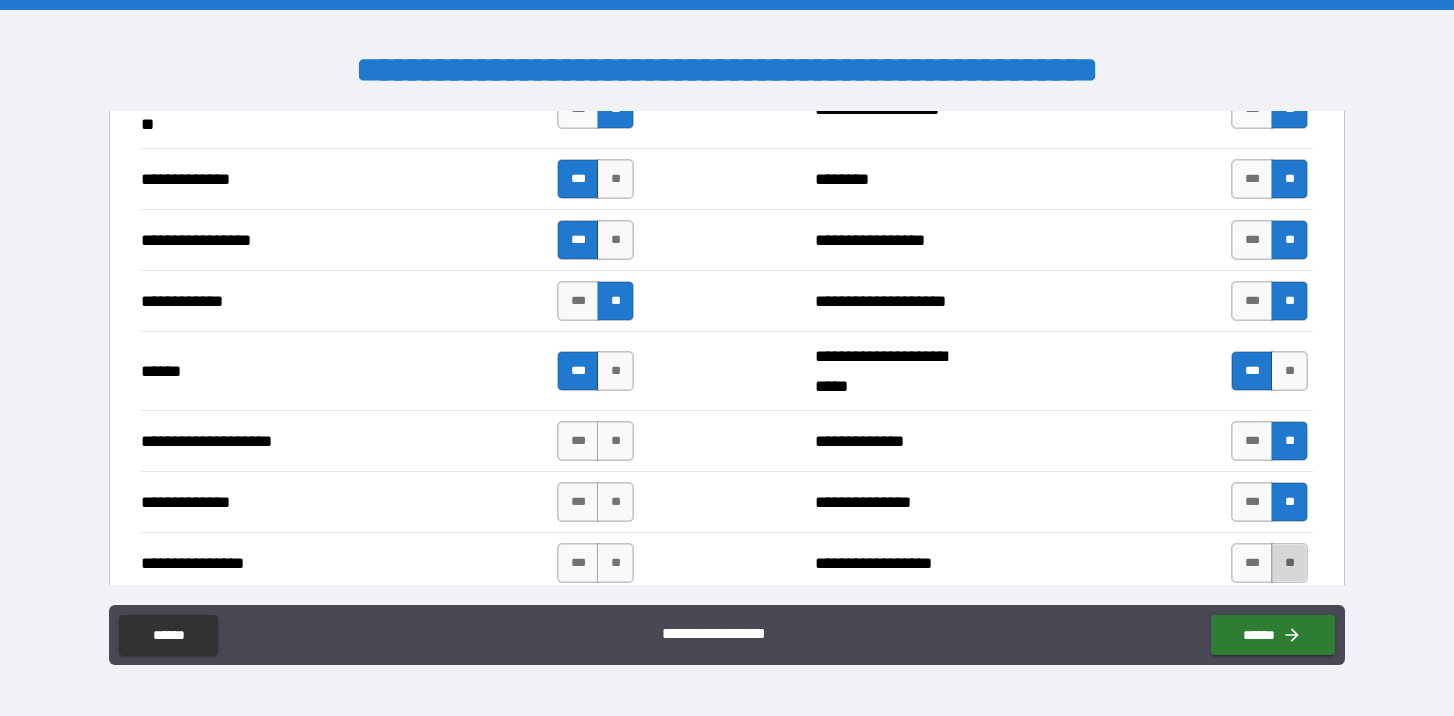 scroll, scrollTop: 4251, scrollLeft: 0, axis: vertical 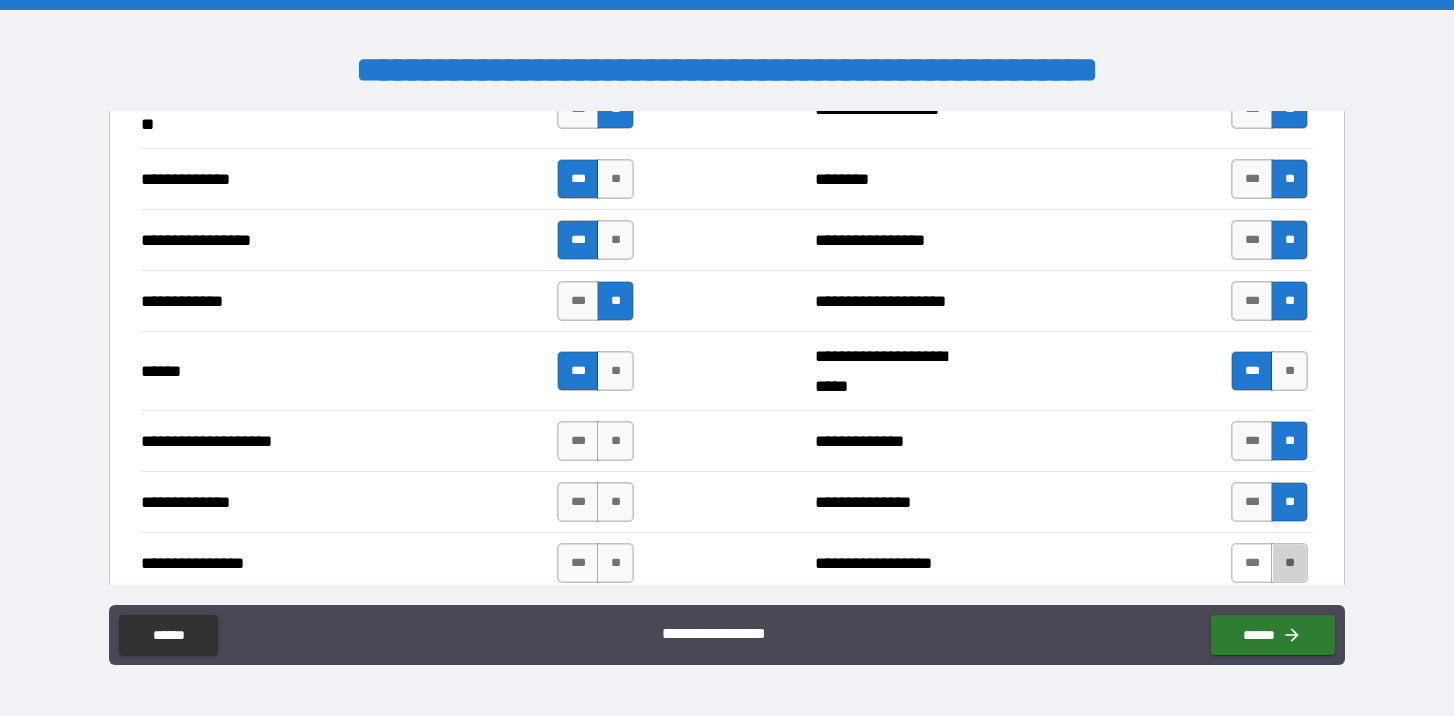 drag, startPoint x: 1282, startPoint y: 556, endPoint x: 1228, endPoint y: 544, distance: 55.31727 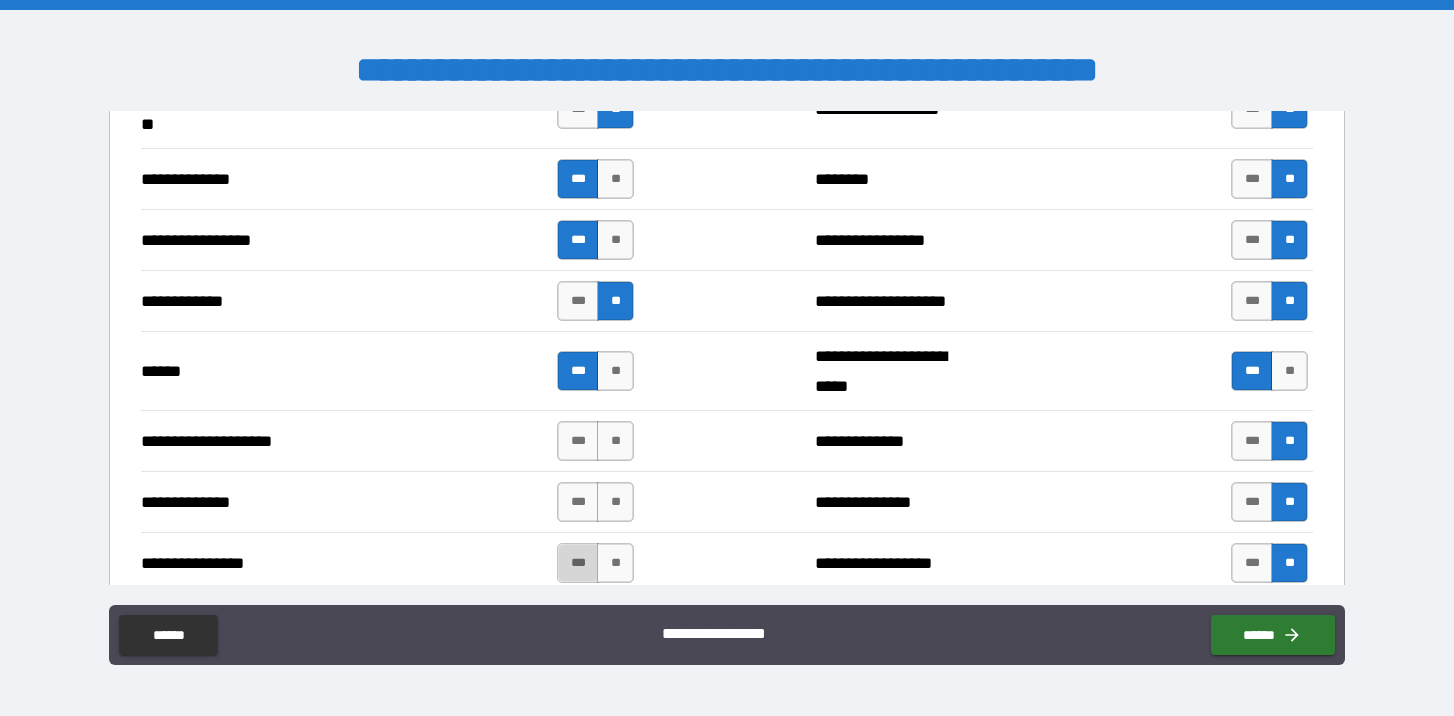 scroll, scrollTop: 4256, scrollLeft: 0, axis: vertical 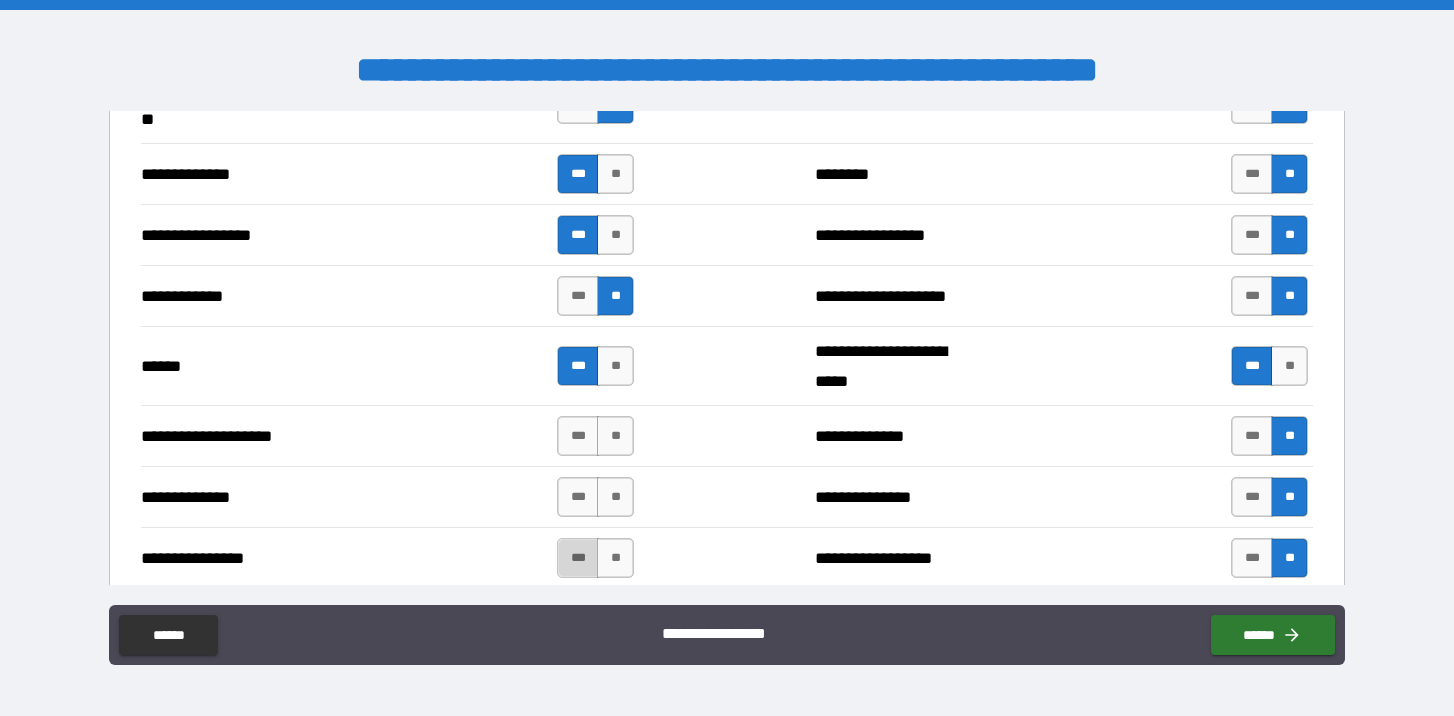drag, startPoint x: 569, startPoint y: 562, endPoint x: 588, endPoint y: 554, distance: 20.615528 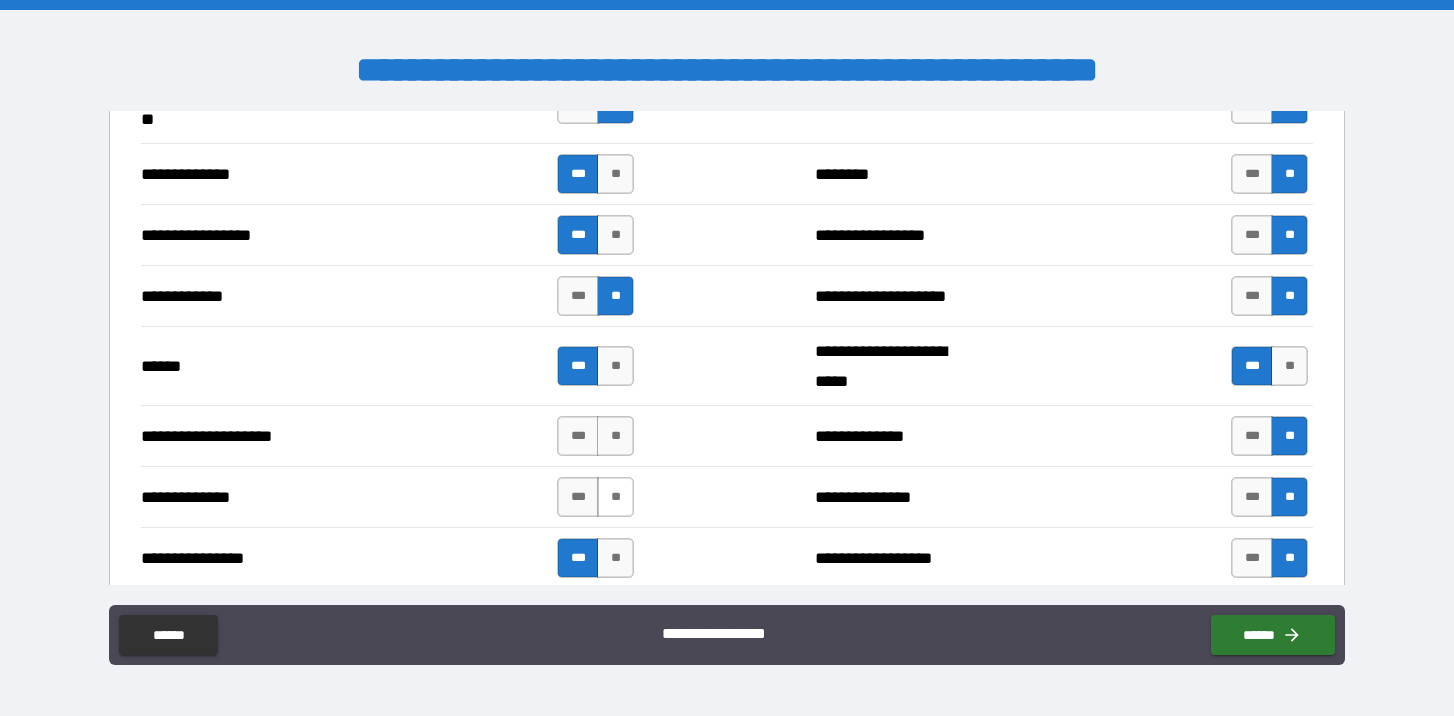 click on "**" at bounding box center (615, 497) 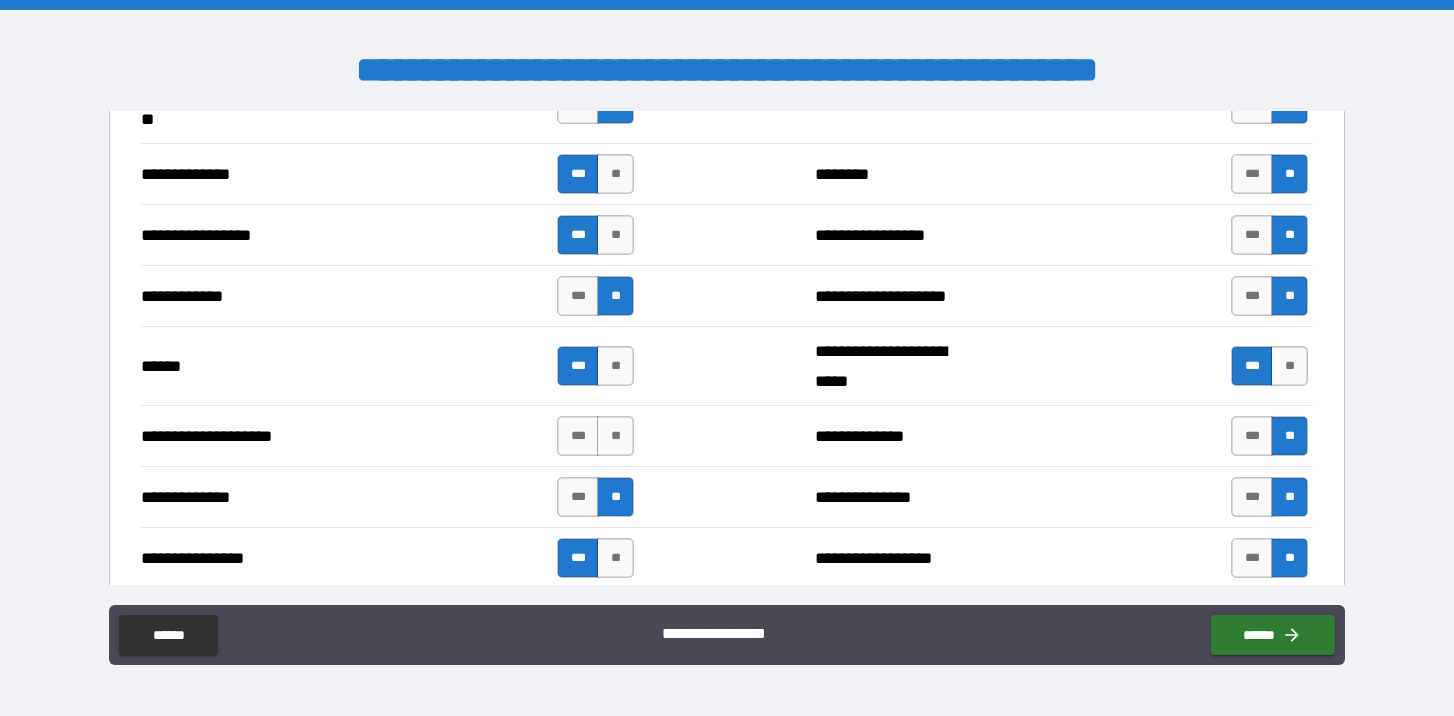 scroll, scrollTop: 4259, scrollLeft: 0, axis: vertical 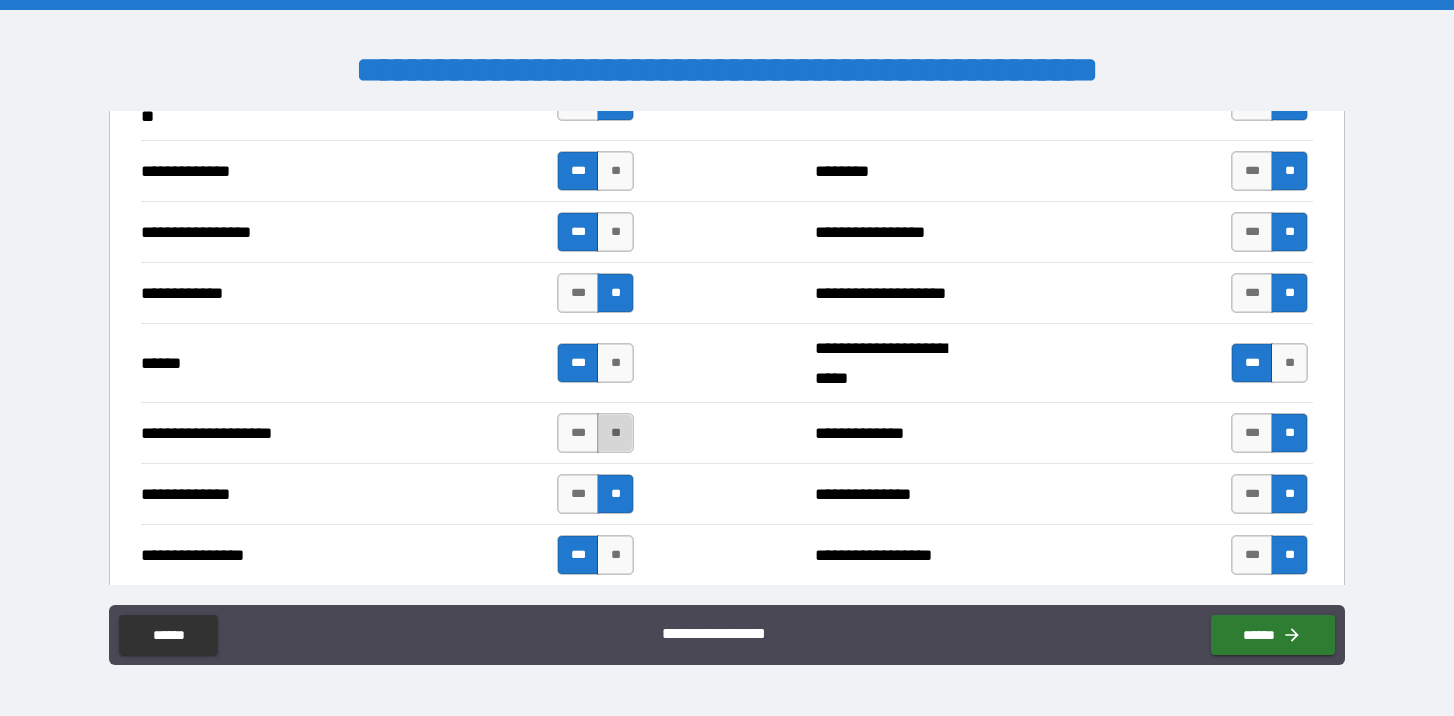 click on "**" at bounding box center (615, 433) 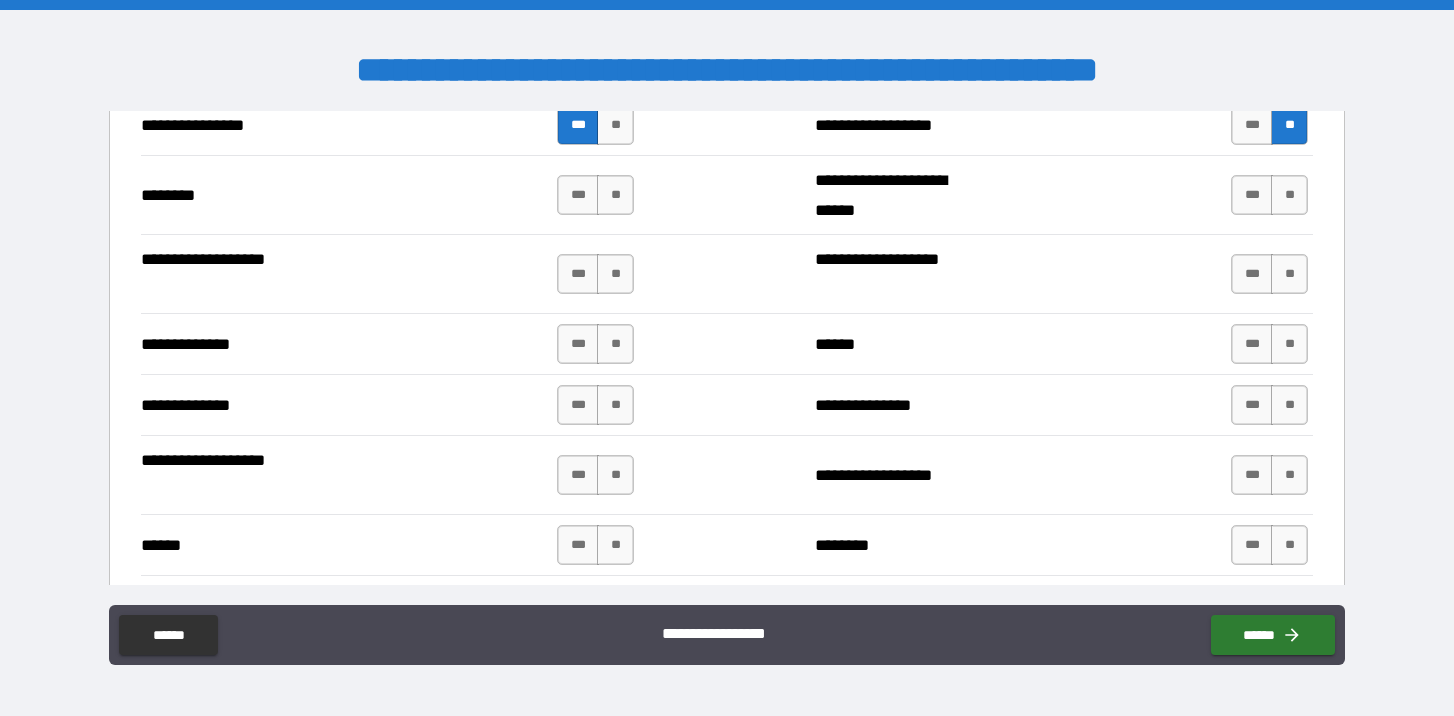 scroll, scrollTop: 4704, scrollLeft: 0, axis: vertical 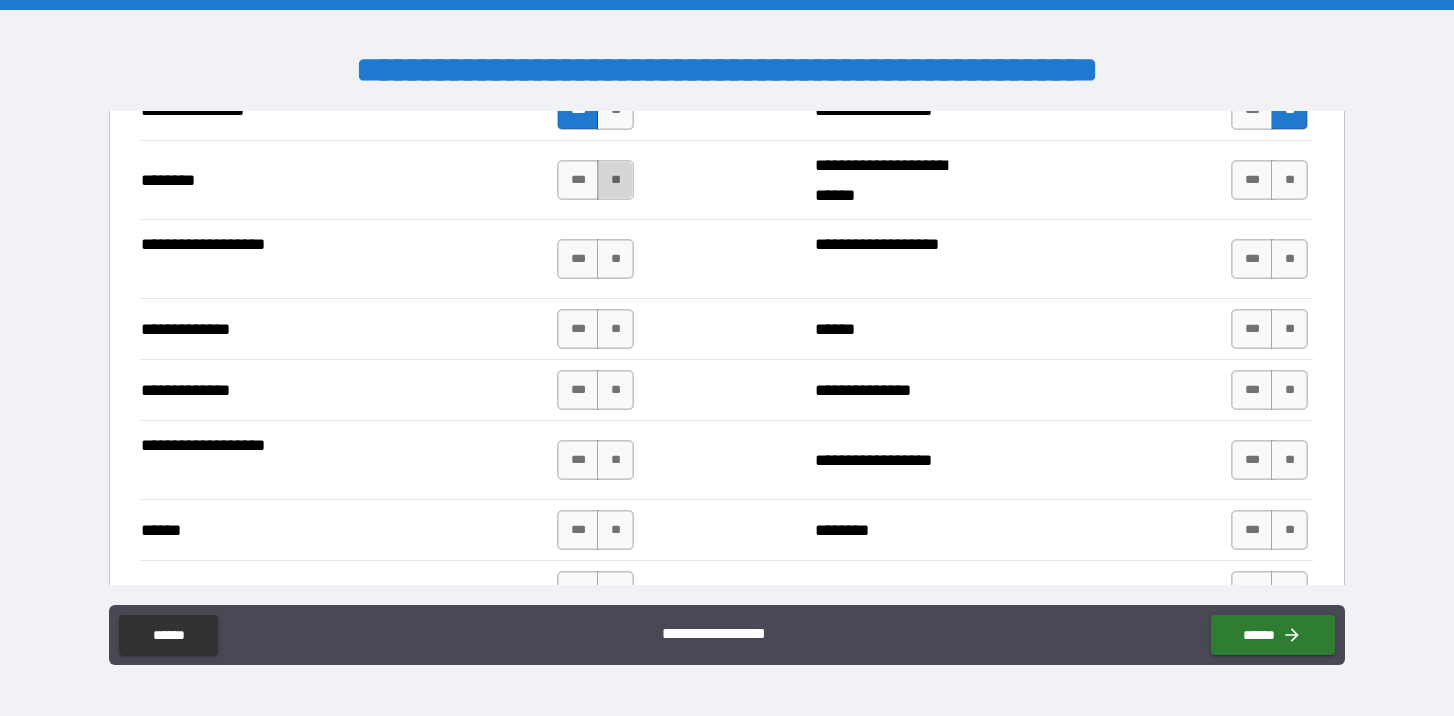 click on "**" at bounding box center [615, 180] 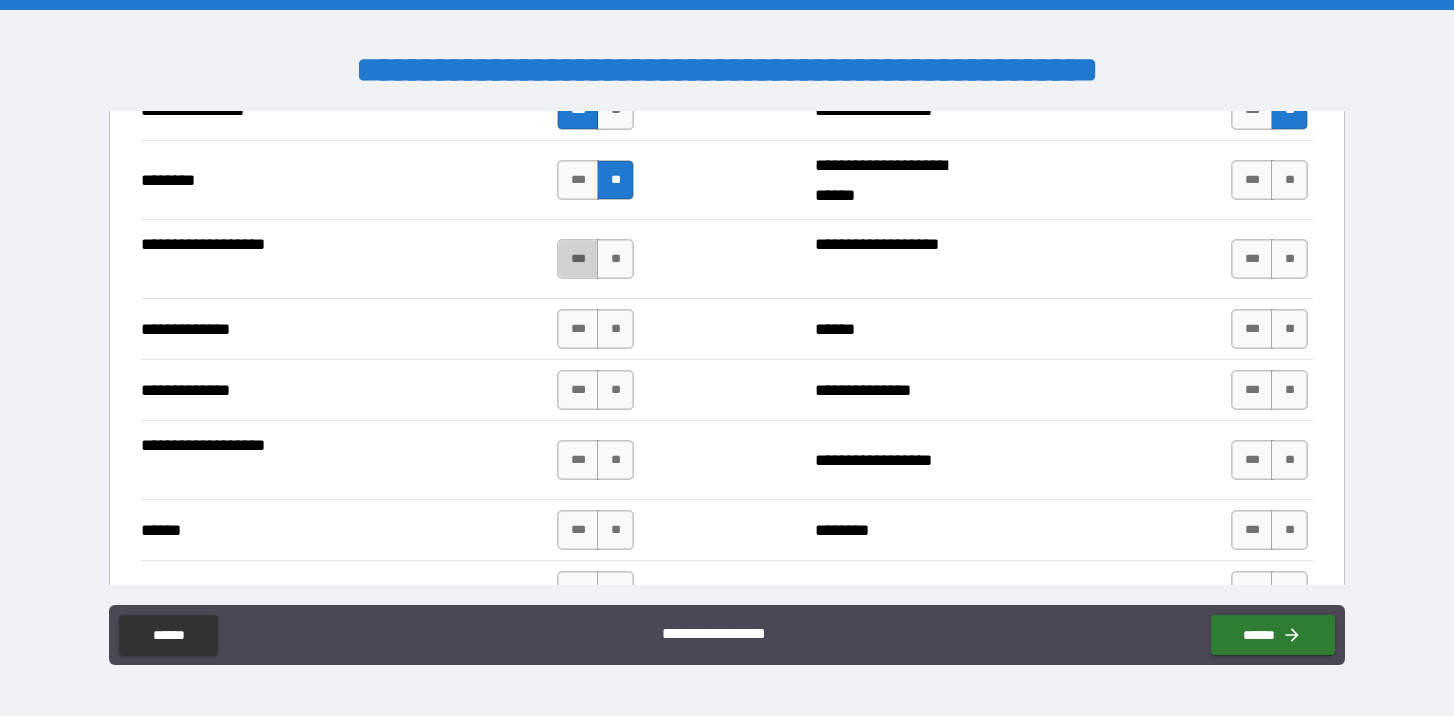 drag, startPoint x: 571, startPoint y: 249, endPoint x: 592, endPoint y: 284, distance: 40.81666 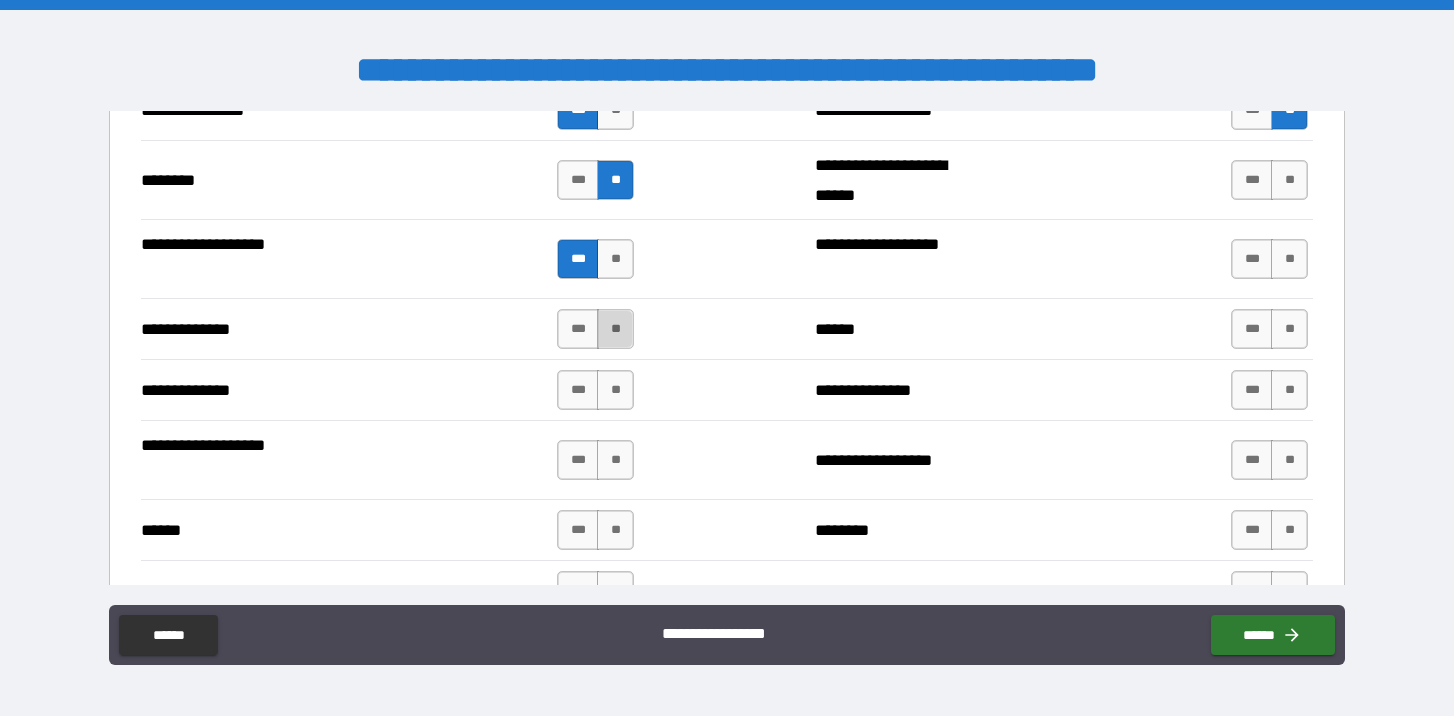 drag, startPoint x: 614, startPoint y: 330, endPoint x: 609, endPoint y: 340, distance: 11.18034 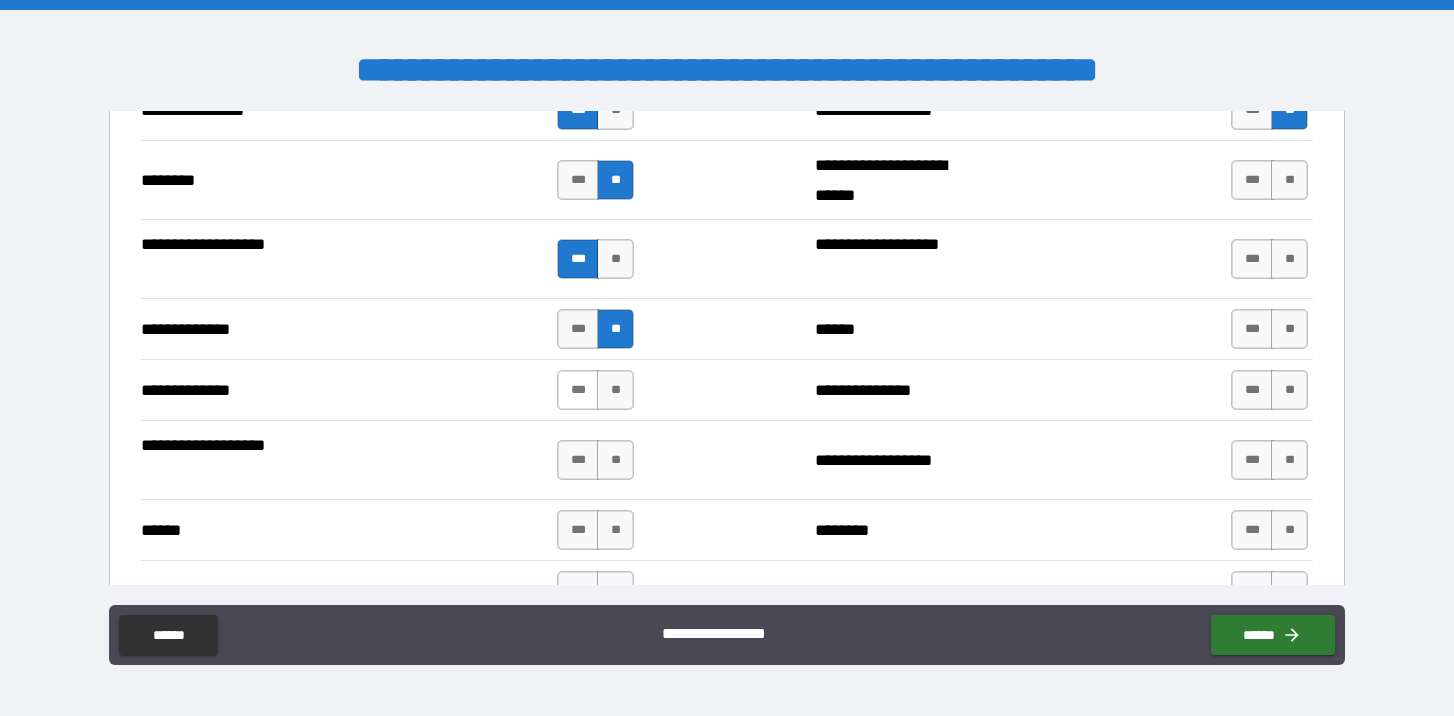 click on "***" at bounding box center (578, 390) 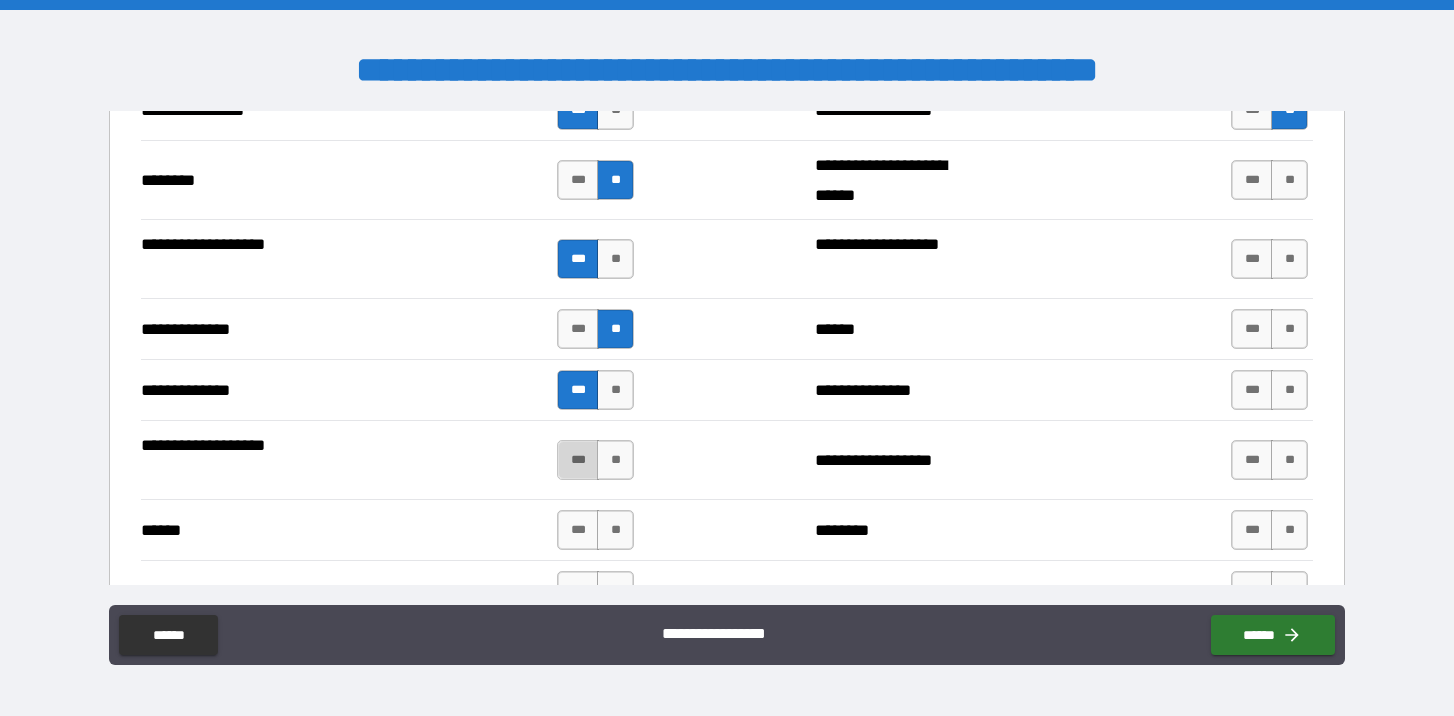 click on "***" at bounding box center [578, 460] 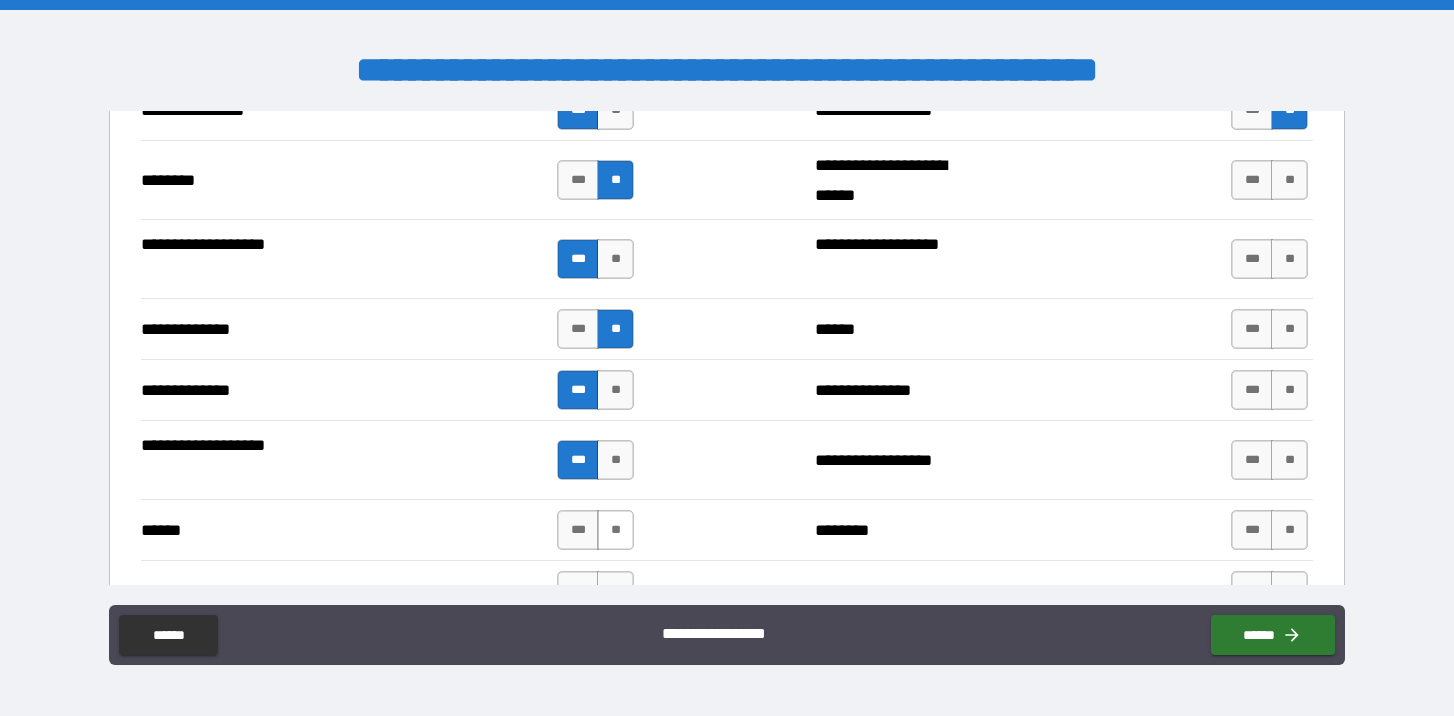 drag, startPoint x: 575, startPoint y: 526, endPoint x: 593, endPoint y: 526, distance: 18 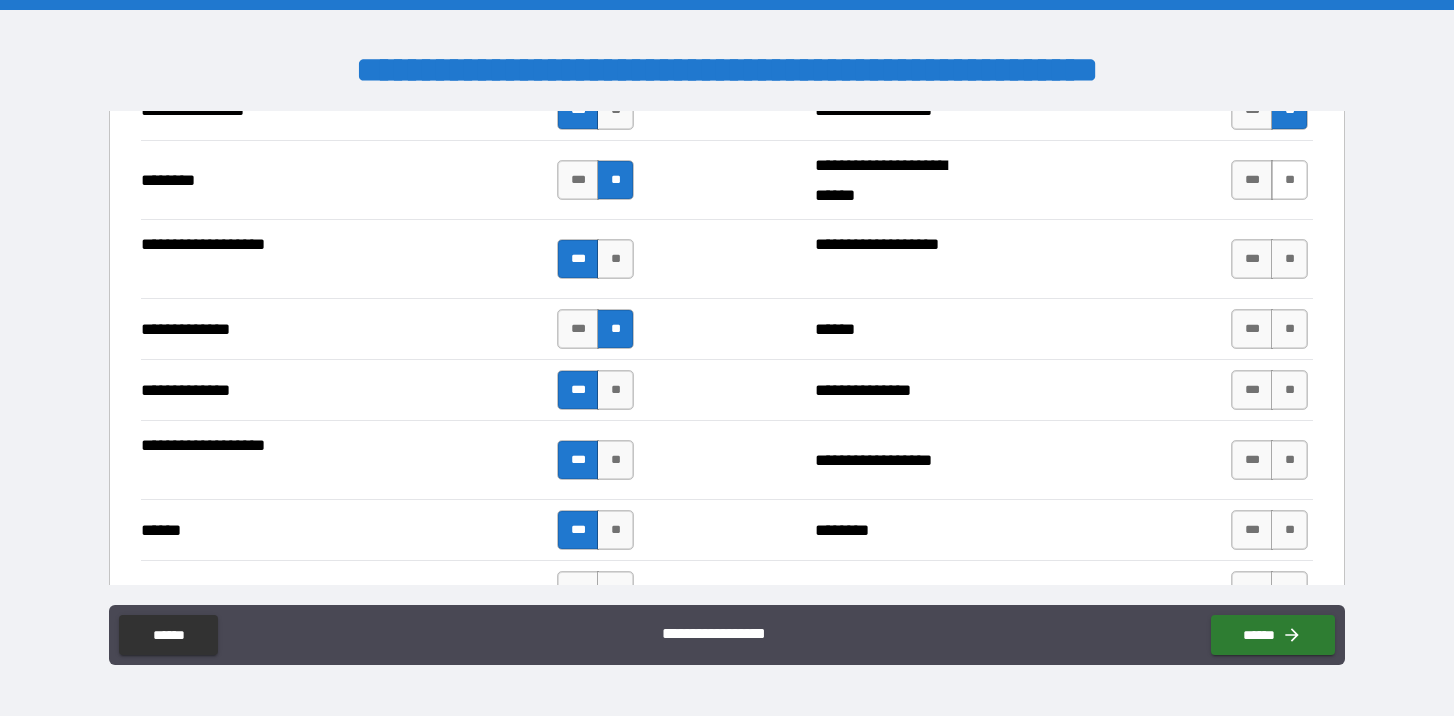 drag, startPoint x: 1283, startPoint y: 179, endPoint x: 1284, endPoint y: 189, distance: 10.049875 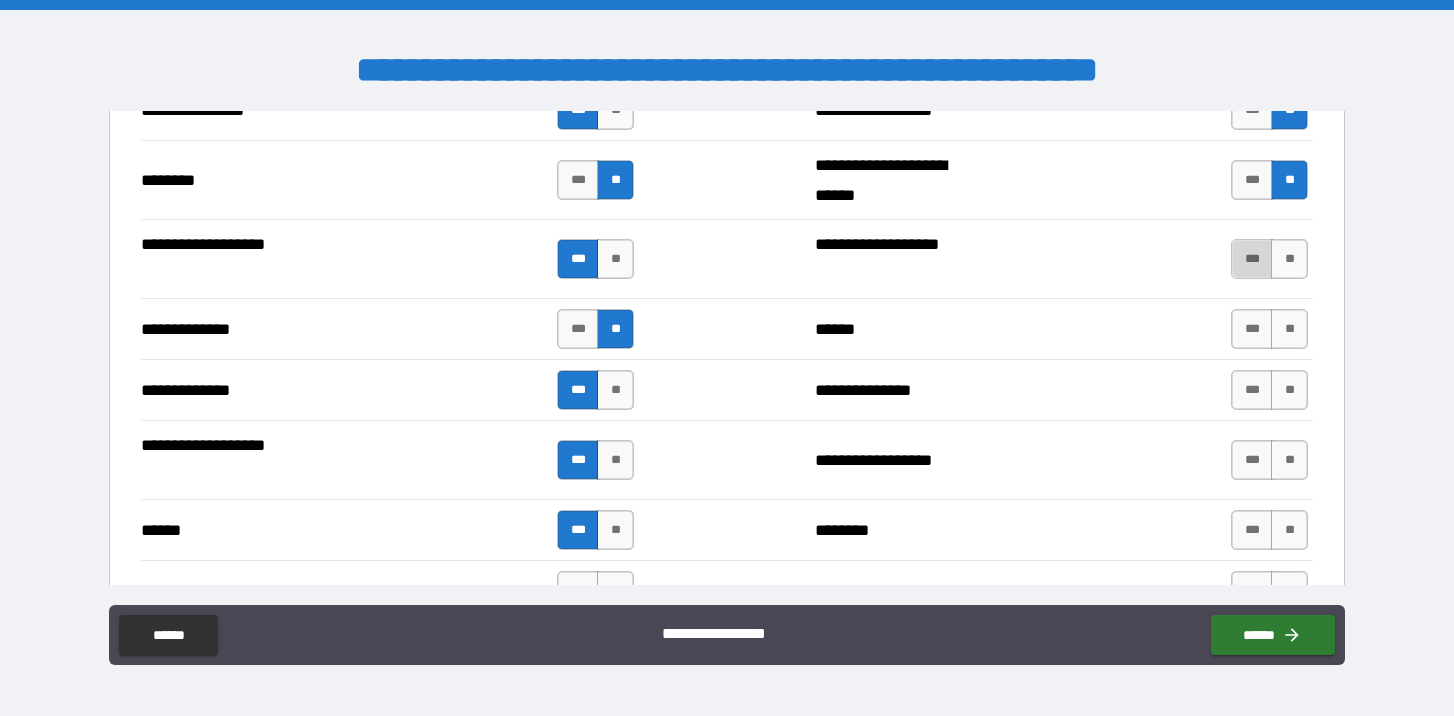 click on "***" at bounding box center (1252, 259) 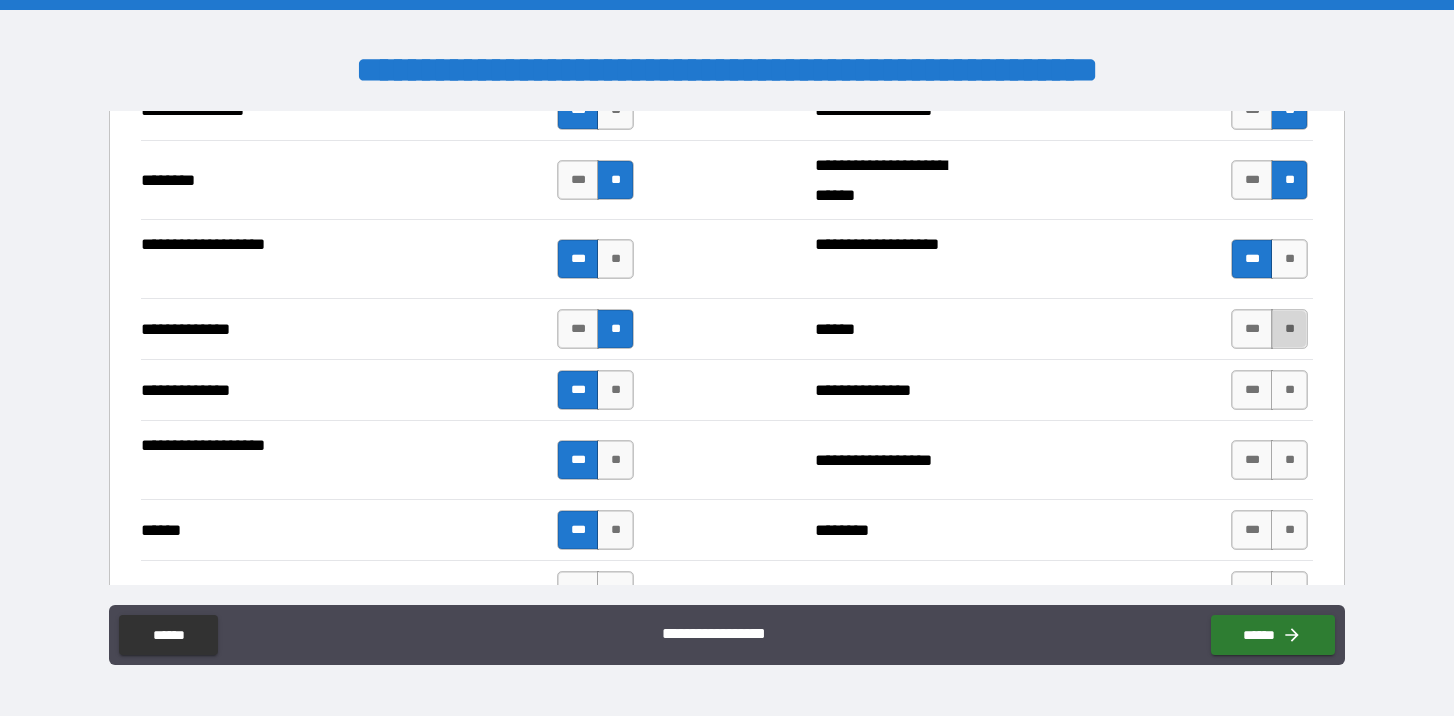 drag, startPoint x: 1282, startPoint y: 322, endPoint x: 1281, endPoint y: 332, distance: 10.049875 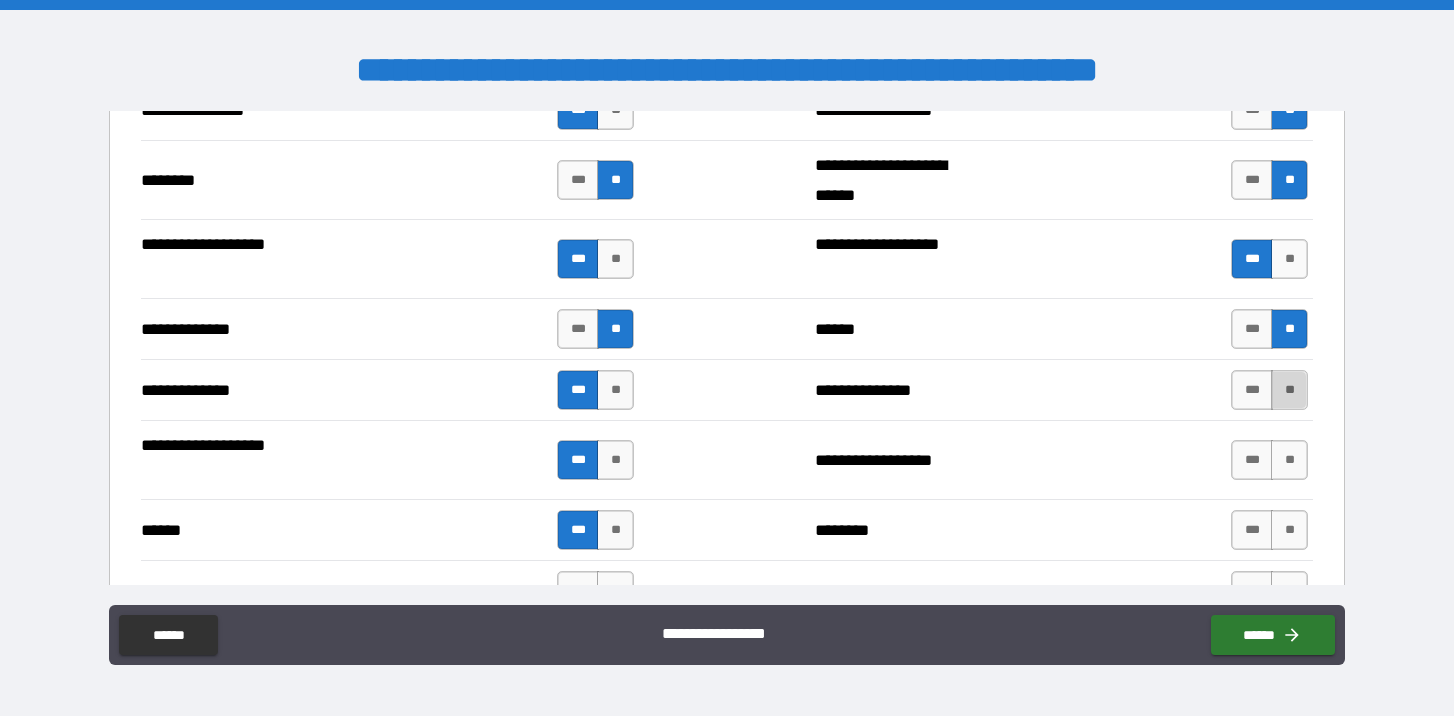 click on "**" at bounding box center (1289, 390) 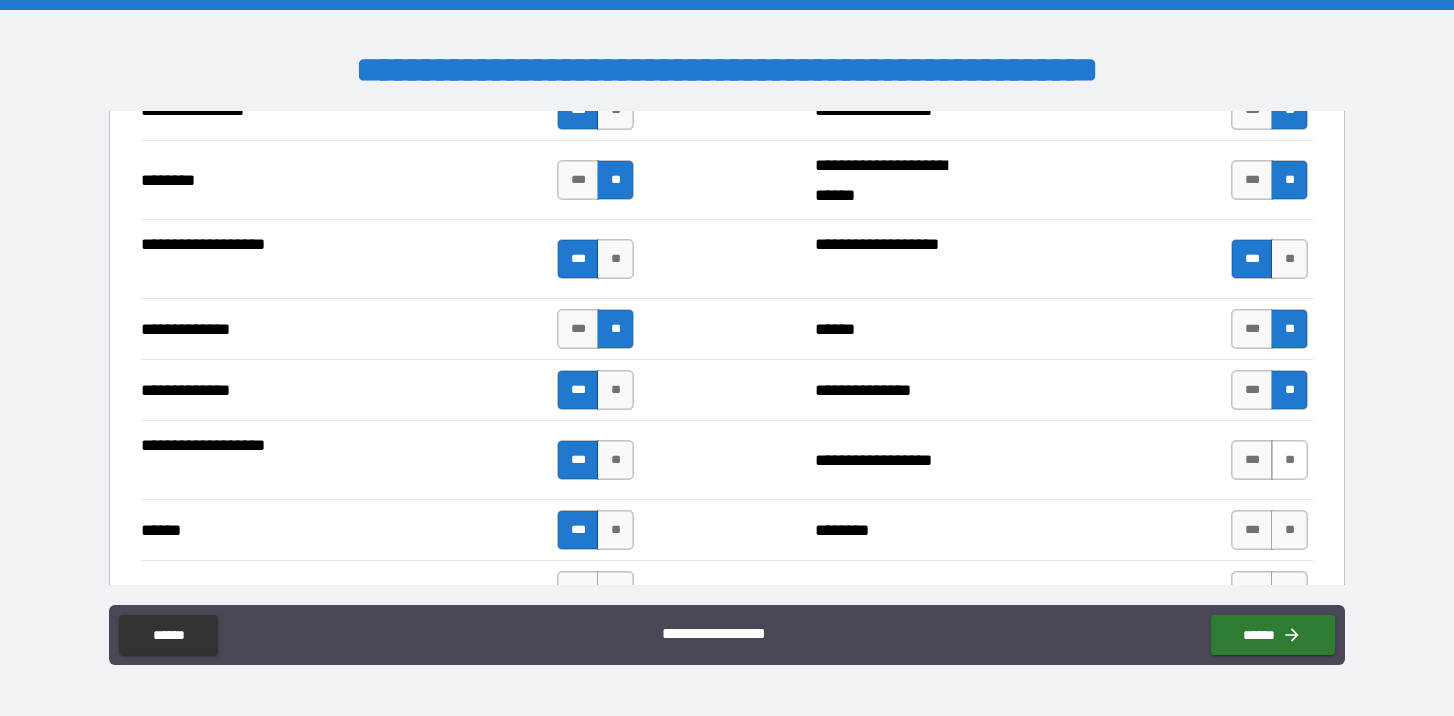 click on "**" at bounding box center (1289, 460) 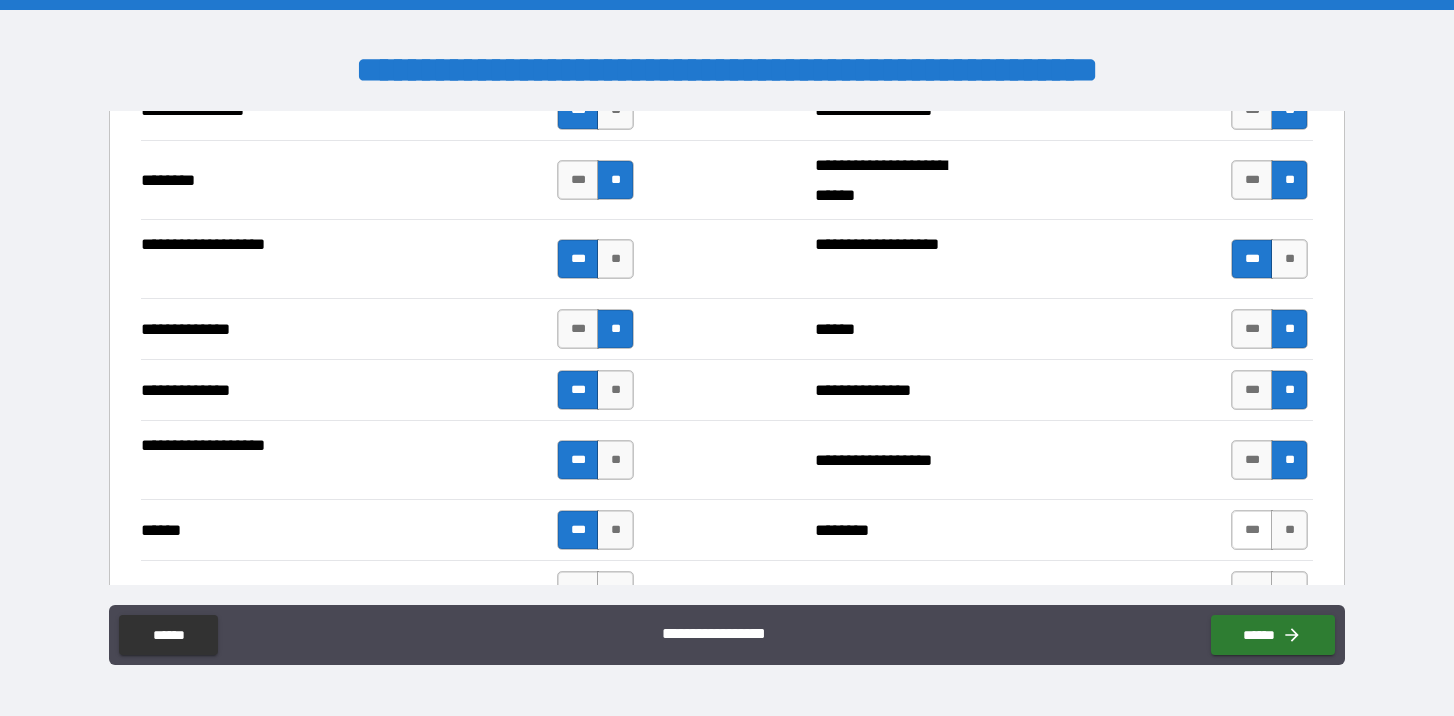 click on "***" at bounding box center (1252, 530) 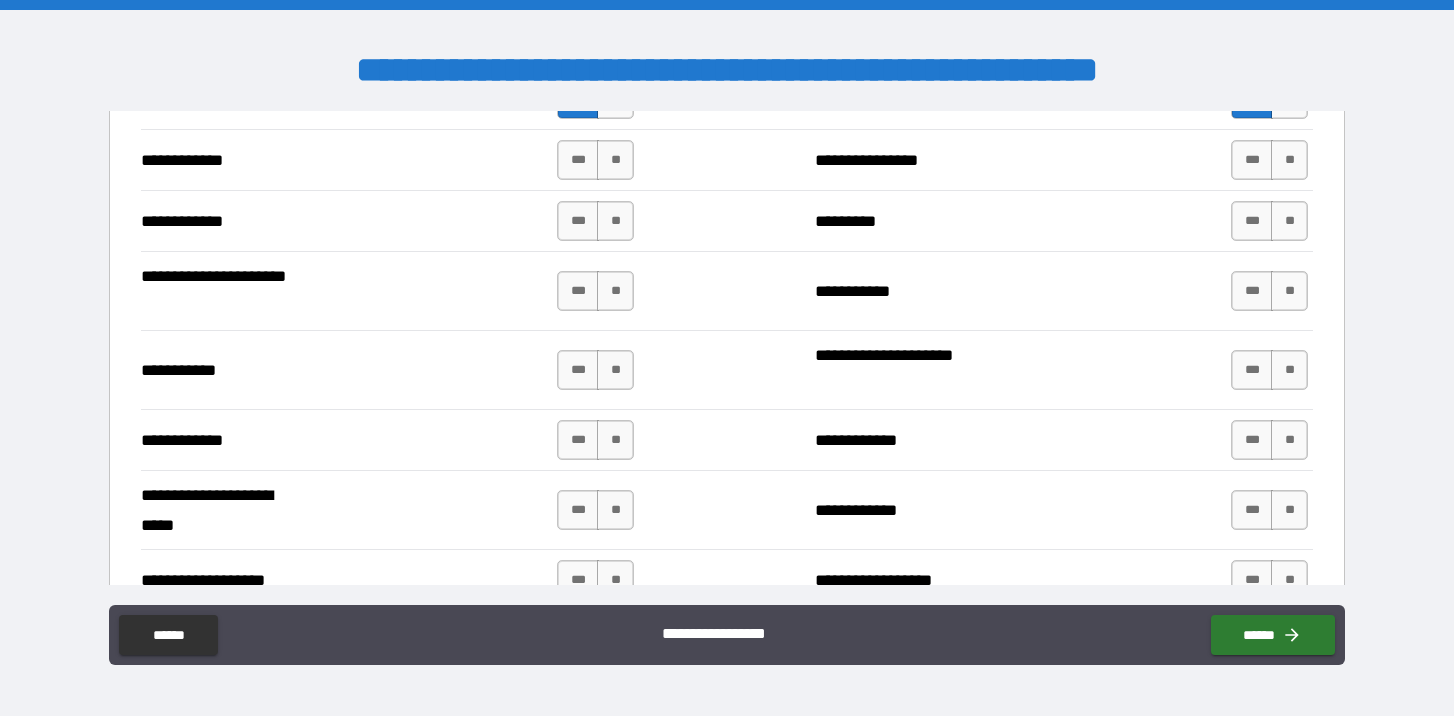 scroll, scrollTop: 5137, scrollLeft: 0, axis: vertical 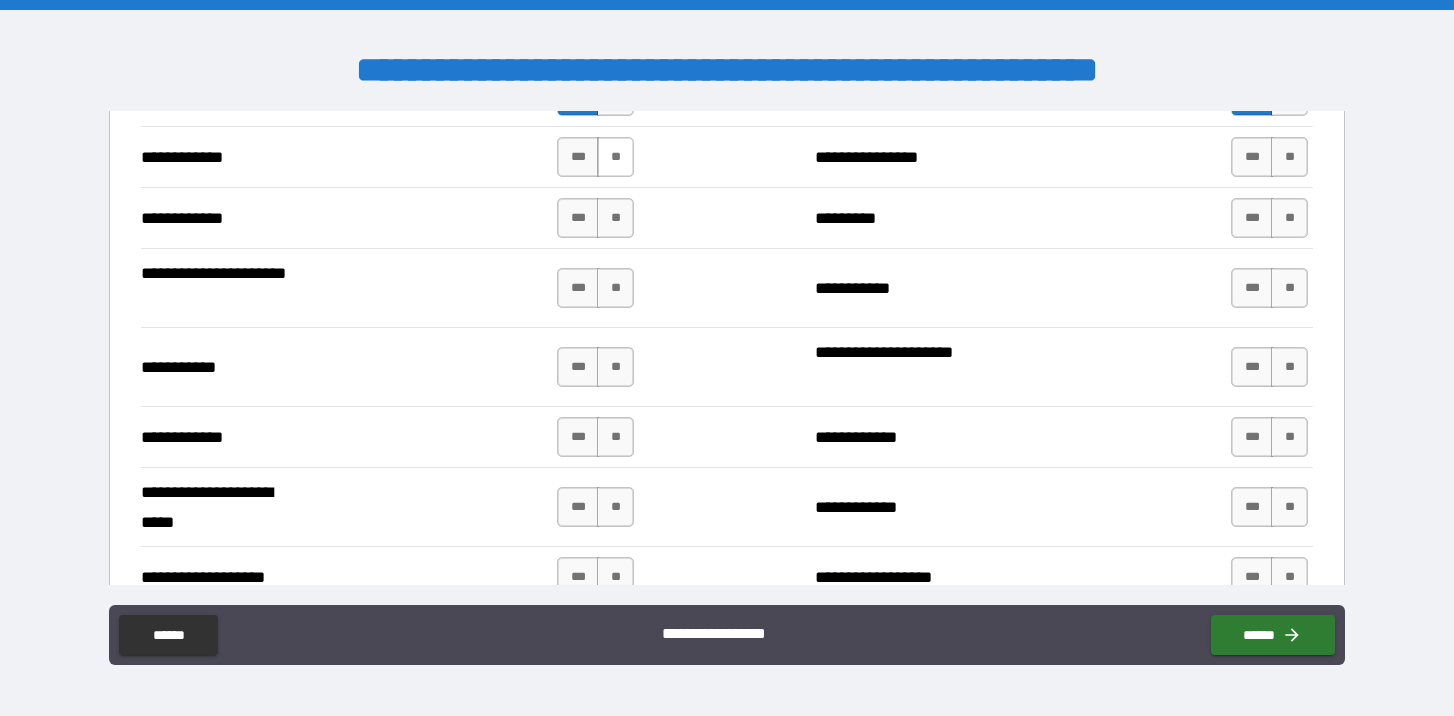 click on "**" at bounding box center [615, 157] 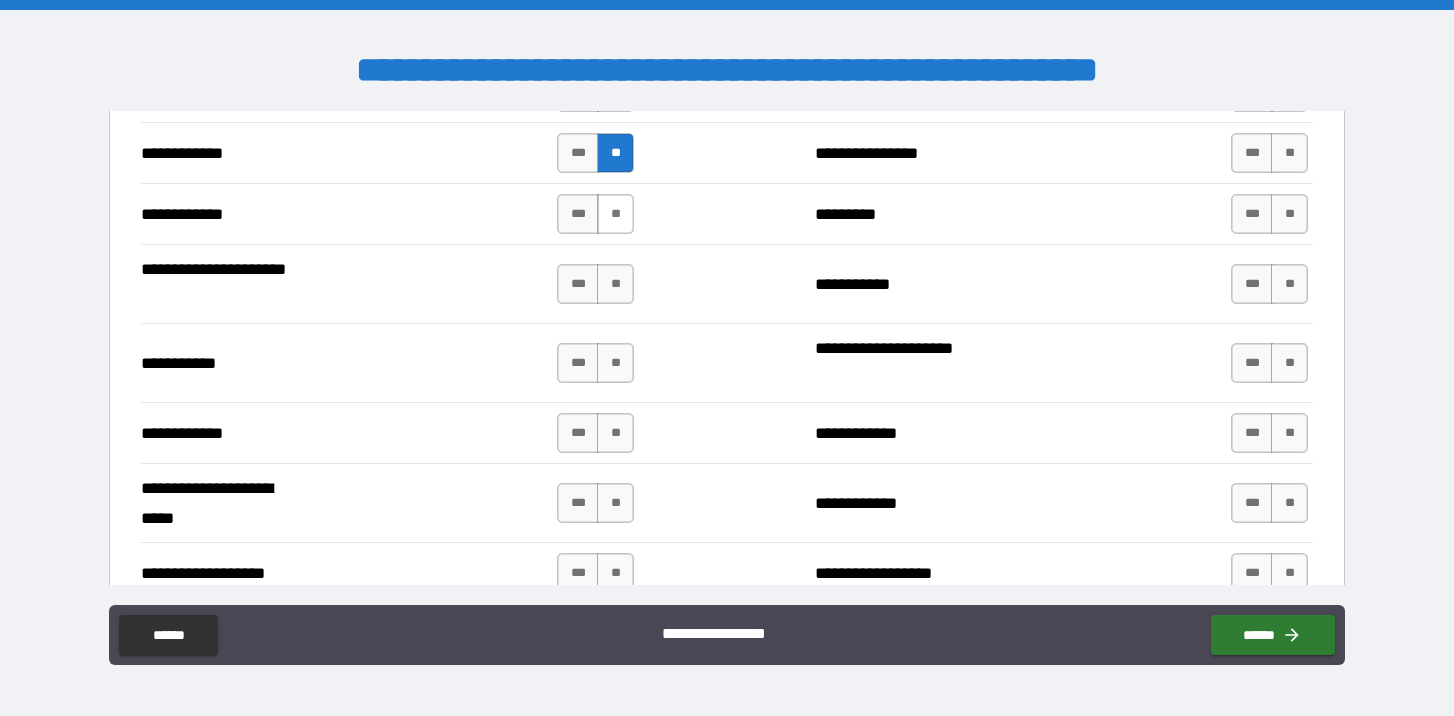 click on "**" at bounding box center [615, 214] 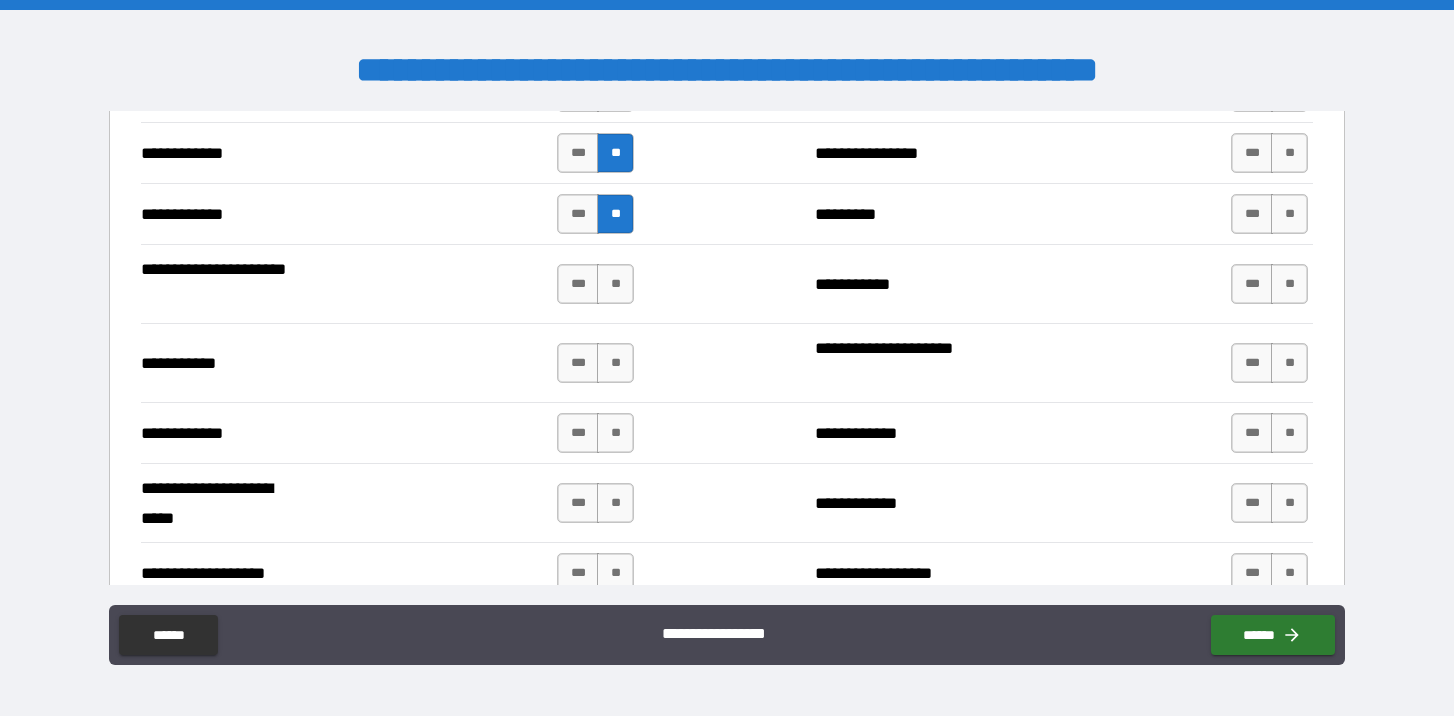 scroll, scrollTop: 5139, scrollLeft: 0, axis: vertical 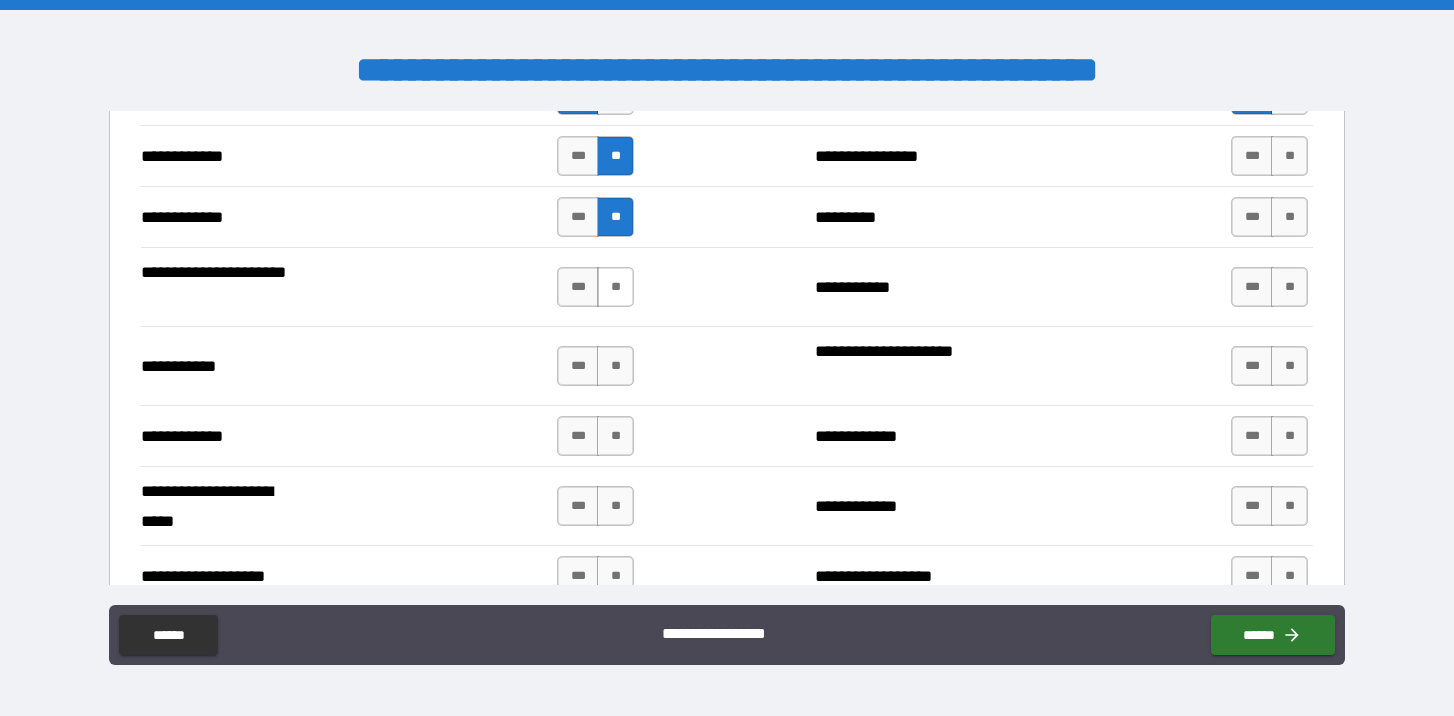 click on "**" at bounding box center (615, 287) 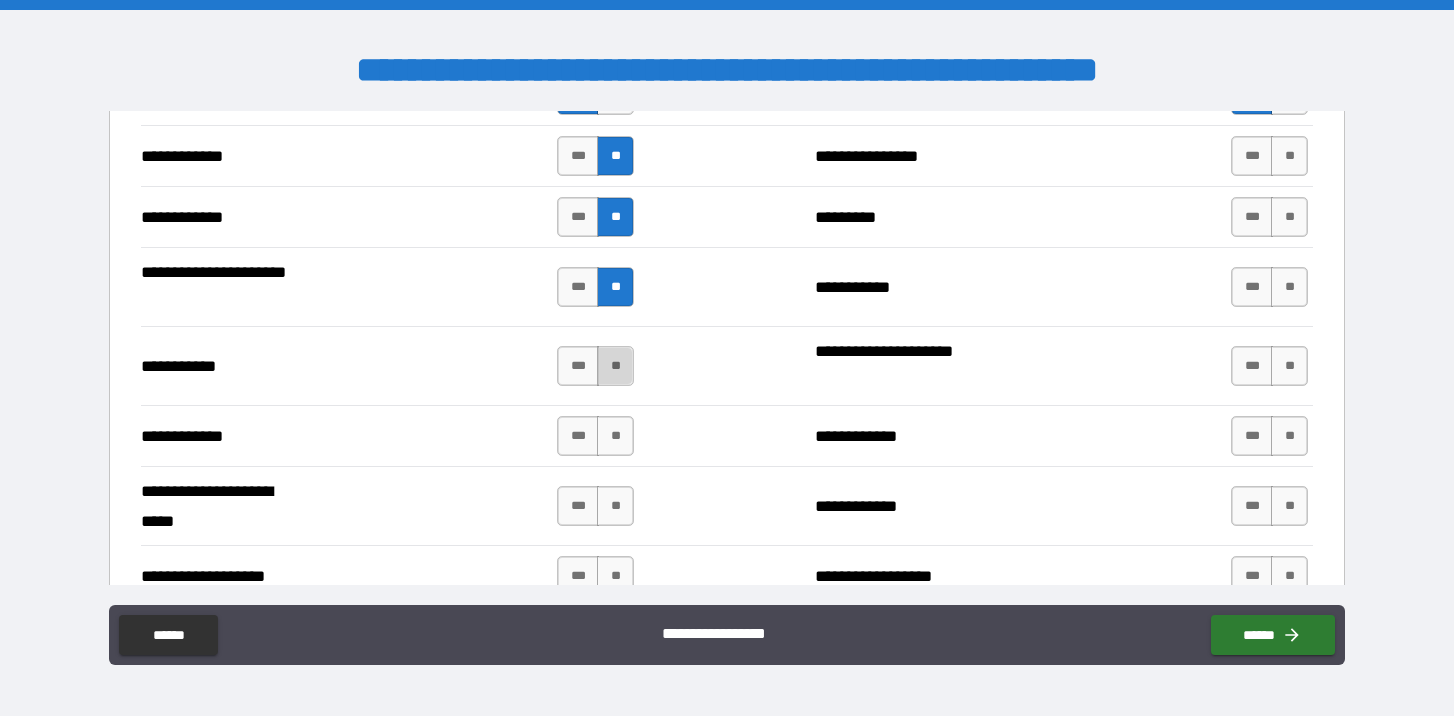 drag, startPoint x: 614, startPoint y: 353, endPoint x: 621, endPoint y: 361, distance: 10.630146 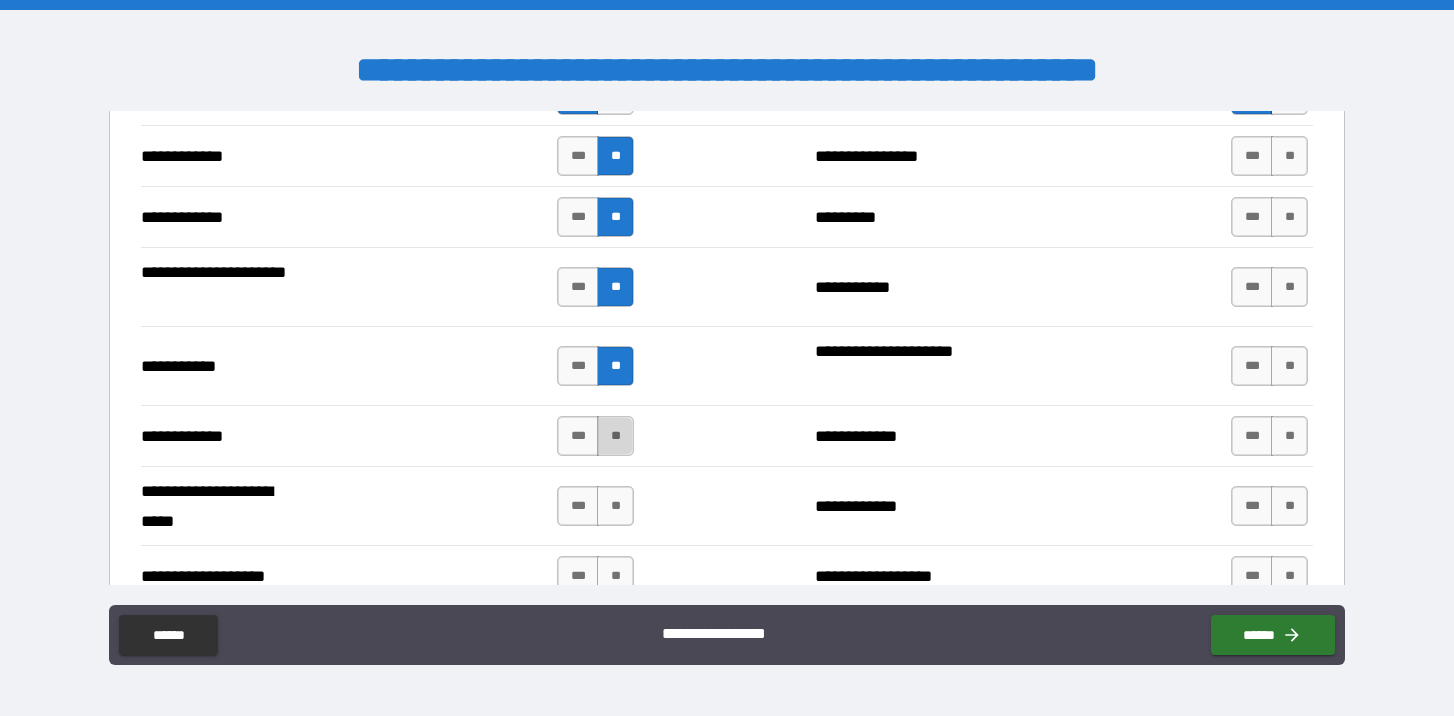 click on "**" at bounding box center (615, 436) 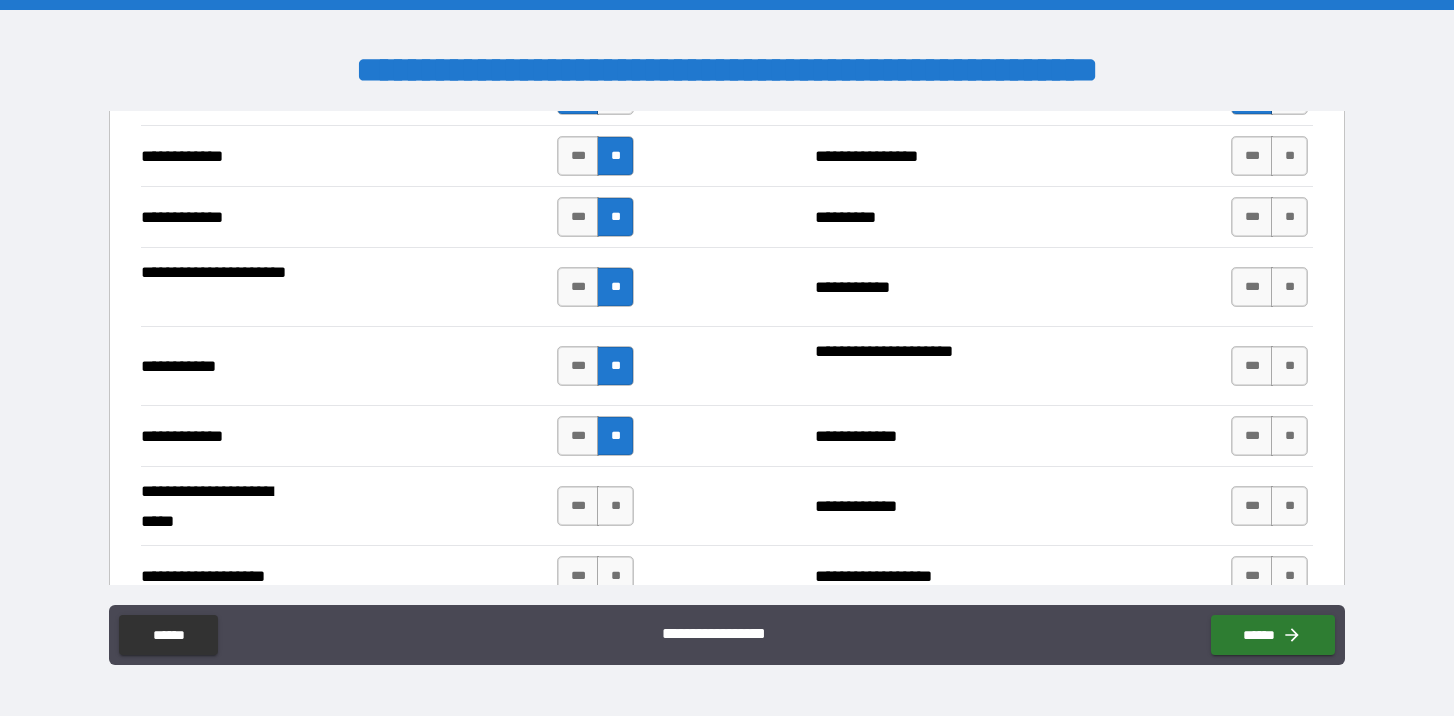 click on "*** **" at bounding box center [595, 506] 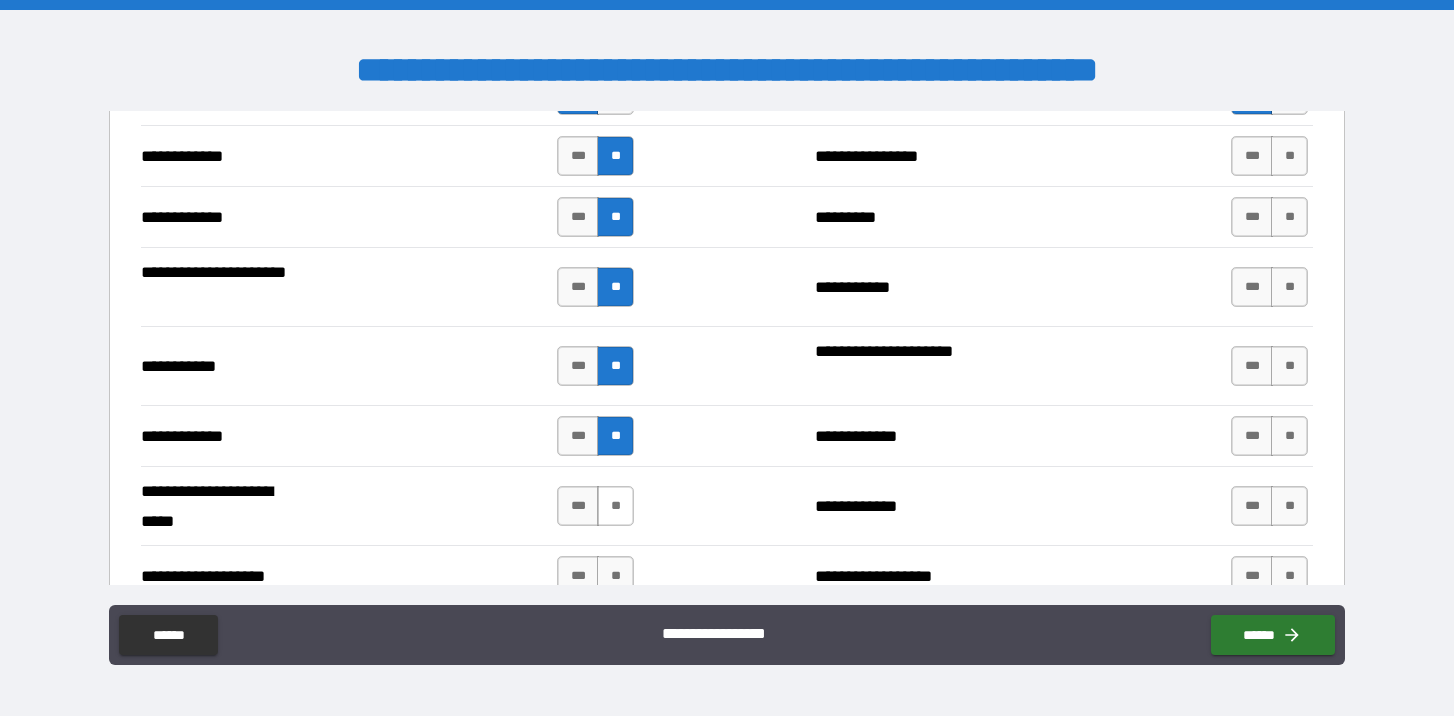 click on "**" at bounding box center [615, 506] 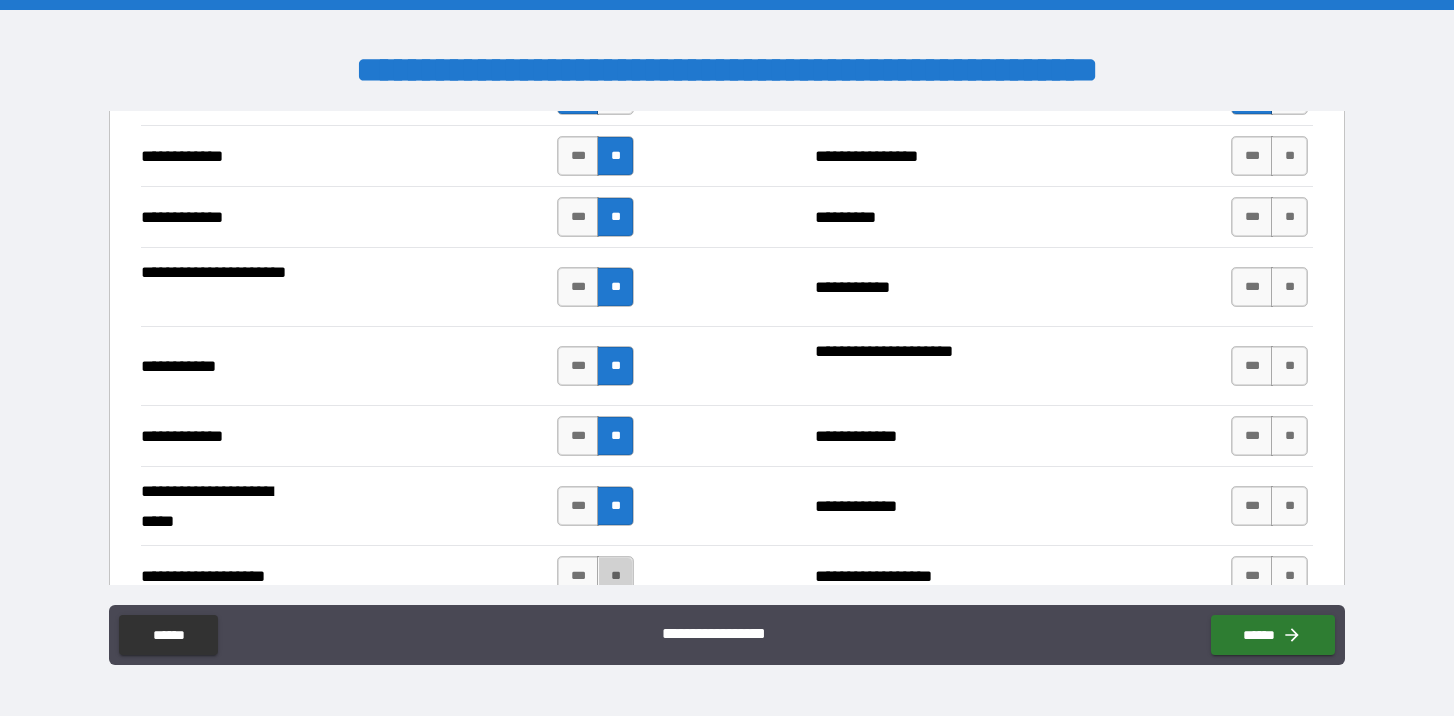 drag, startPoint x: 609, startPoint y: 570, endPoint x: 658, endPoint y: 546, distance: 54.56189 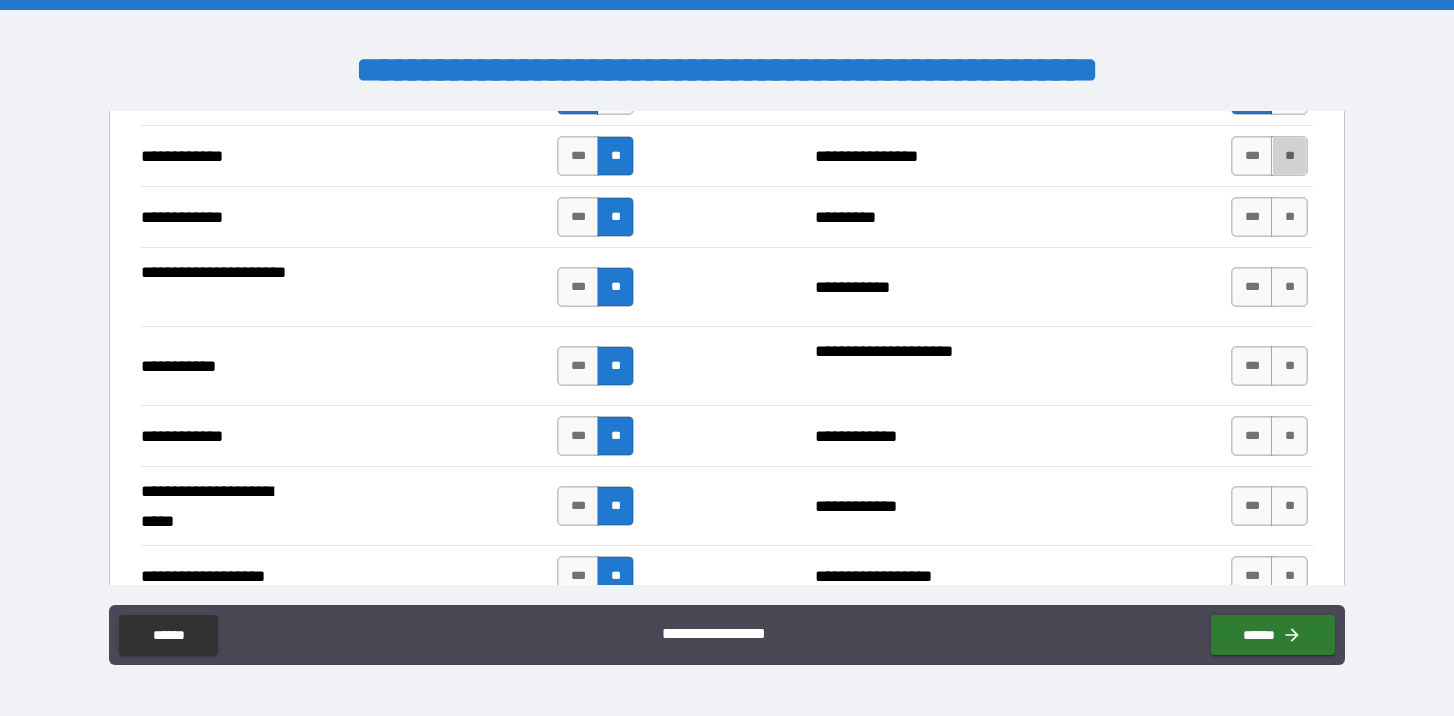drag, startPoint x: 1281, startPoint y: 152, endPoint x: 1280, endPoint y: 175, distance: 23.021729 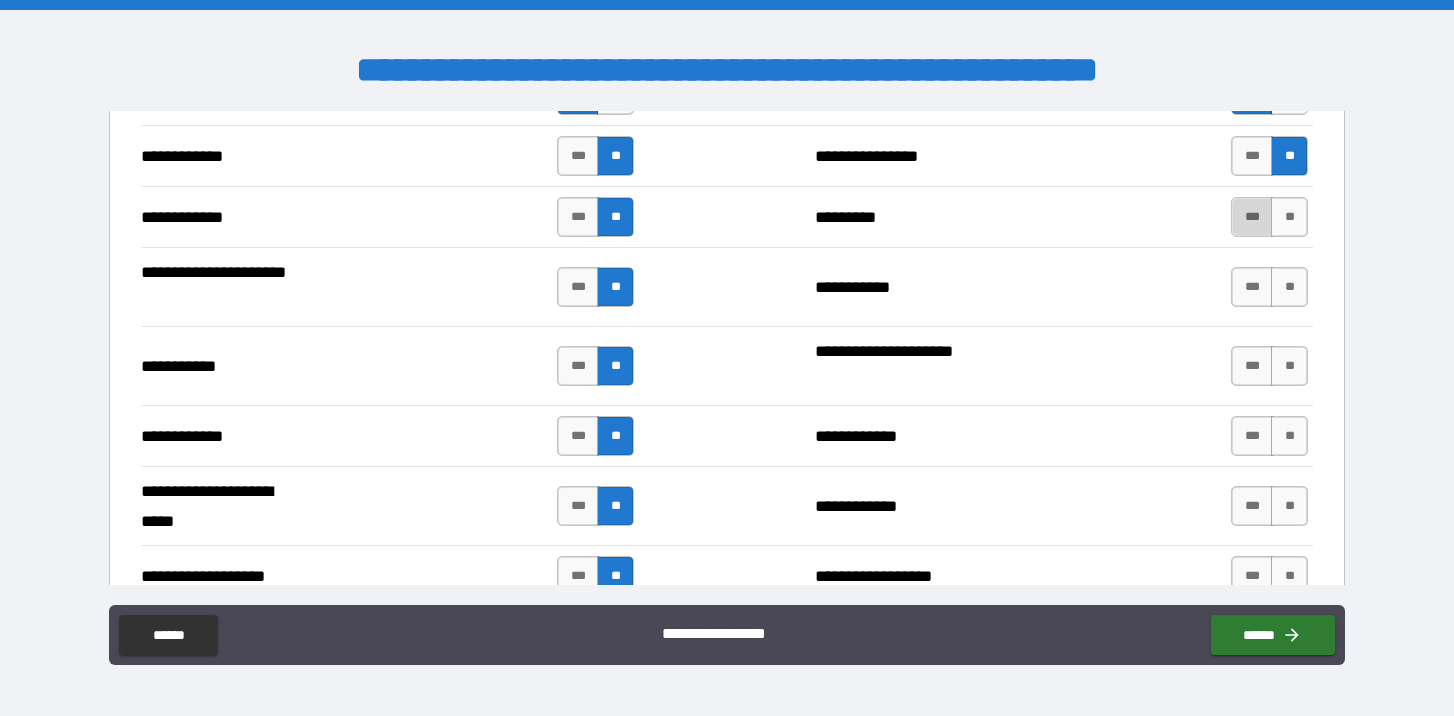 click on "***" at bounding box center [1252, 217] 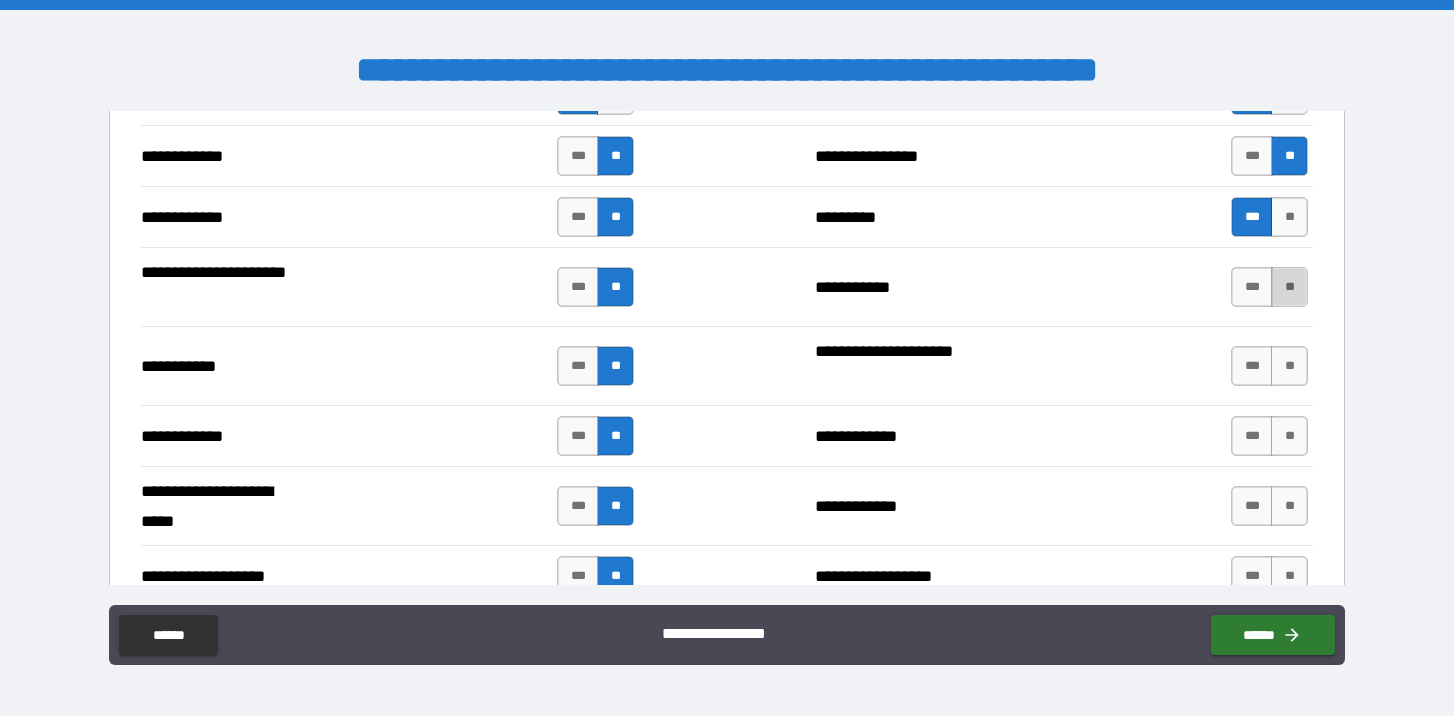 click on "**" at bounding box center [1289, 287] 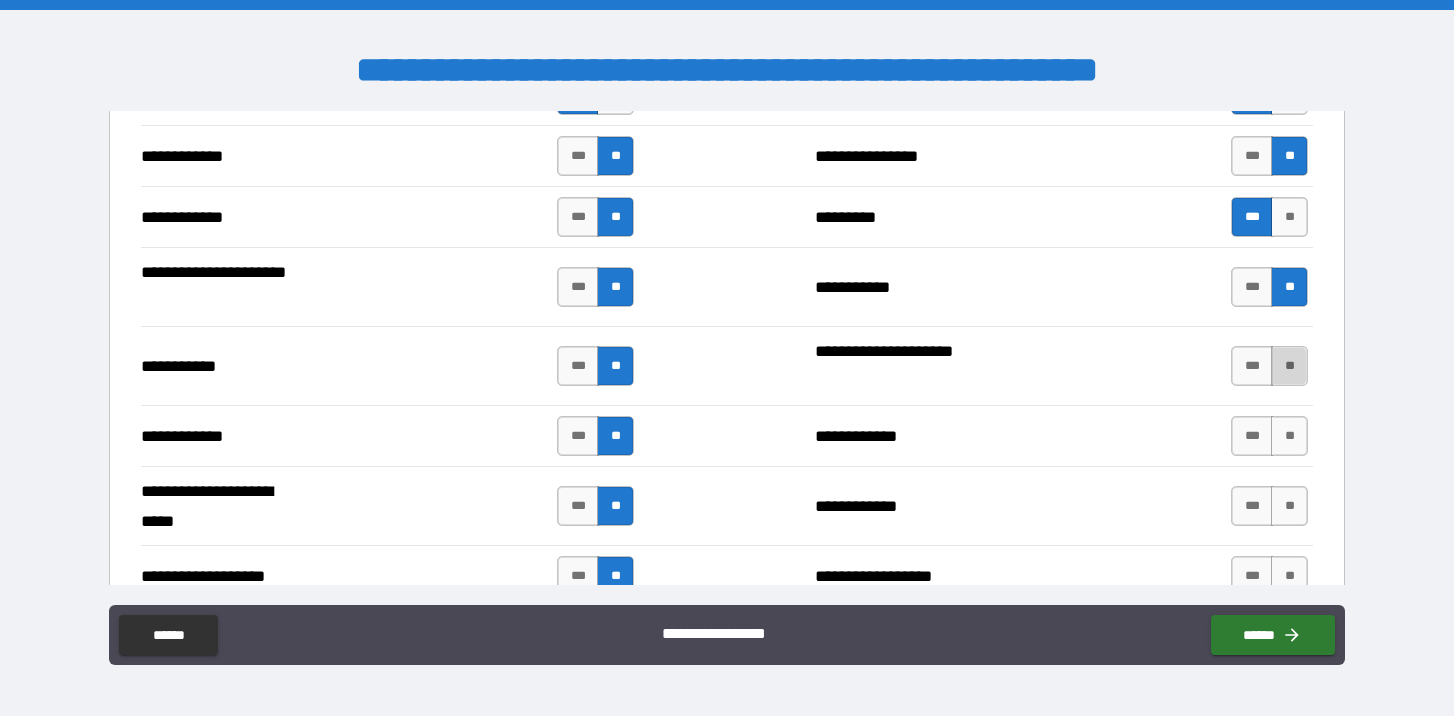 click on "**" at bounding box center (1289, 366) 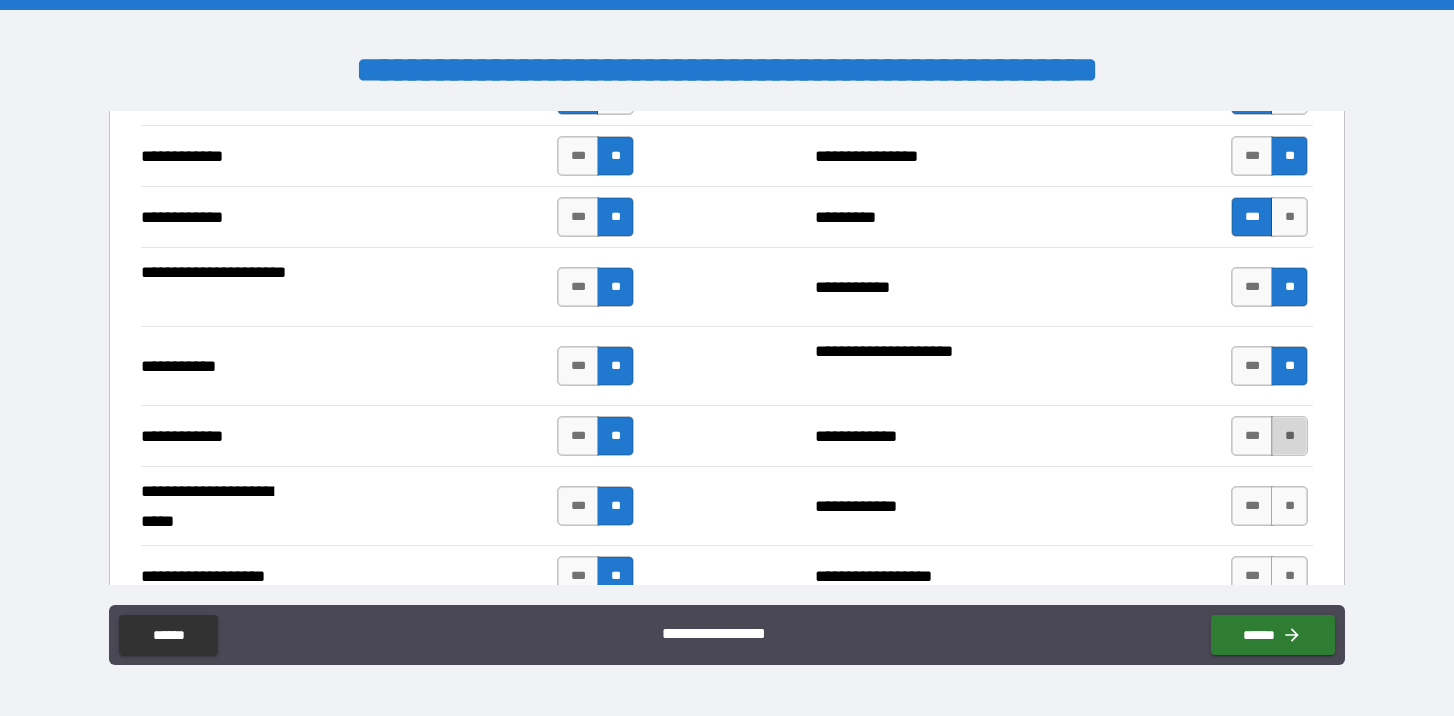 click on "**" at bounding box center [1289, 436] 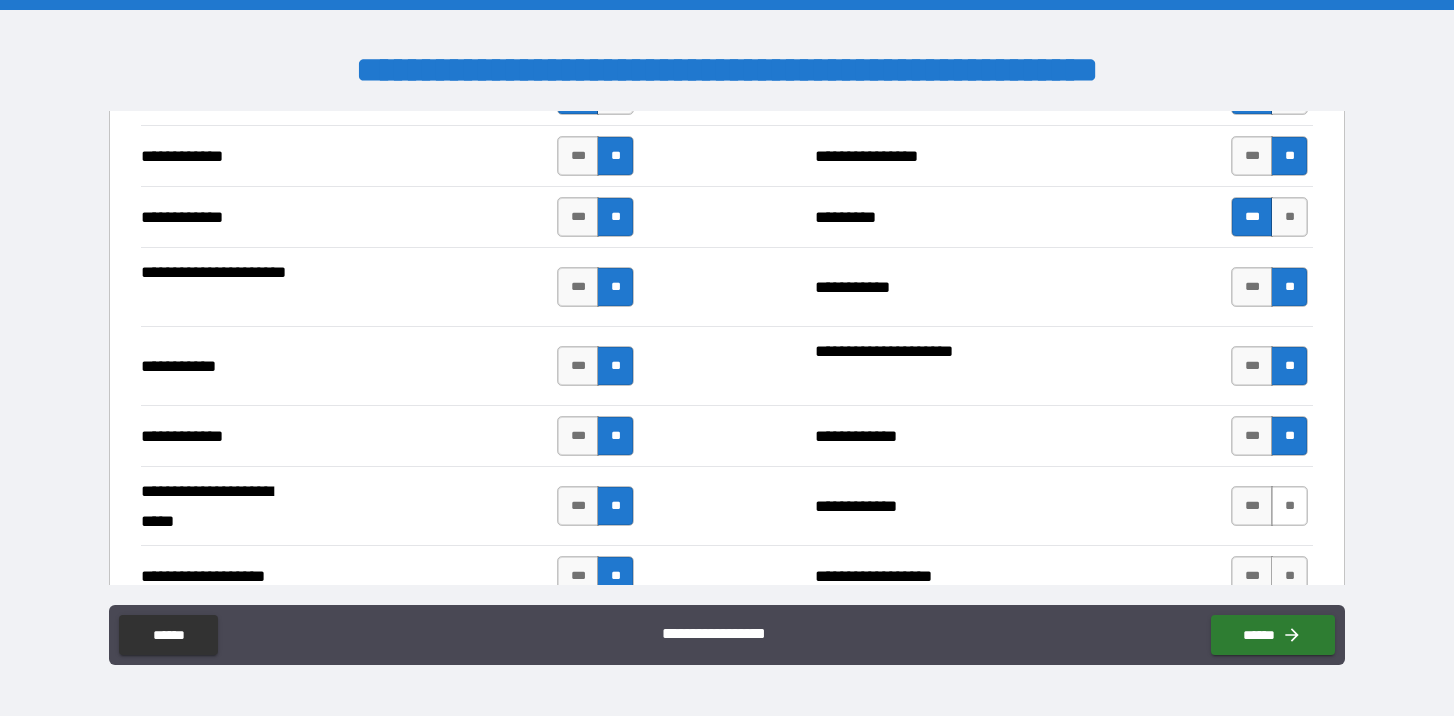 click on "**" at bounding box center [1289, 506] 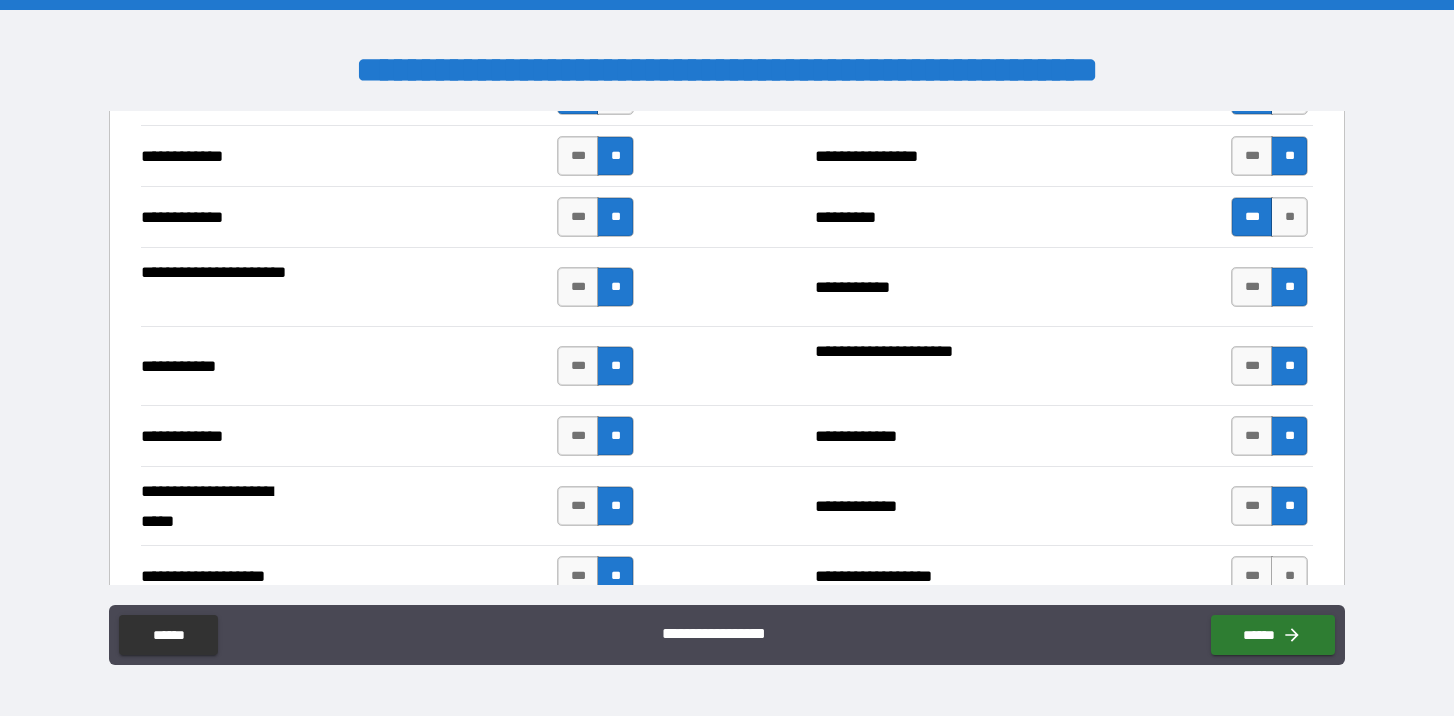 scroll, scrollTop: 5180, scrollLeft: 0, axis: vertical 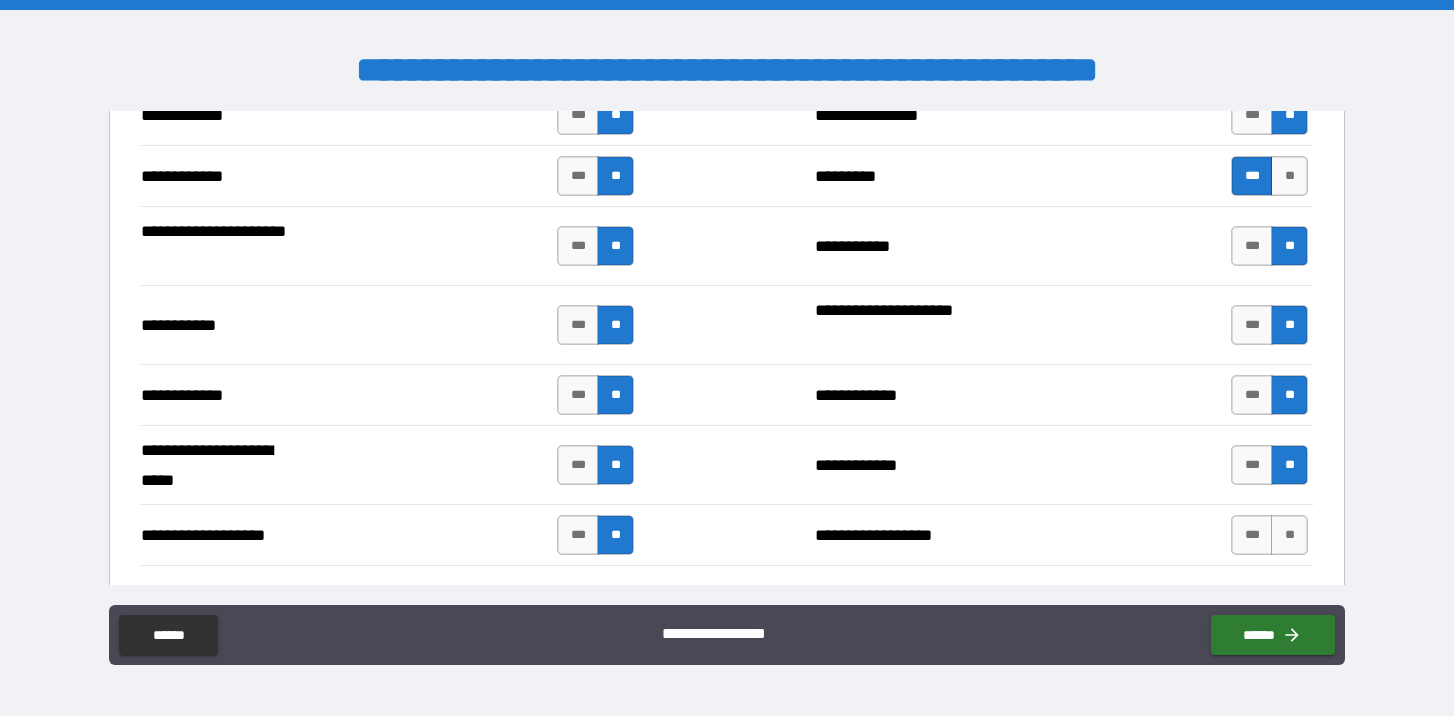 drag, startPoint x: 1221, startPoint y: 548, endPoint x: 1206, endPoint y: 487, distance: 62.817196 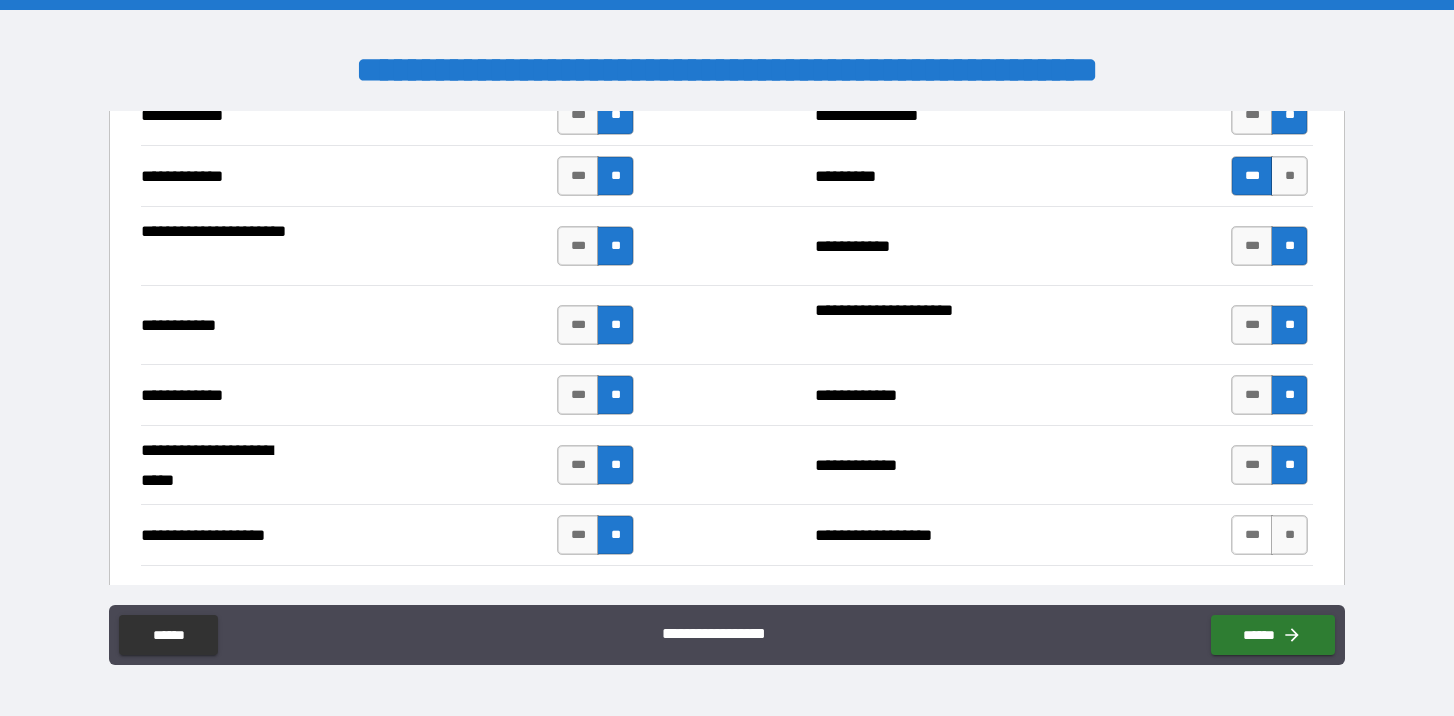 click on "***" at bounding box center [1252, 535] 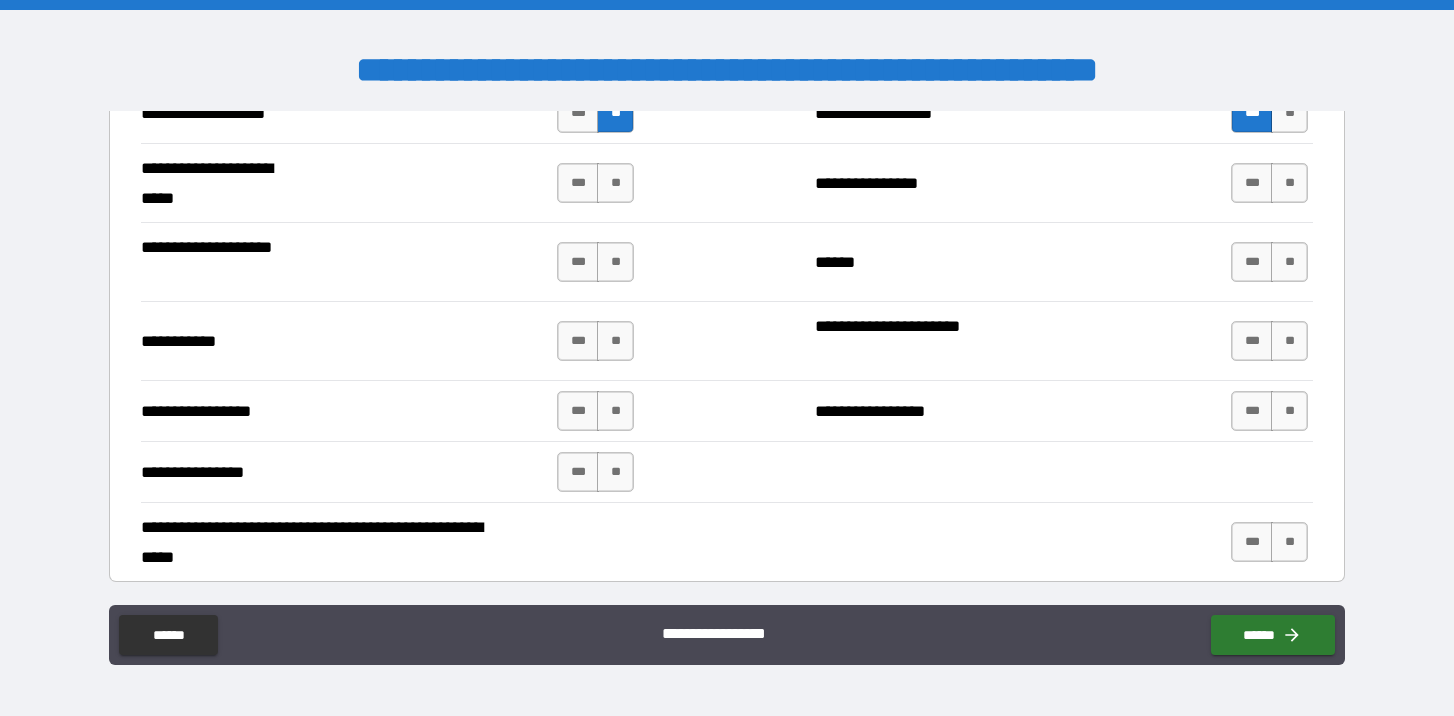 scroll, scrollTop: 5599, scrollLeft: 0, axis: vertical 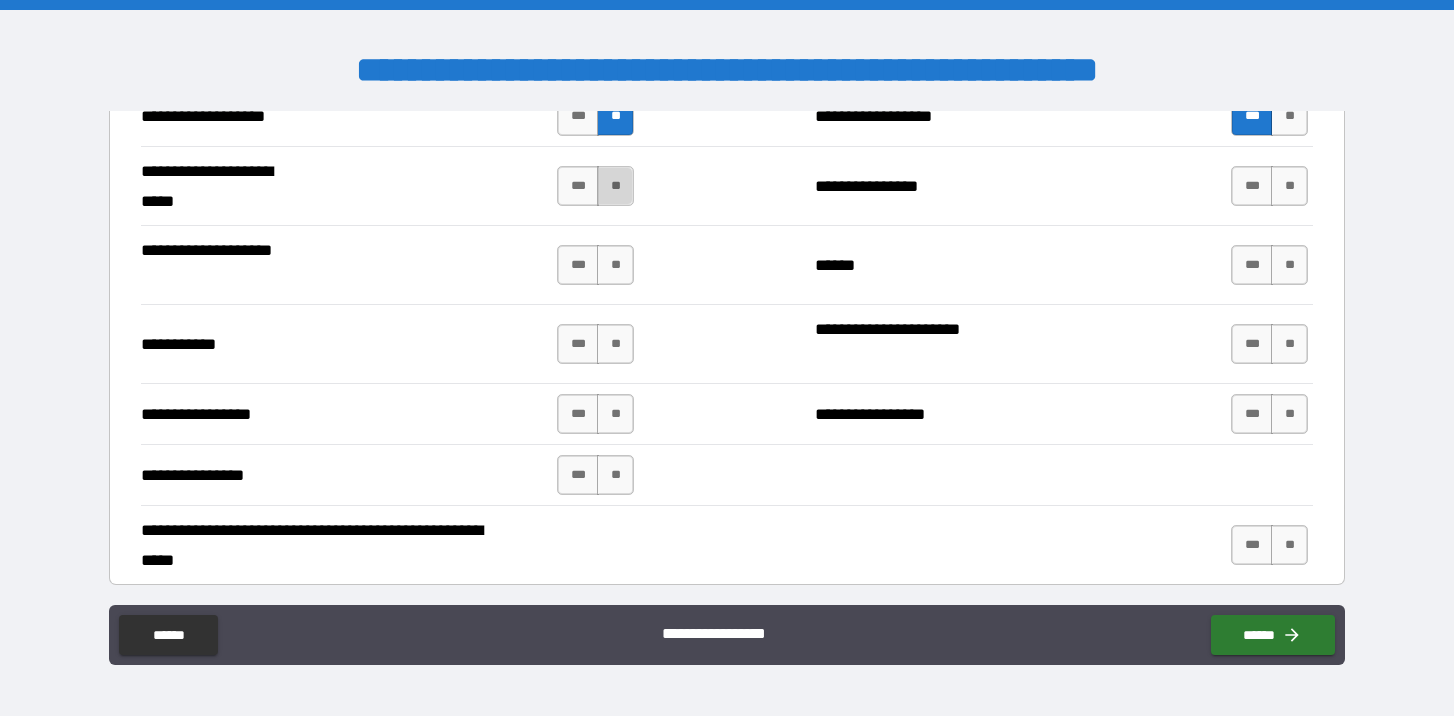 click on "**" at bounding box center (615, 186) 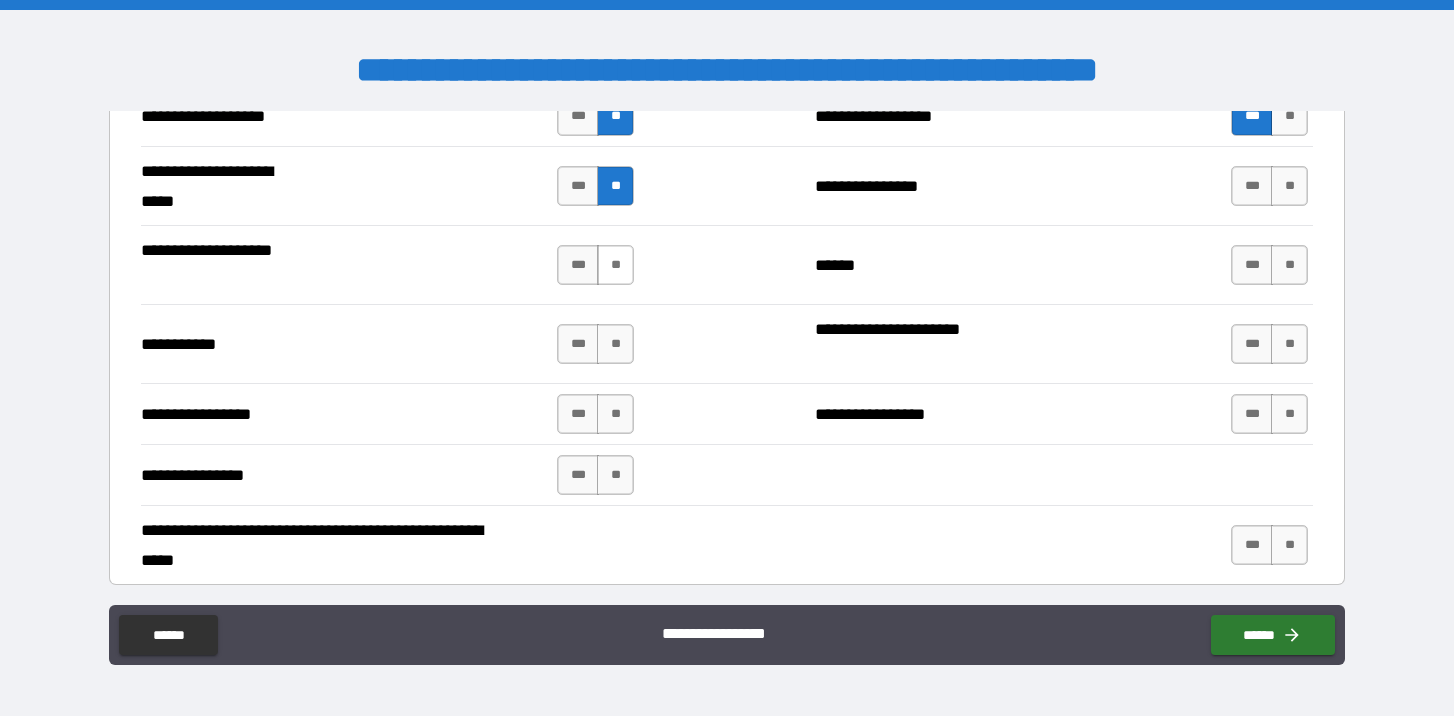 click on "**" at bounding box center (615, 265) 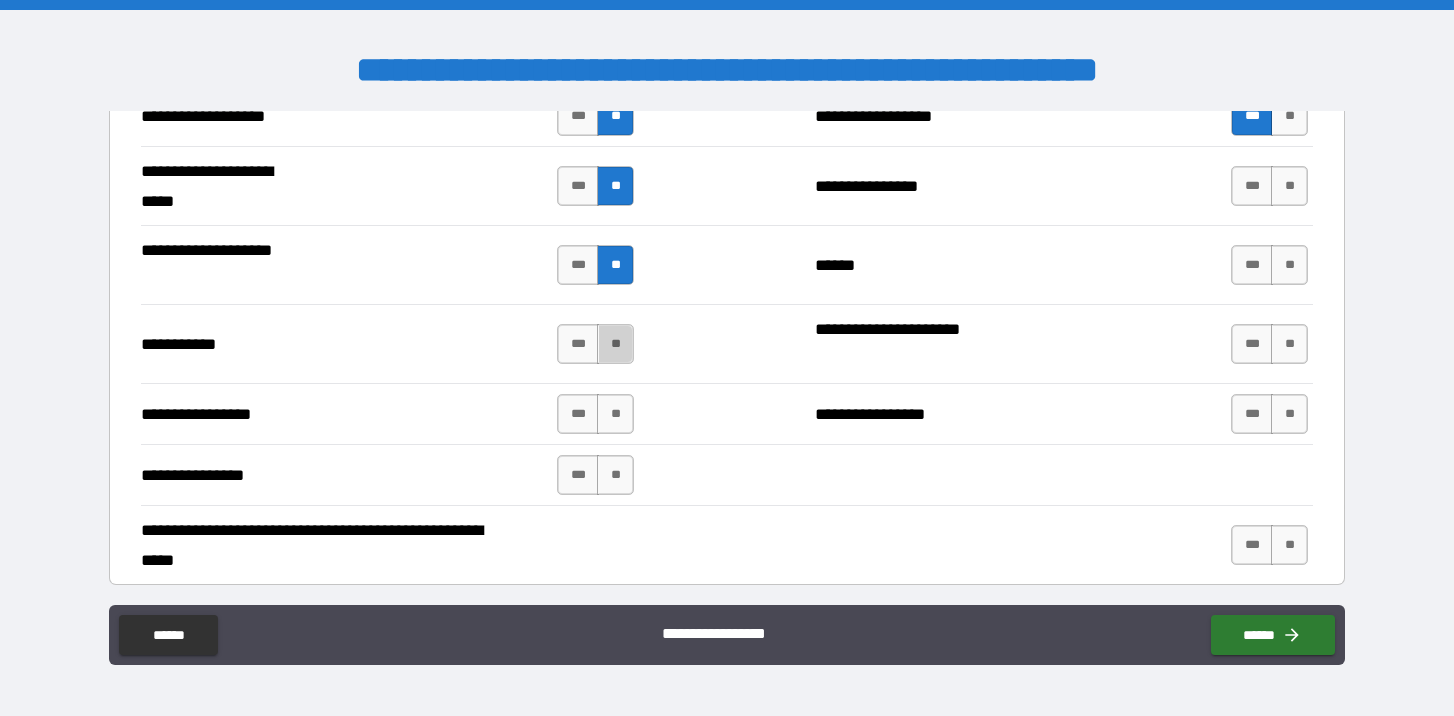drag, startPoint x: 607, startPoint y: 350, endPoint x: 633, endPoint y: 321, distance: 38.948685 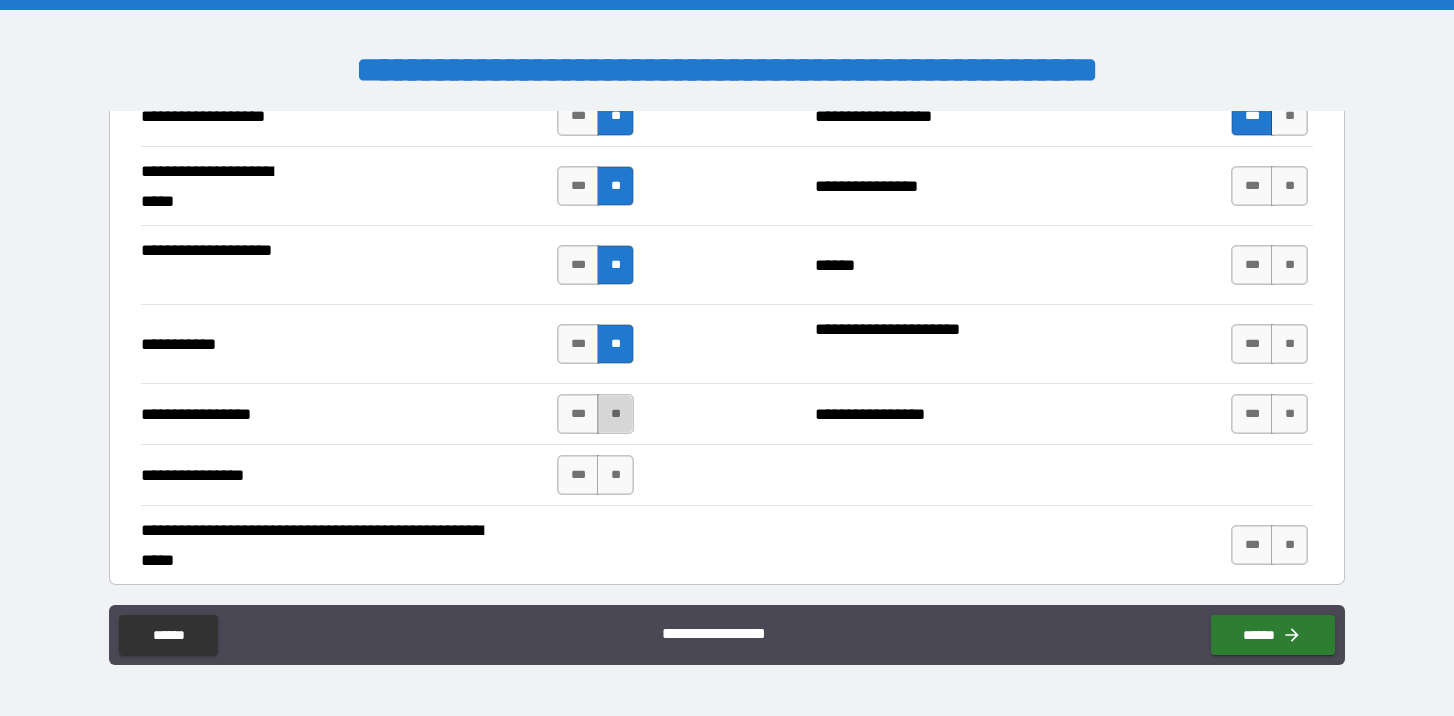 drag, startPoint x: 609, startPoint y: 403, endPoint x: 607, endPoint y: 424, distance: 21.095022 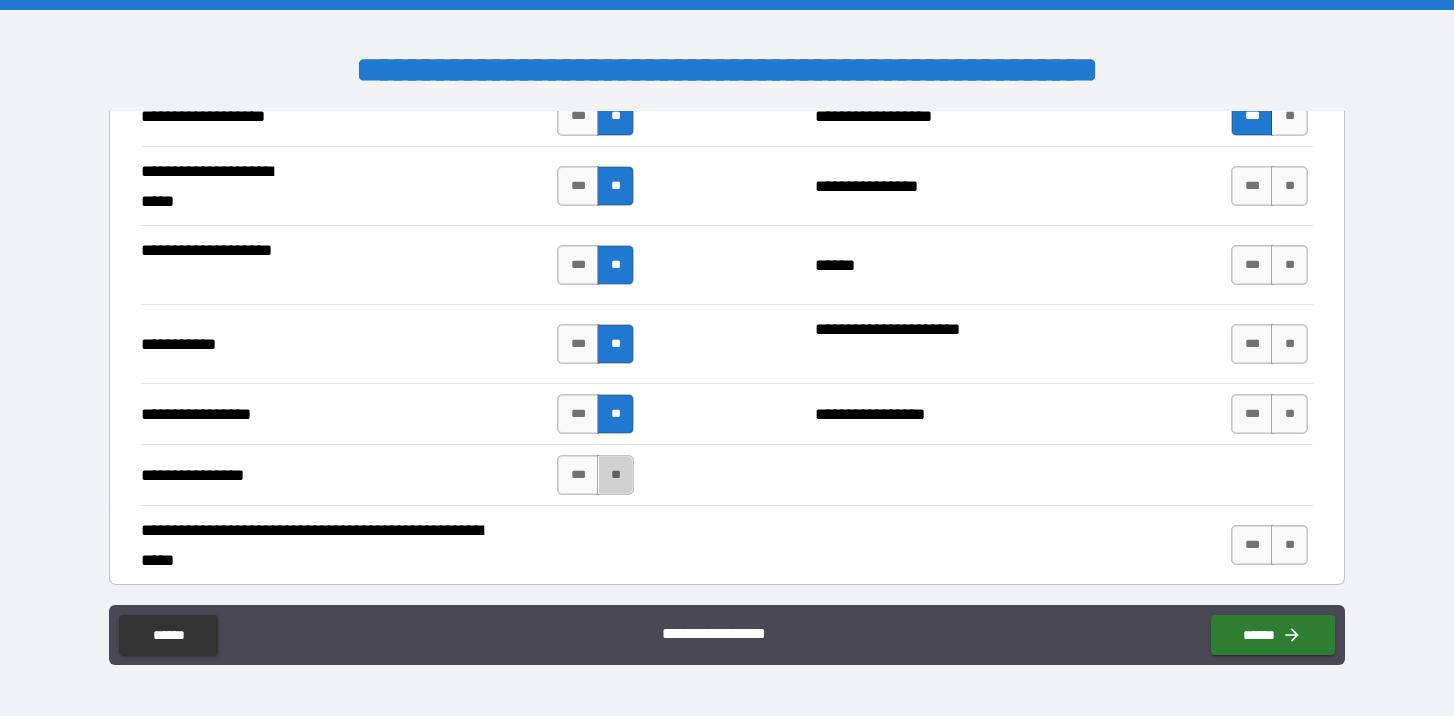 drag, startPoint x: 612, startPoint y: 476, endPoint x: 657, endPoint y: 456, distance: 49.24429 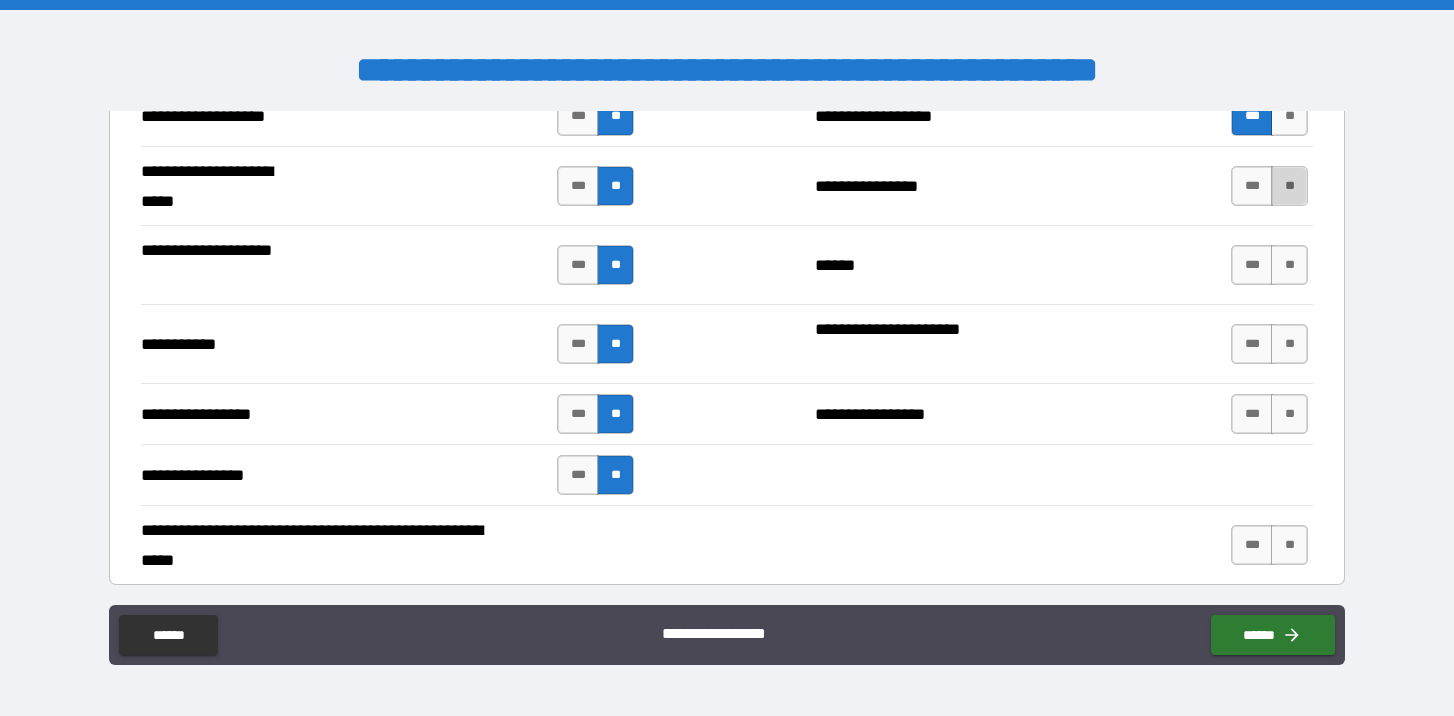 click on "**" at bounding box center [1289, 186] 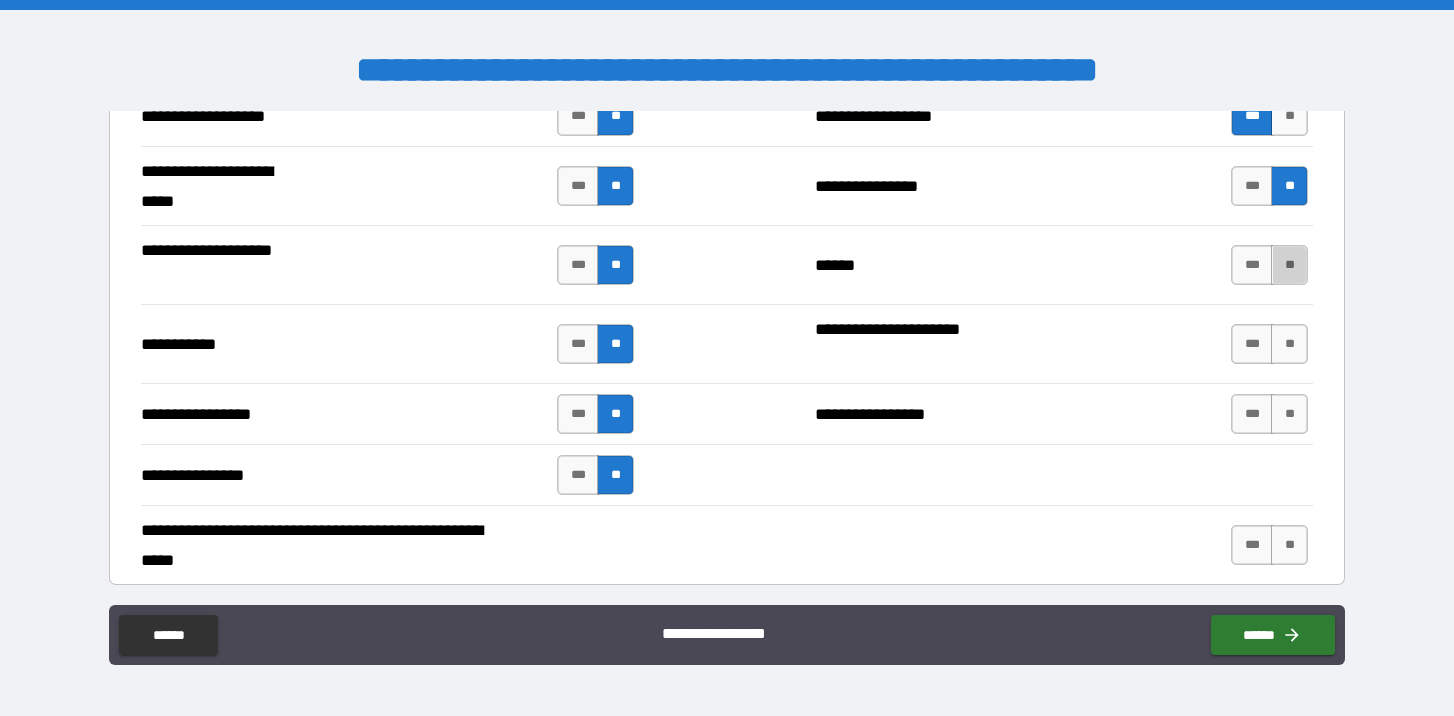 drag, startPoint x: 1277, startPoint y: 262, endPoint x: 1255, endPoint y: 284, distance: 31.112698 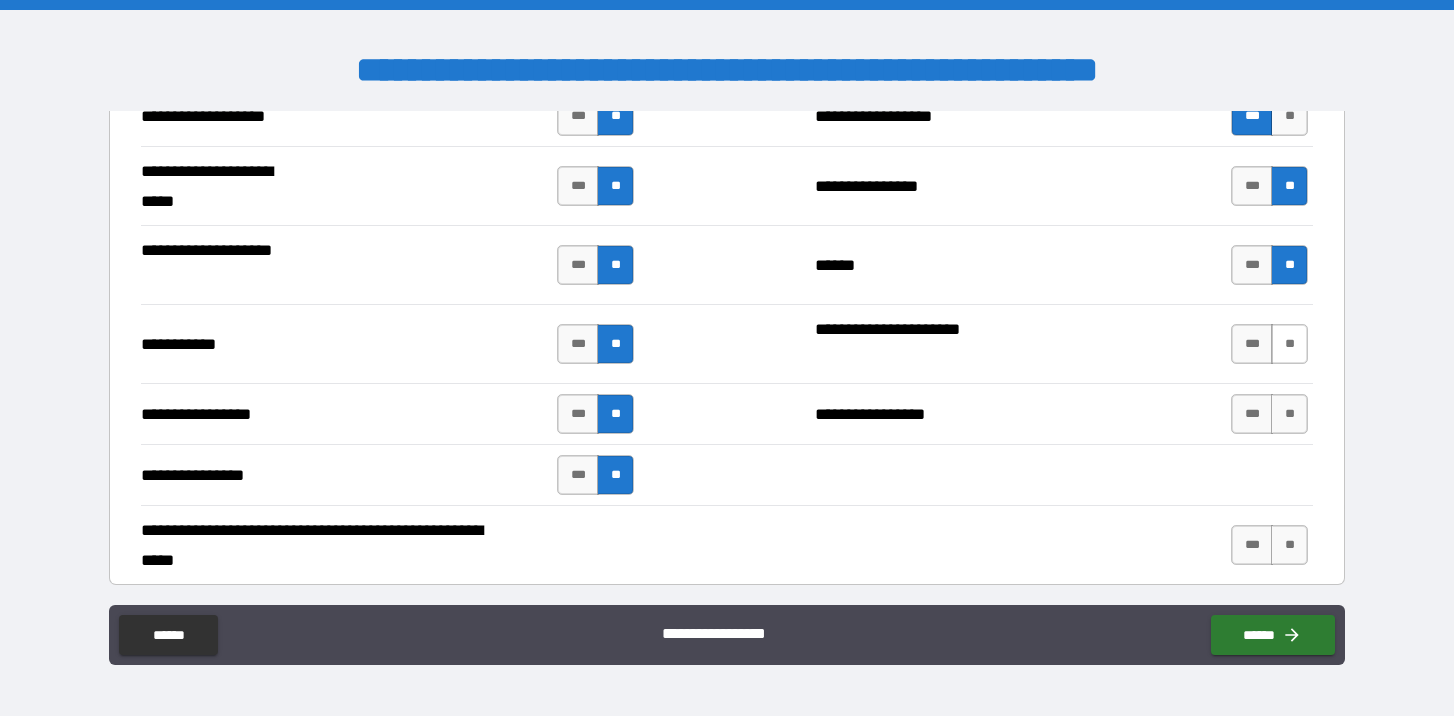 click on "**" at bounding box center (1289, 344) 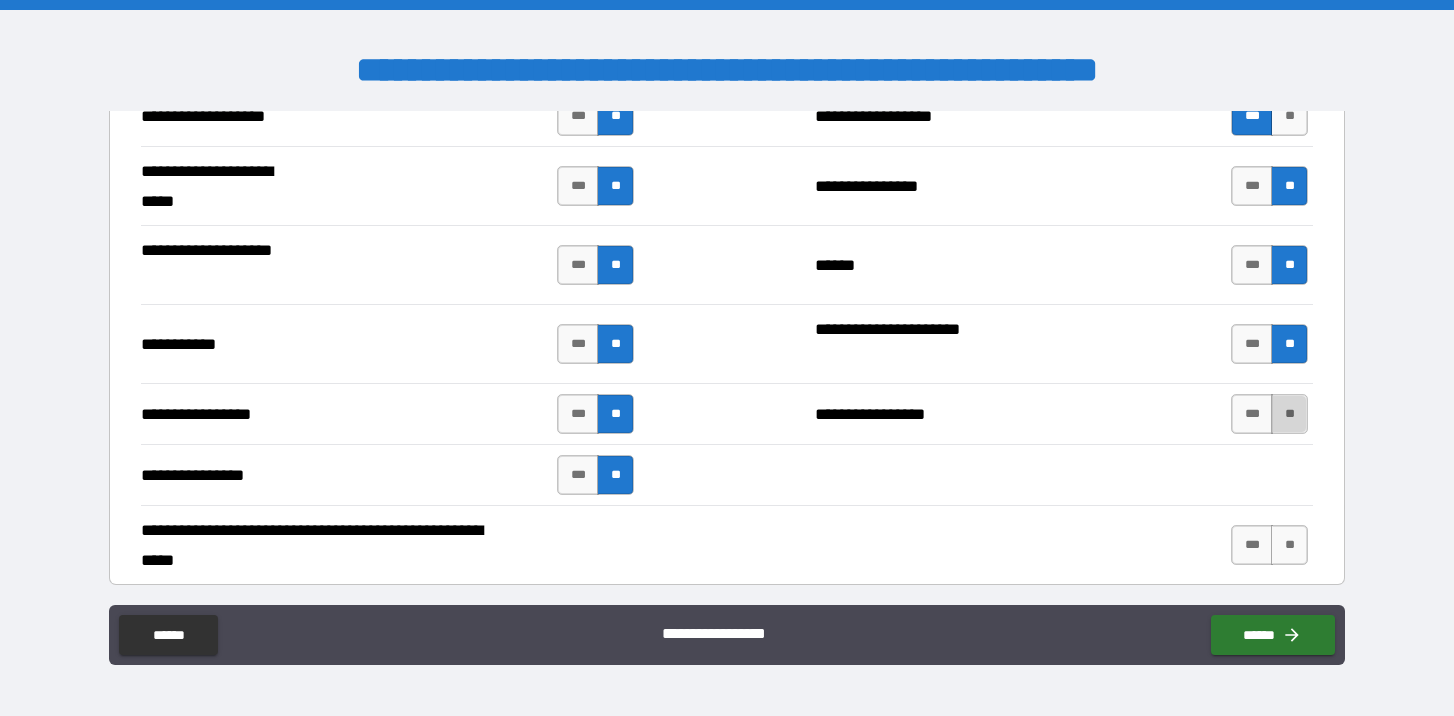 drag, startPoint x: 1283, startPoint y: 423, endPoint x: 1269, endPoint y: 421, distance: 14.142136 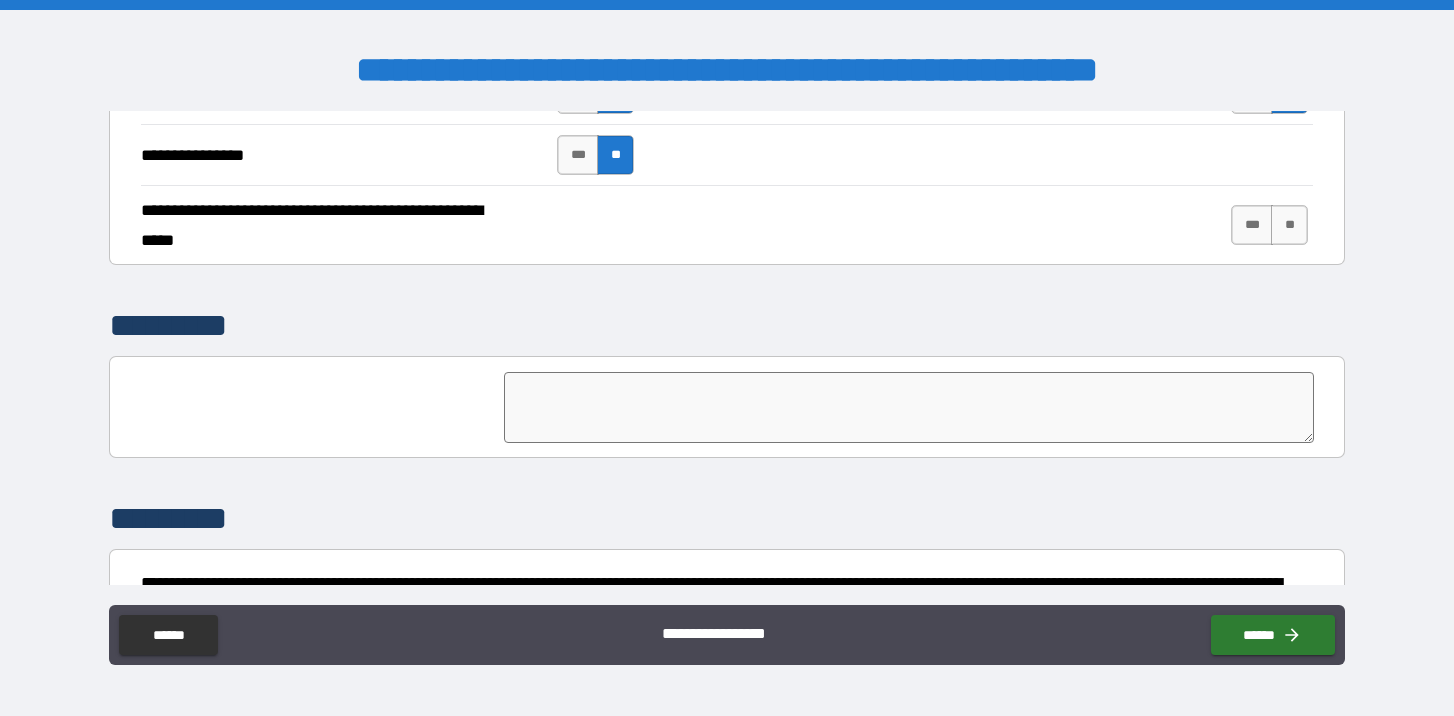 scroll, scrollTop: 5926, scrollLeft: 0, axis: vertical 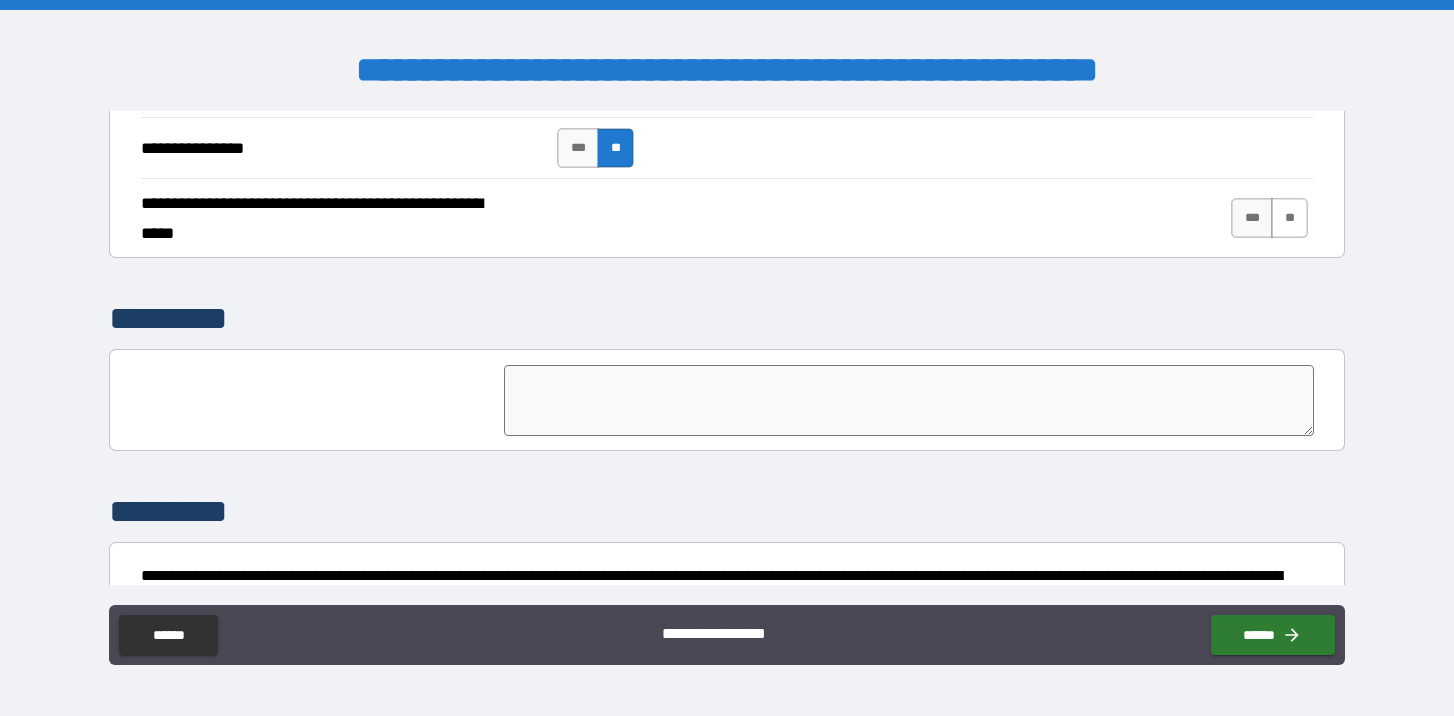 click on "**" at bounding box center [1289, 218] 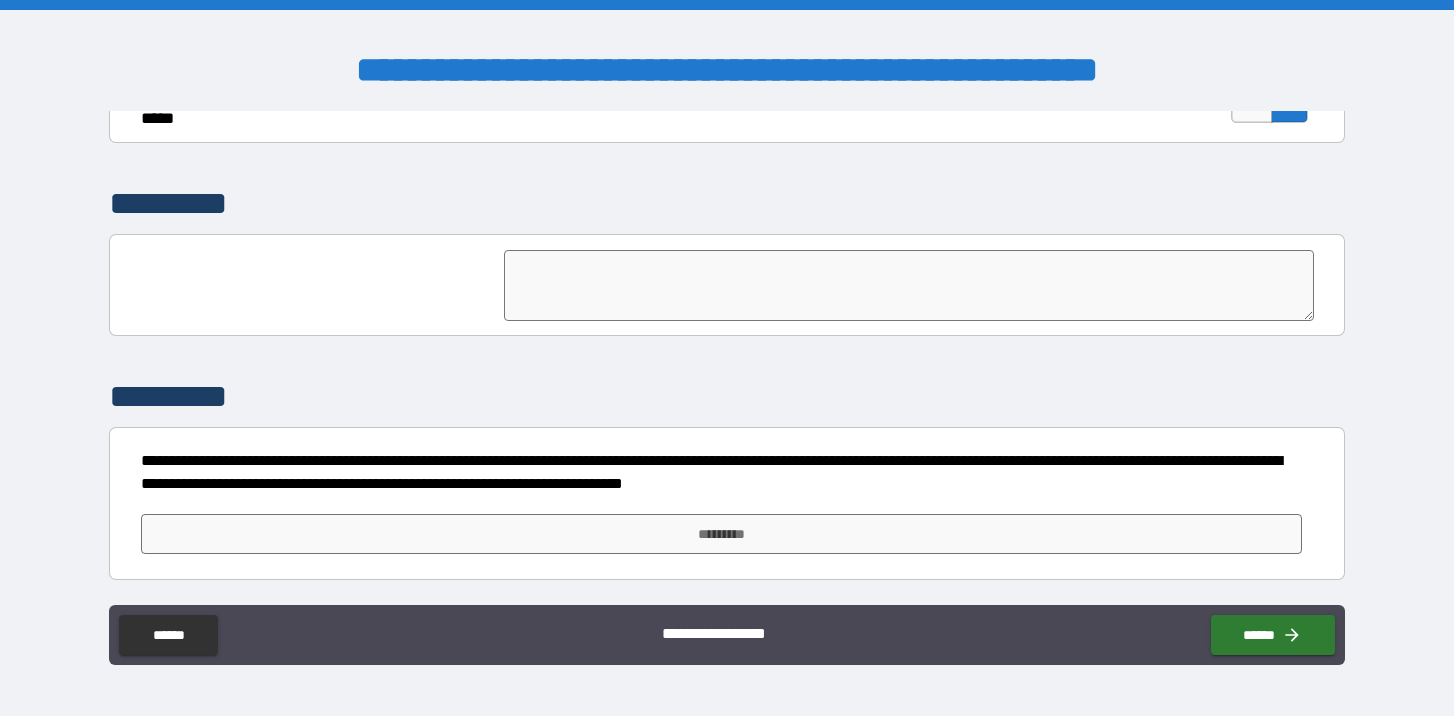 scroll, scrollTop: 6041, scrollLeft: 0, axis: vertical 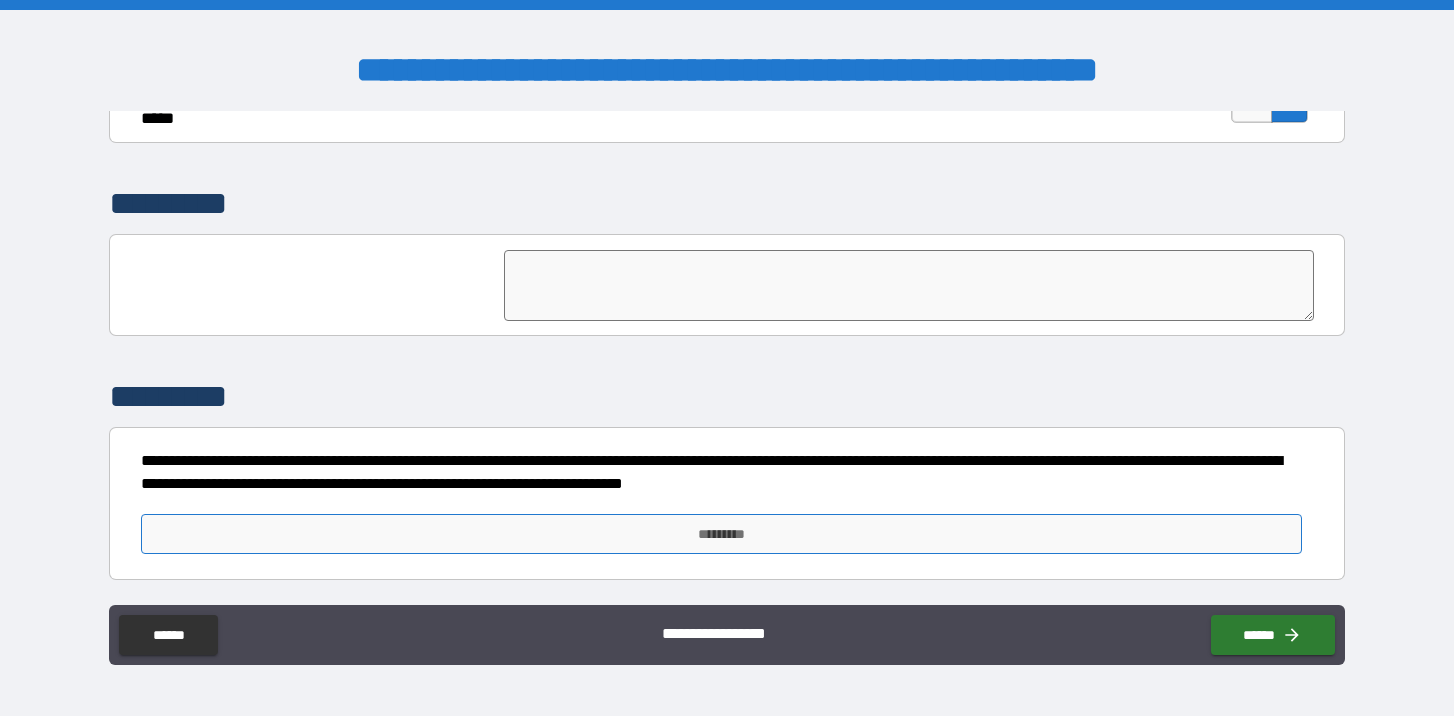click on "*********" at bounding box center [721, 534] 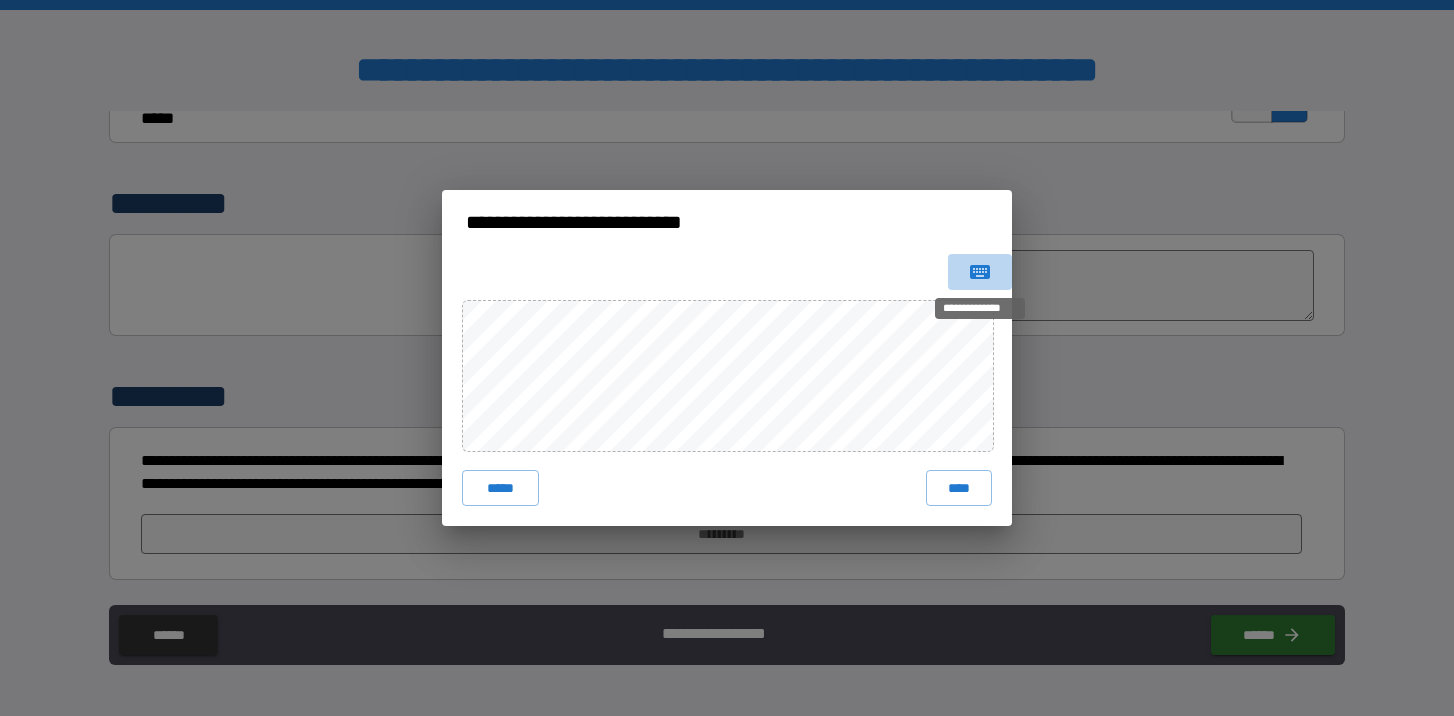 click 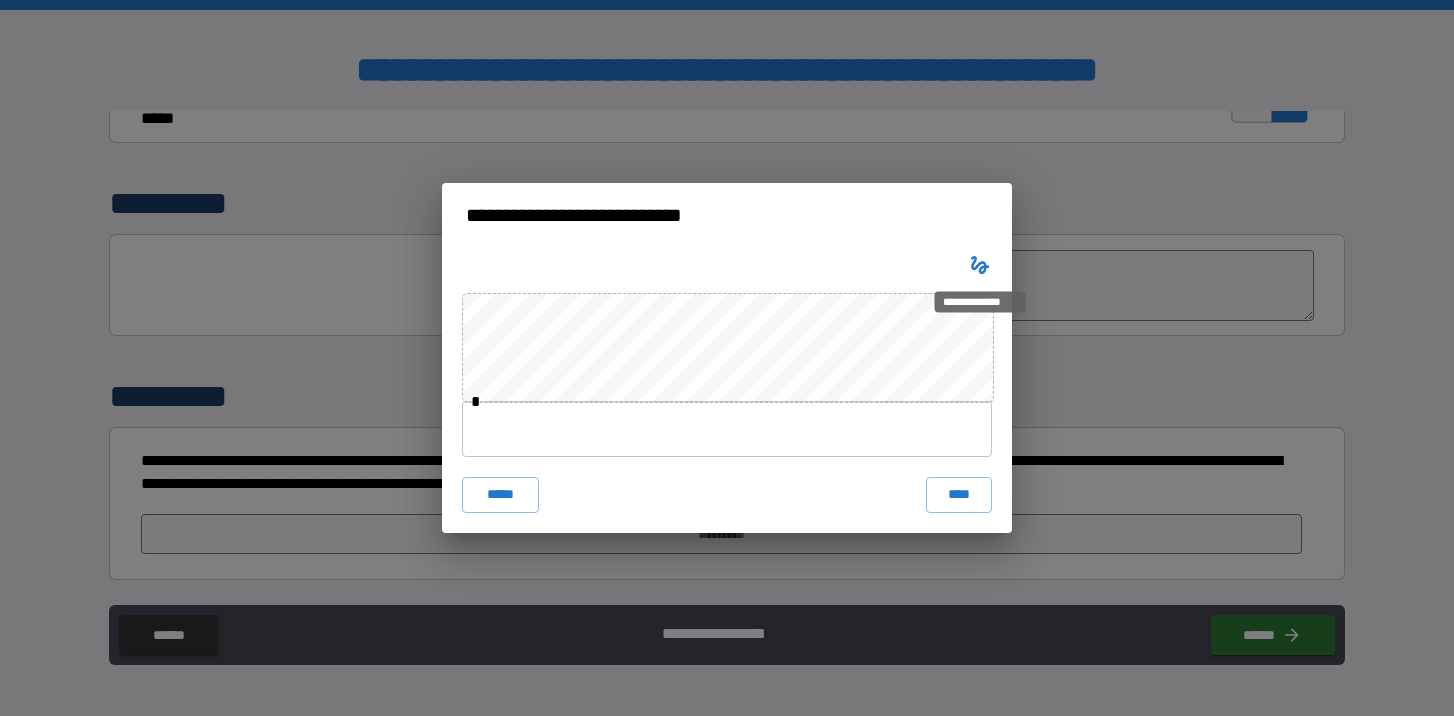 click at bounding box center (727, 429) 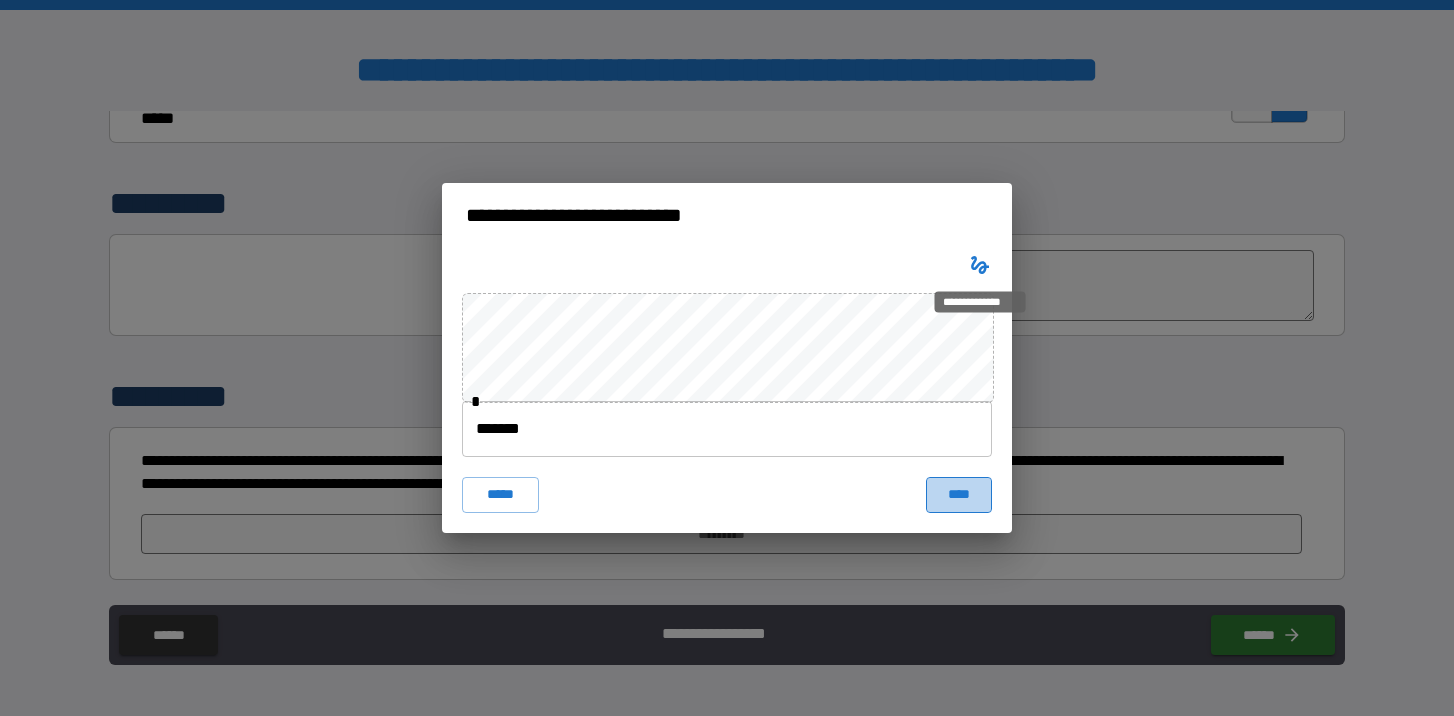 click on "****" at bounding box center (959, 495) 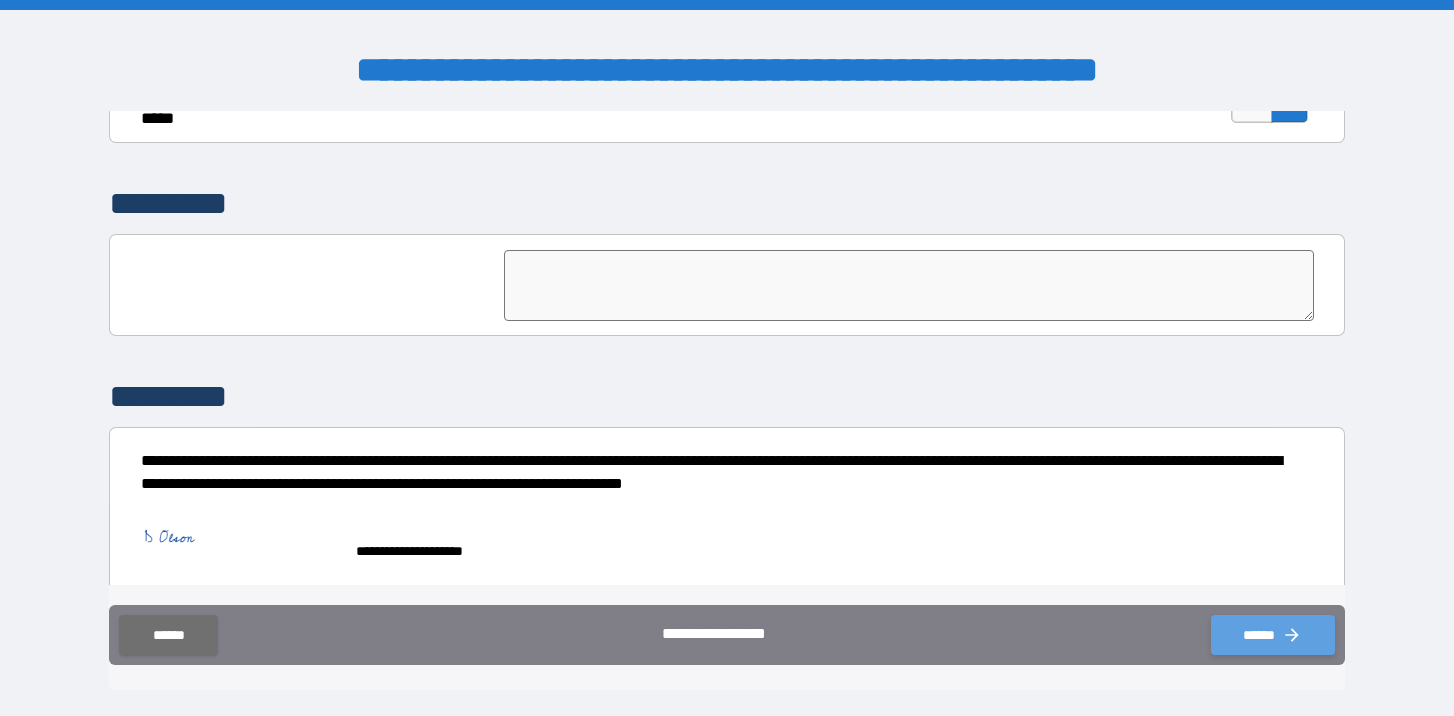 click on "******" at bounding box center (1273, 635) 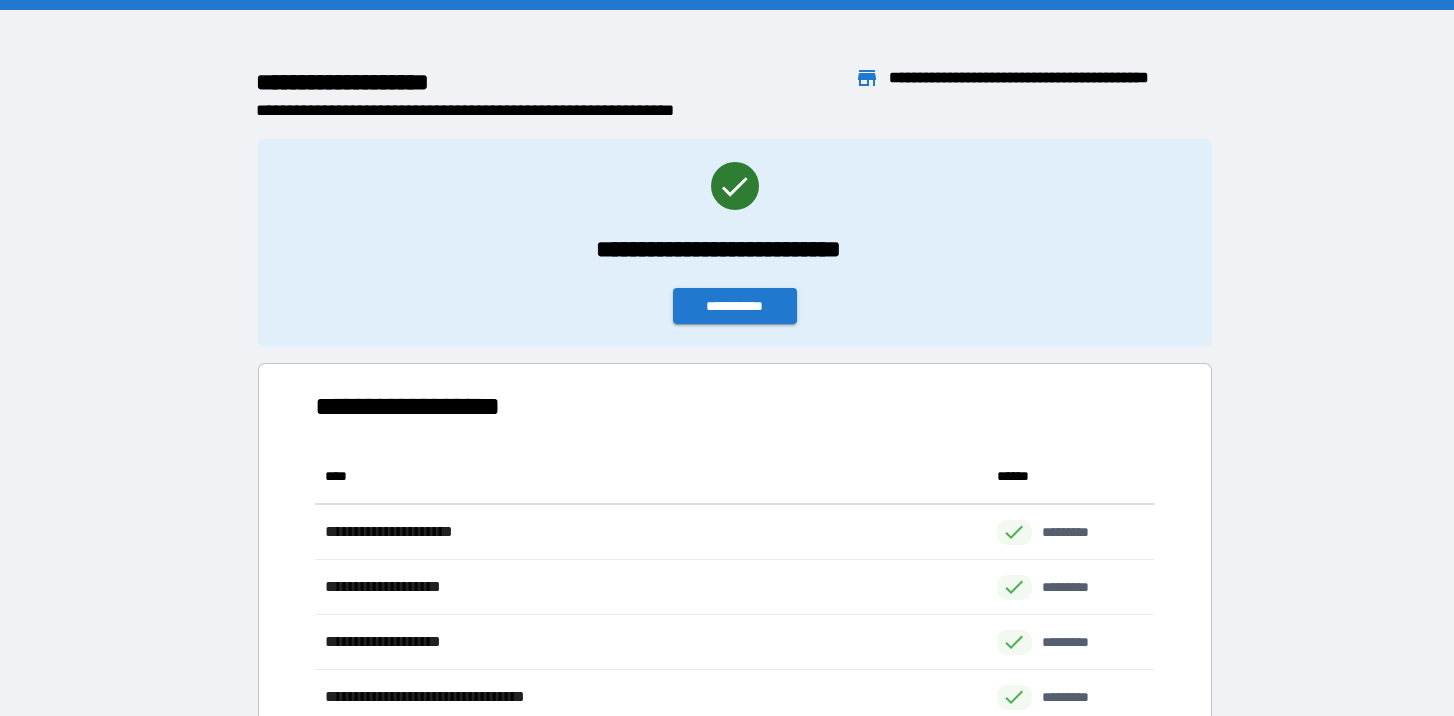 scroll, scrollTop: 1, scrollLeft: 1, axis: both 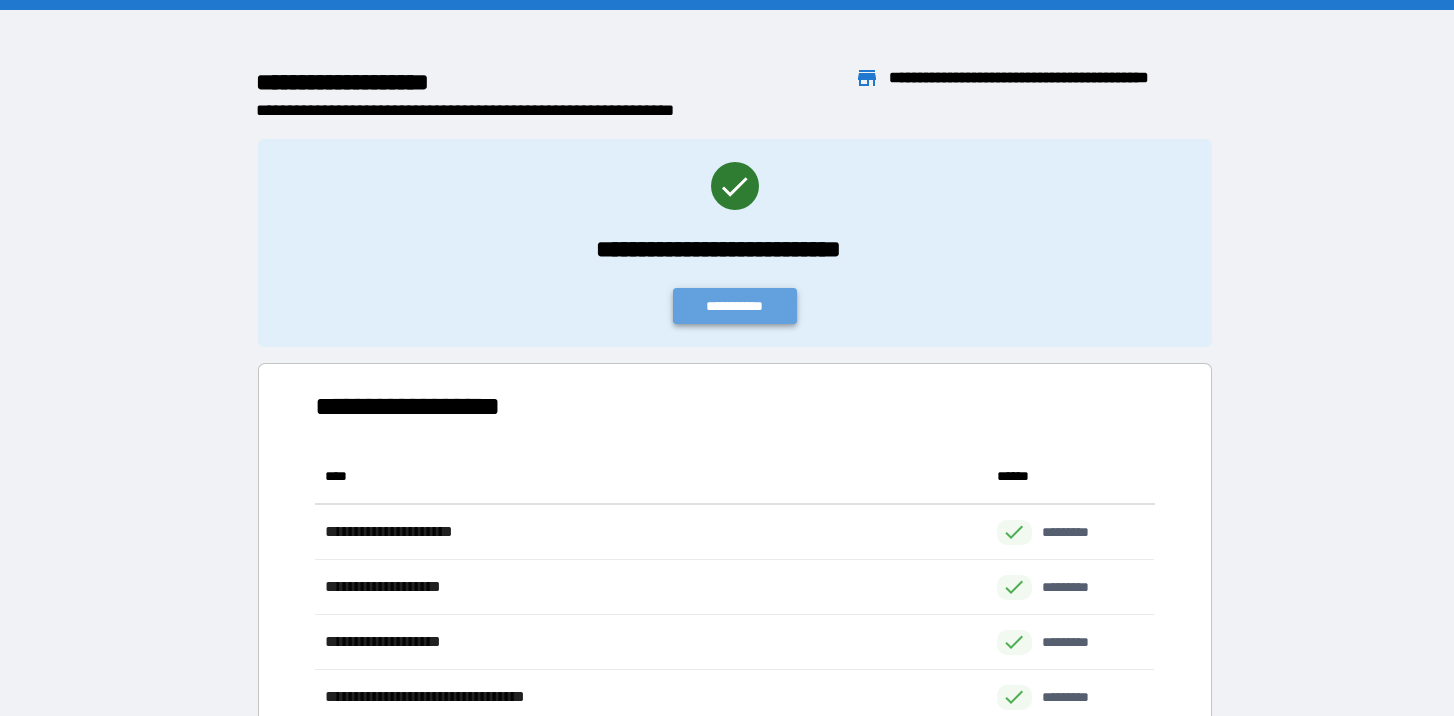 click on "**********" at bounding box center [735, 306] 